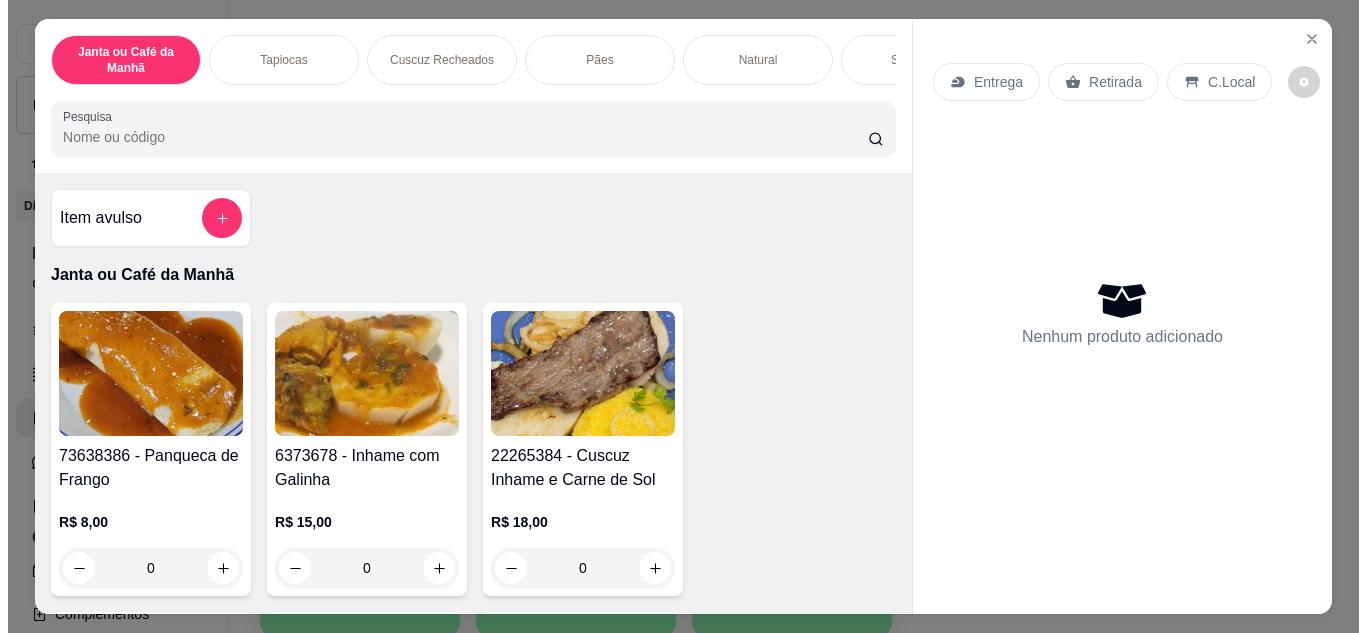 scroll, scrollTop: 0, scrollLeft: 0, axis: both 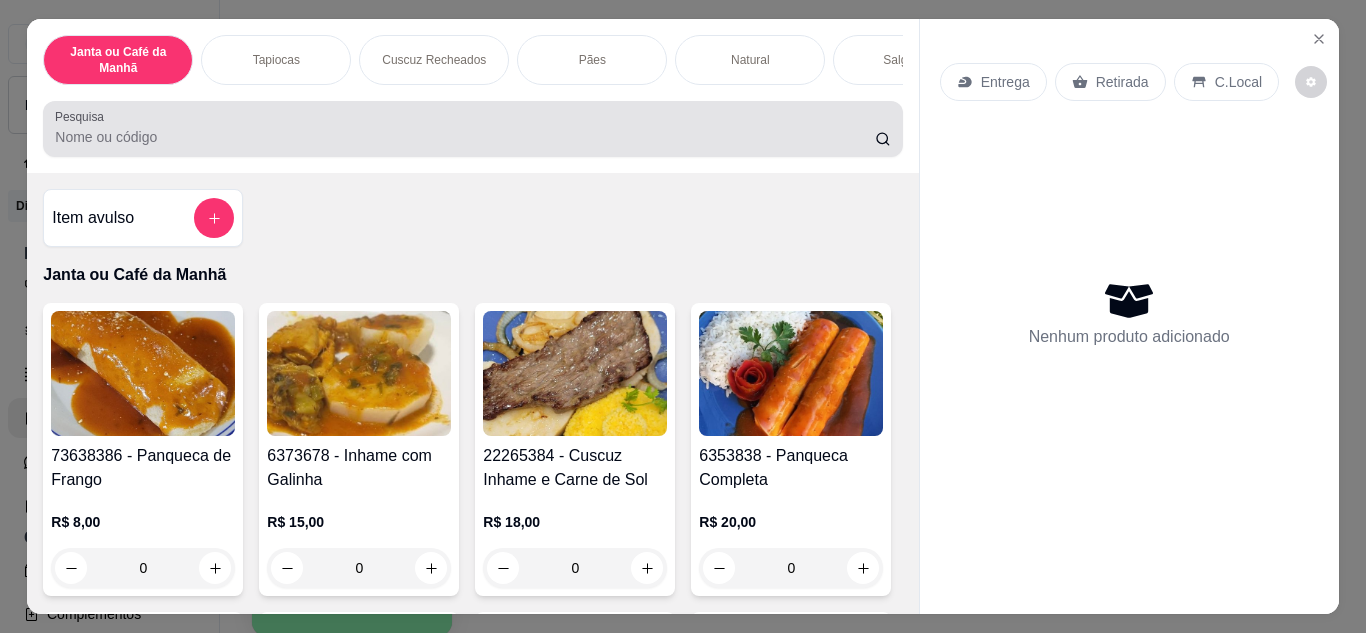 click at bounding box center [472, 129] 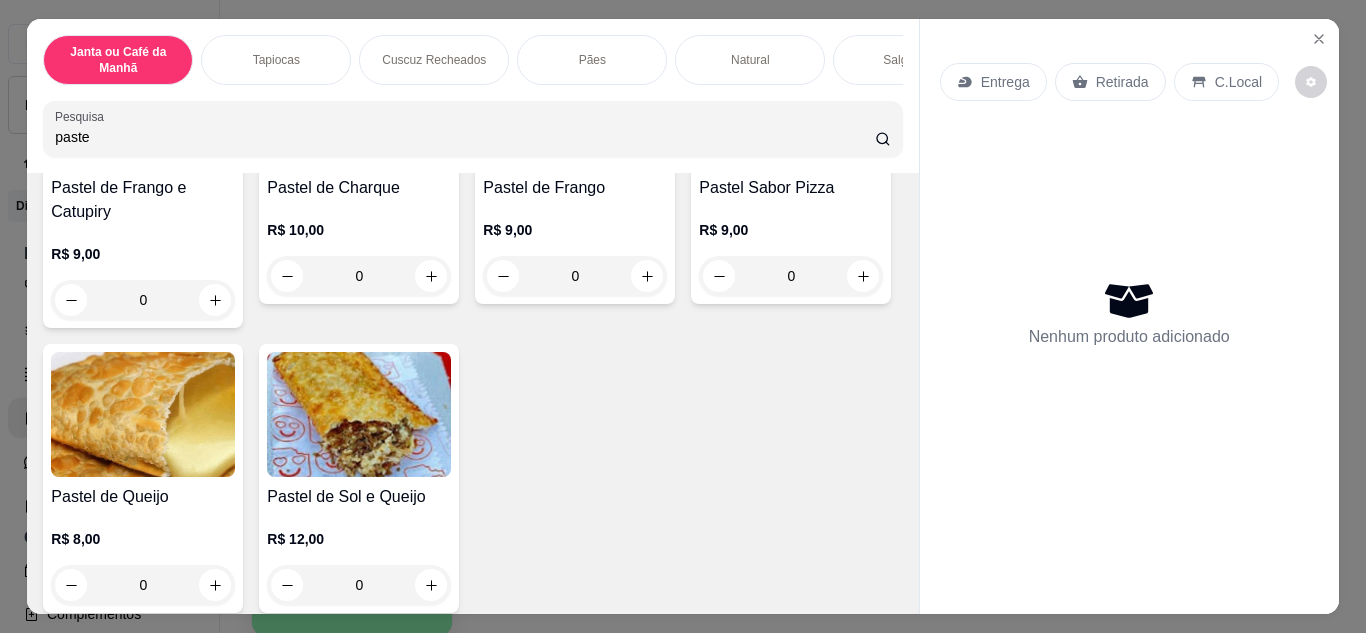 scroll, scrollTop: 300, scrollLeft: 0, axis: vertical 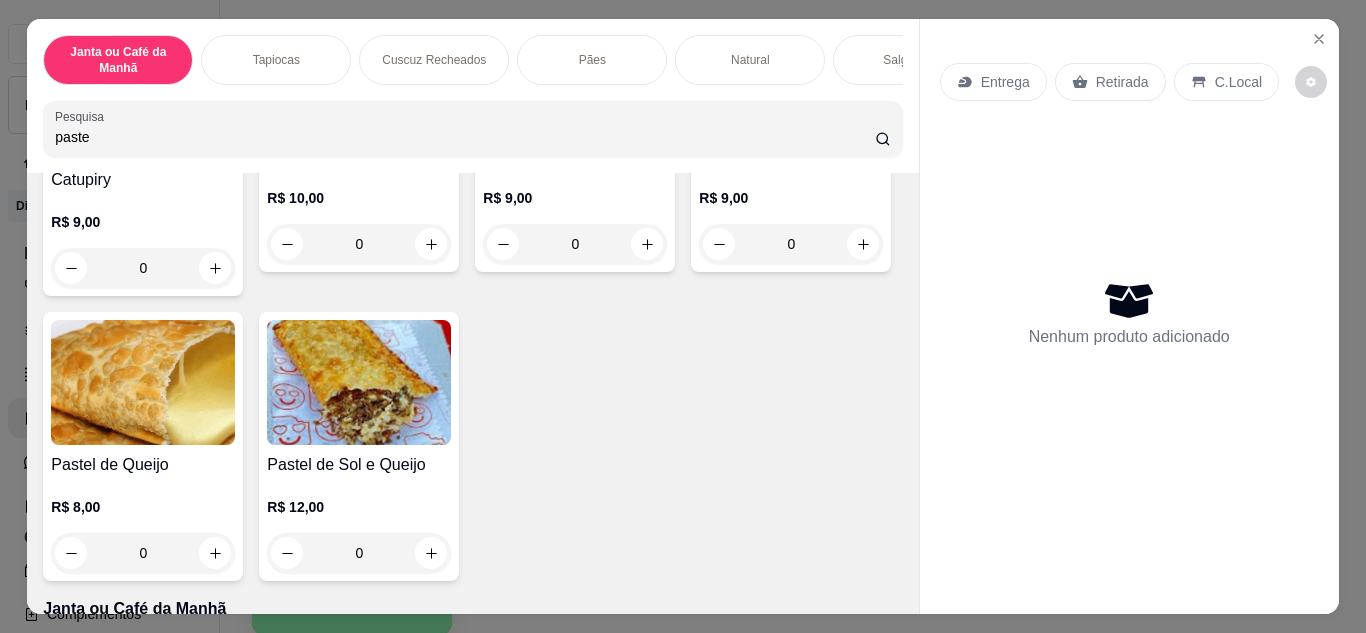type on "paste" 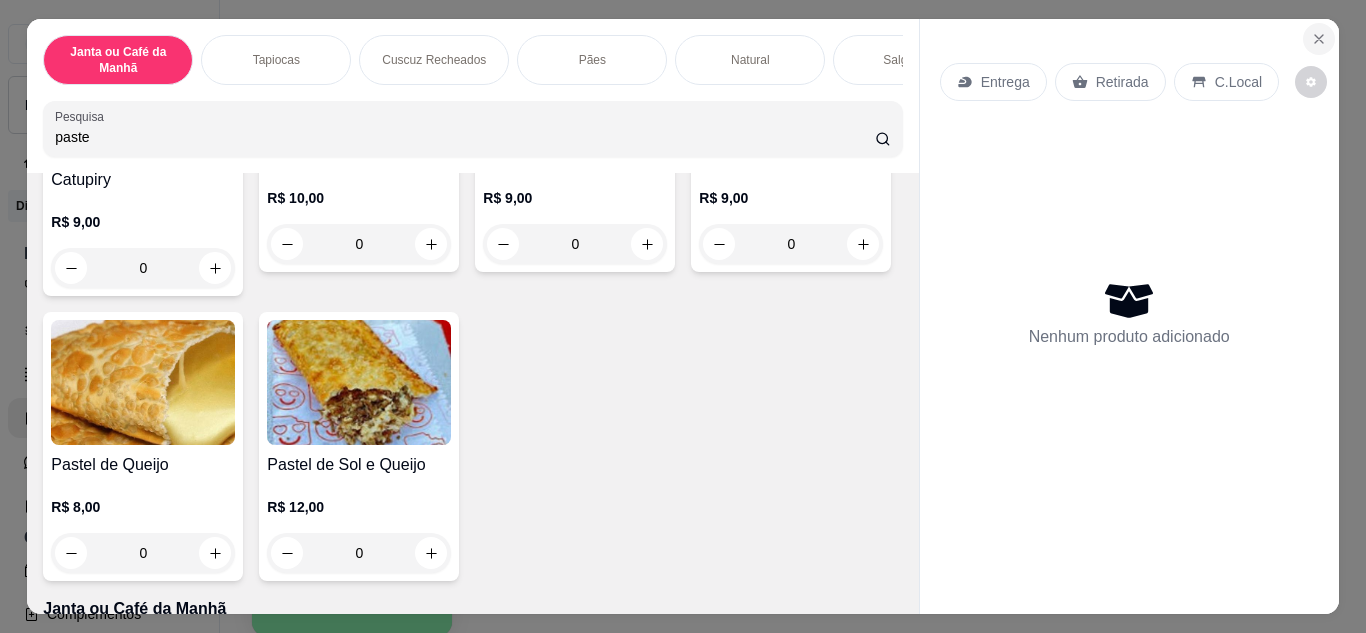 click 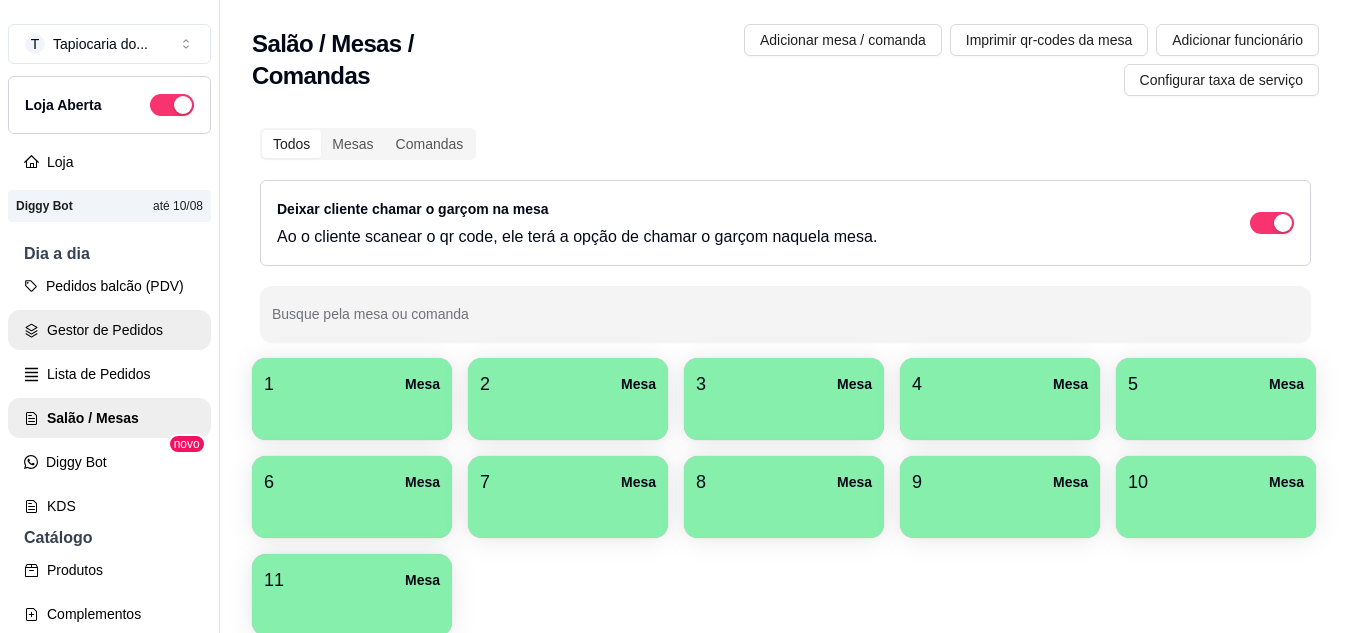 click on "Gestor de Pedidos" at bounding box center (109, 330) 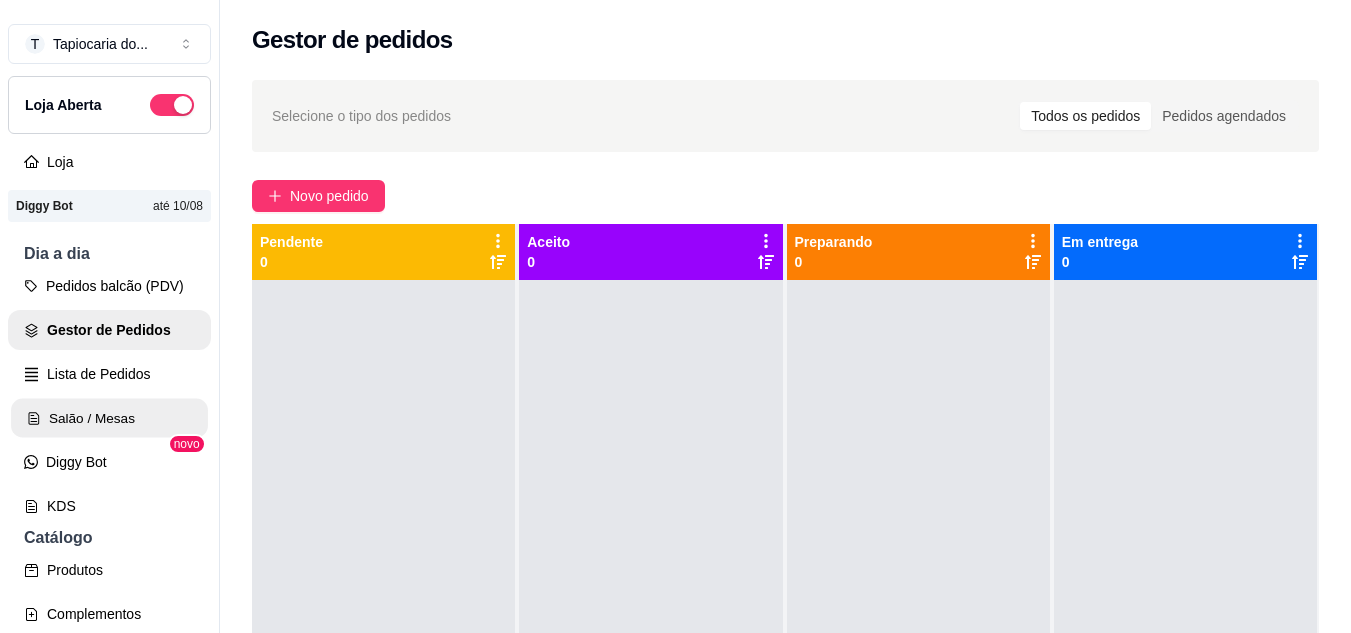 click on "Salão / Mesas" at bounding box center [109, 418] 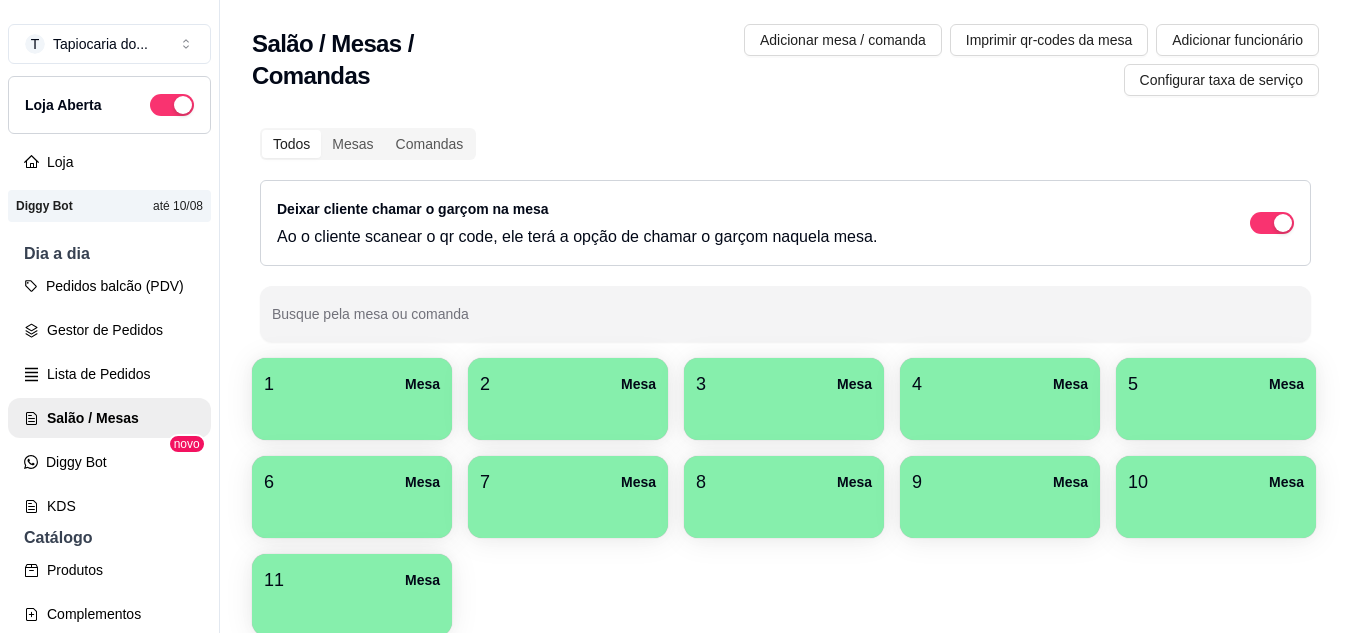 click on "[NUMBER] Mesa" at bounding box center [784, 384] 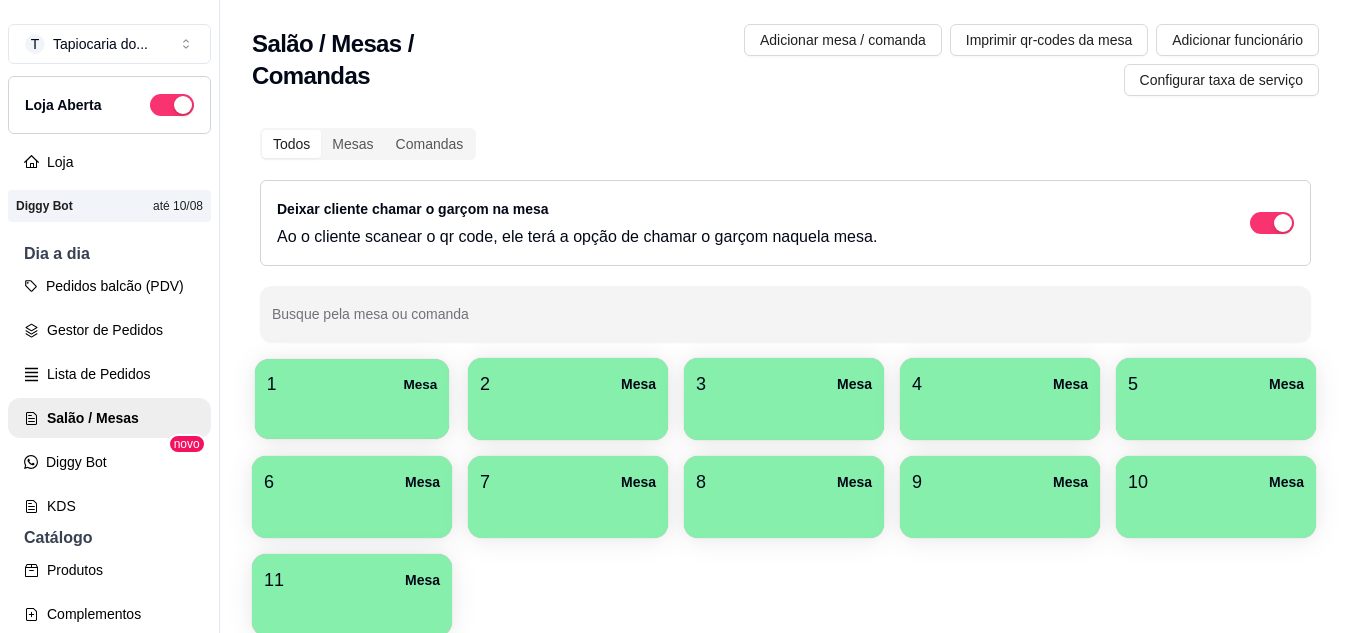 click at bounding box center (352, 412) 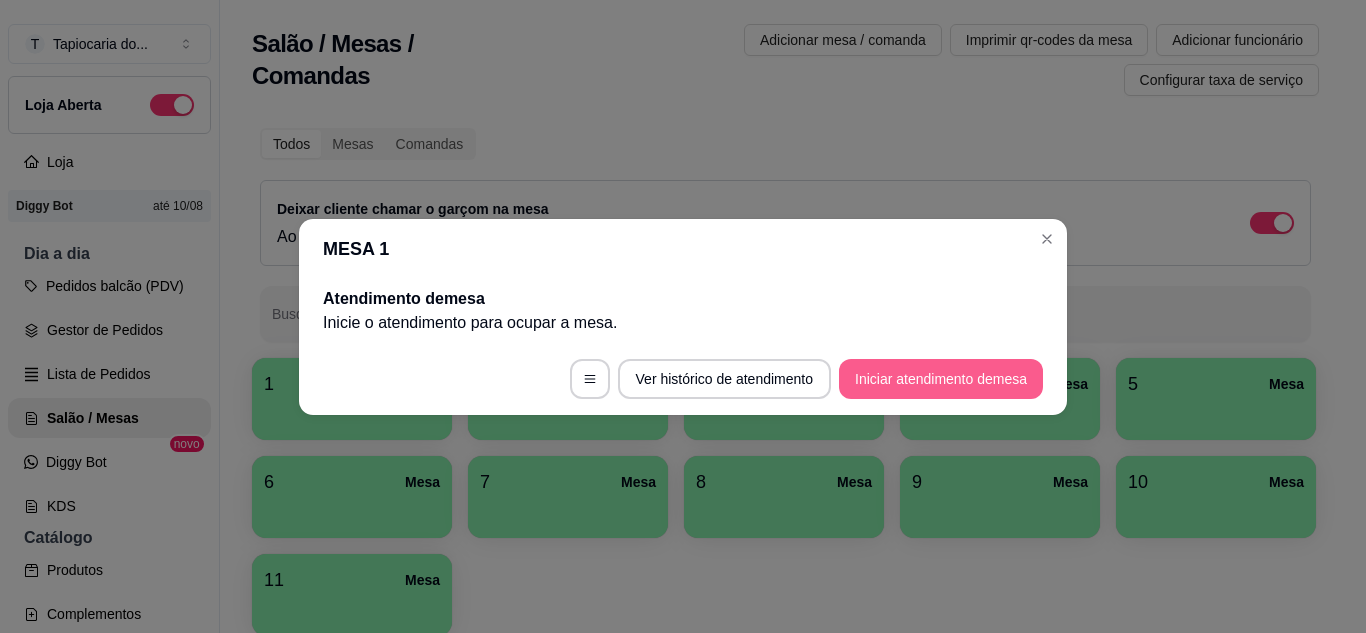 click on "Iniciar atendimento de  mesa" at bounding box center [941, 379] 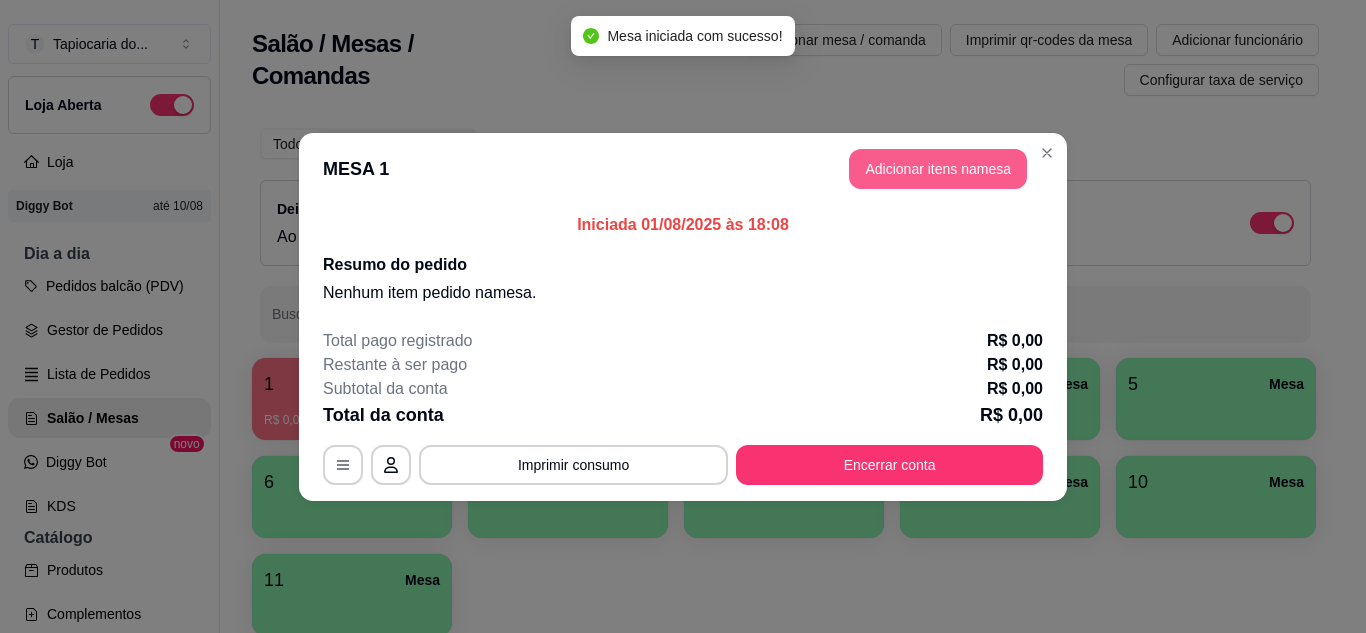 click on "Adicionar itens na  mesa" at bounding box center [938, 169] 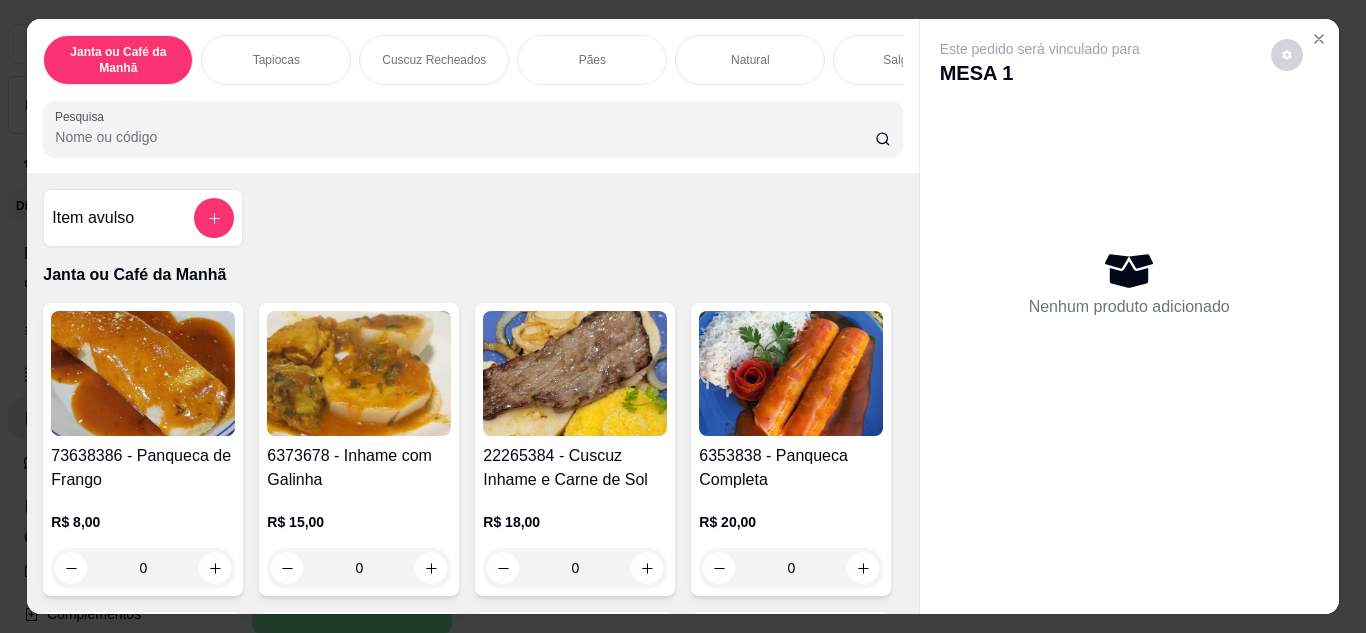 click on "Pesquisa" at bounding box center [465, 137] 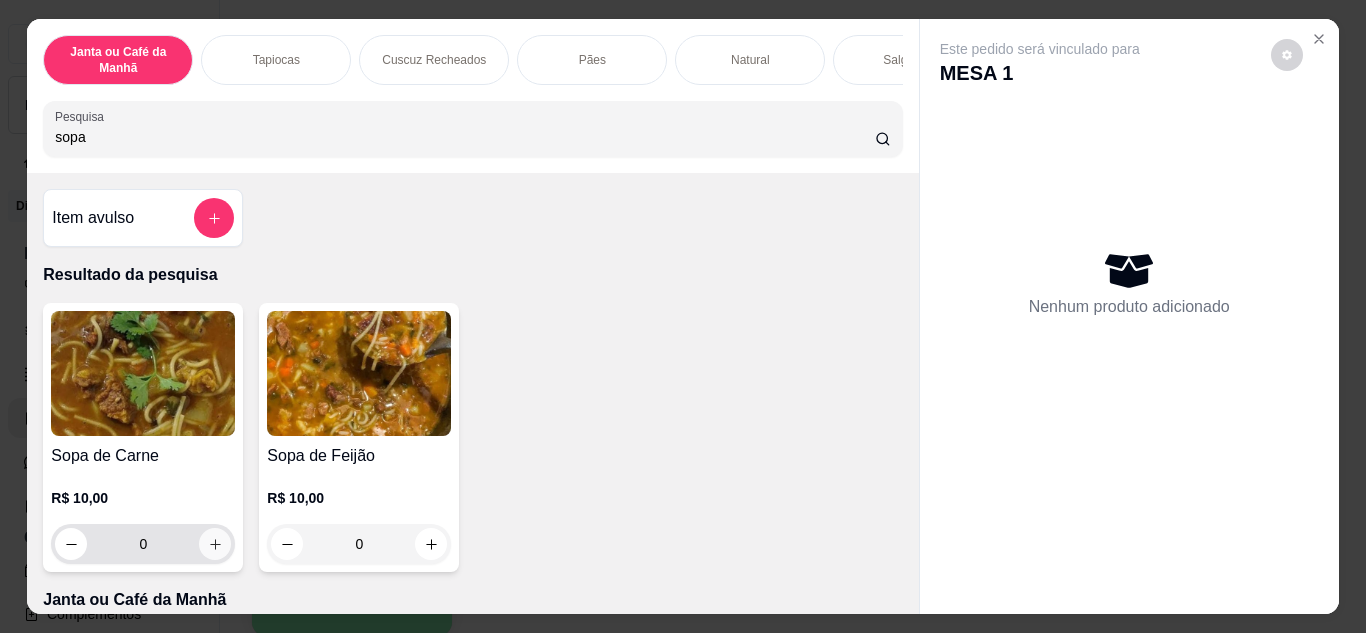 type on "sopa" 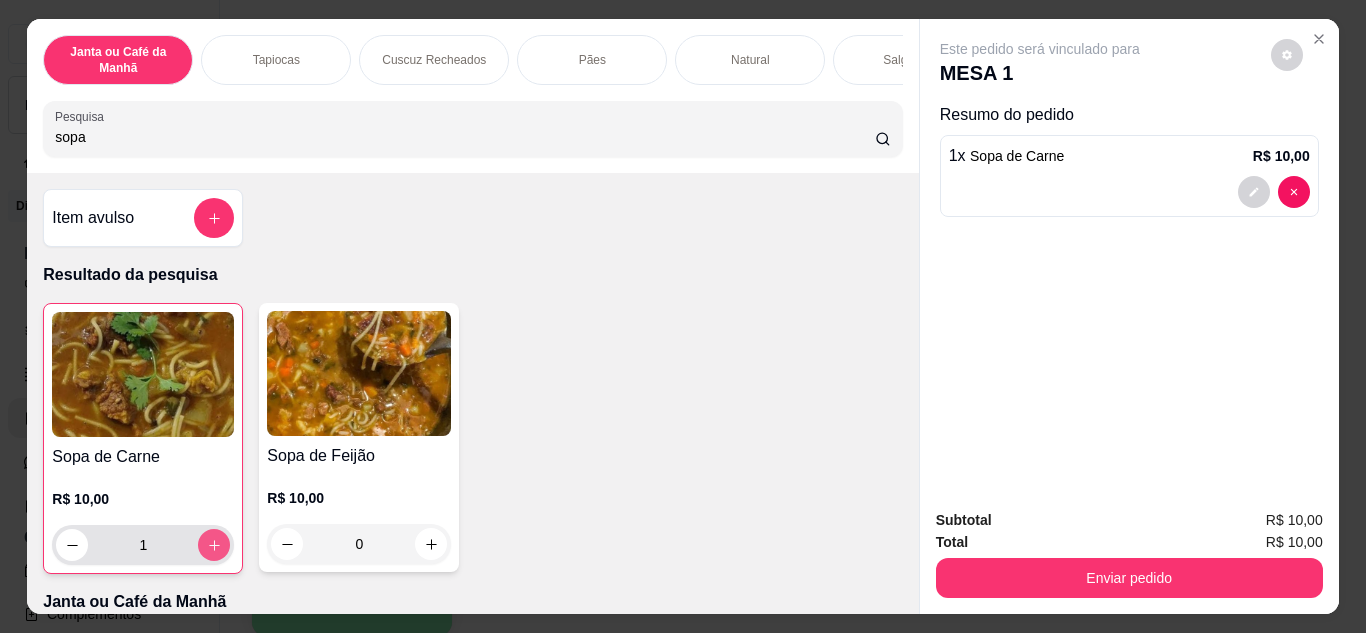type on "1" 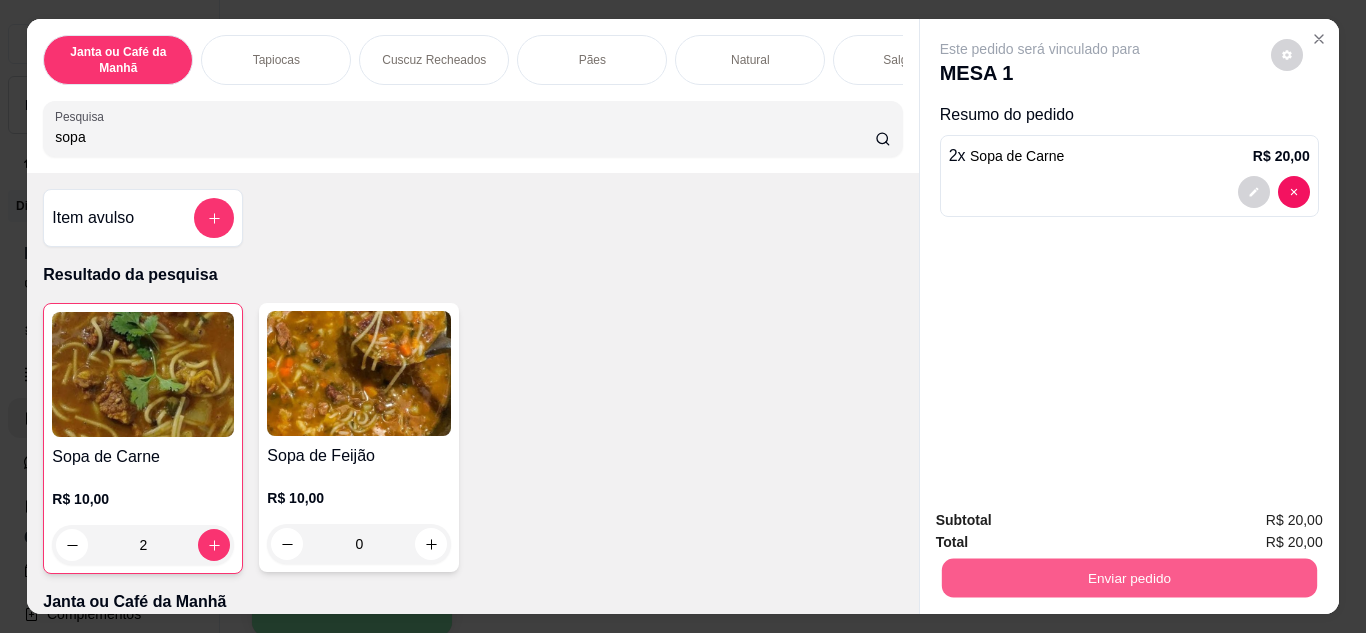 click on "Enviar pedido" at bounding box center (1128, 578) 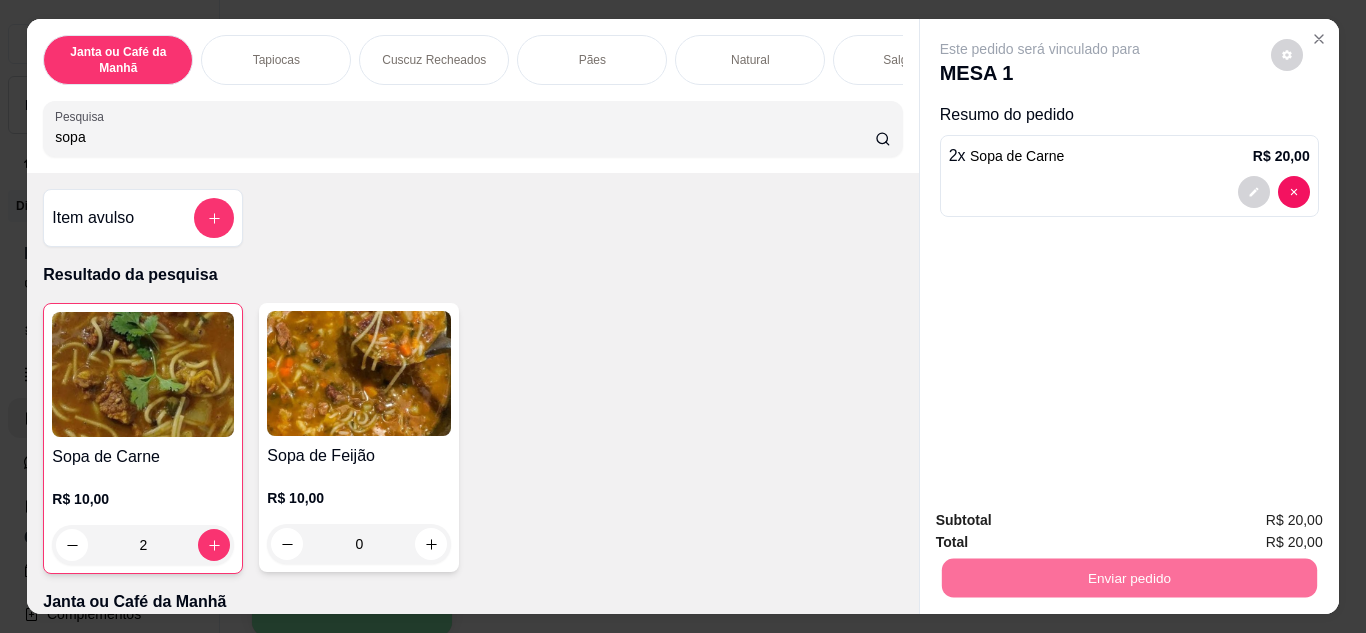 click on "Não registrar e enviar pedido" at bounding box center [1063, 522] 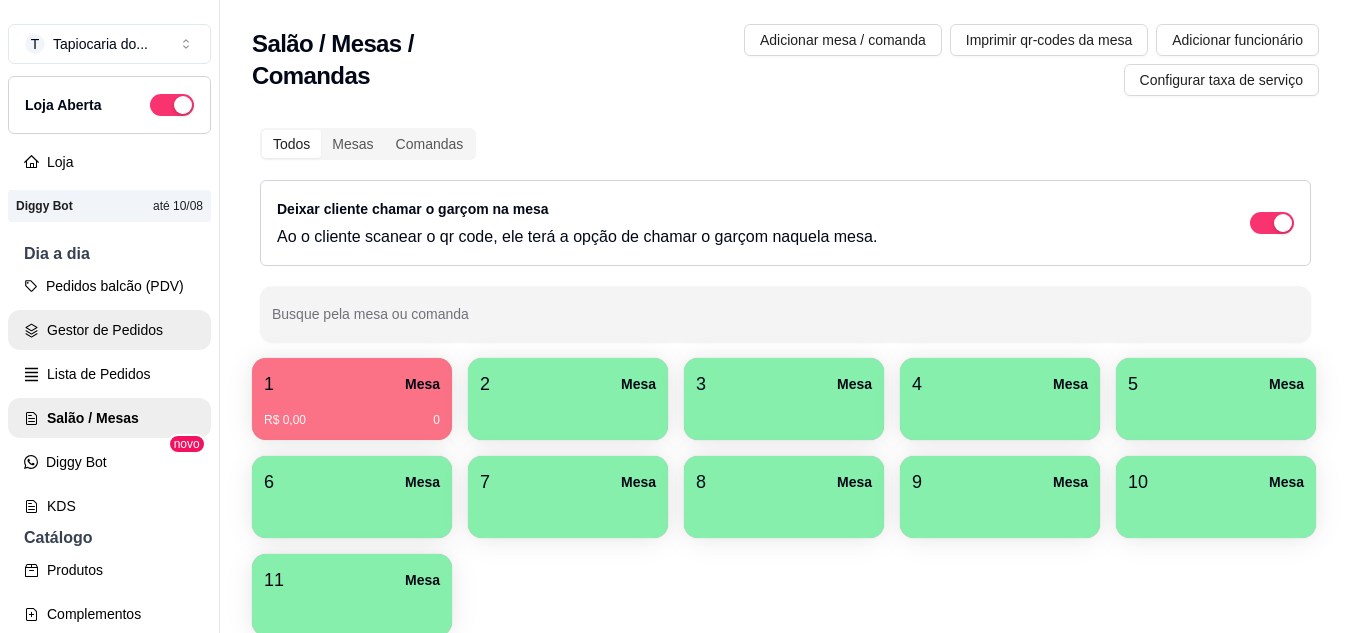 click on "Gestor de Pedidos" at bounding box center (109, 330) 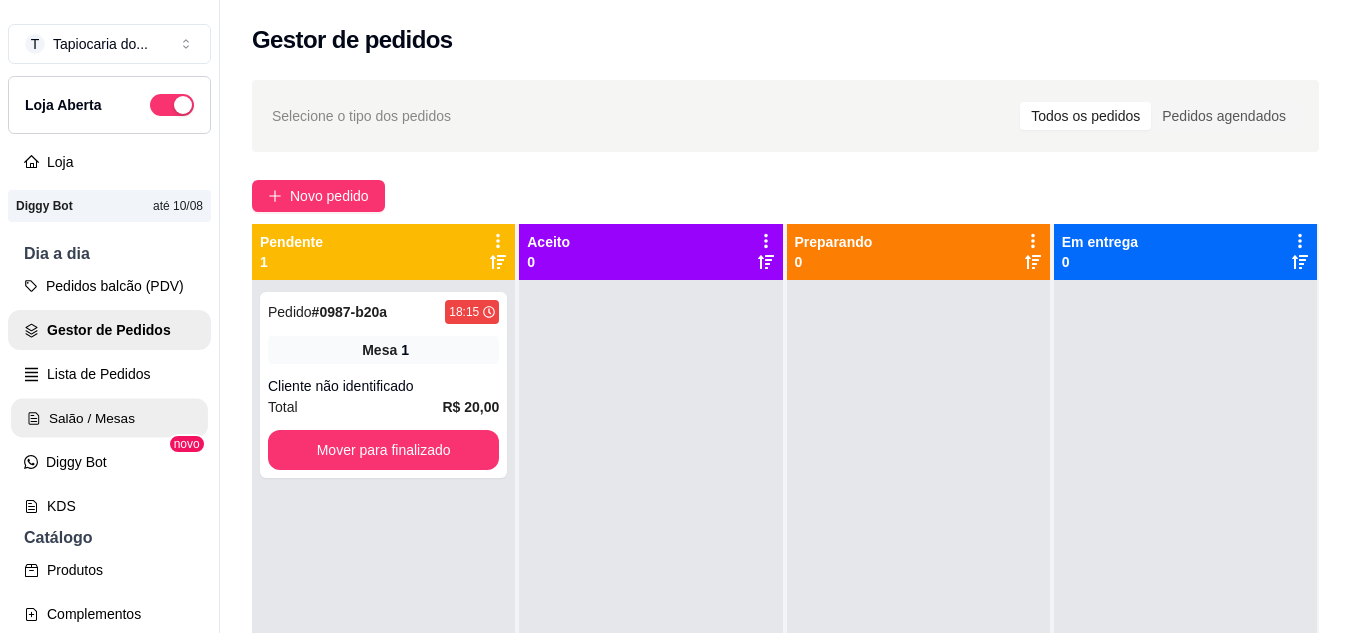 click on "Salão / Mesas" at bounding box center (109, 418) 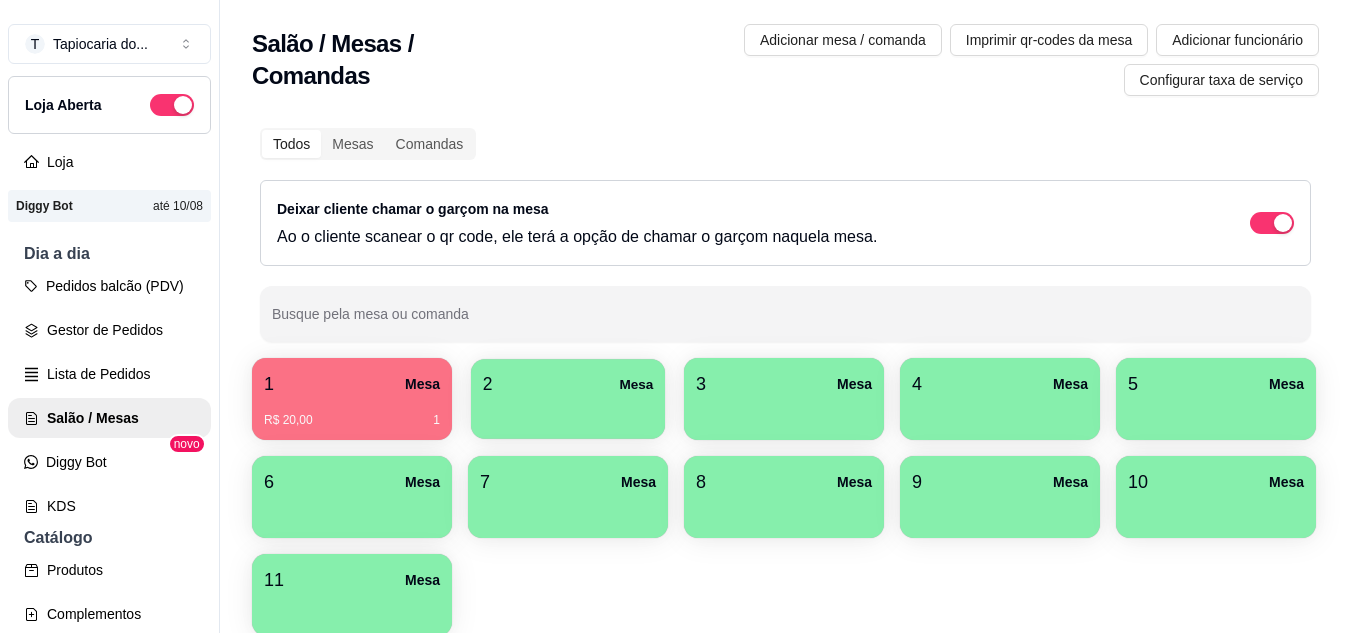 click at bounding box center (568, 412) 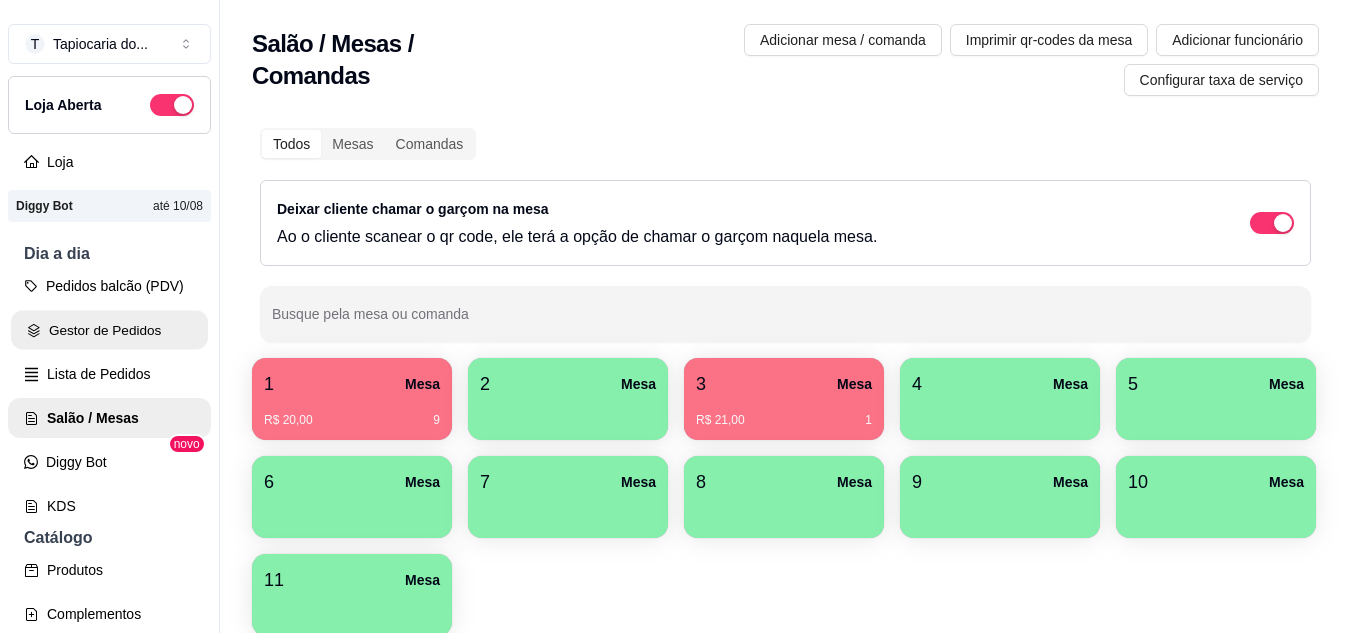 click on "Gestor de Pedidos" at bounding box center (109, 330) 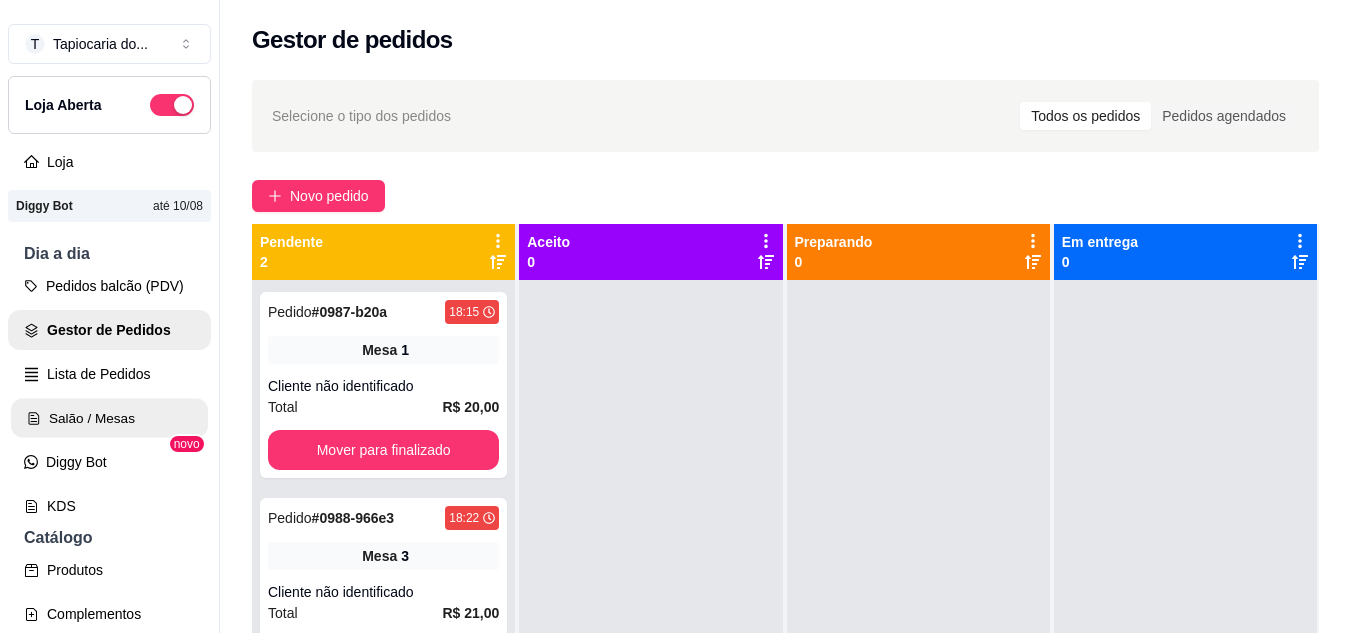 click on "Salão / Mesas" at bounding box center [109, 418] 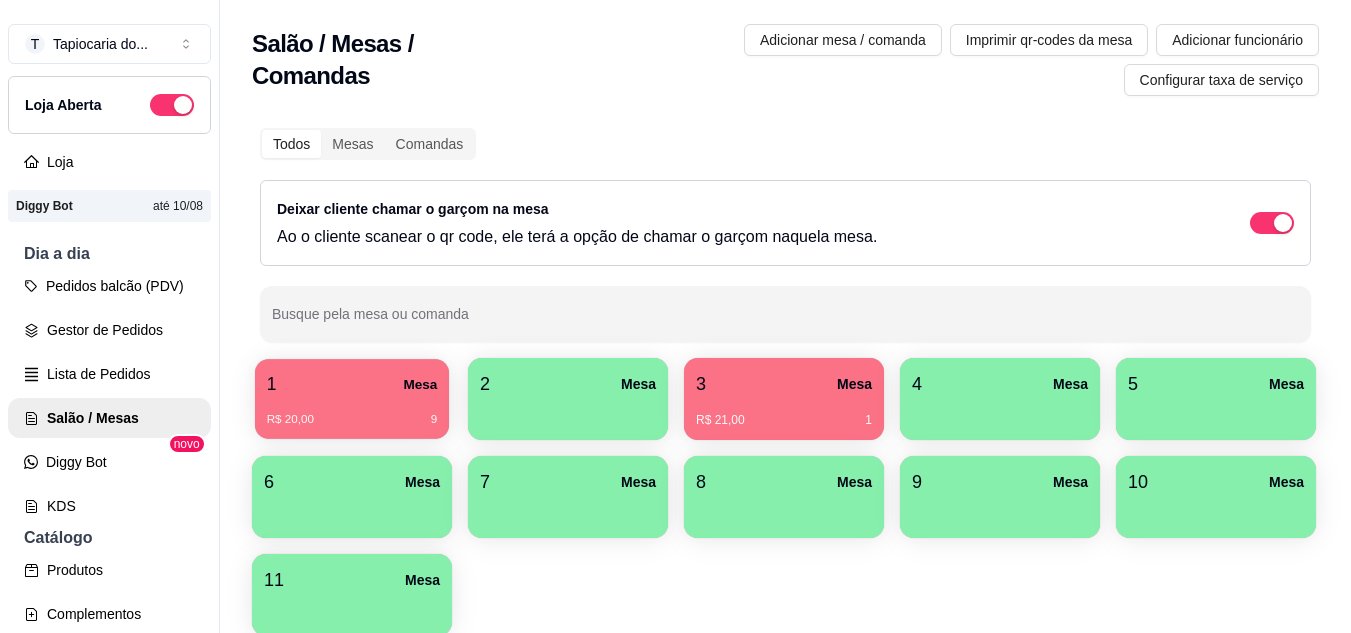 click on "R$ 20,00 9" at bounding box center [352, 412] 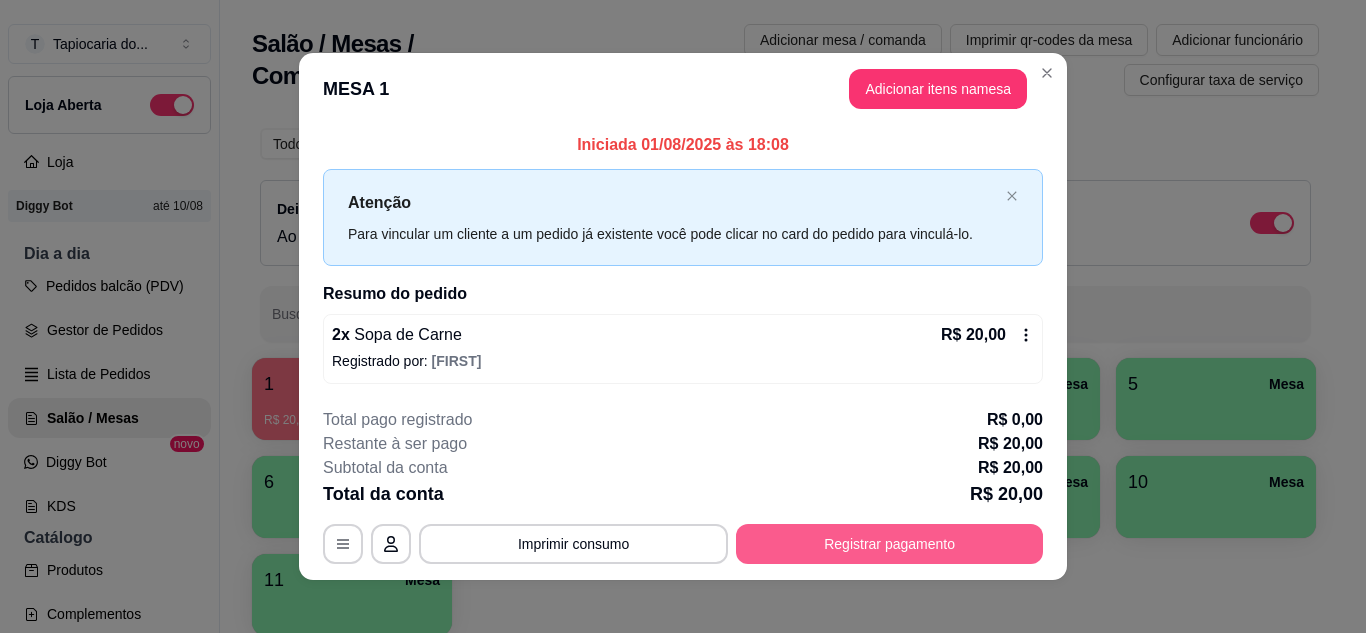 click on "Registrar pagamento" at bounding box center (889, 544) 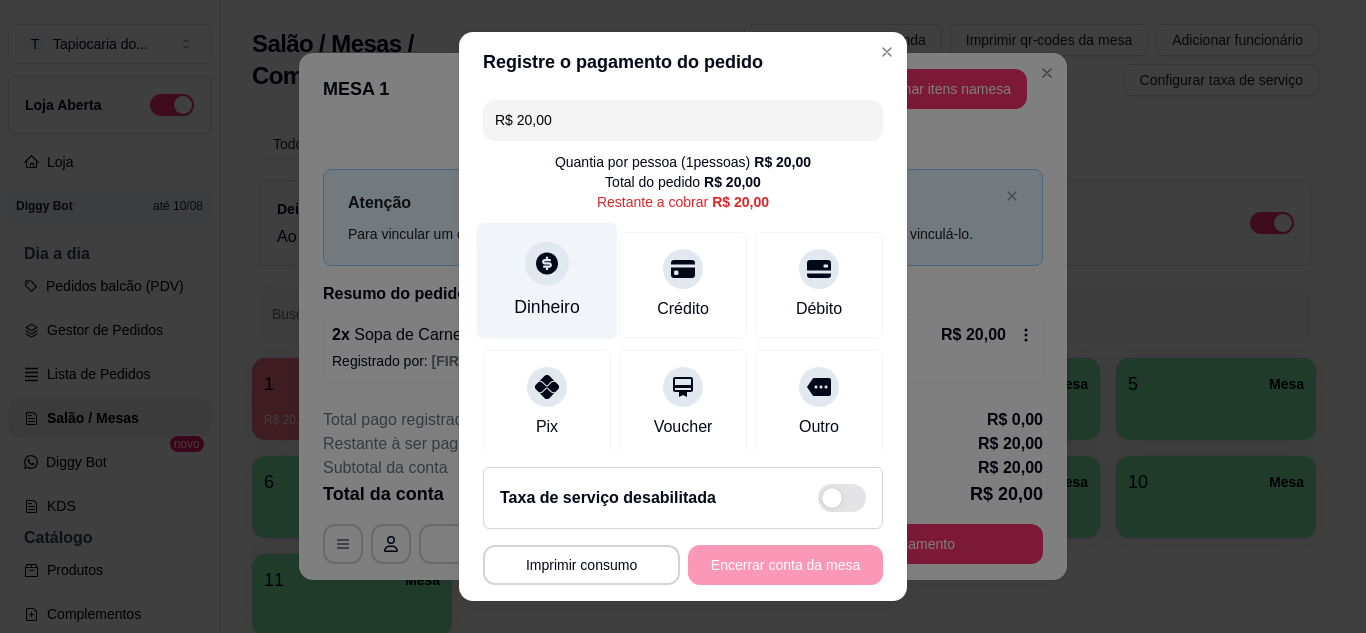 click on "Dinheiro" at bounding box center (547, 280) 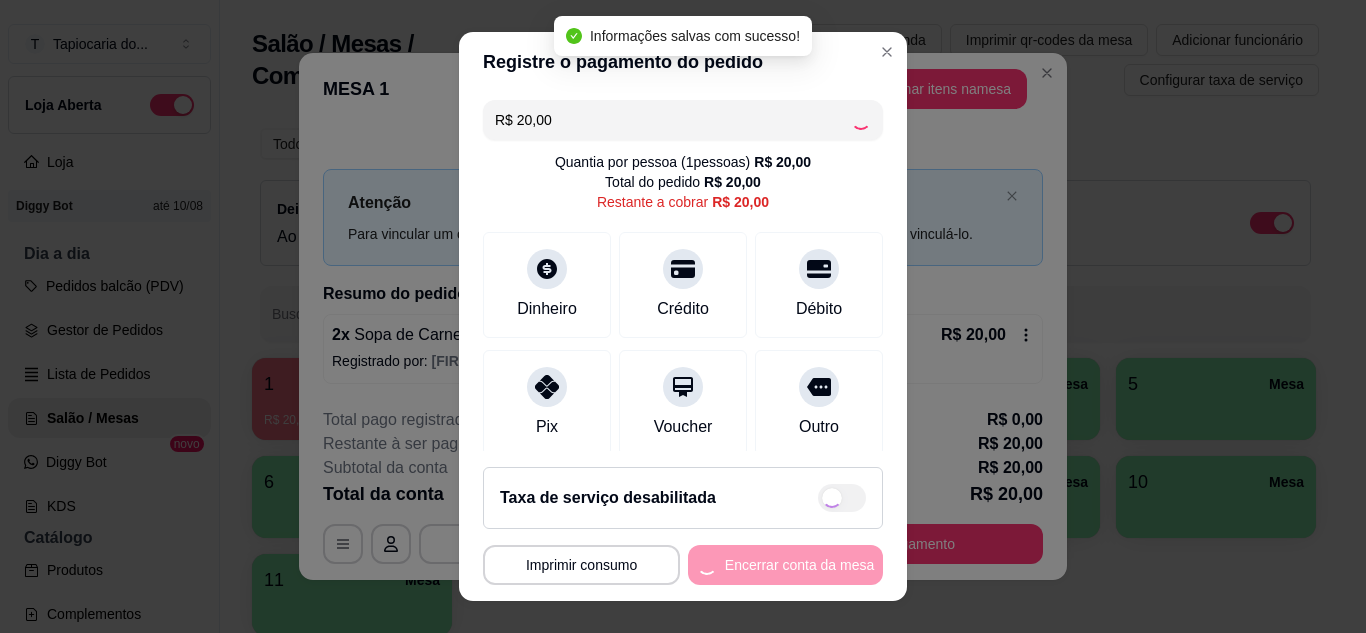 type on "R$ 0,00" 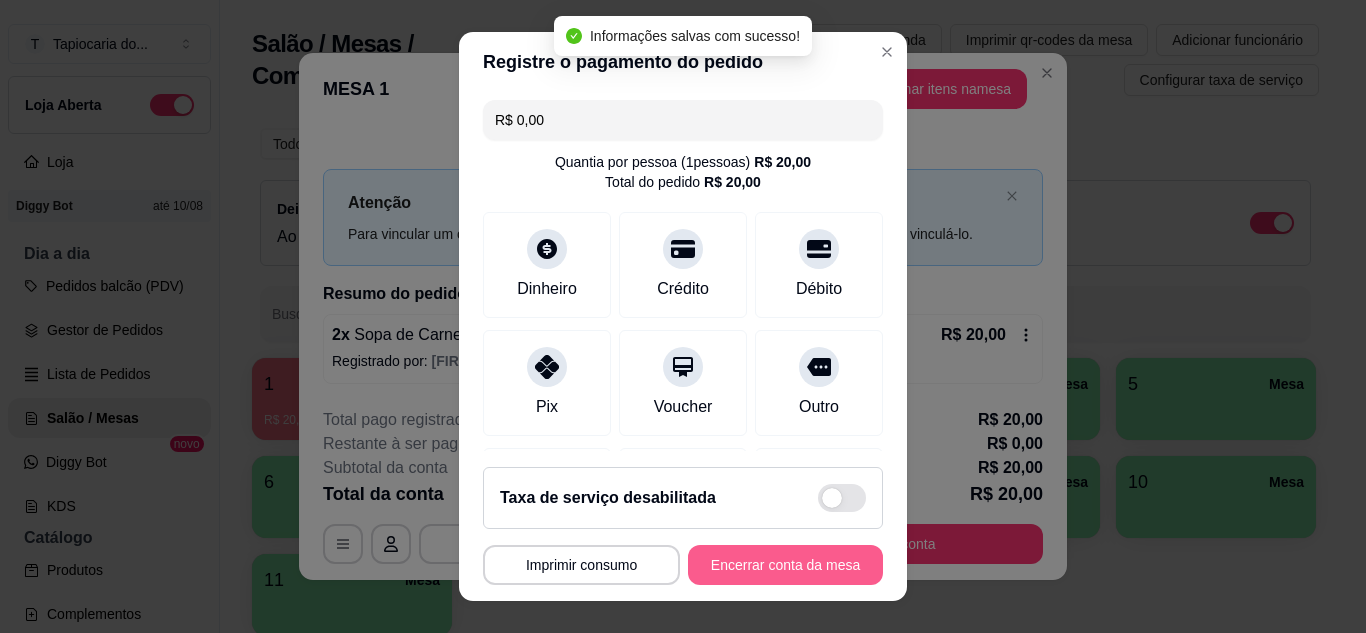 click on "Encerrar conta da mesa" at bounding box center [785, 565] 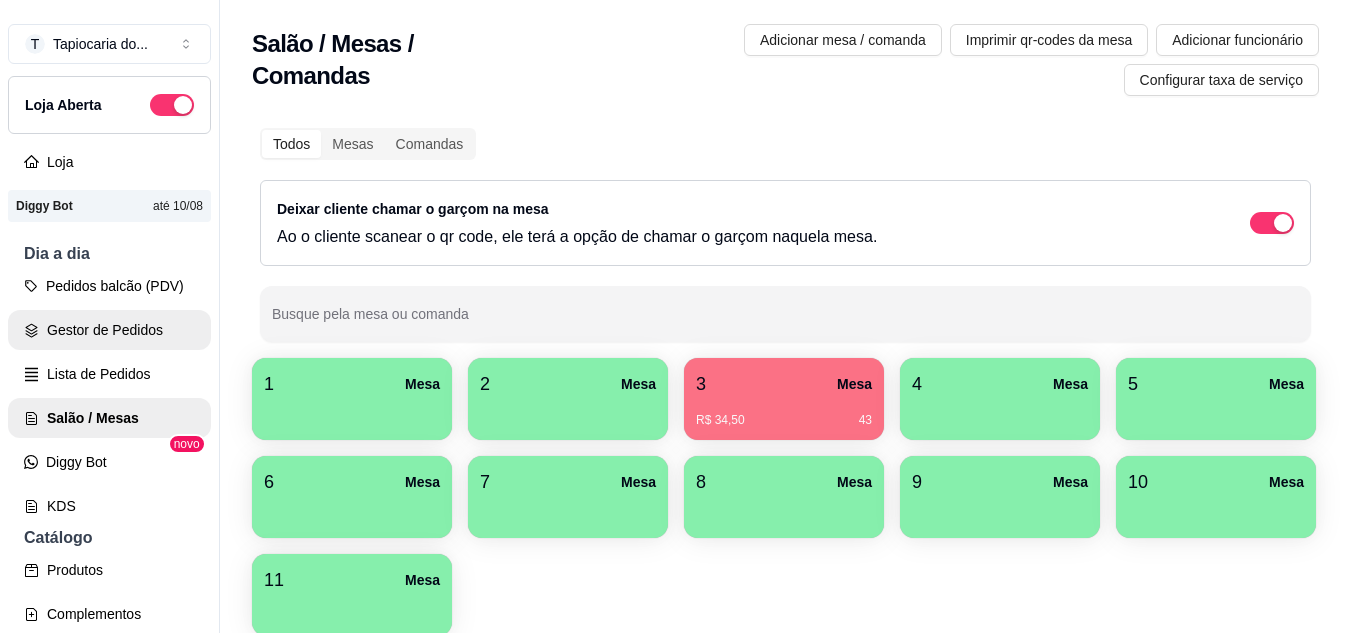 click on "Gestor de Pedidos" at bounding box center [109, 330] 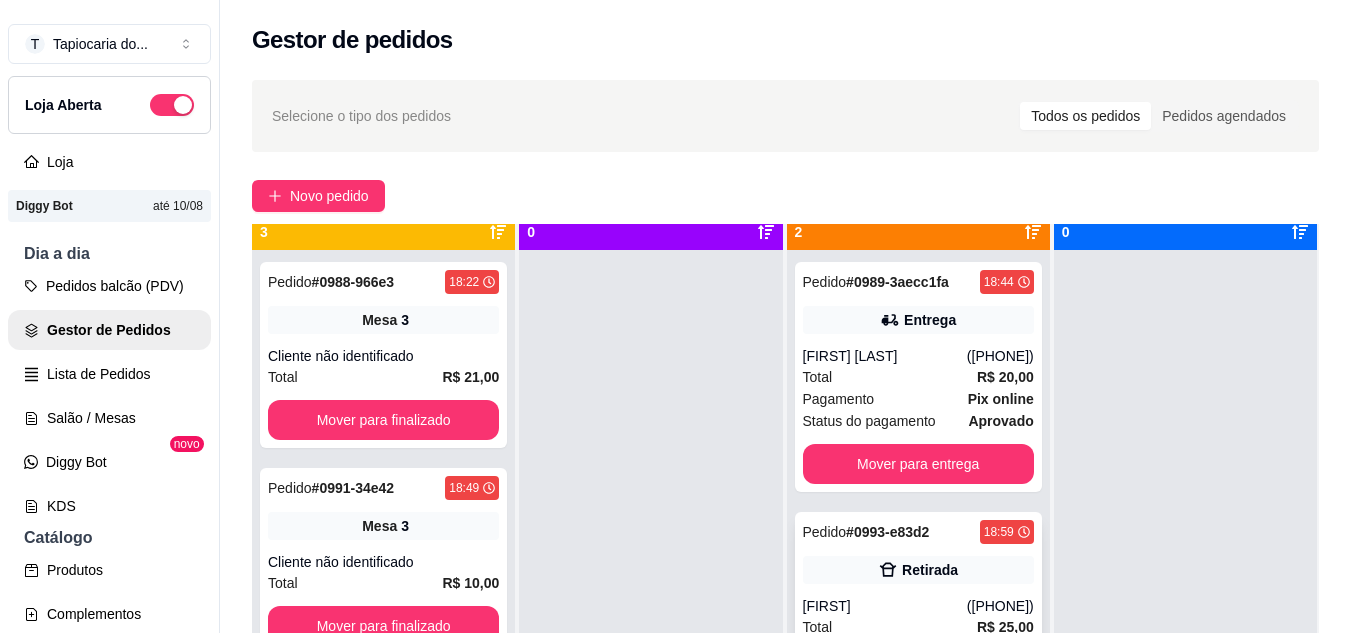 scroll, scrollTop: 56, scrollLeft: 0, axis: vertical 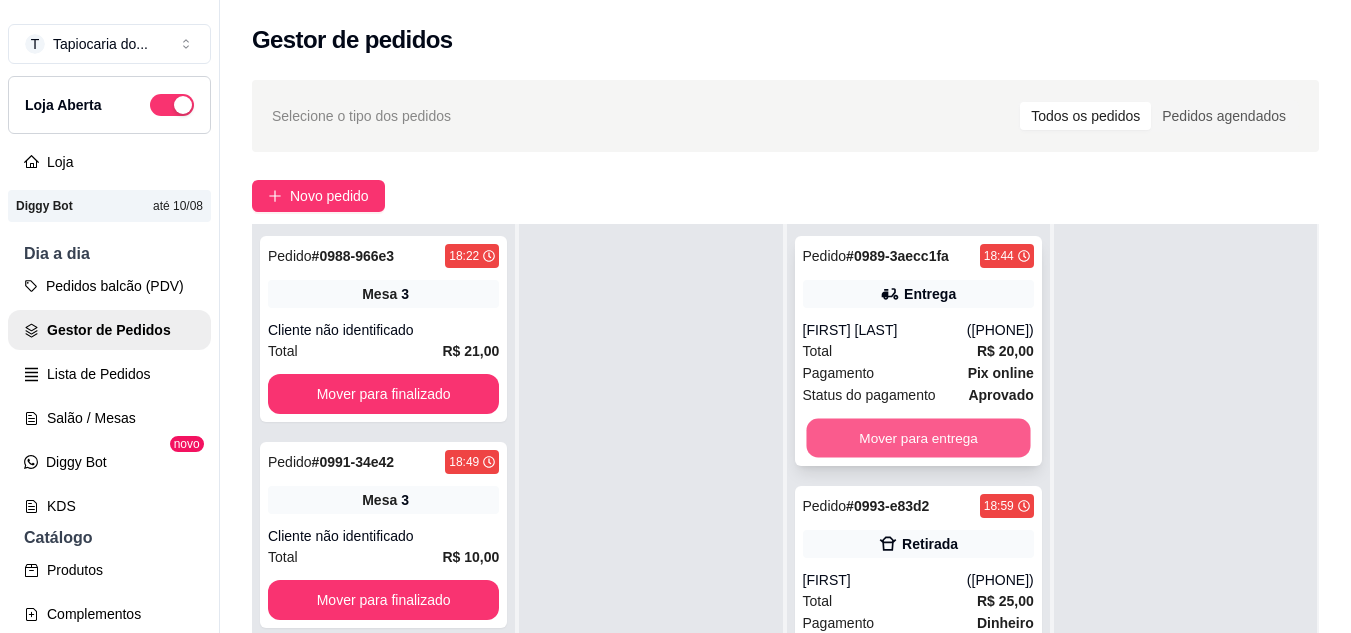 click on "Mover para entrega" at bounding box center (918, 438) 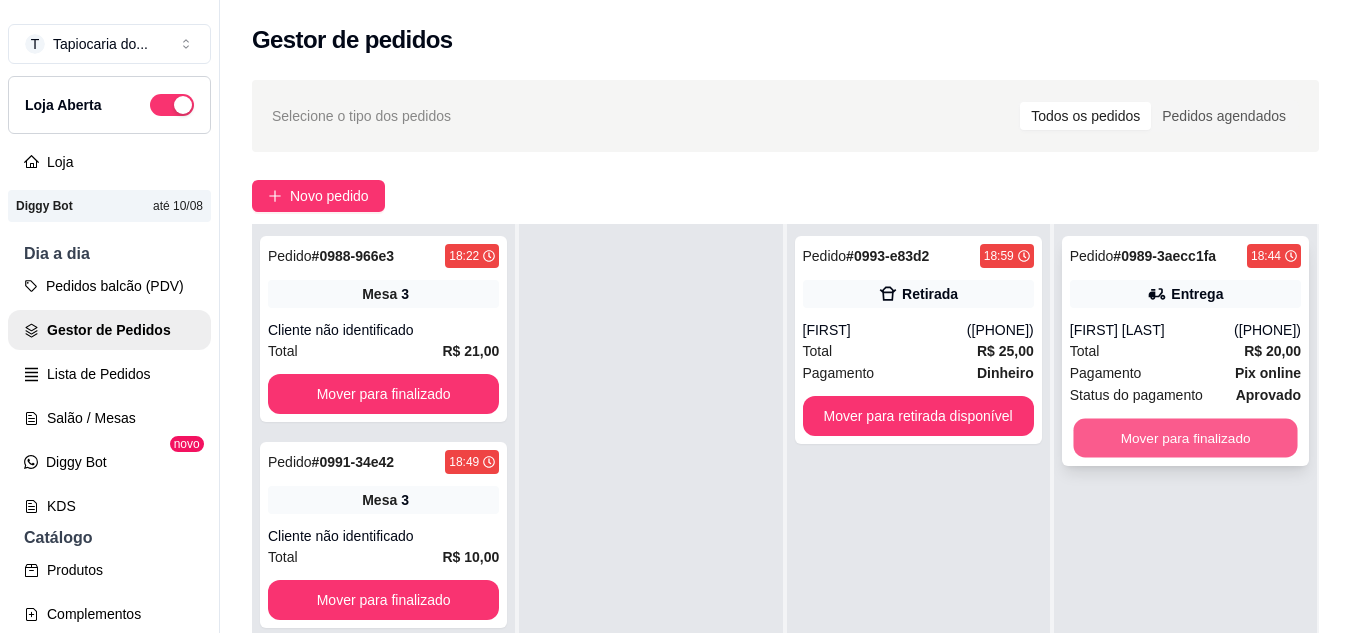 click on "Mover para finalizado" at bounding box center [1185, 438] 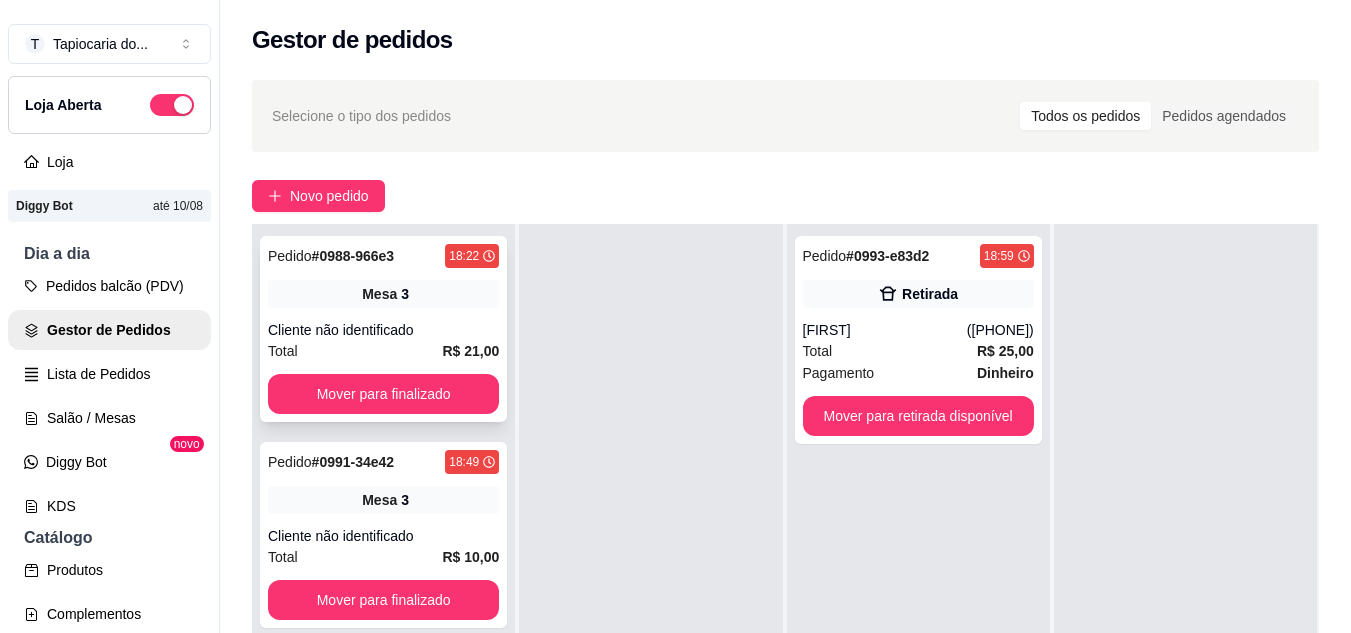 scroll, scrollTop: 5, scrollLeft: 0, axis: vertical 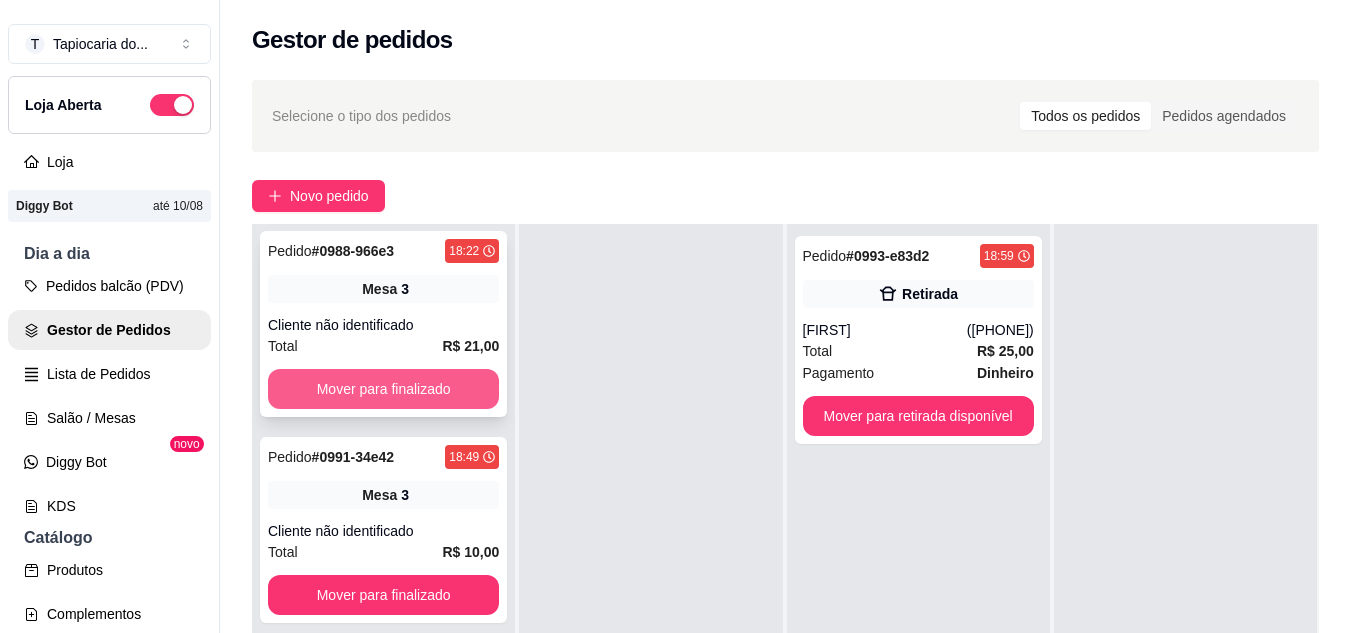 click on "Mover para finalizado" at bounding box center (383, 389) 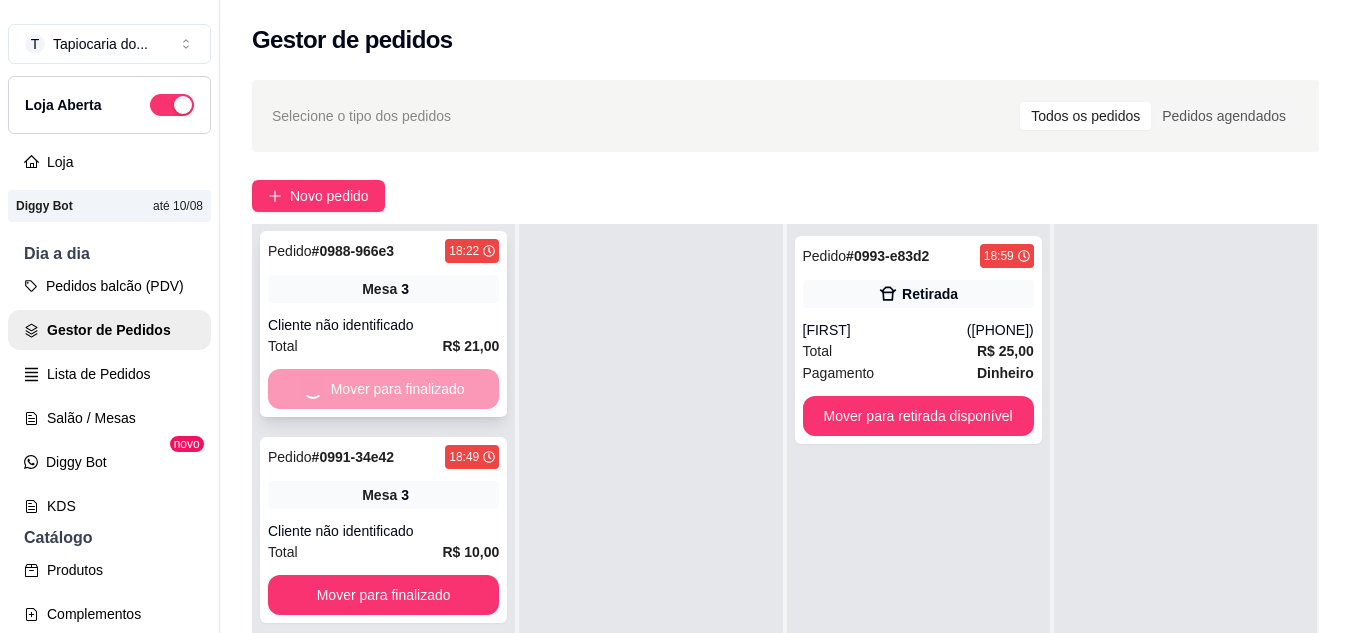 scroll, scrollTop: 0, scrollLeft: 0, axis: both 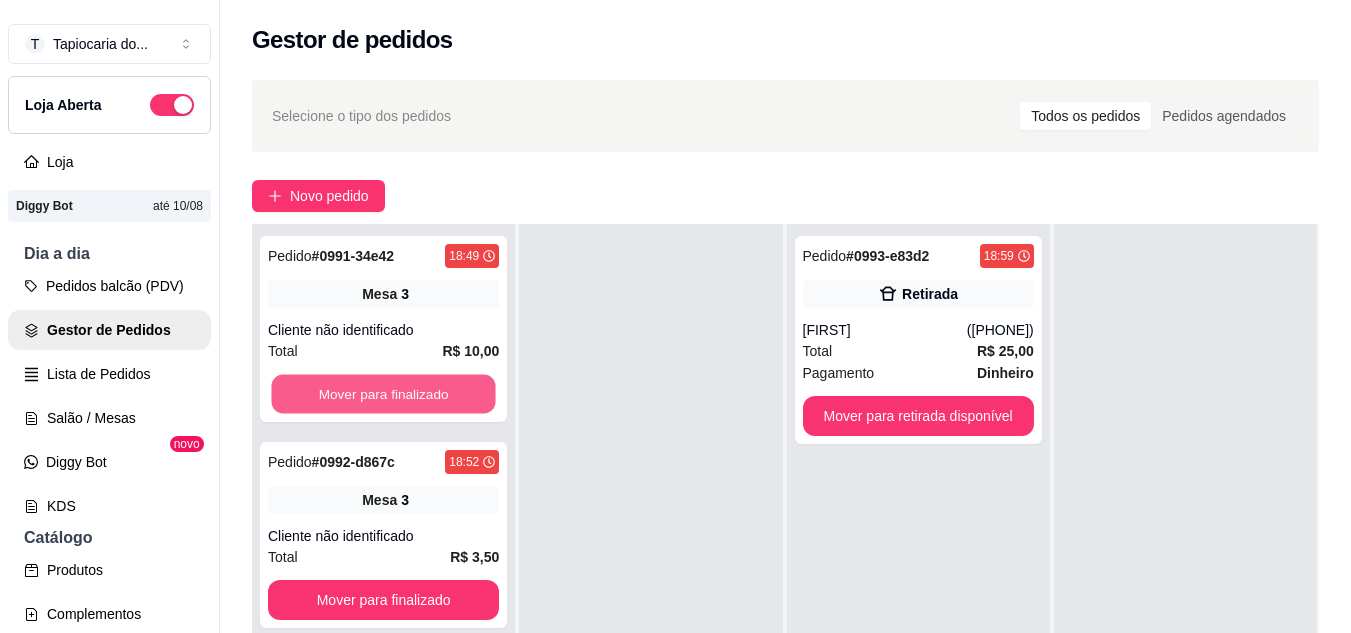 click on "Mover para finalizado" at bounding box center (383, 394) 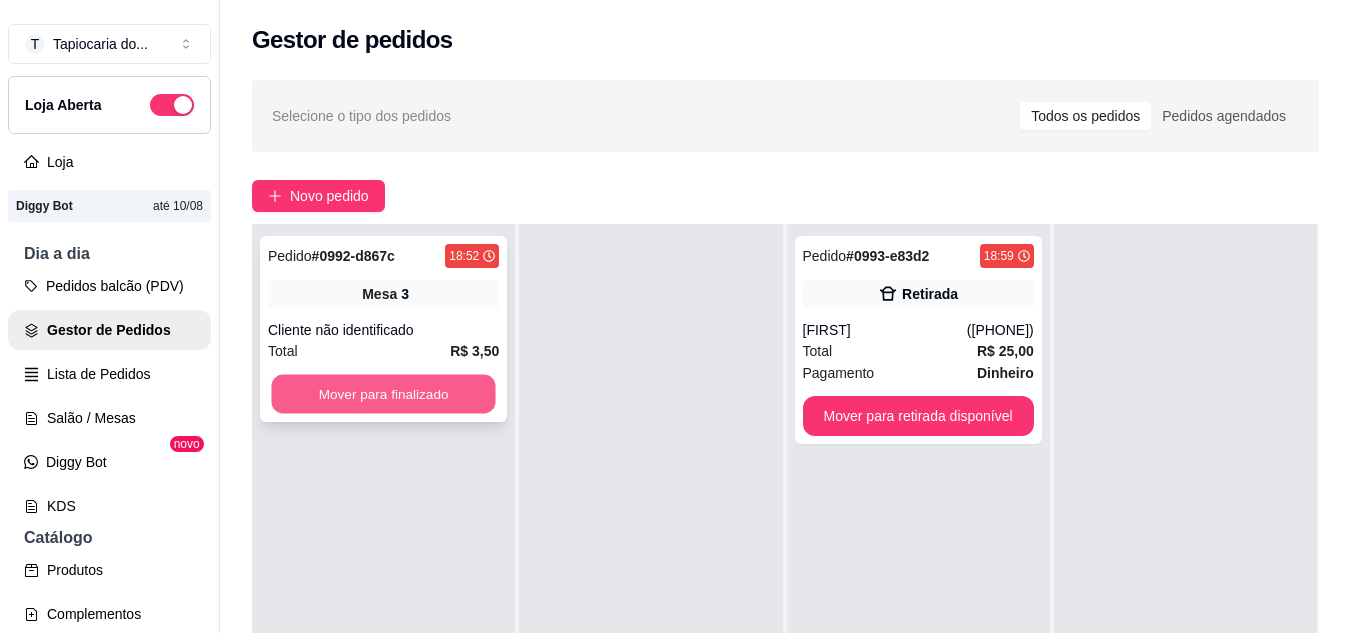 click on "Mover para finalizado" at bounding box center (383, 394) 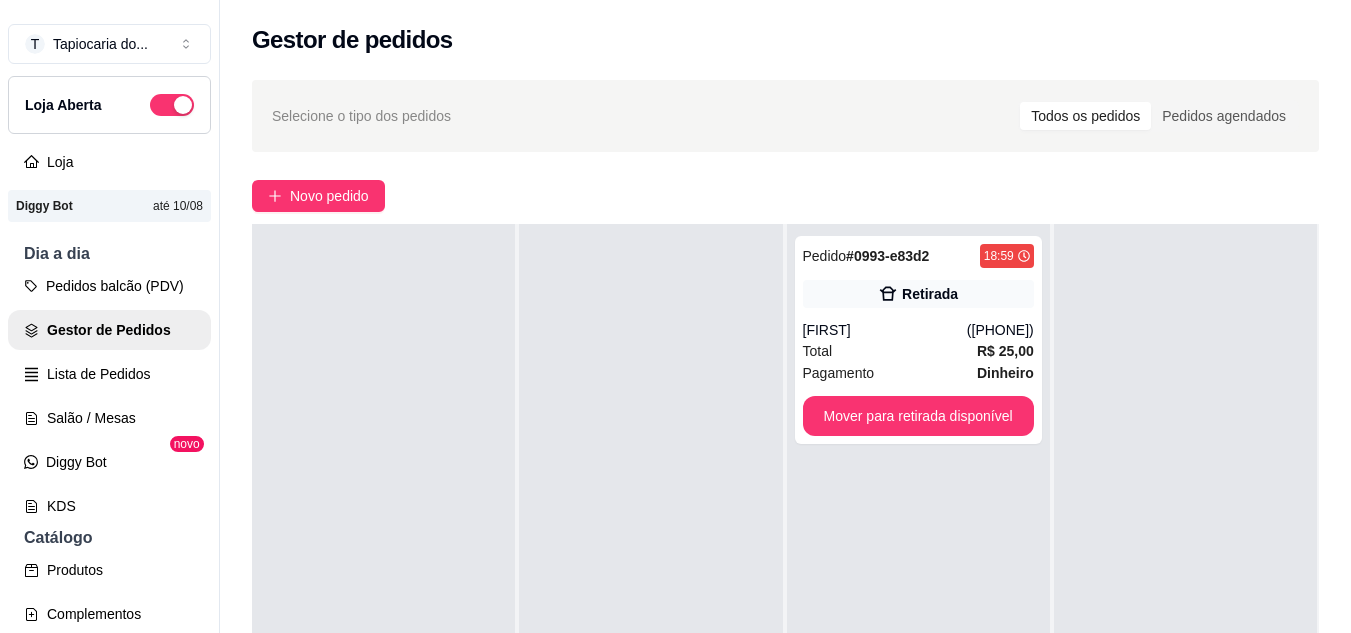 click at bounding box center (1185, 540) 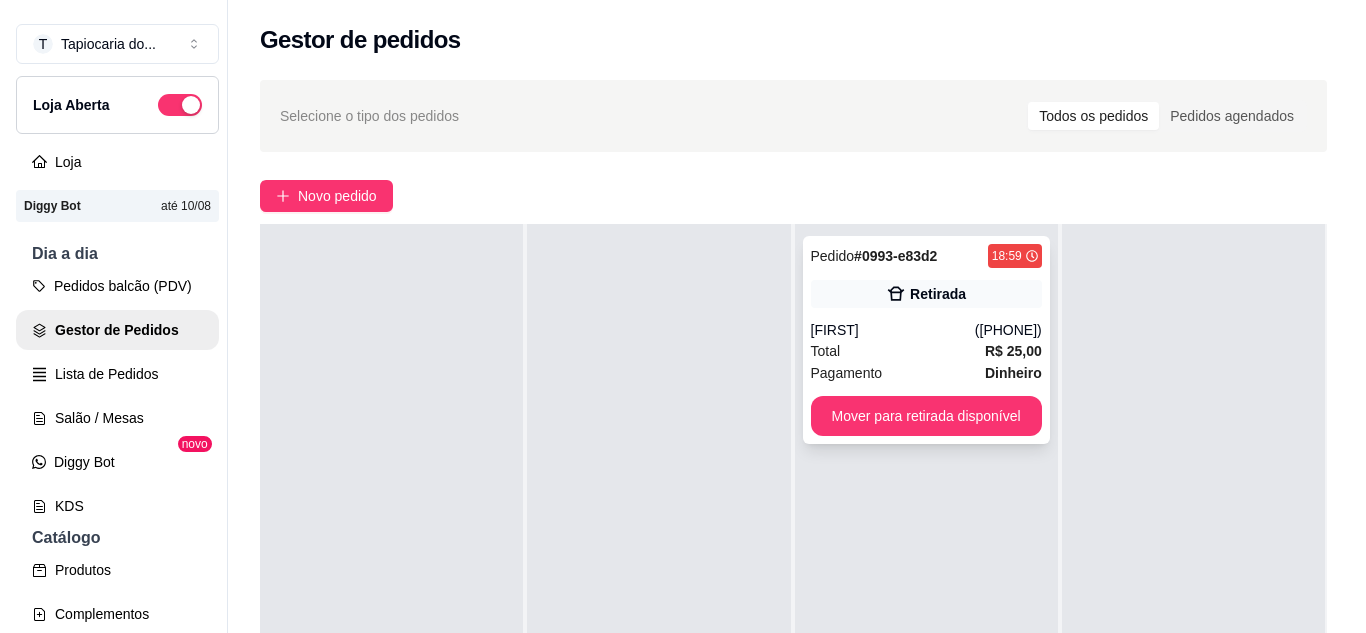 scroll, scrollTop: 0, scrollLeft: 0, axis: both 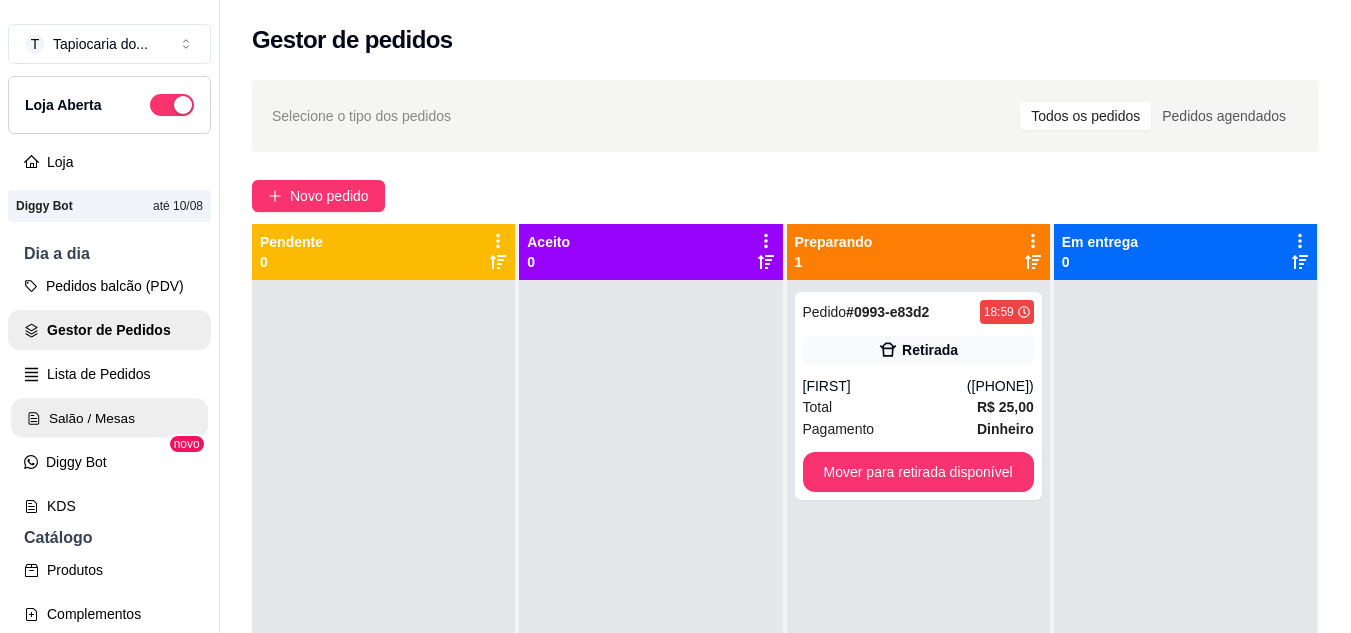 click on "Salão / Mesas" at bounding box center [109, 418] 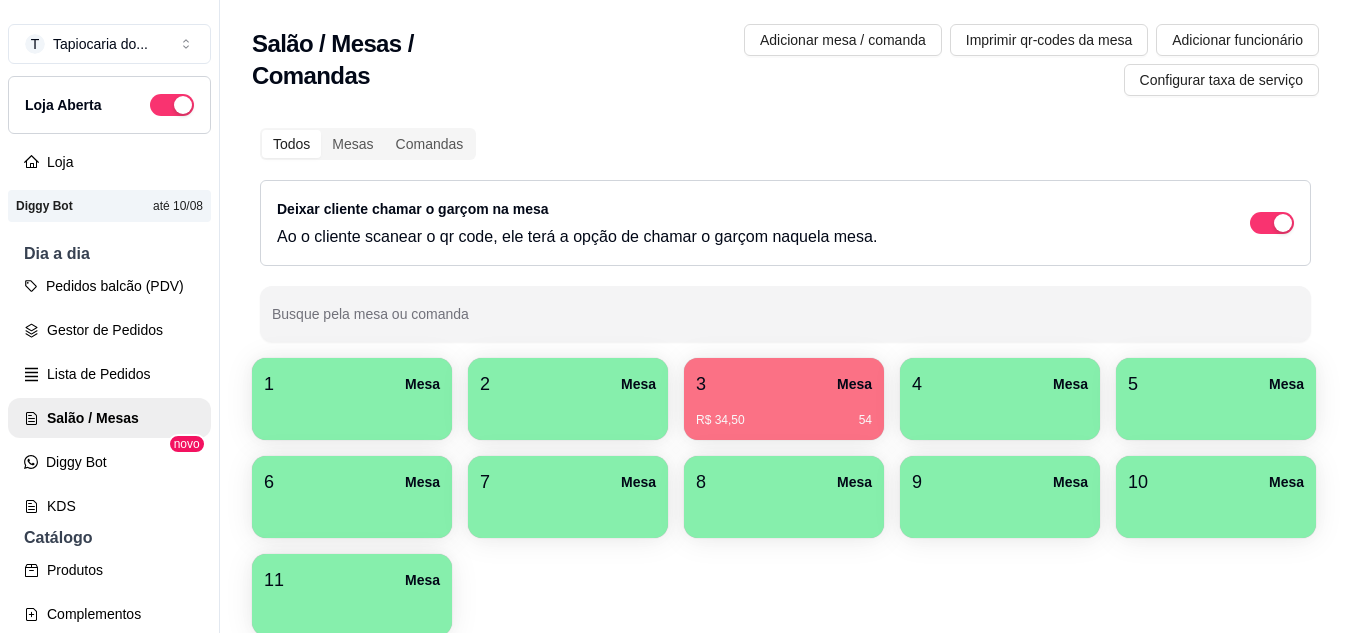 click on "1 Mesa" at bounding box center [352, 384] 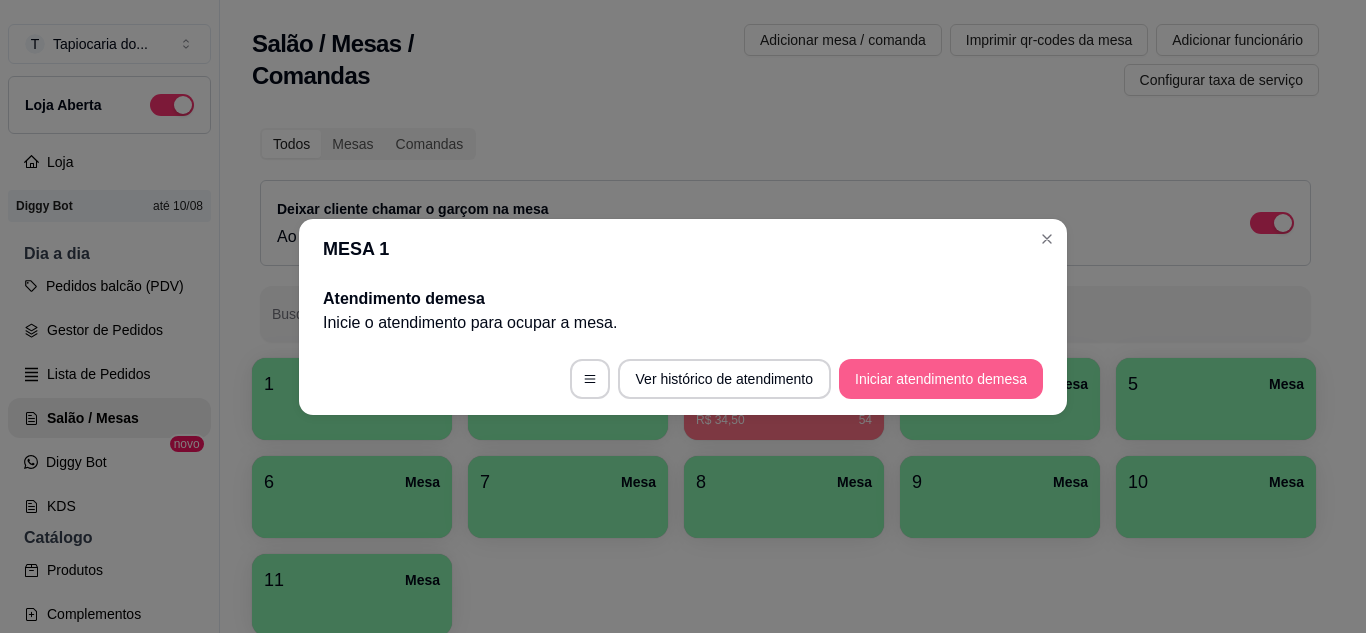 click on "Iniciar atendimento de  mesa" at bounding box center (941, 379) 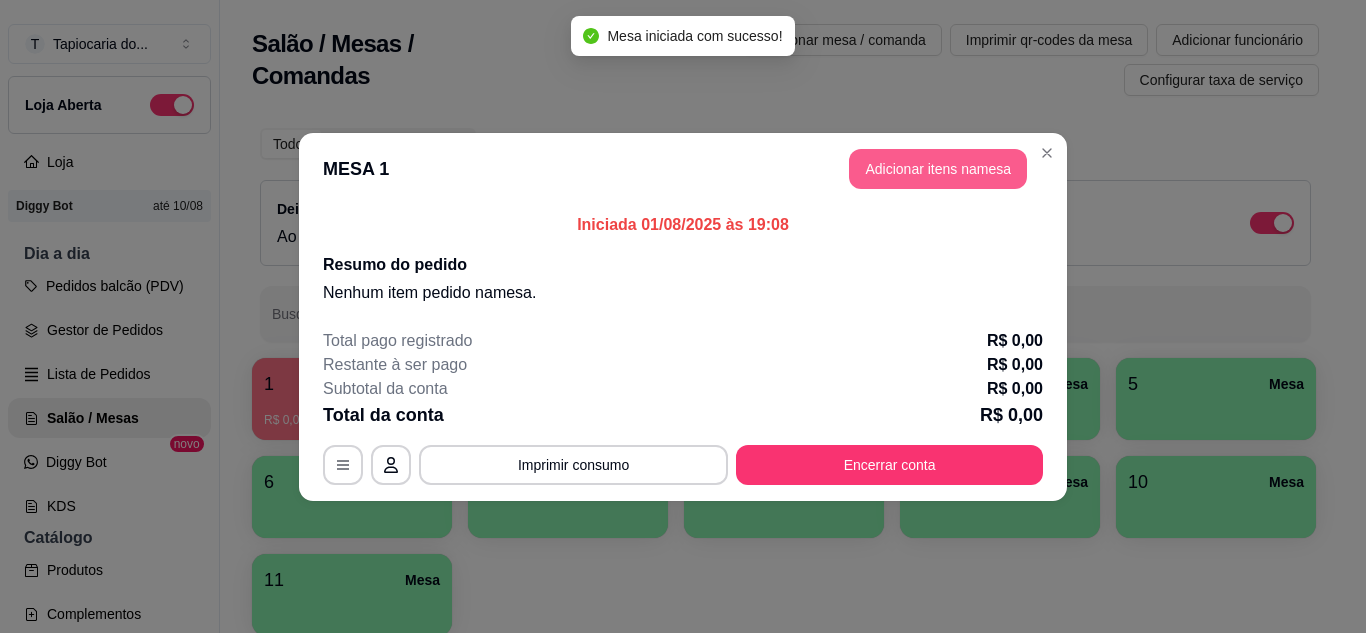 click on "Adicionar itens na  mesa" at bounding box center [938, 169] 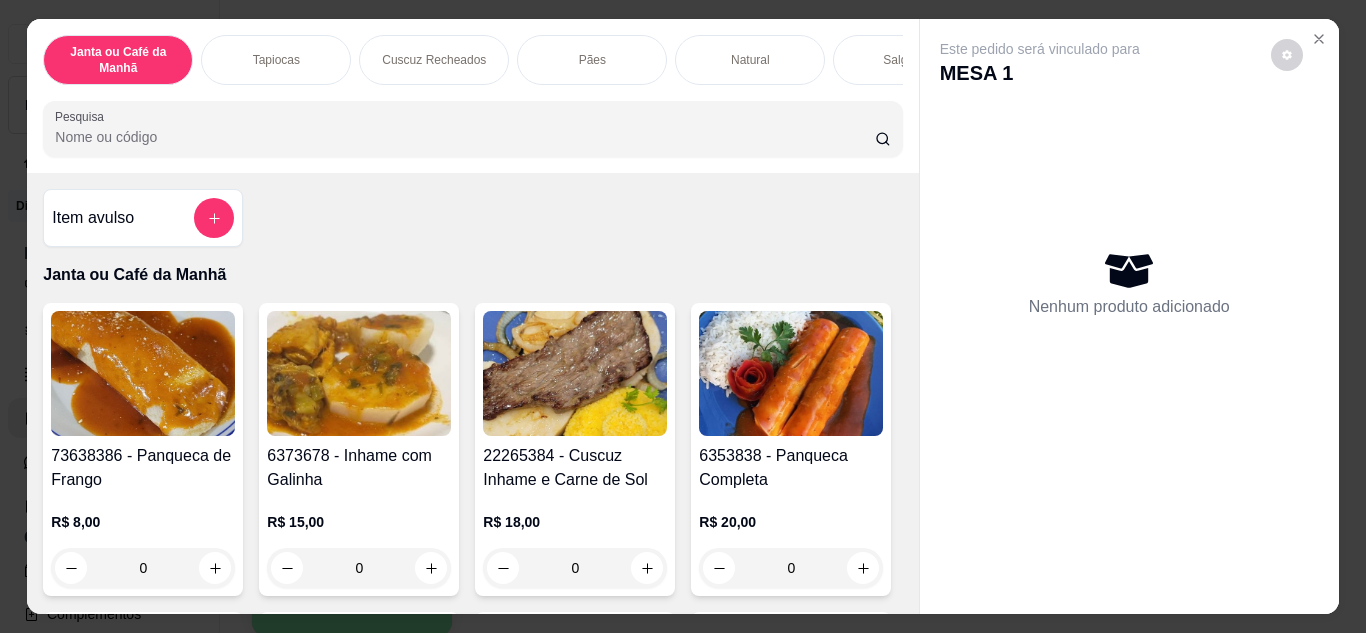 click on "Pesquisa" at bounding box center [465, 137] 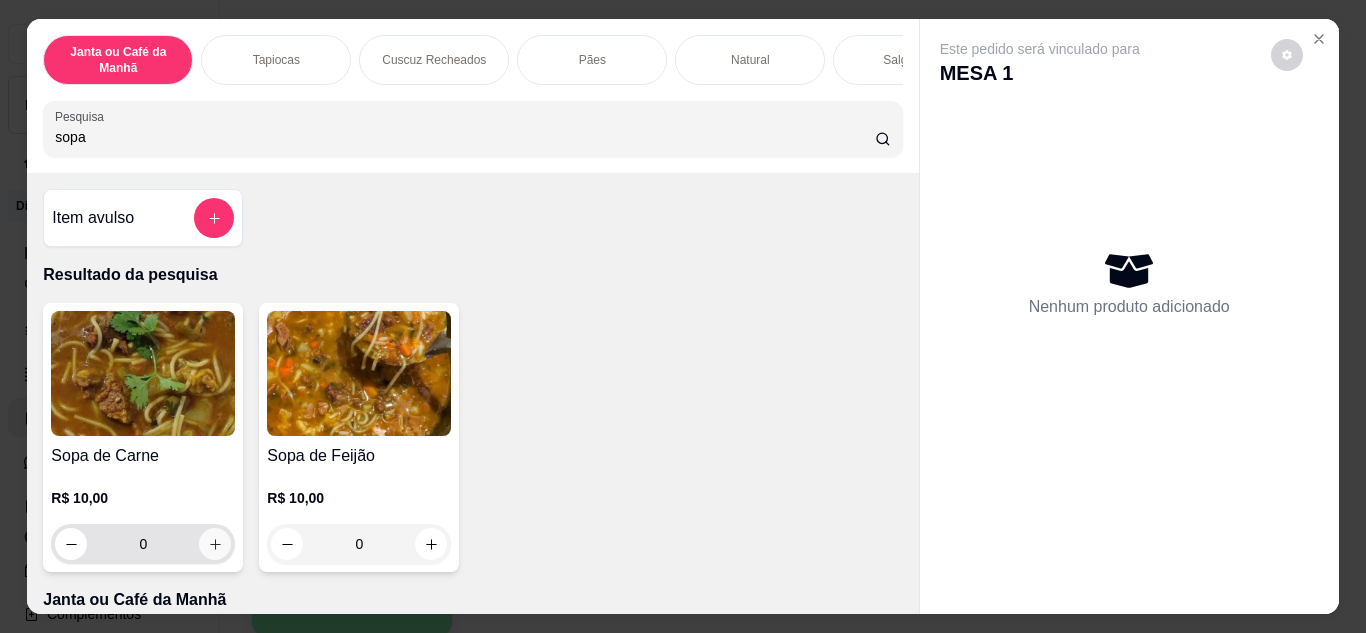 type on "sopa" 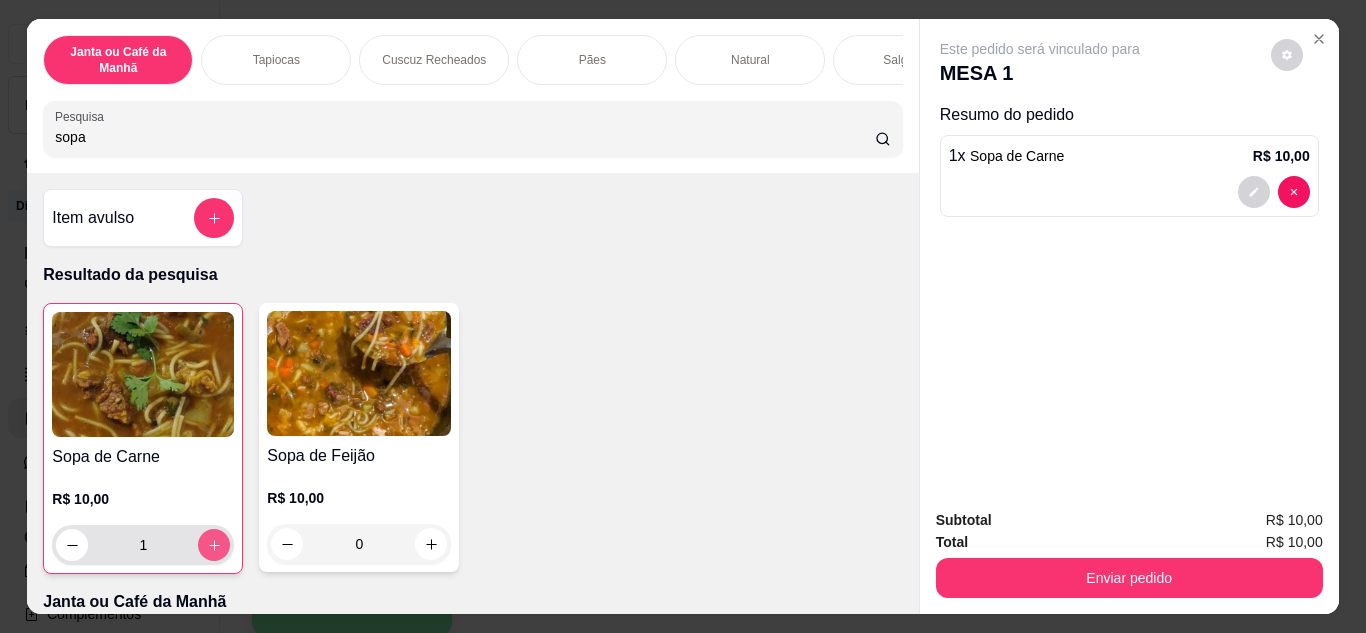 type on "1" 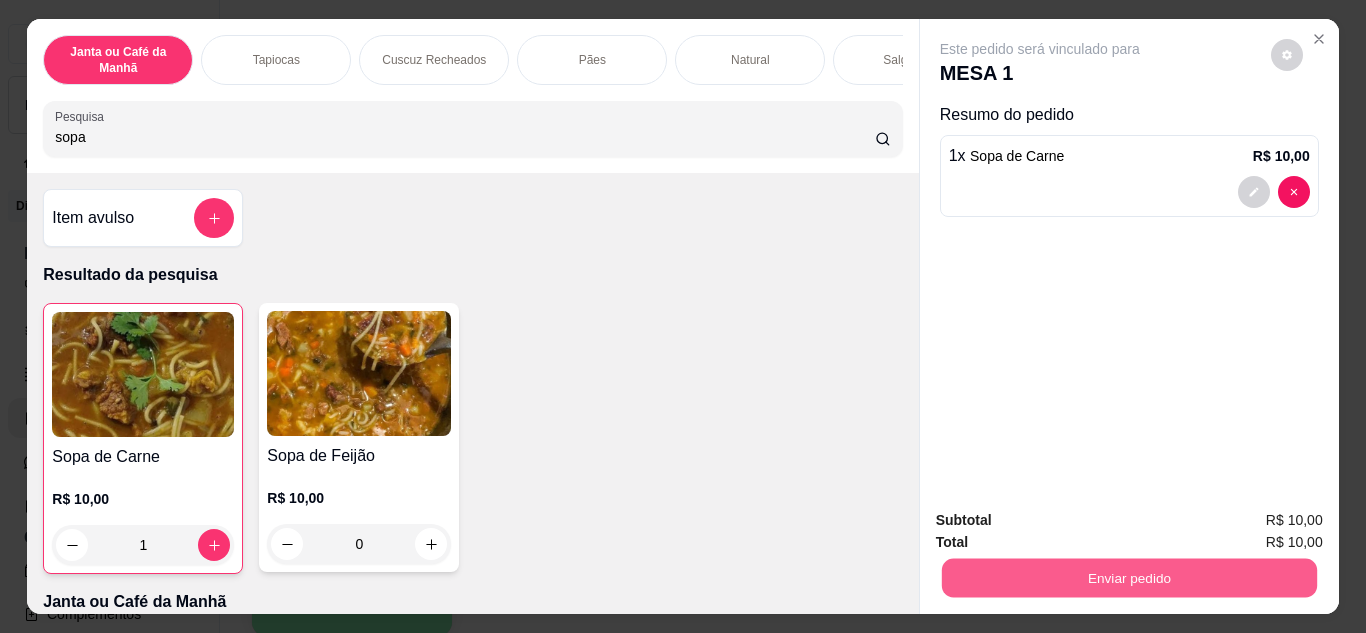 click on "Enviar pedido" at bounding box center [1128, 578] 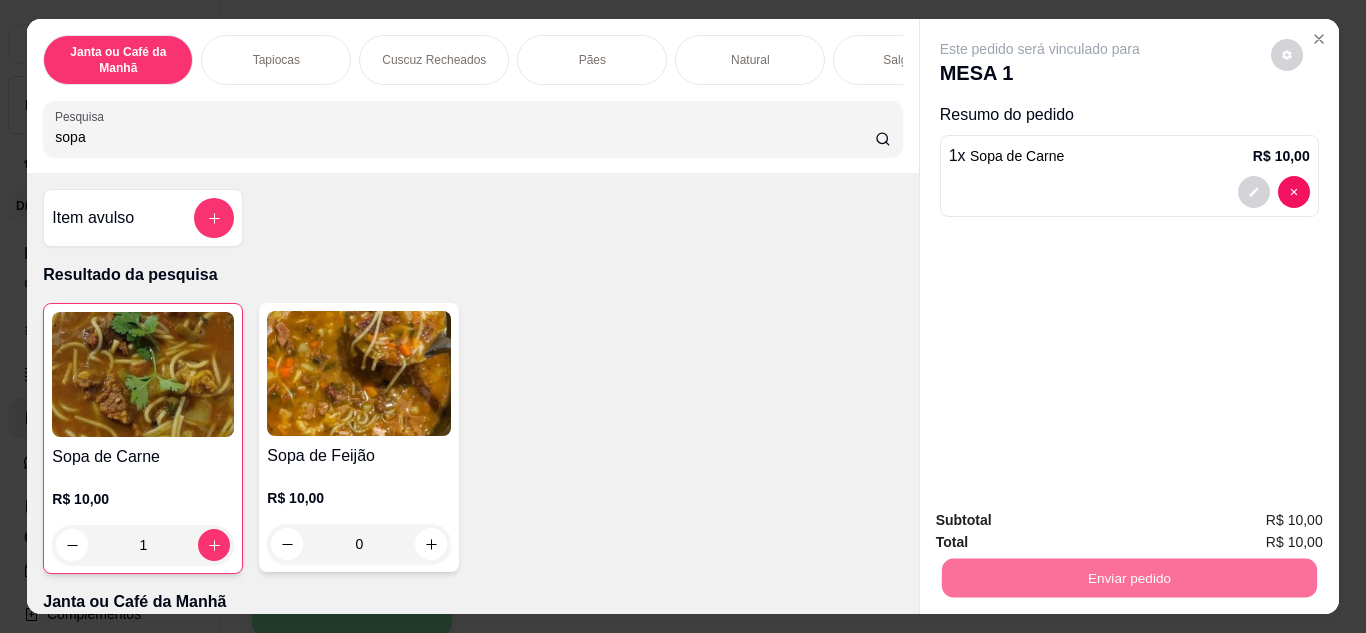 click on "Não registrar e enviar pedido" at bounding box center [1063, 522] 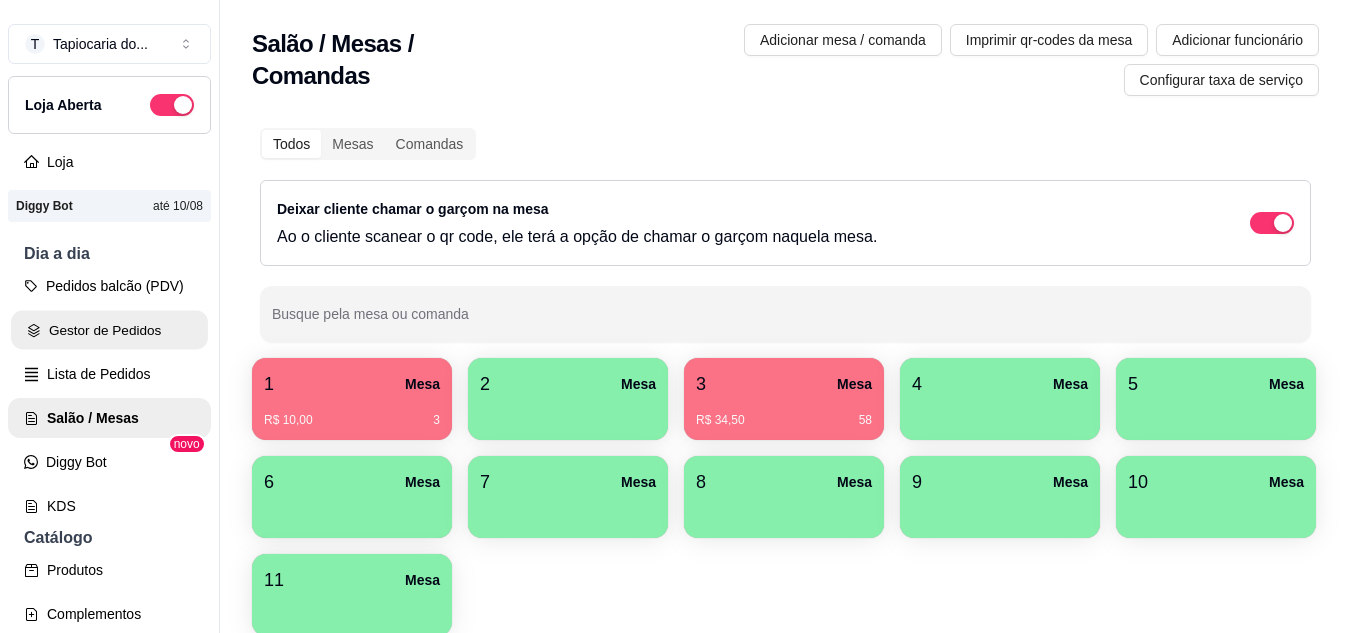 click on "Gestor de Pedidos" at bounding box center [109, 330] 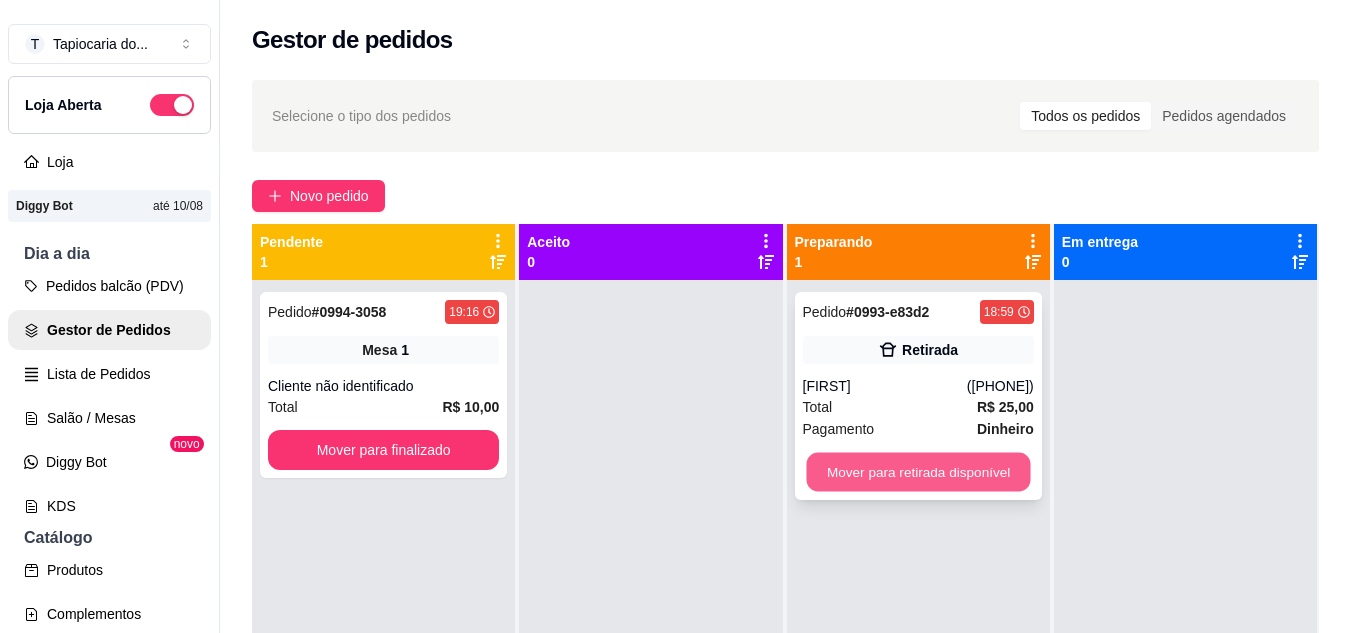 click on "Mover para retirada disponível" at bounding box center (918, 472) 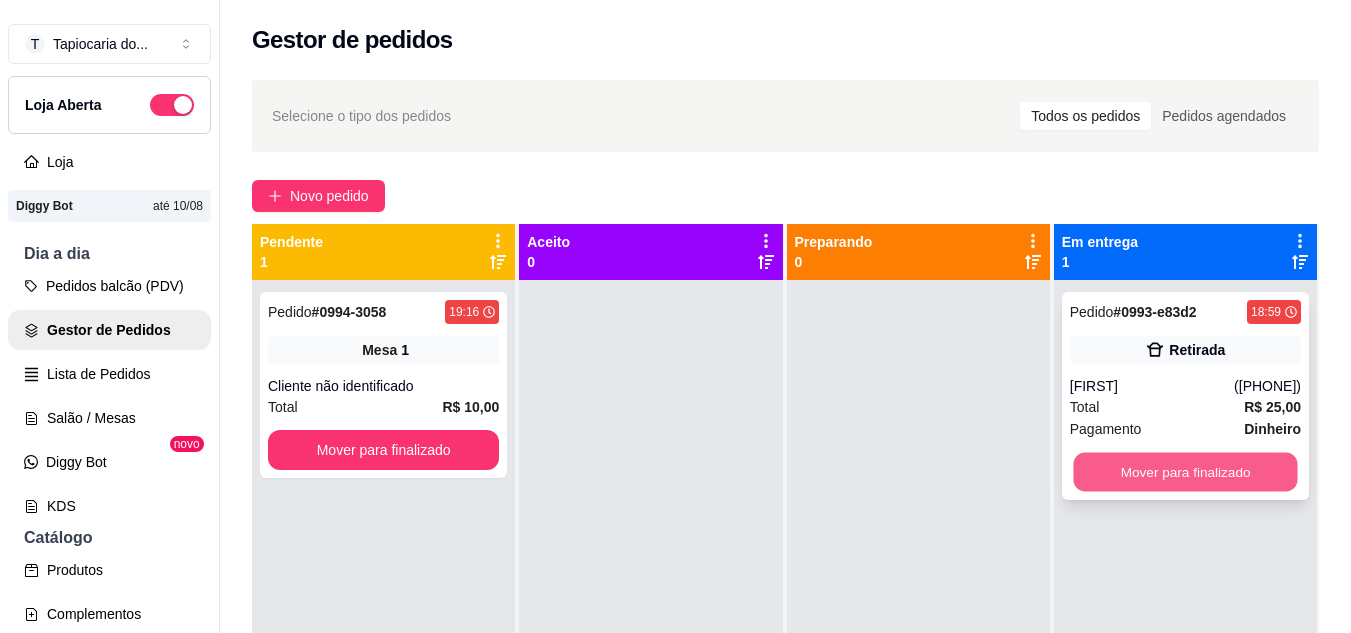 click on "Mover para finalizado" at bounding box center [1185, 472] 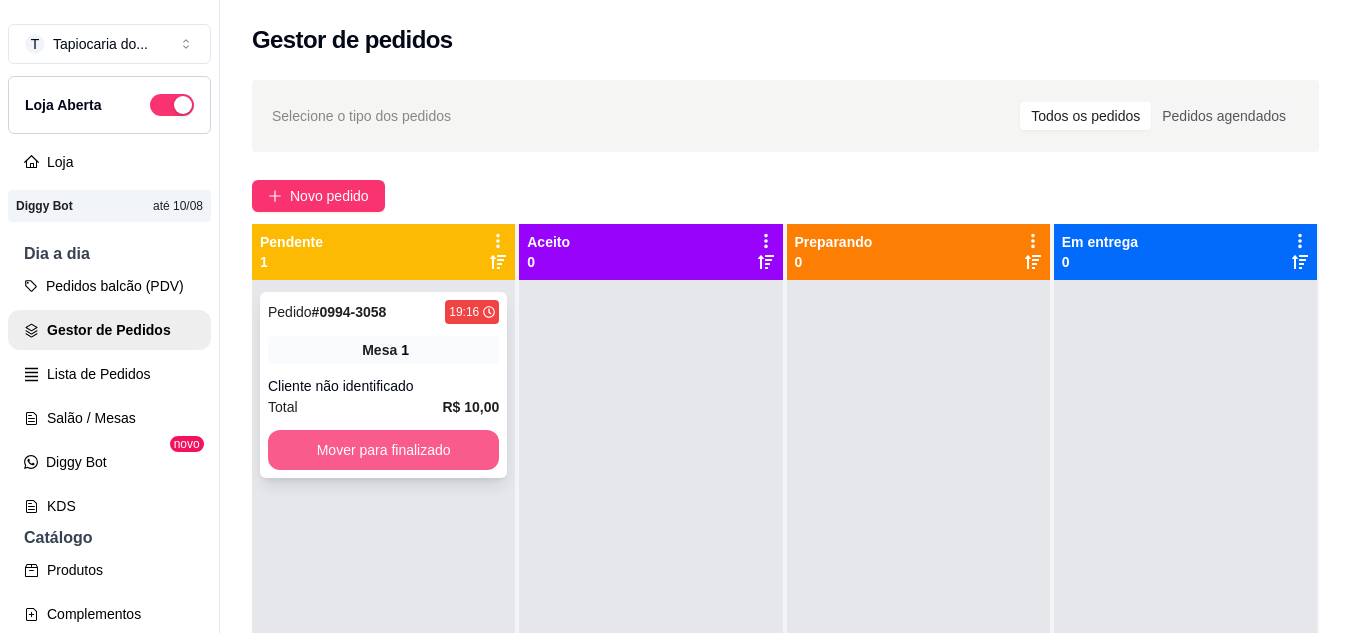 click on "Mover para finalizado" at bounding box center (383, 450) 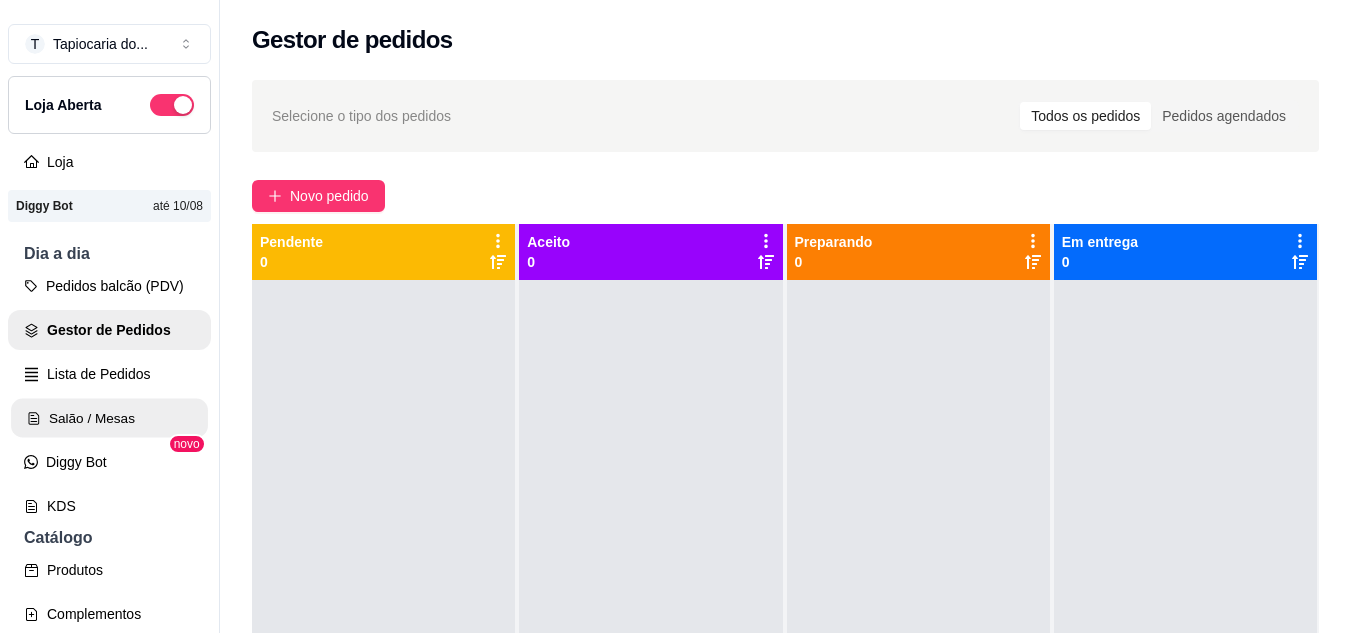 click on "Salão / Mesas" at bounding box center (109, 418) 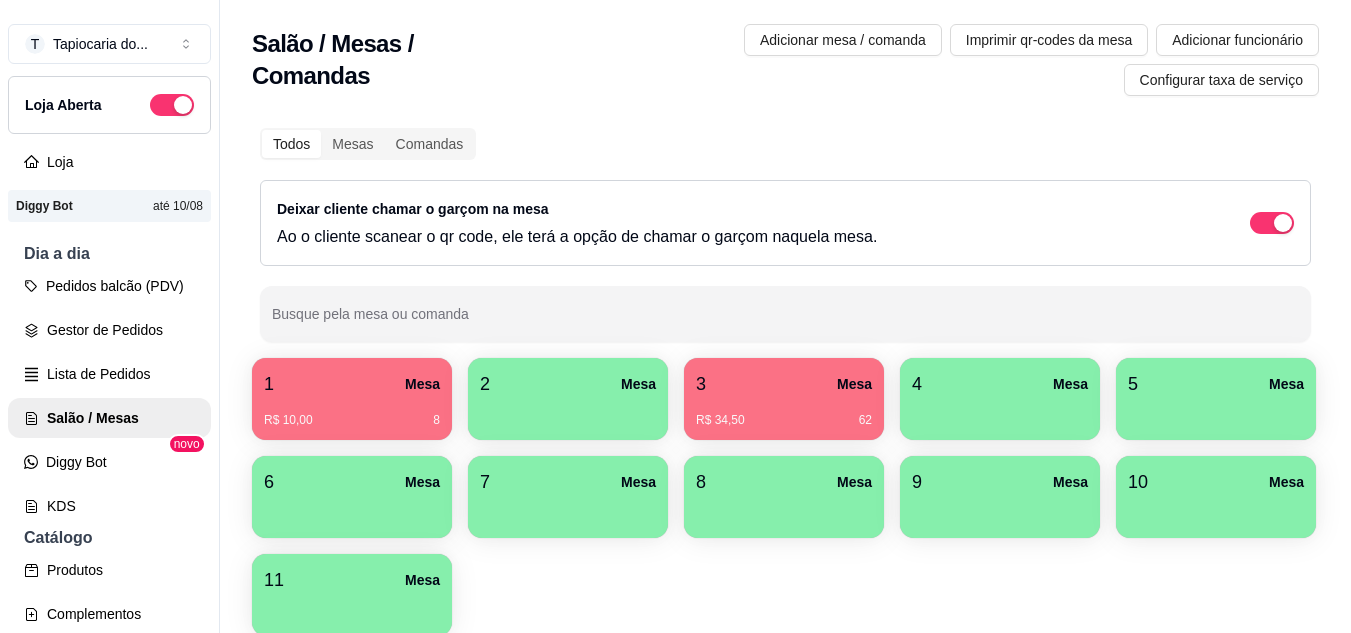 click on "4 Mesa" at bounding box center [1000, 384] 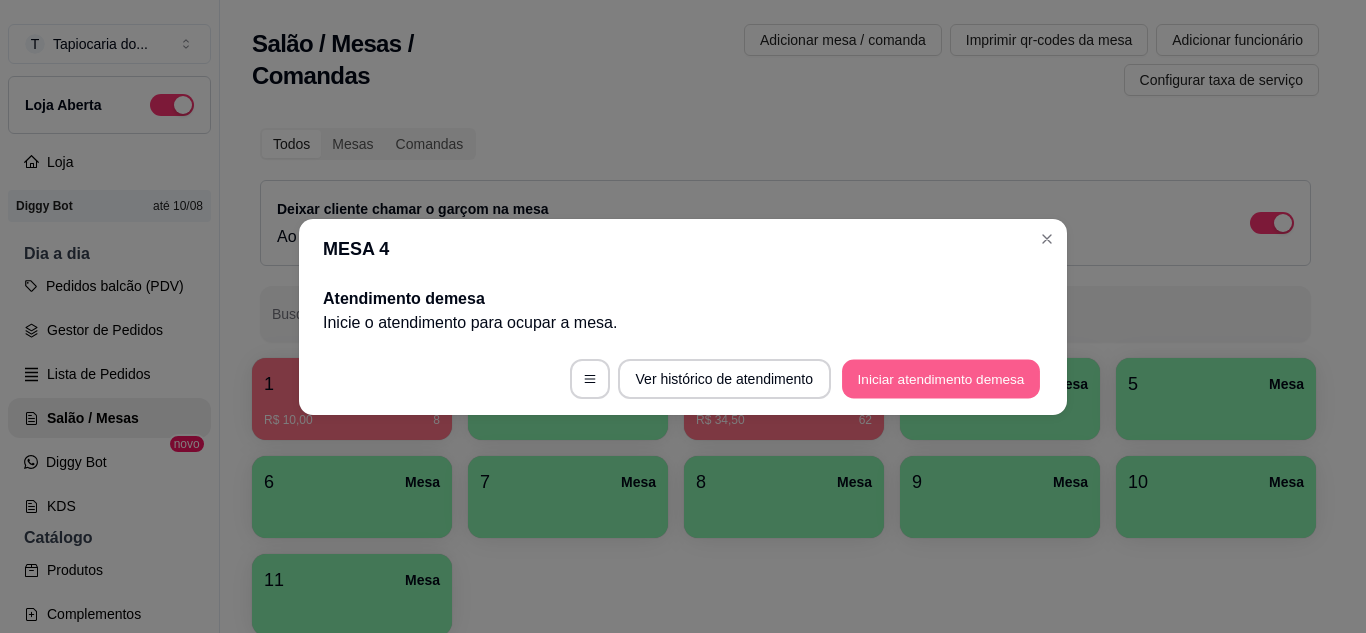click on "Iniciar atendimento de  mesa" at bounding box center [941, 378] 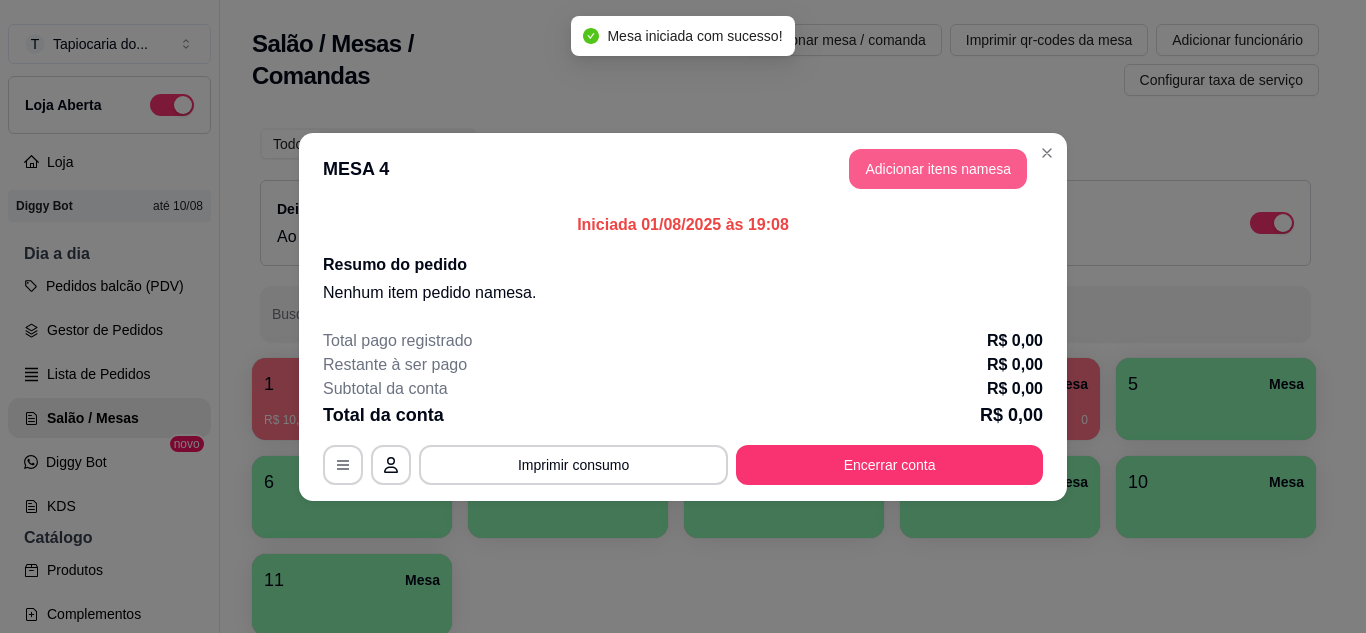 click on "Adicionar itens na  mesa" at bounding box center (938, 169) 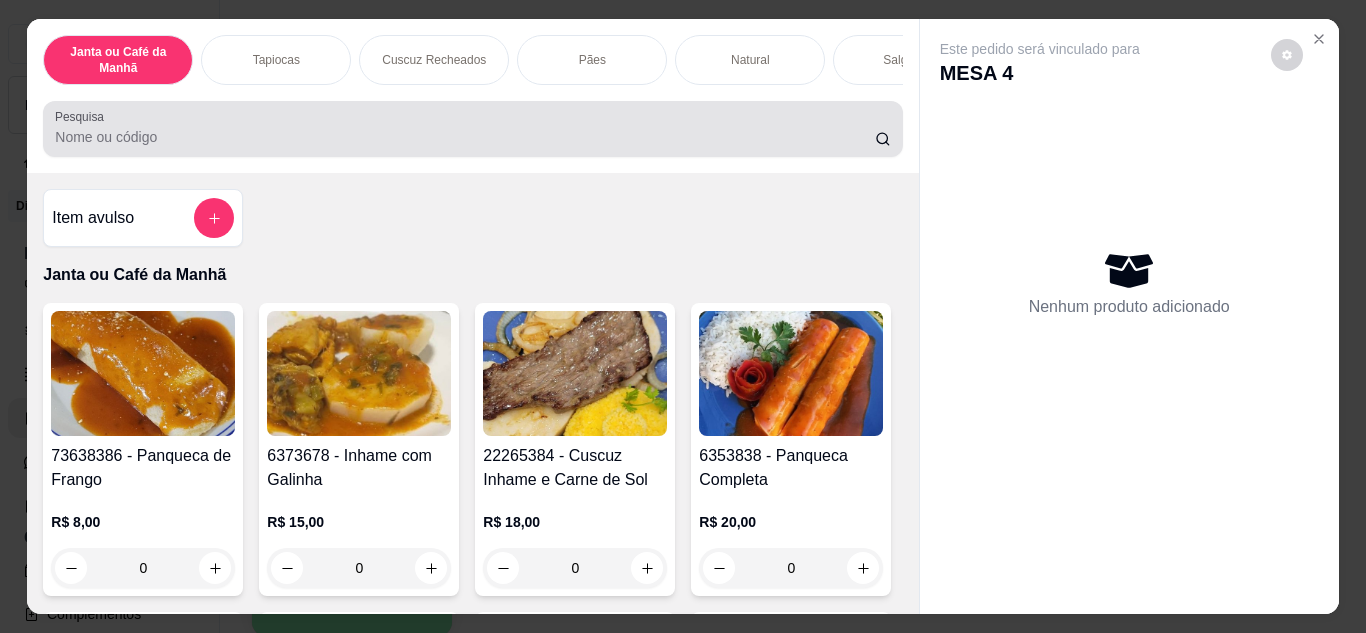 click at bounding box center (472, 129) 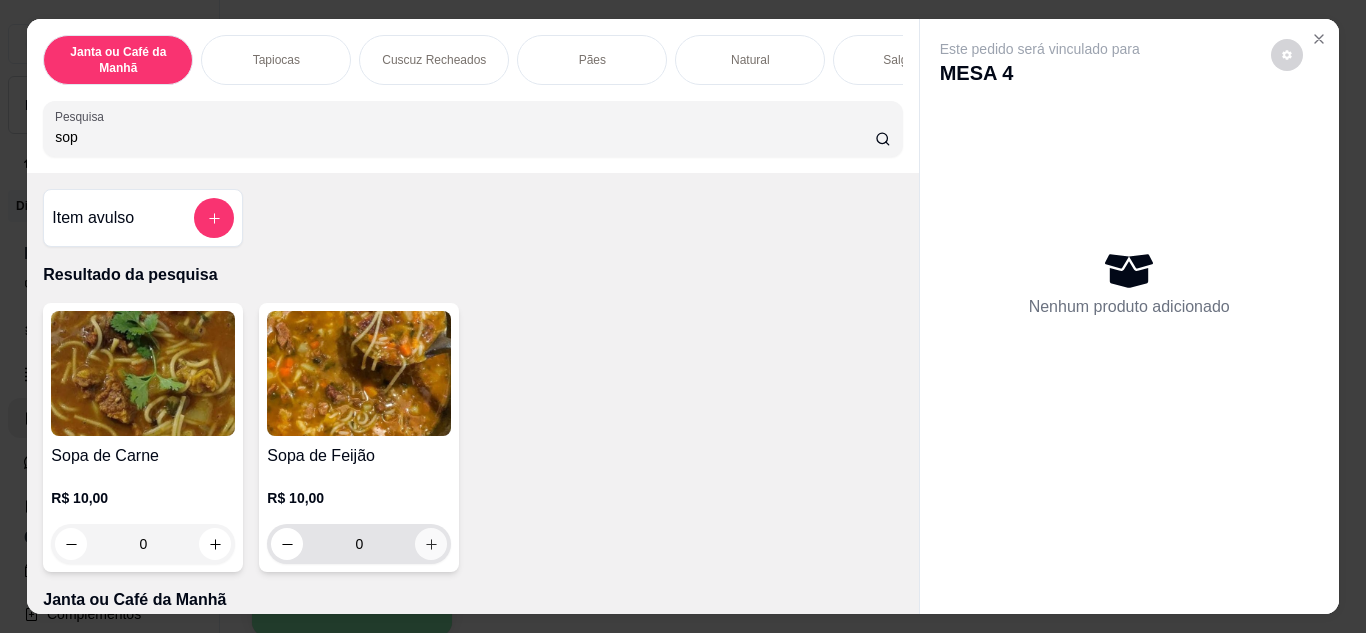 type on "sop" 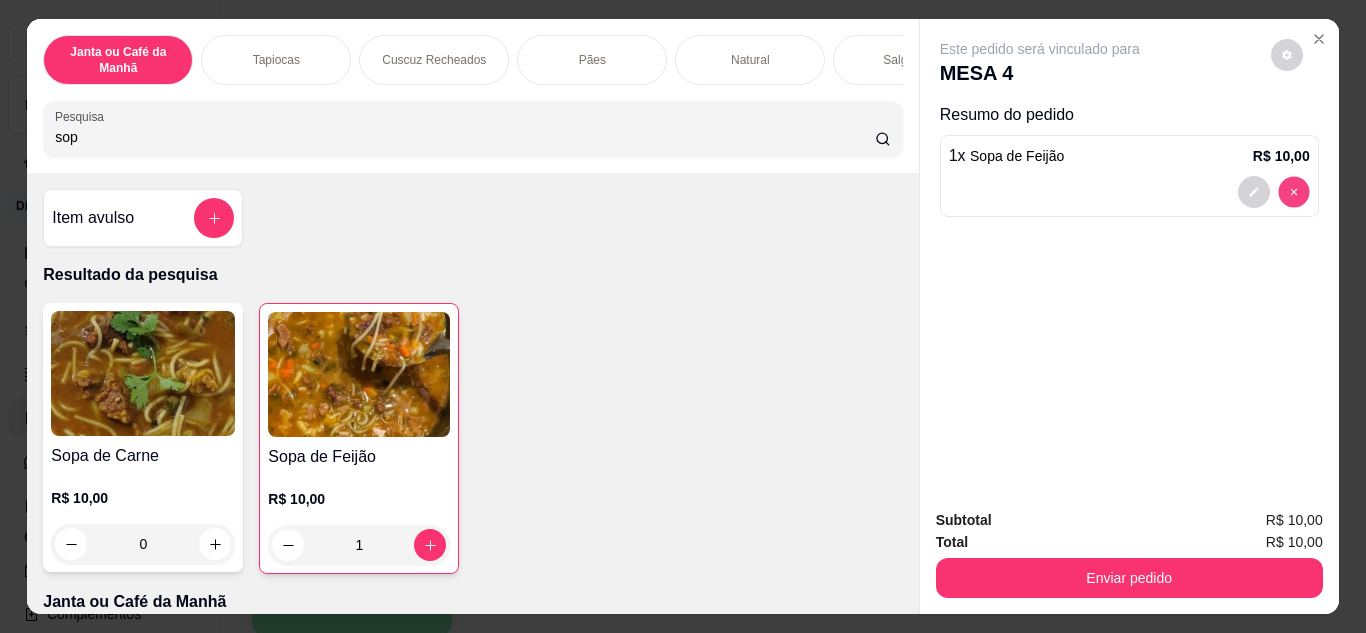type on "0" 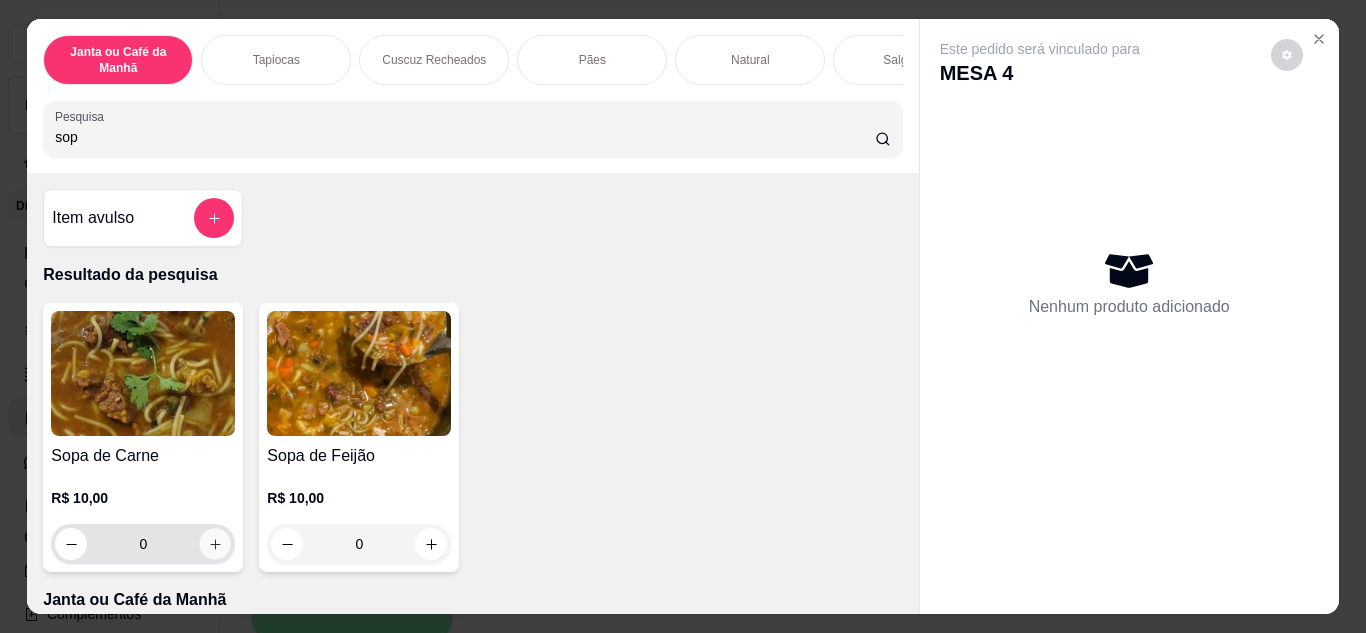click 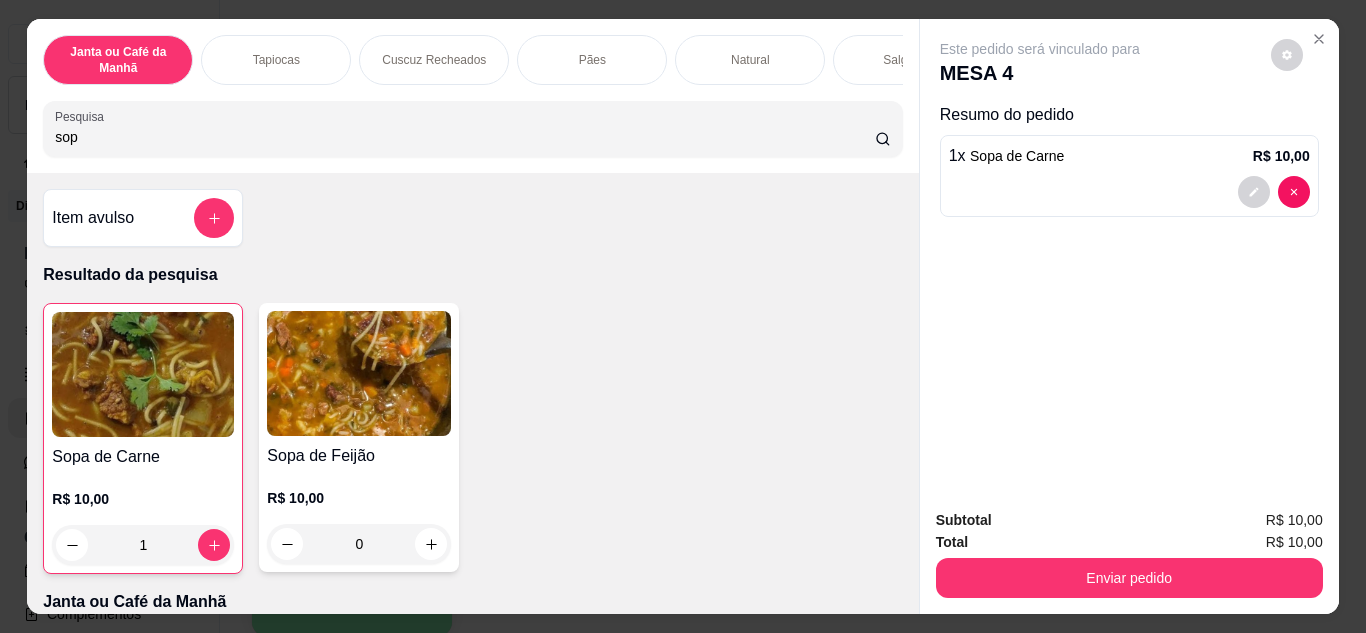 click on "sop" at bounding box center (465, 137) 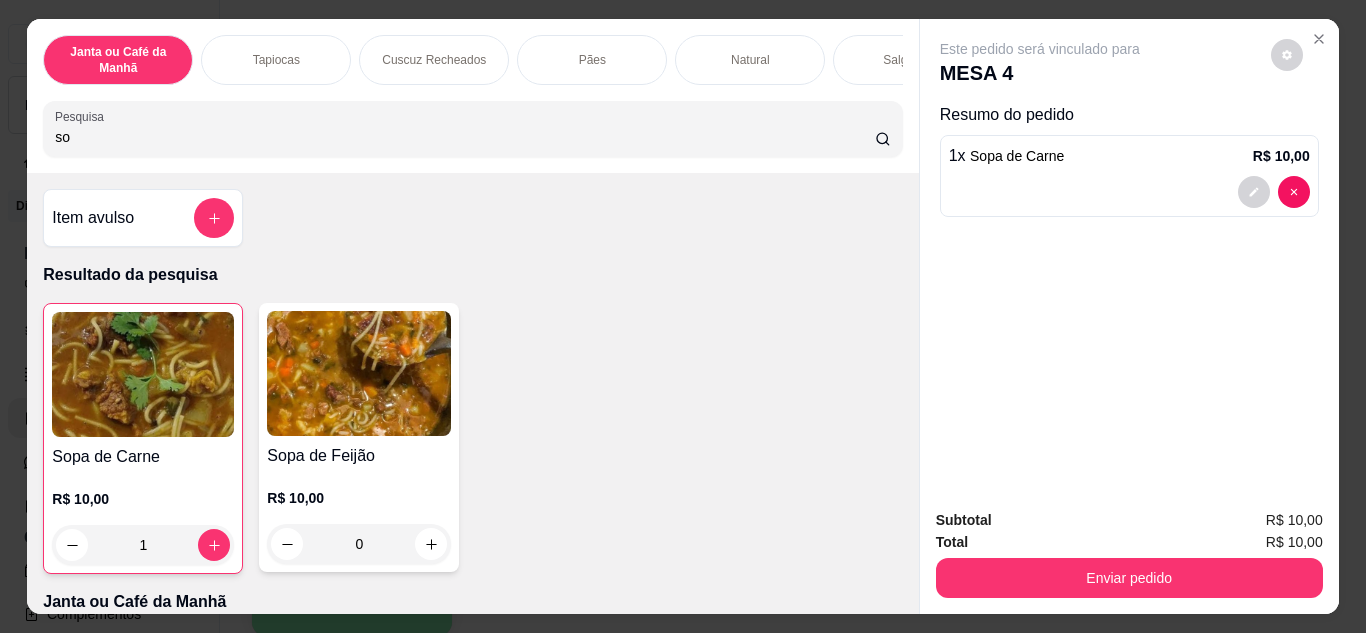 type on "s" 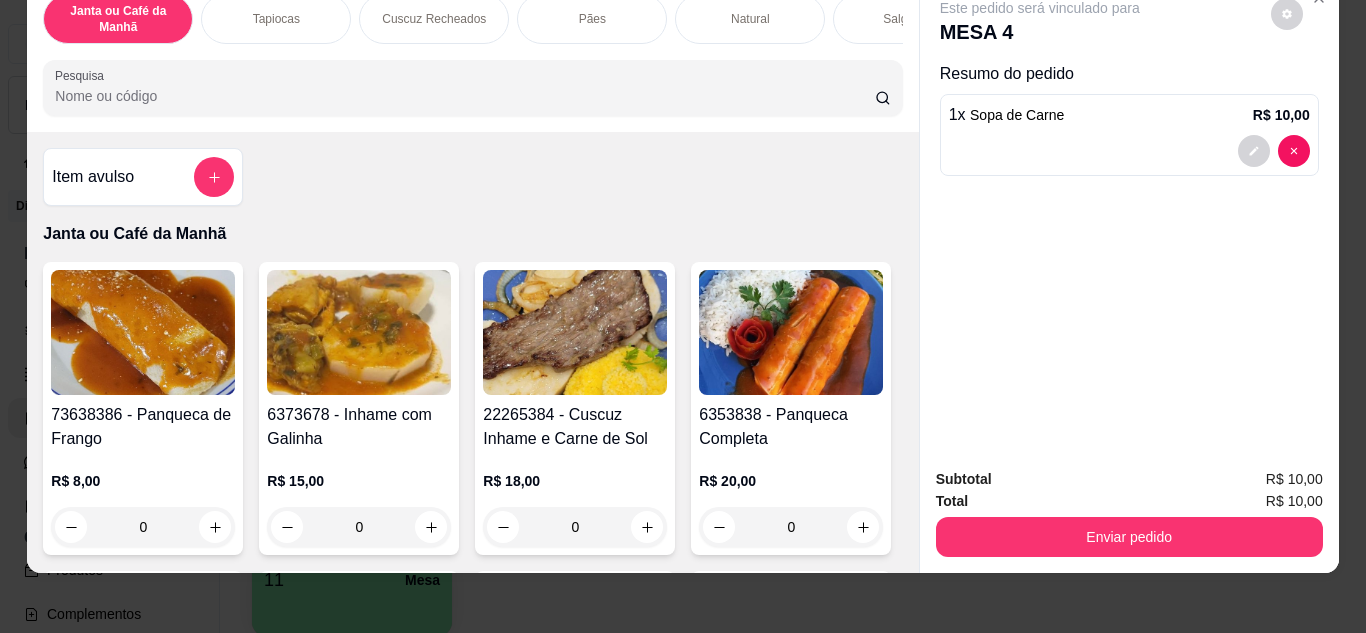 scroll, scrollTop: 53, scrollLeft: 0, axis: vertical 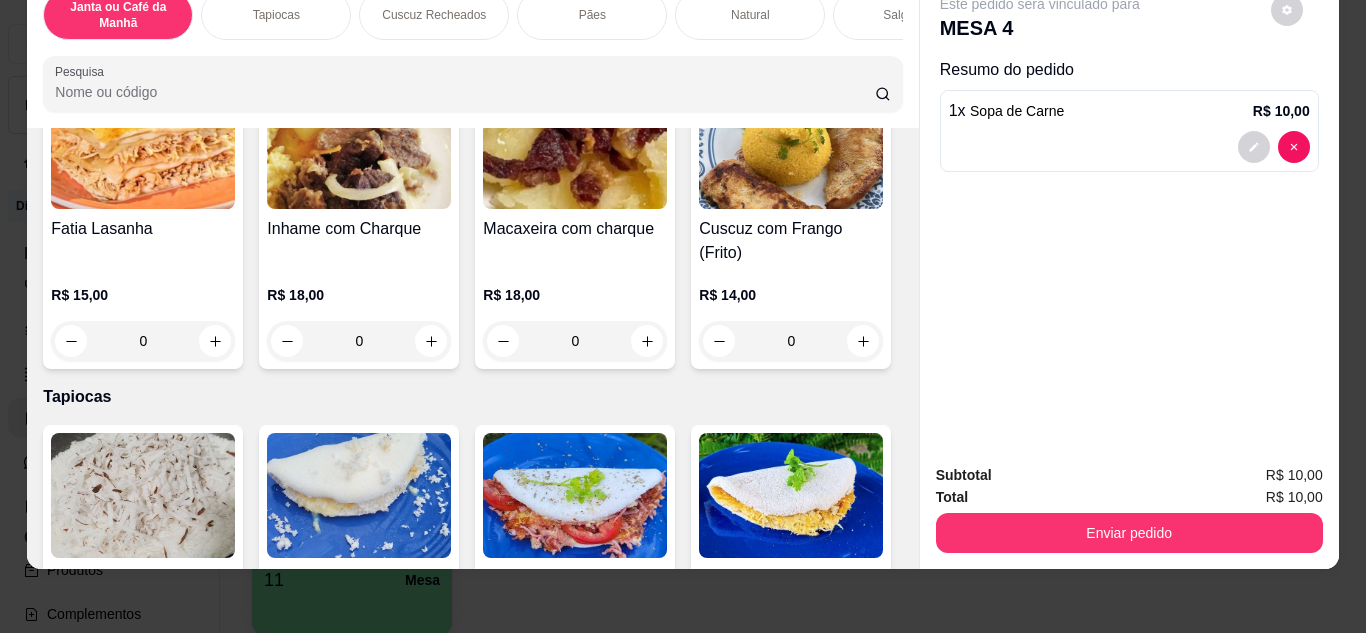 type 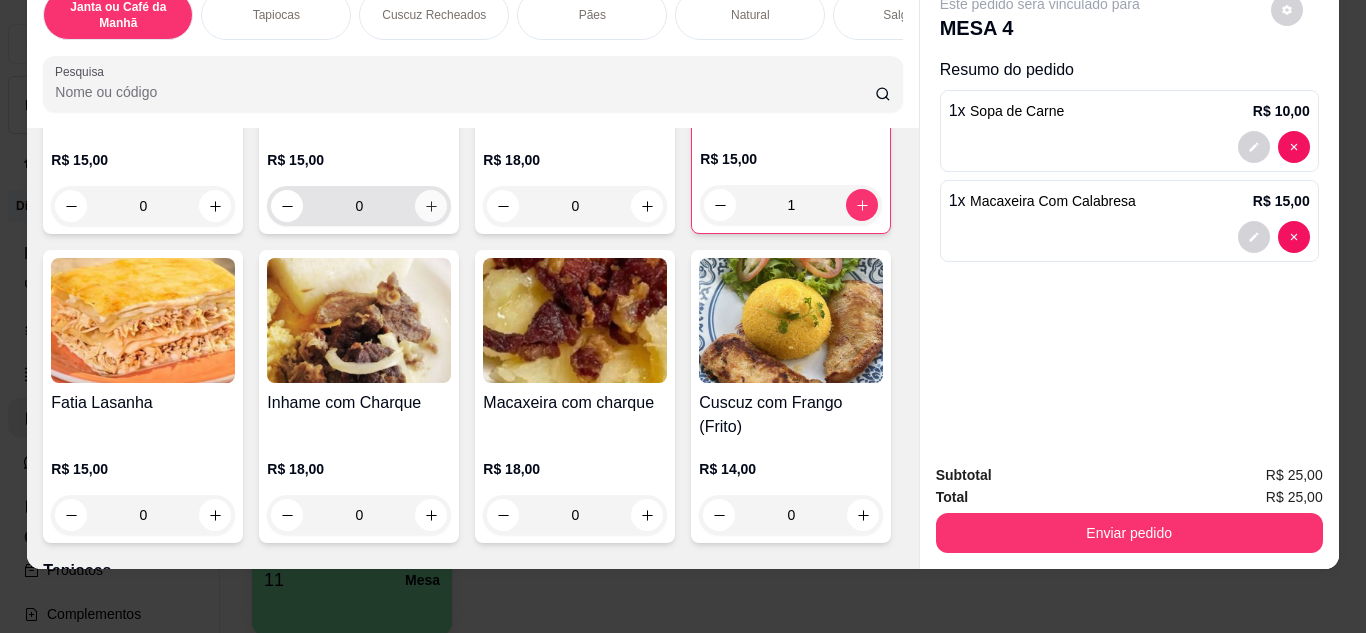 scroll, scrollTop: 600, scrollLeft: 0, axis: vertical 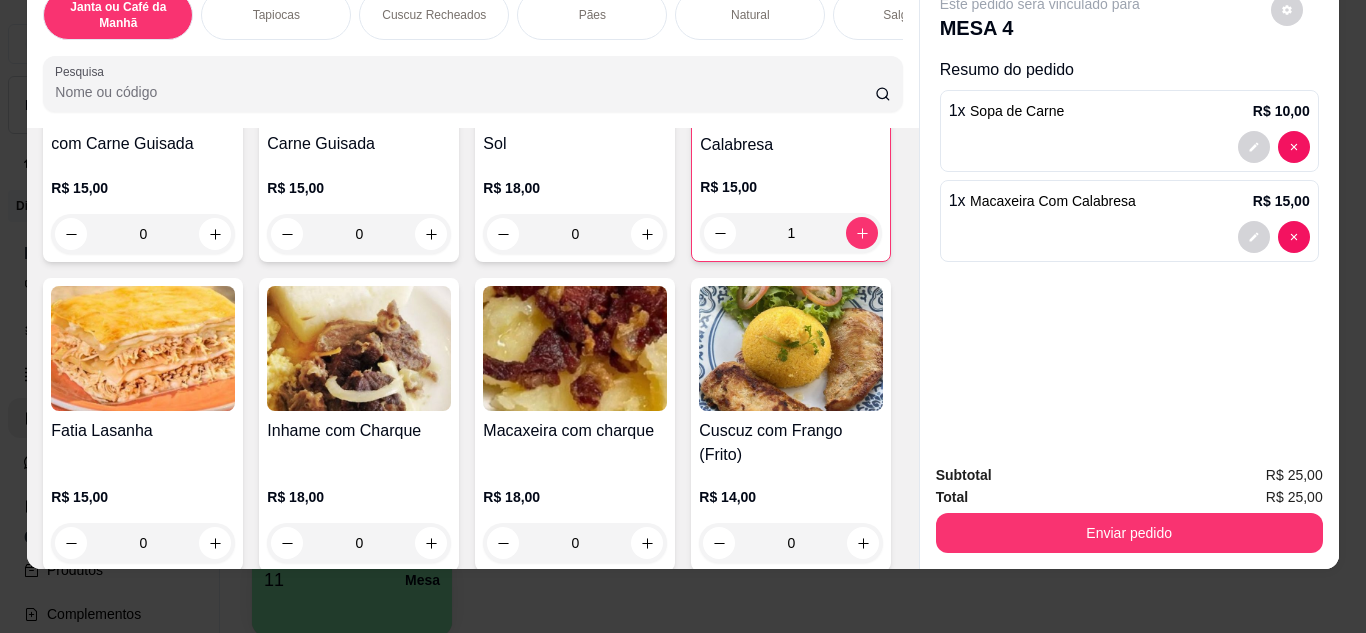 click on "Pesquisa" at bounding box center [465, 92] 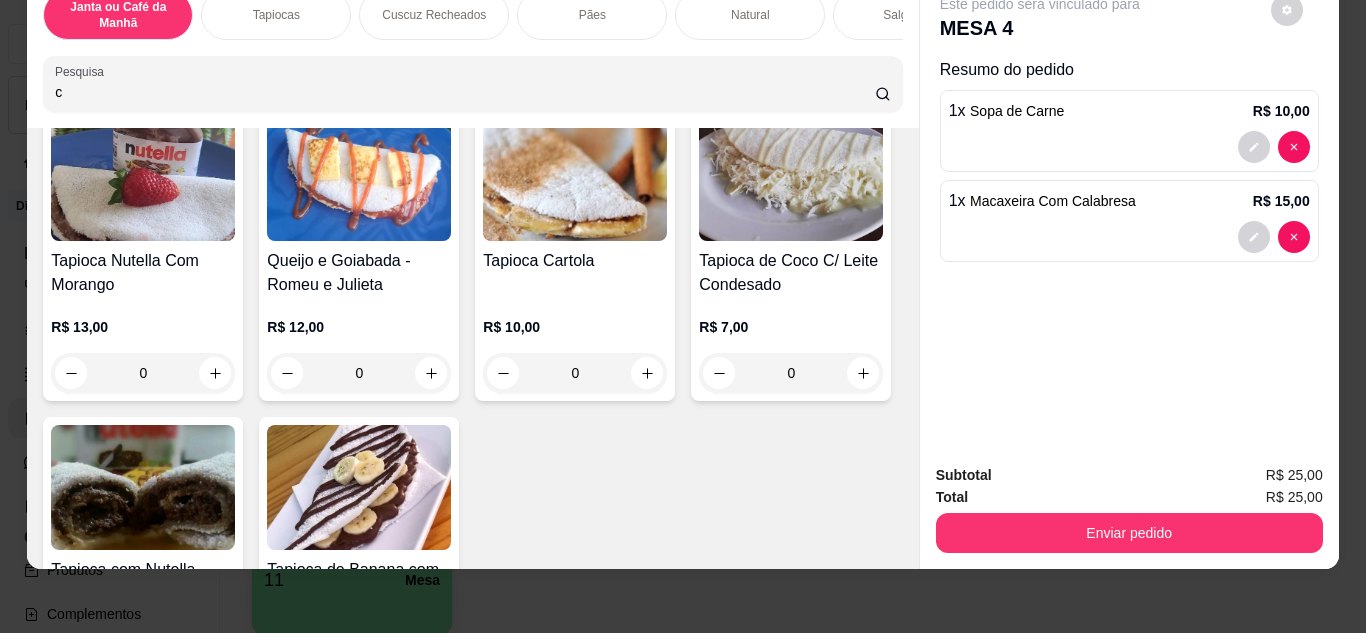 scroll, scrollTop: 11480, scrollLeft: 0, axis: vertical 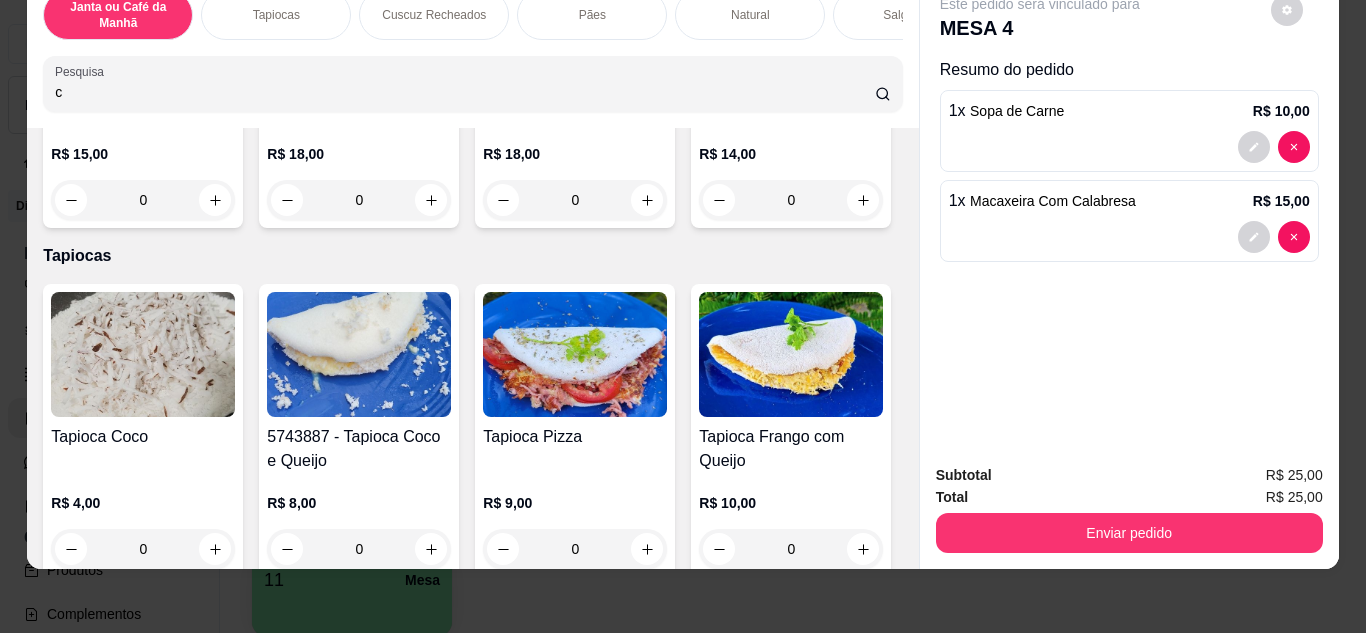 type 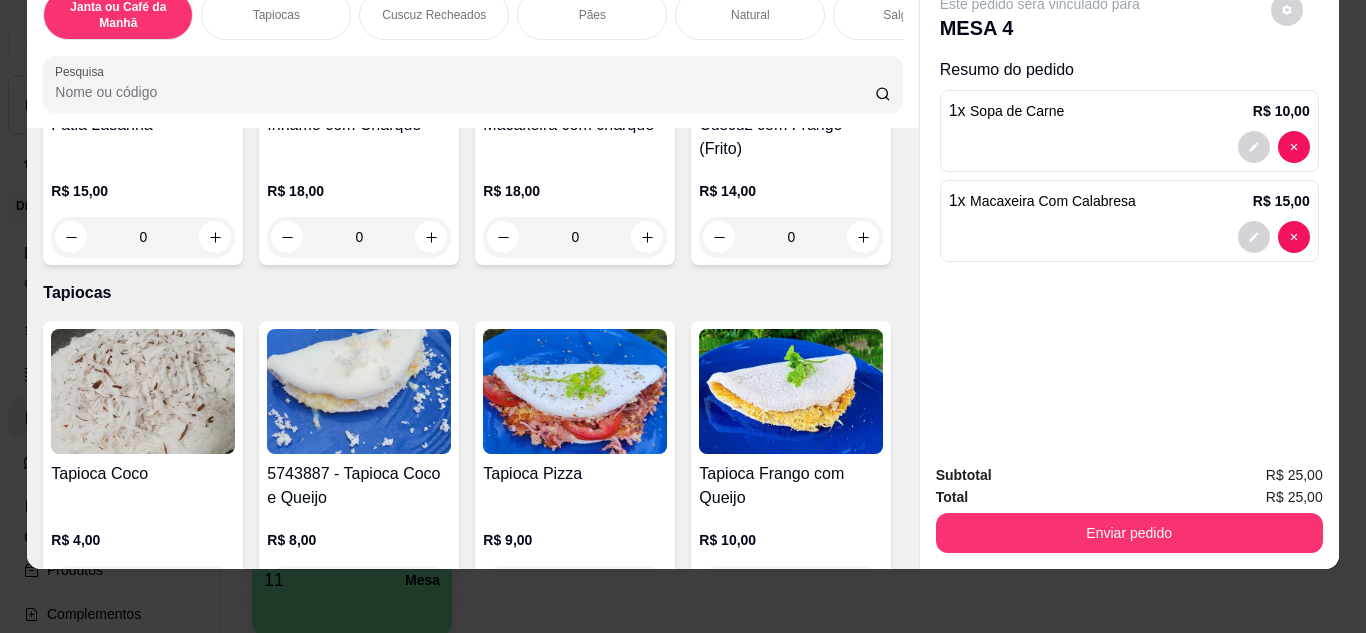 scroll, scrollTop: 900, scrollLeft: 0, axis: vertical 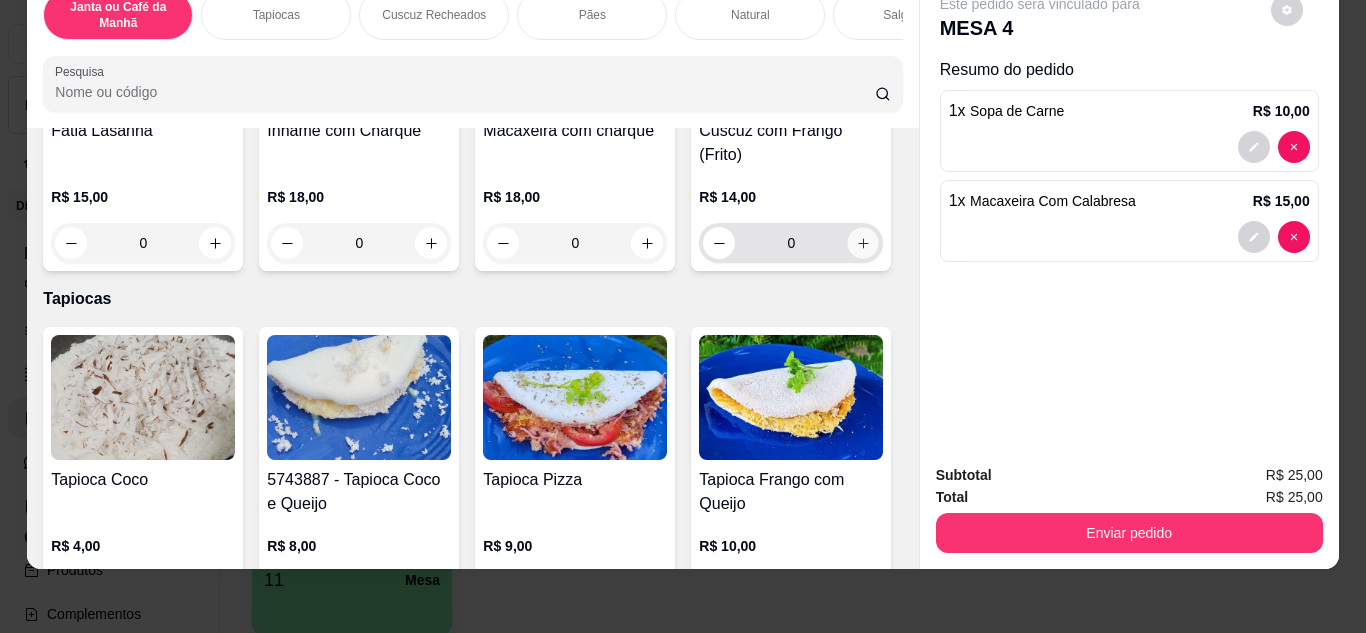 click 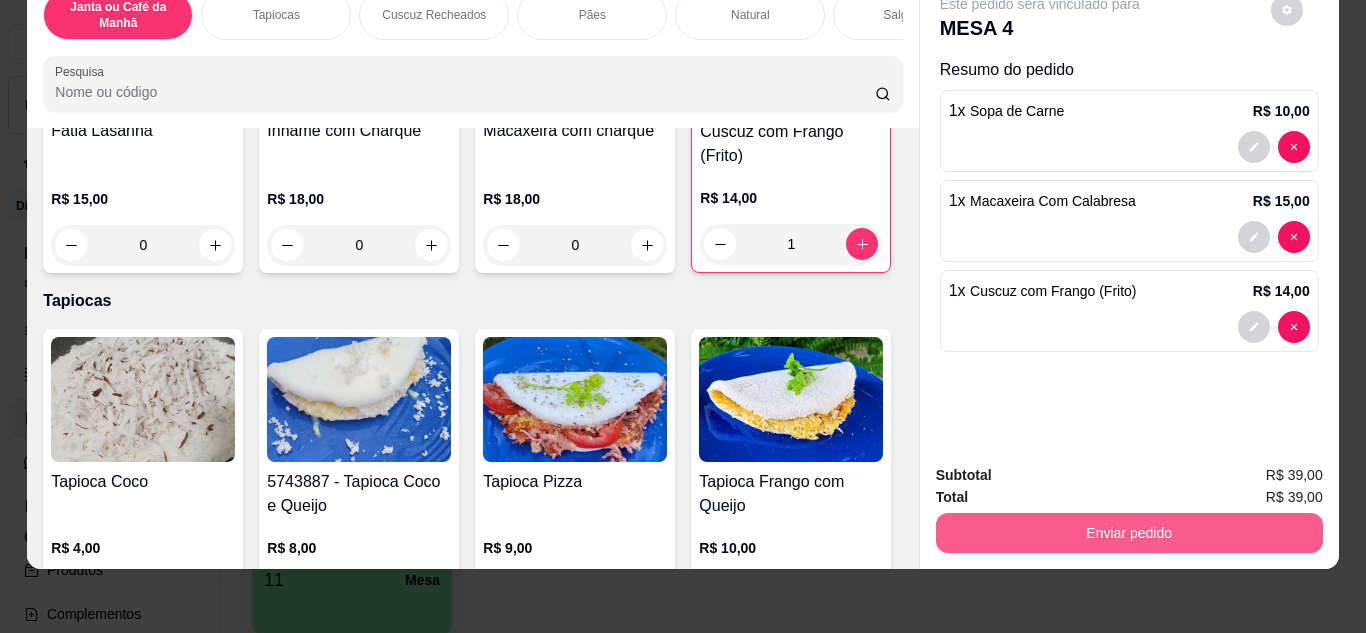 click on "Enviar pedido" at bounding box center [1129, 533] 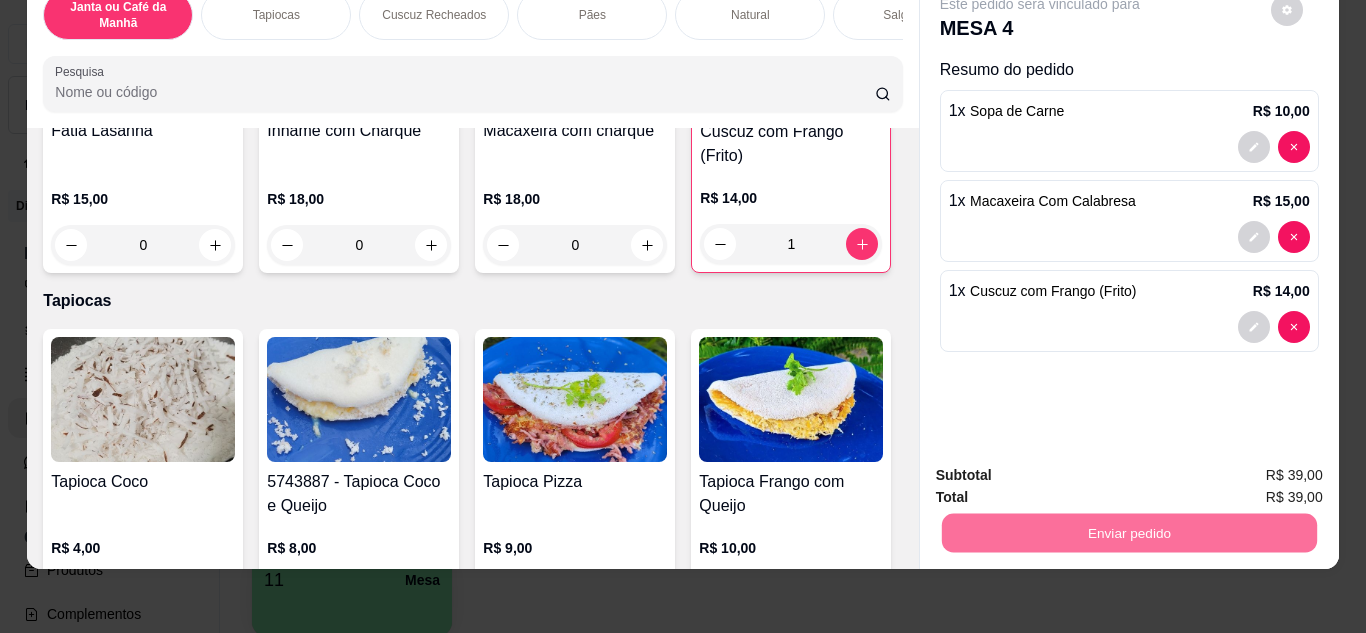 click on "Não registrar e enviar pedido" at bounding box center (1063, 469) 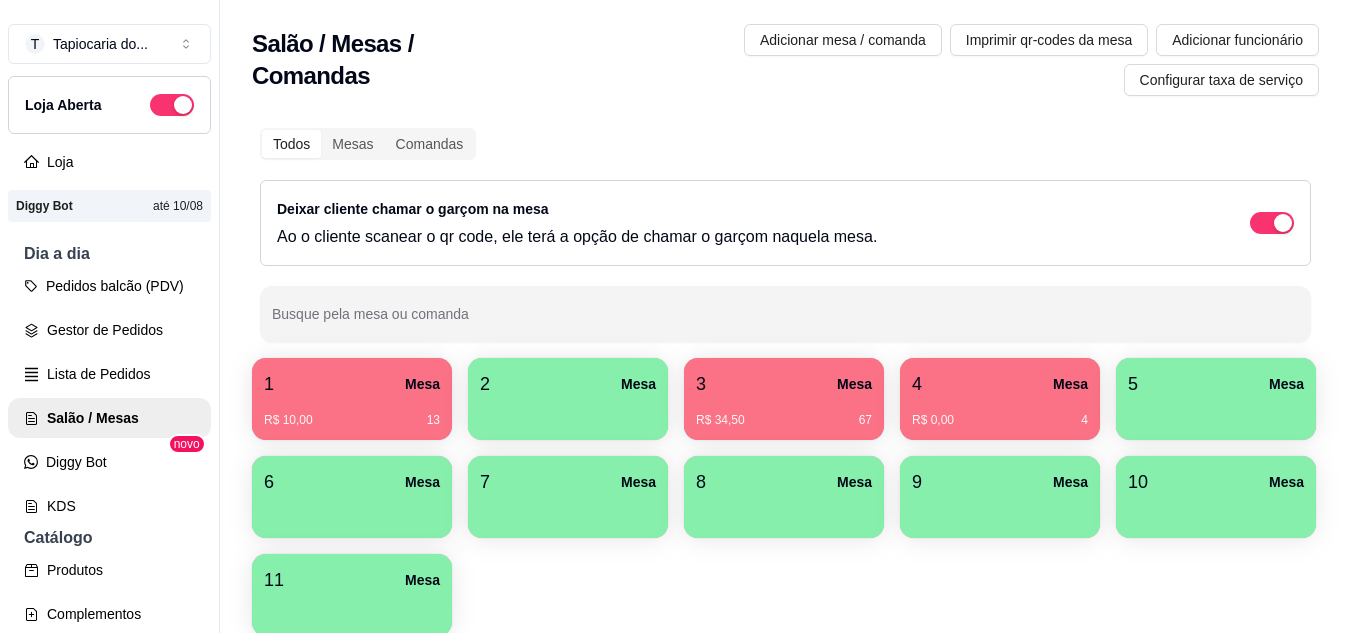 click on "1 Mesa" at bounding box center (352, 384) 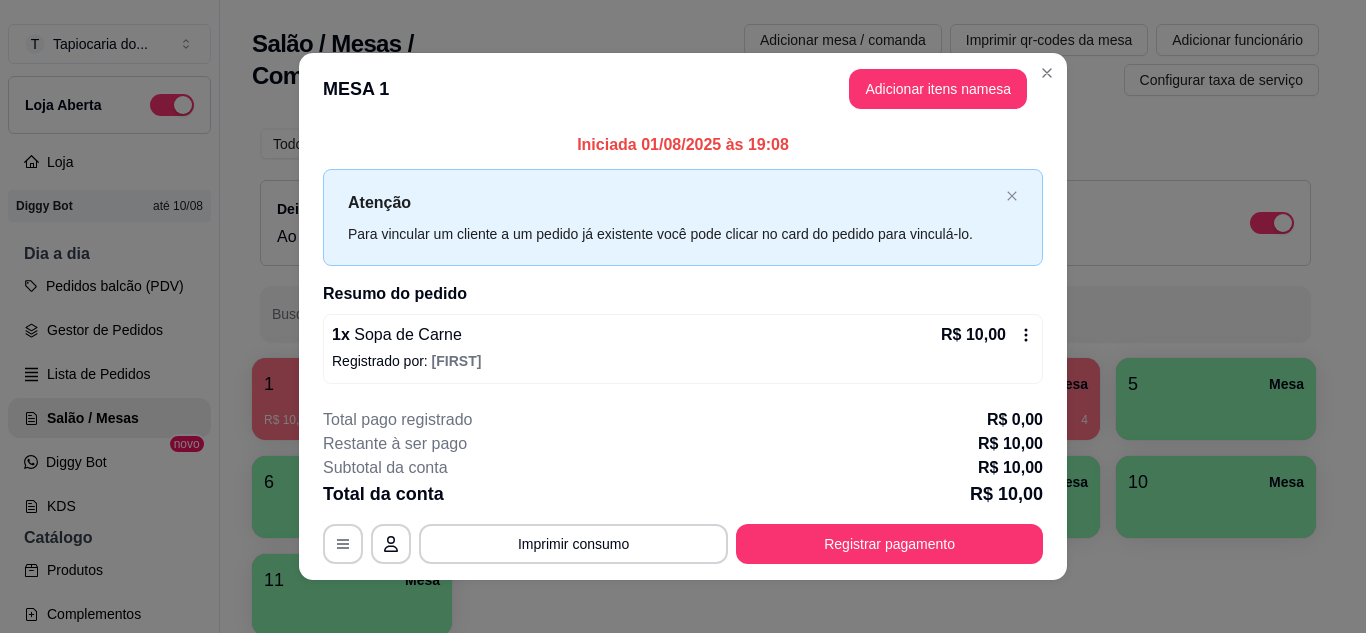 click on "R$ 10,00" at bounding box center (987, 335) 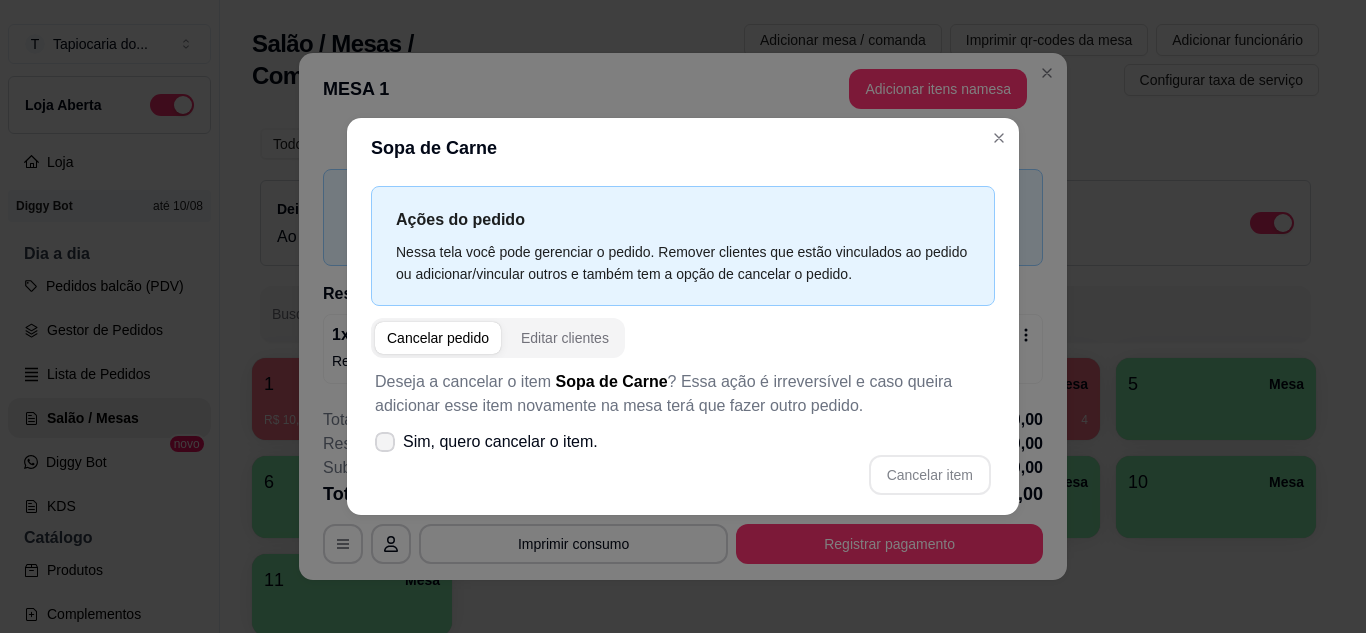 click 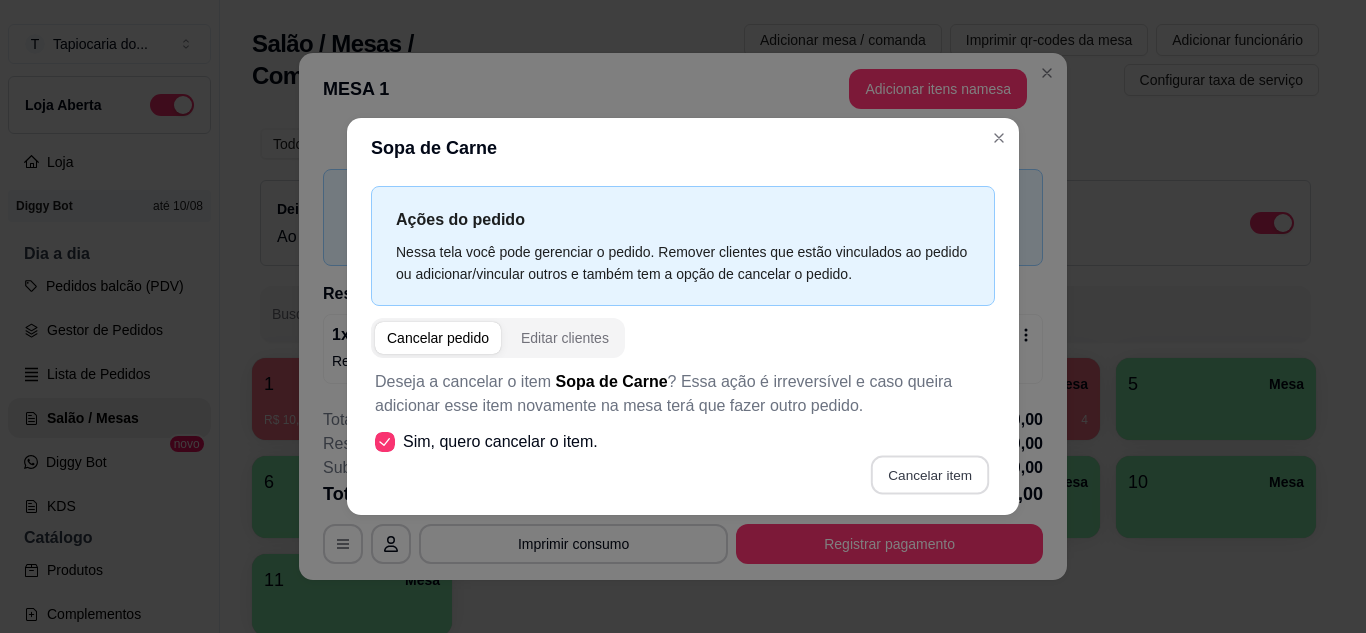 click on "Cancelar item" at bounding box center (929, 474) 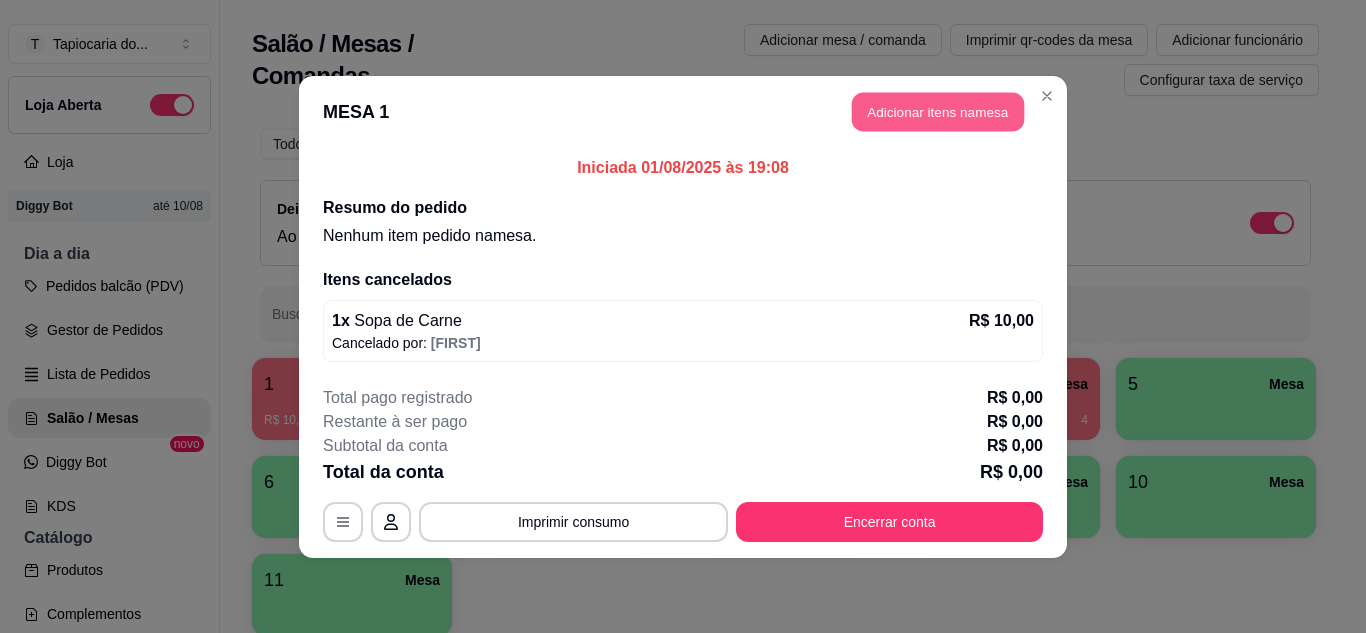 click on "Adicionar itens na  mesa" at bounding box center [938, 111] 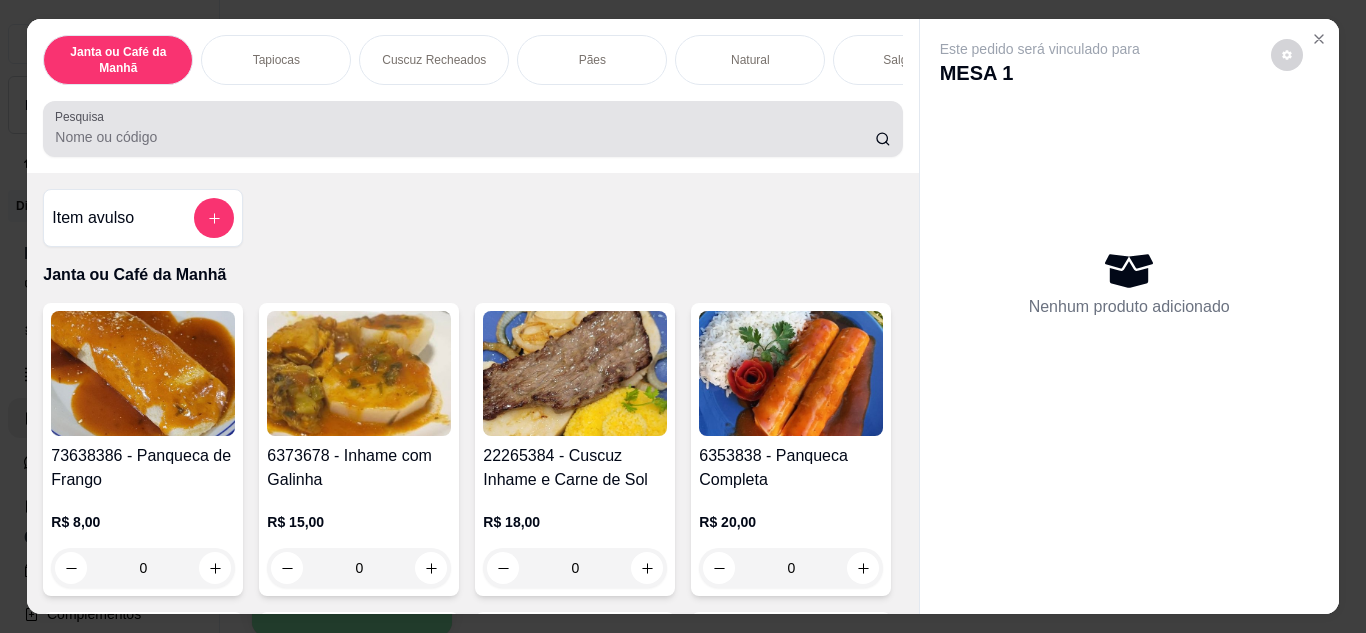 click on "Pesquisa" at bounding box center (465, 137) 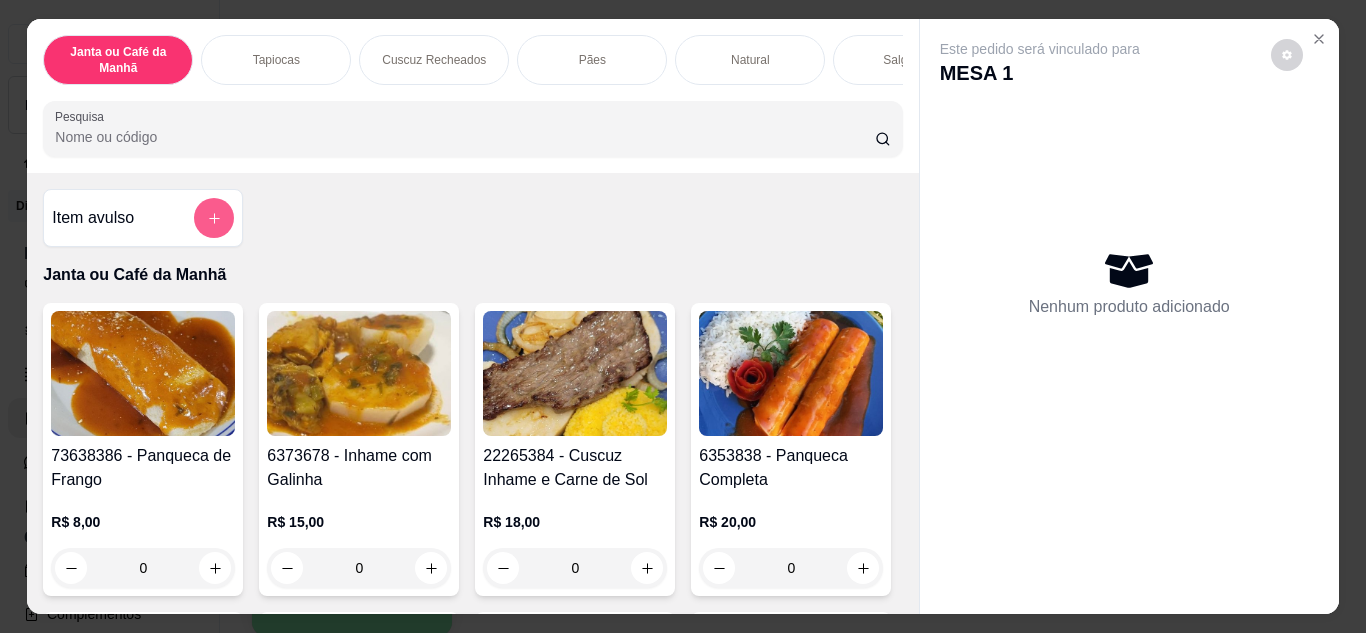 click at bounding box center (214, 218) 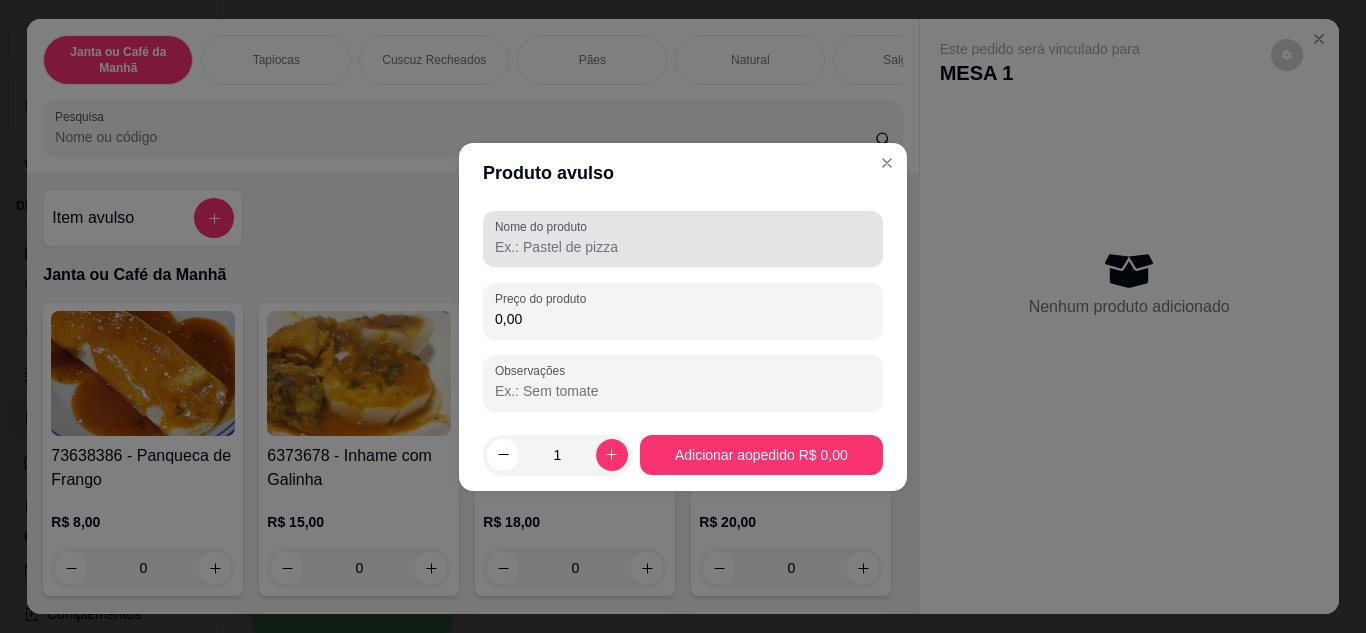 click on "Nome do produto" at bounding box center [683, 247] 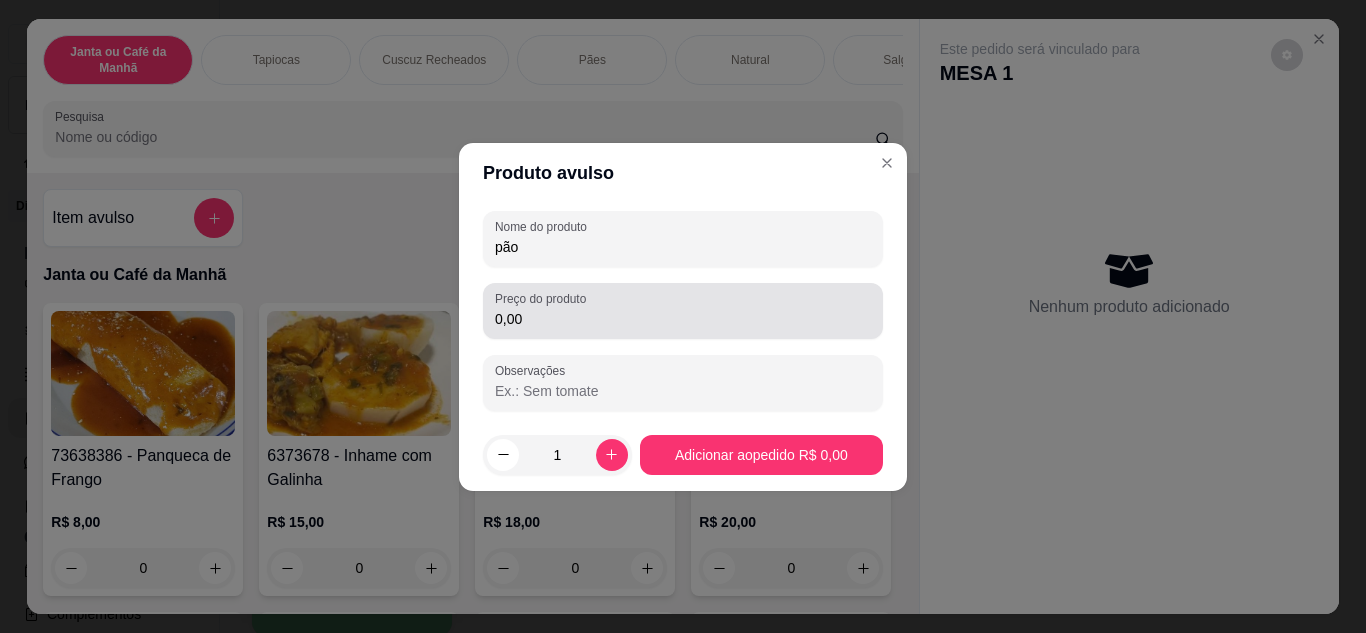 type on "pão" 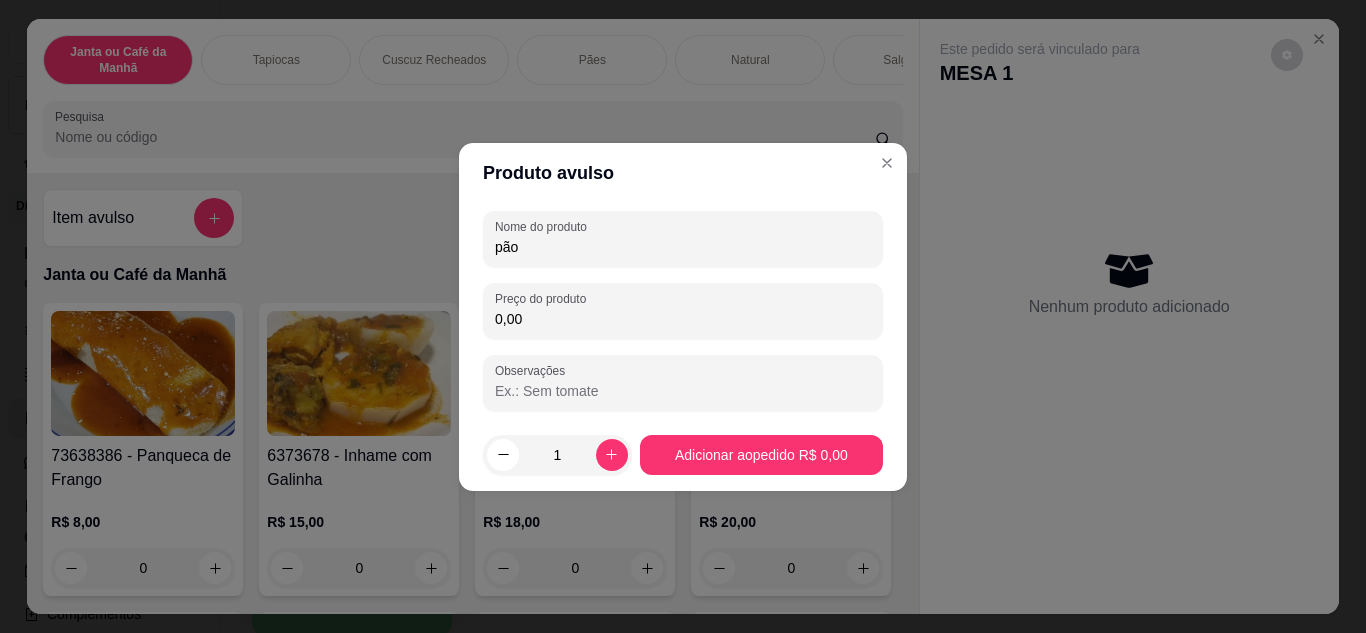 click on "0,00" at bounding box center (683, 319) 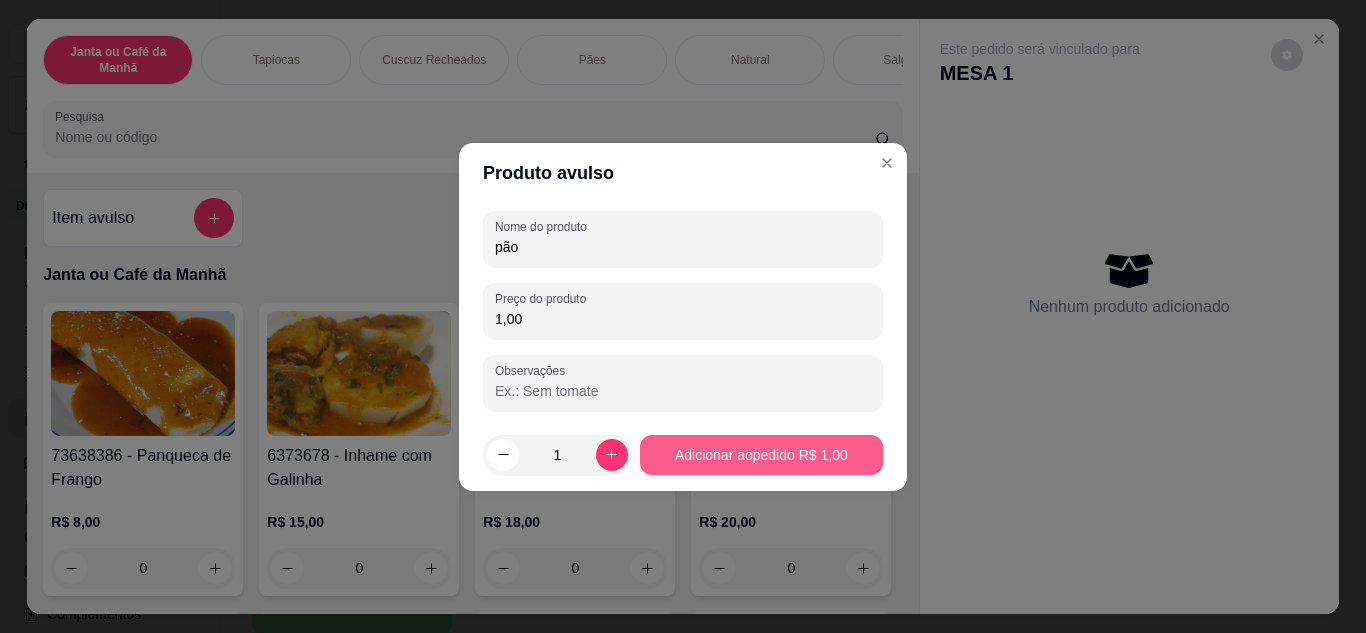type on "1,00" 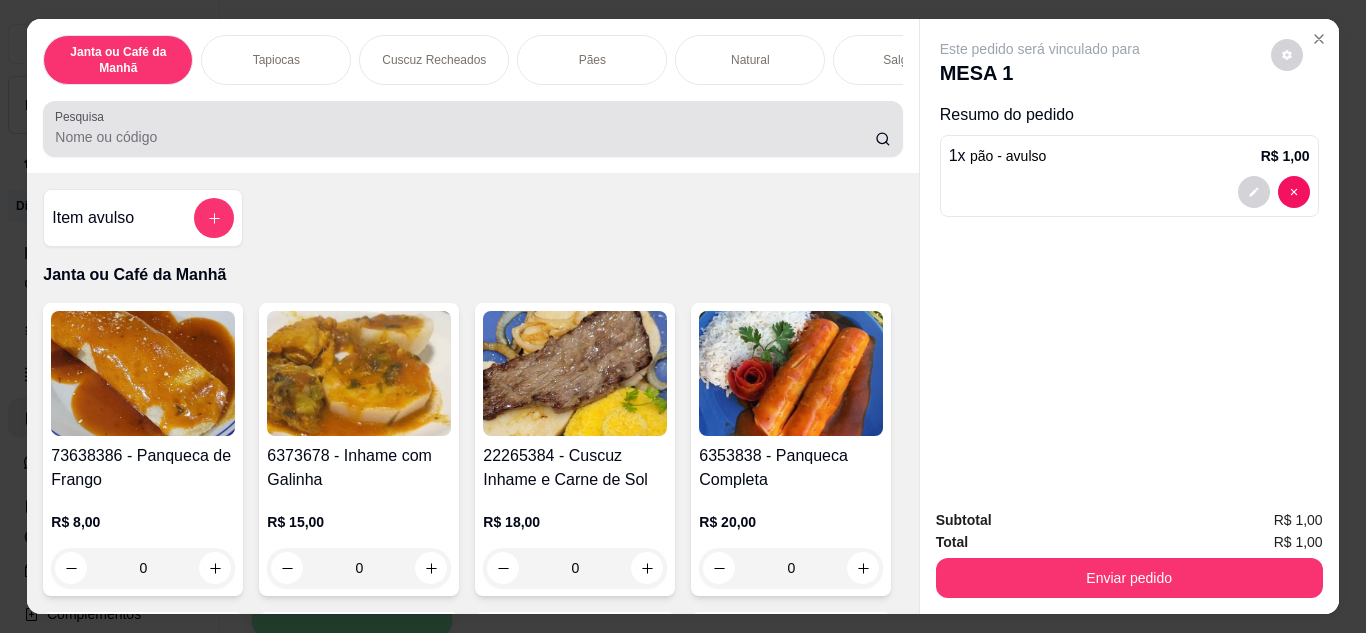 click on "Pesquisa" at bounding box center [465, 137] 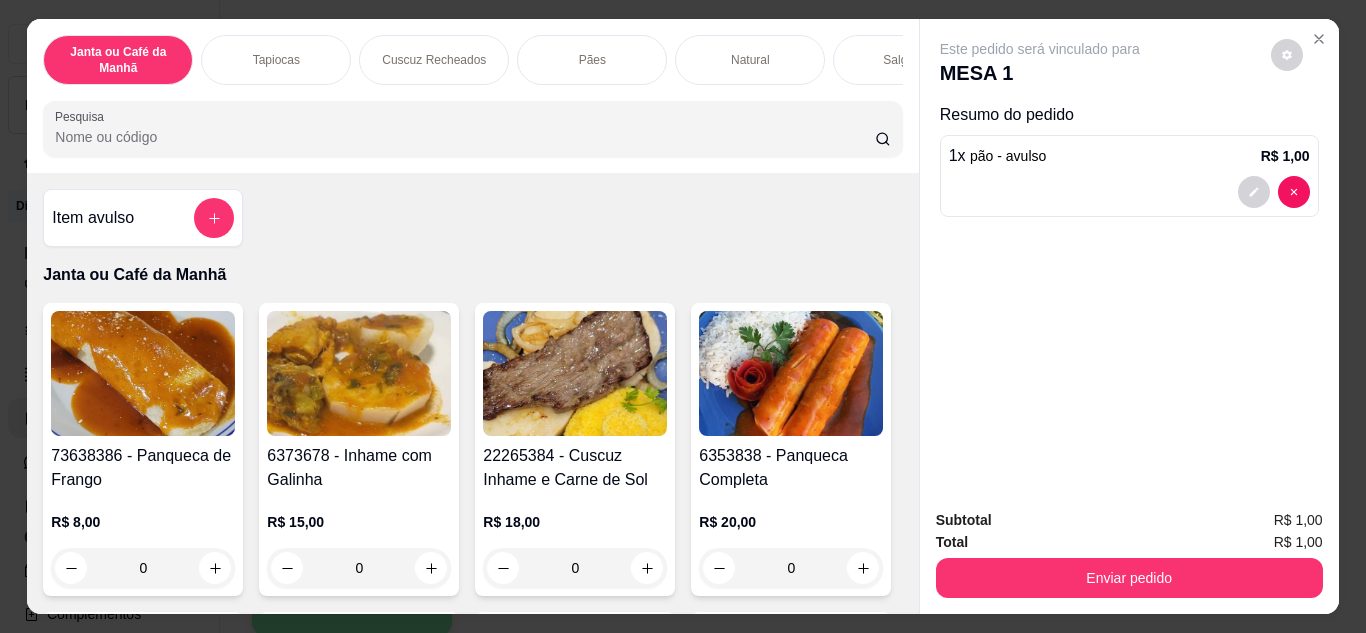click on "Pesquisa" at bounding box center (465, 137) 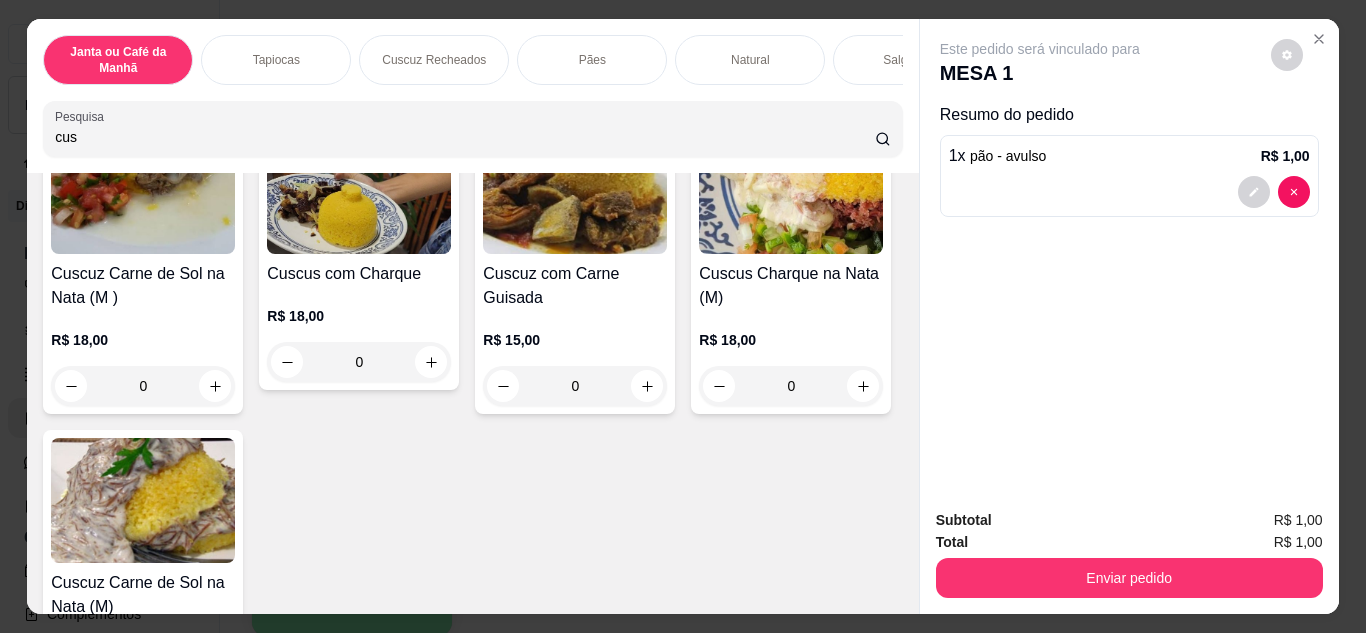 scroll, scrollTop: 700, scrollLeft: 0, axis: vertical 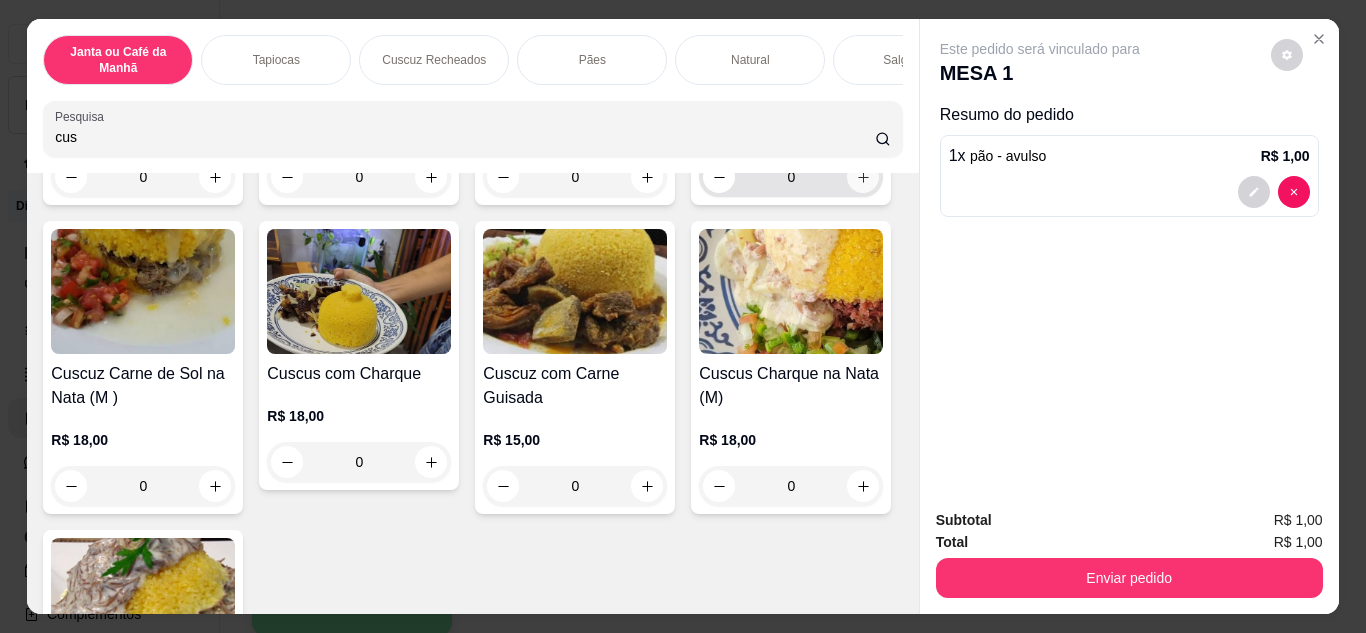 type on "cus" 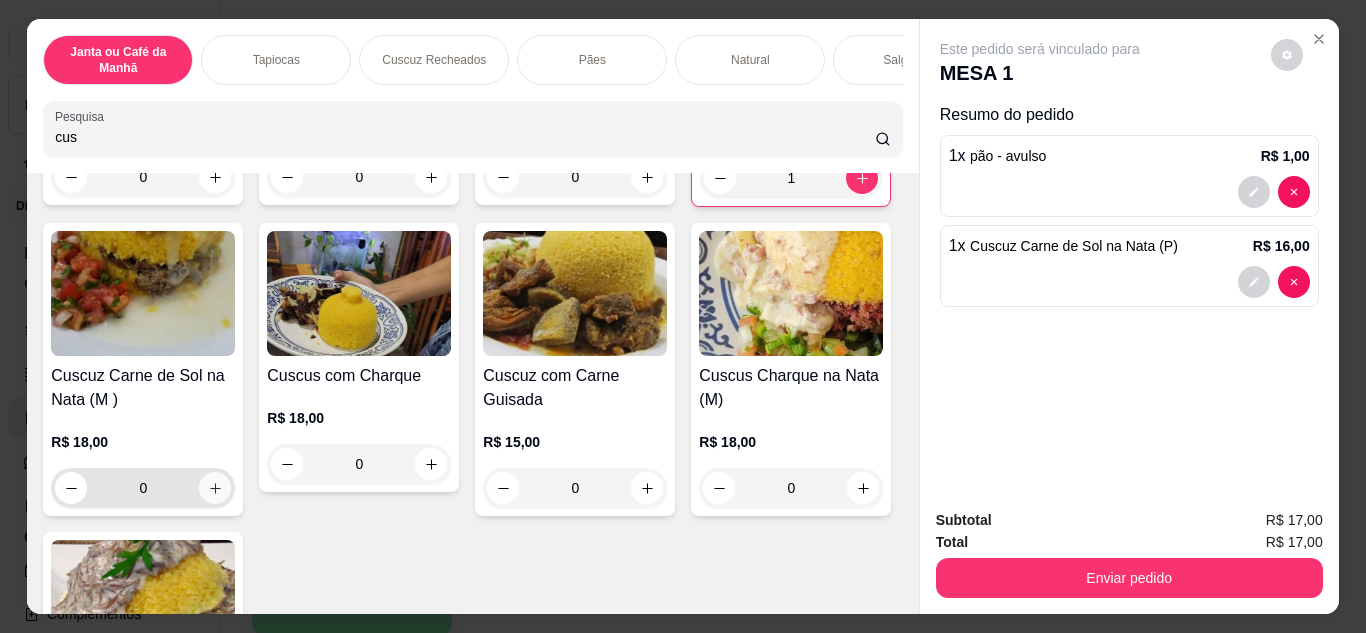 click 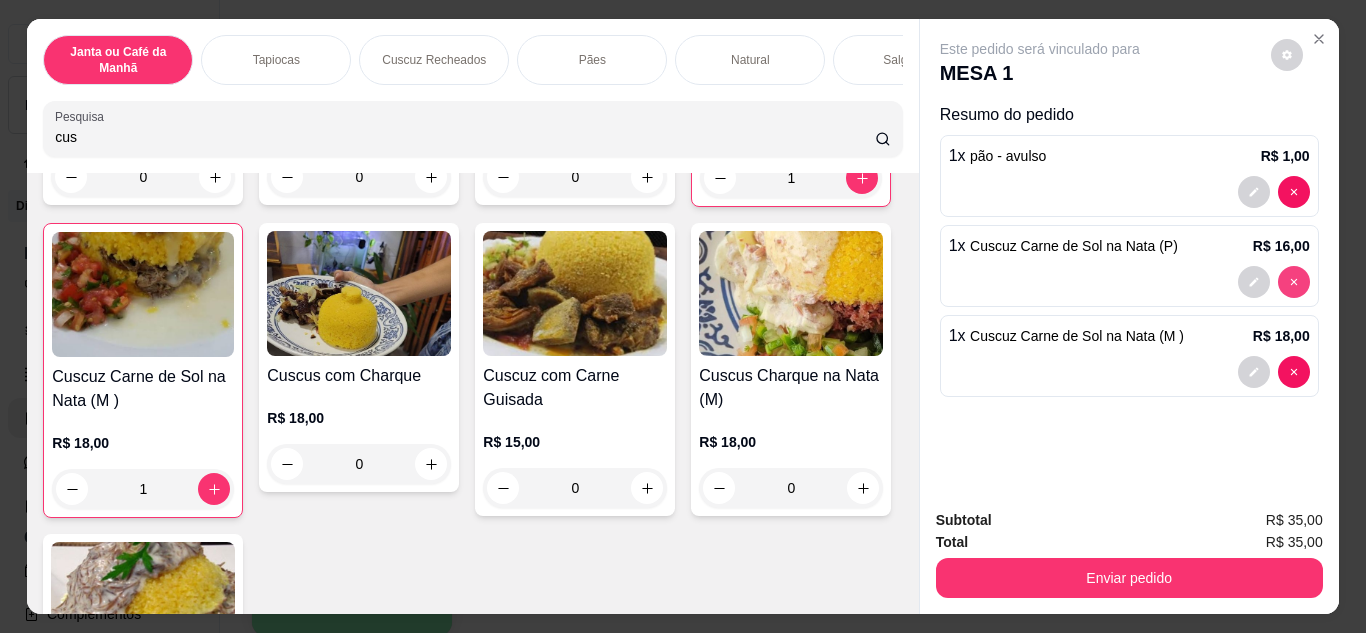 type on "0" 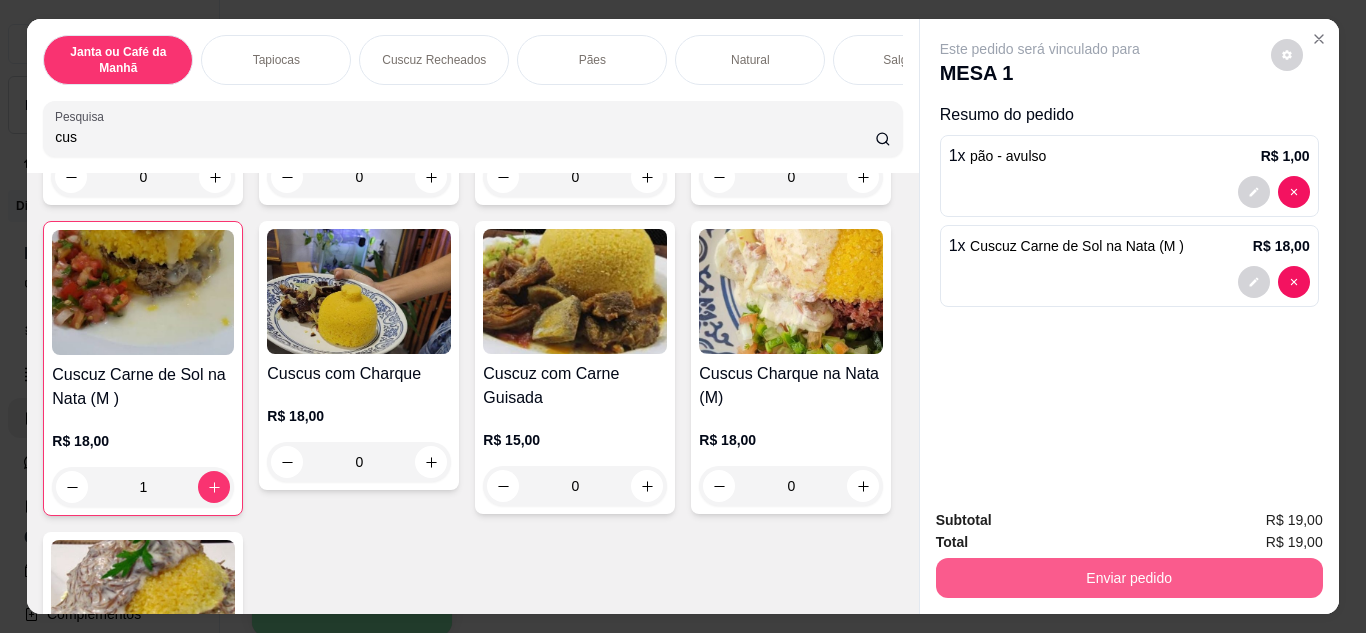 click on "Enviar pedido" at bounding box center (1129, 578) 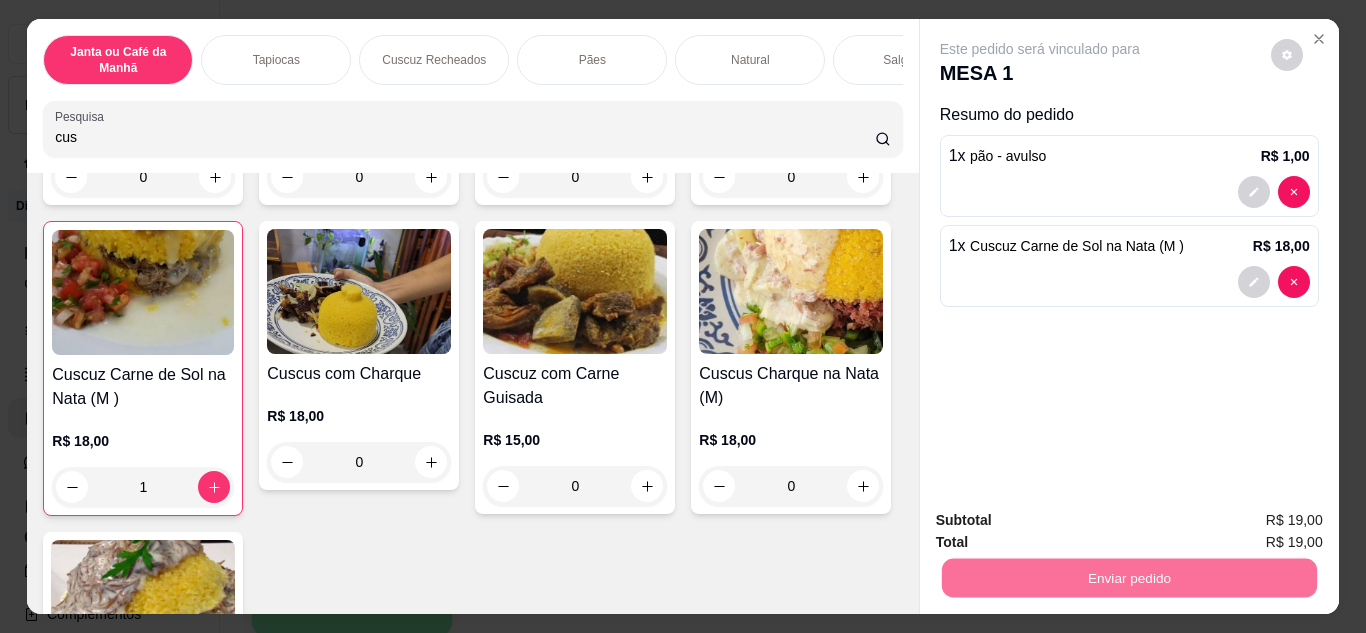 click on "Não registrar e enviar pedido" at bounding box center [1063, 521] 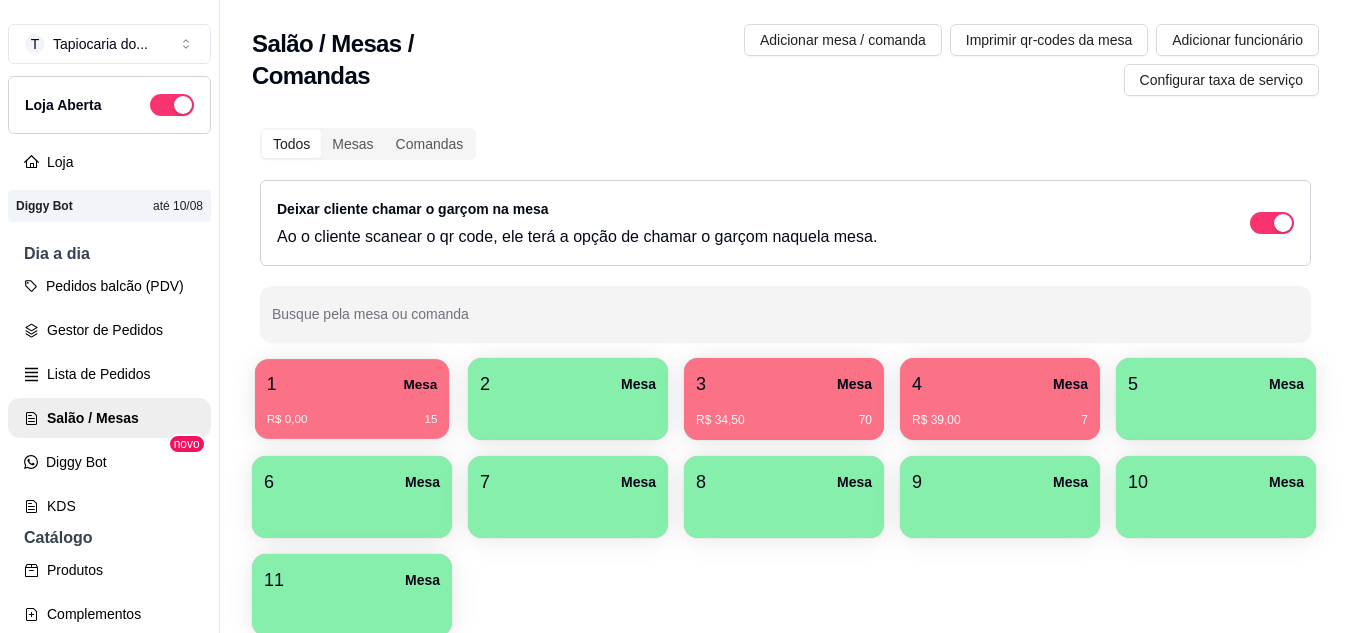 click on "1 Mesa" at bounding box center (352, 384) 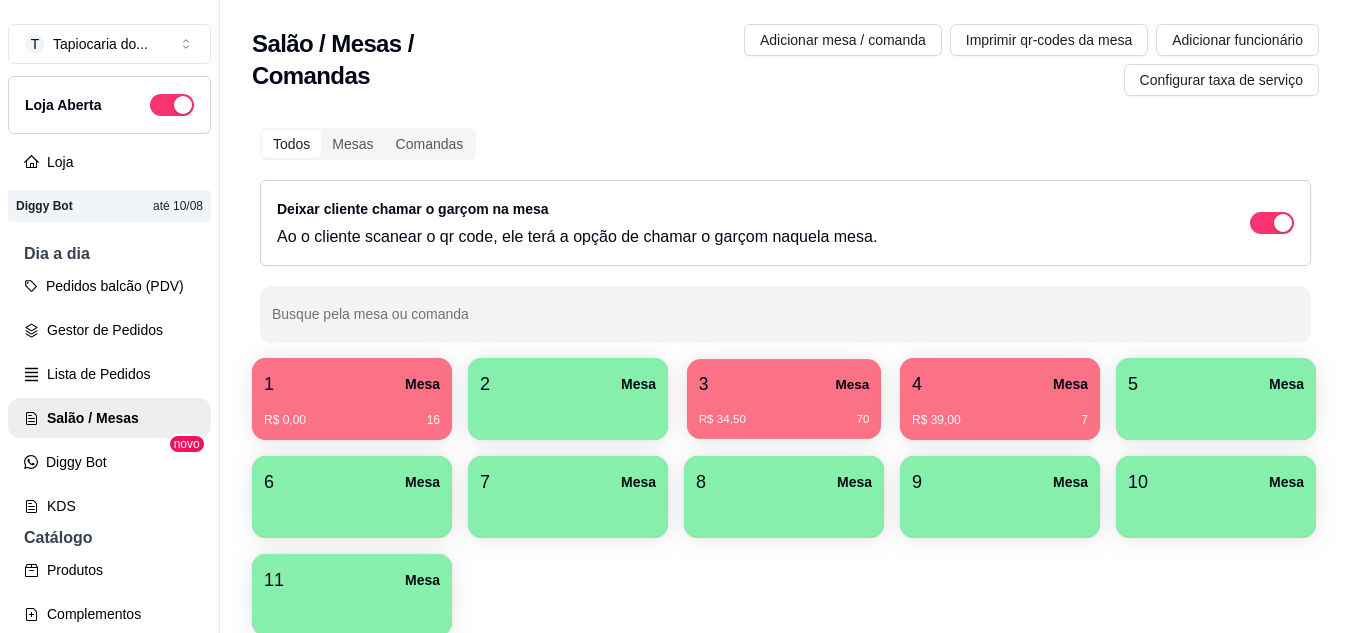 click on "R$ 34,50 70" at bounding box center (784, 420) 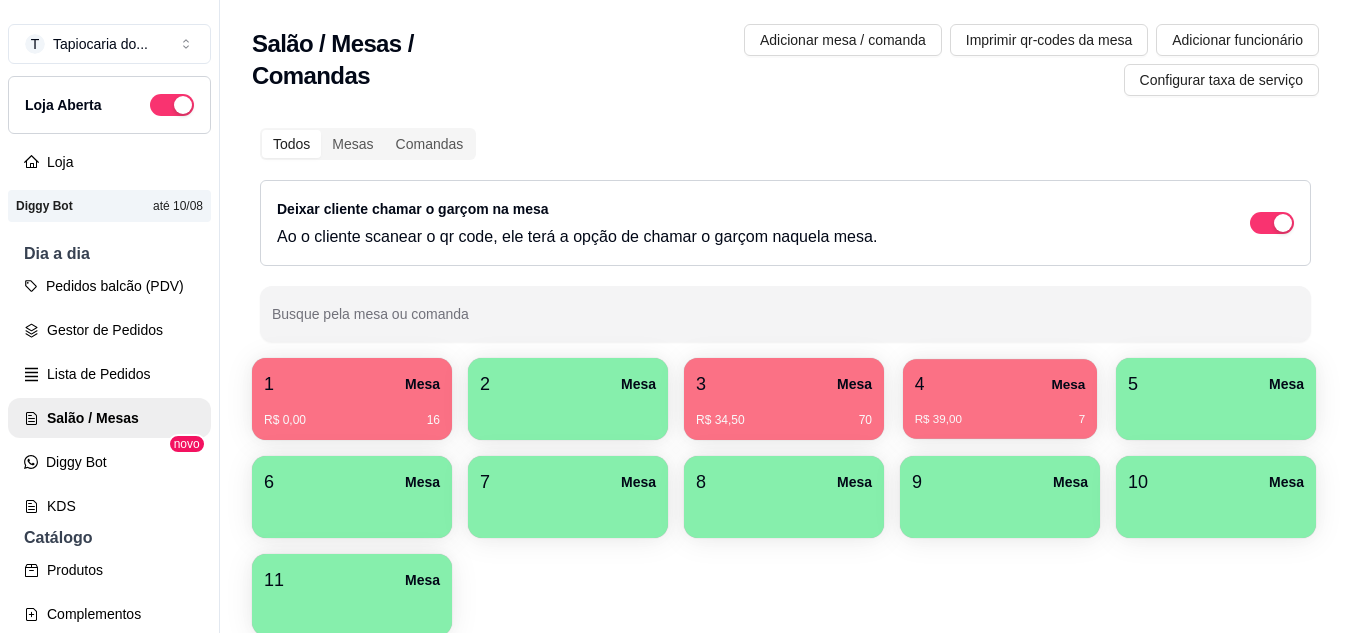 click on "R$ 39,00 7" at bounding box center [1000, 412] 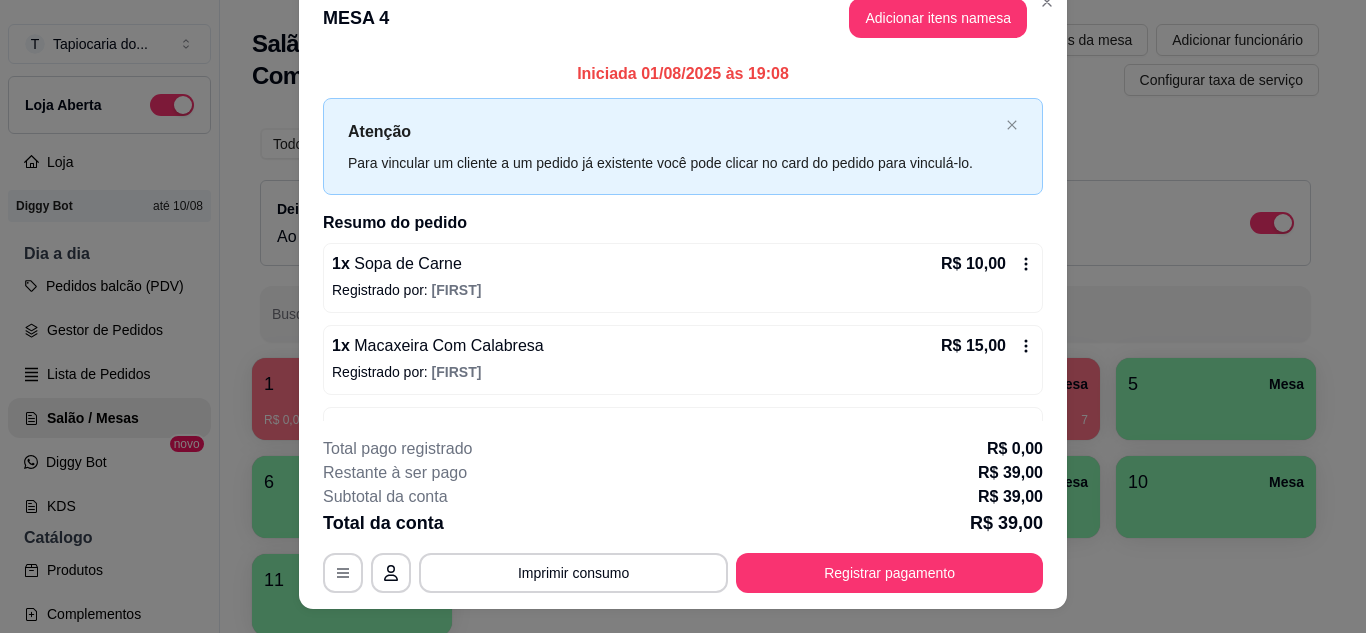 scroll, scrollTop: 0, scrollLeft: 0, axis: both 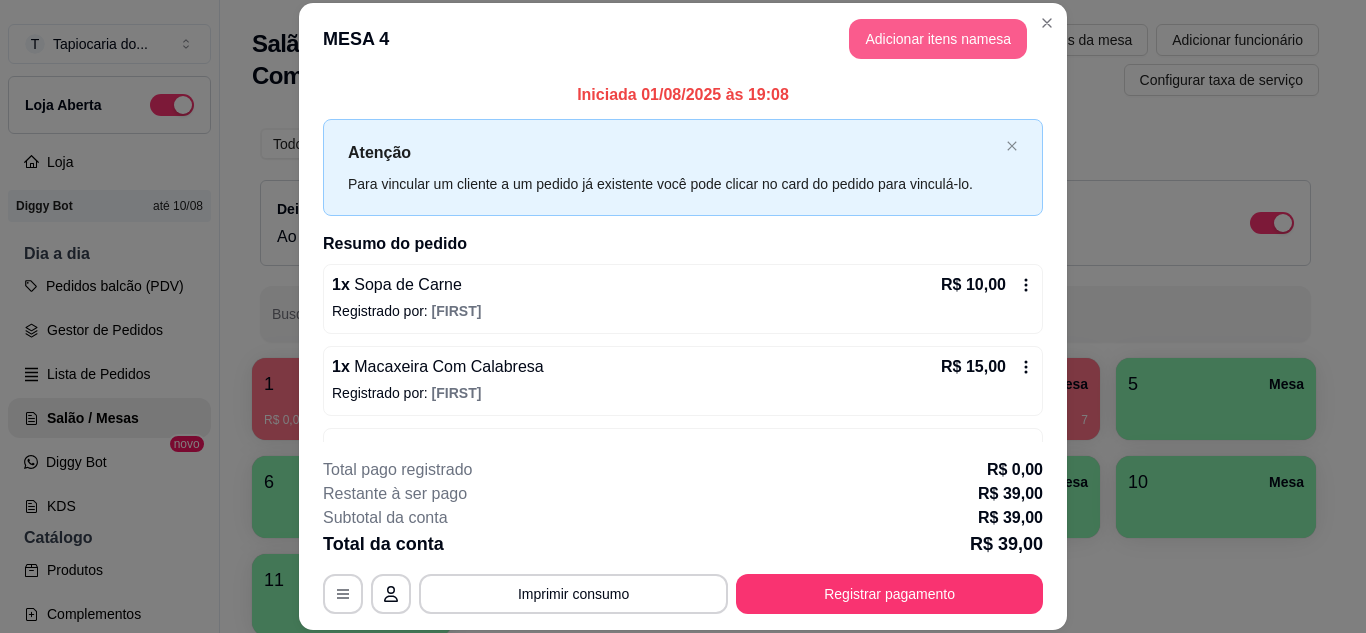 click on "Adicionar itens na  mesa" at bounding box center [938, 39] 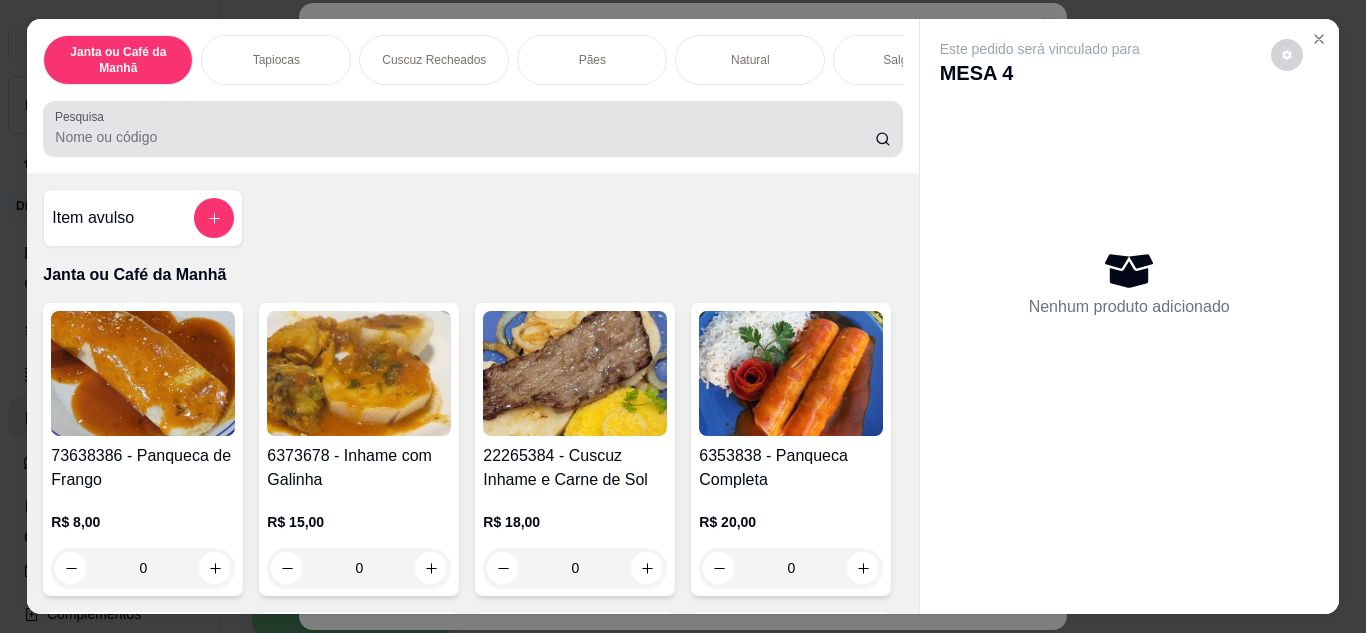 click at bounding box center (472, 129) 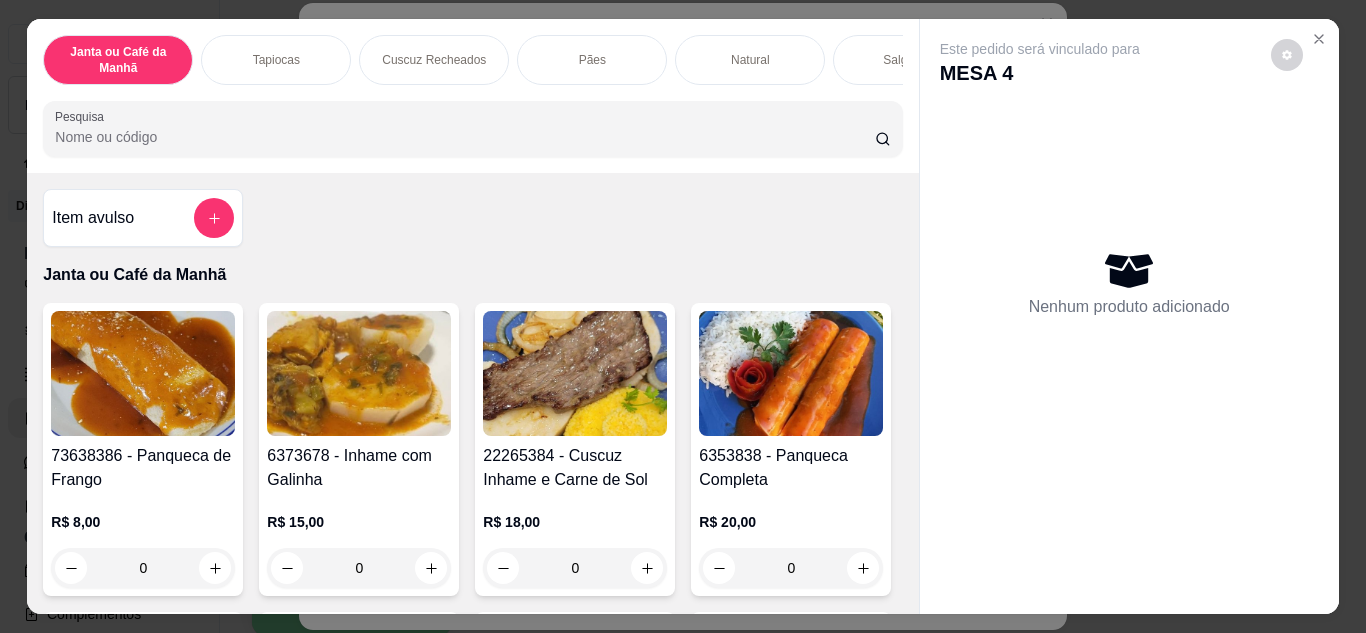type on "z" 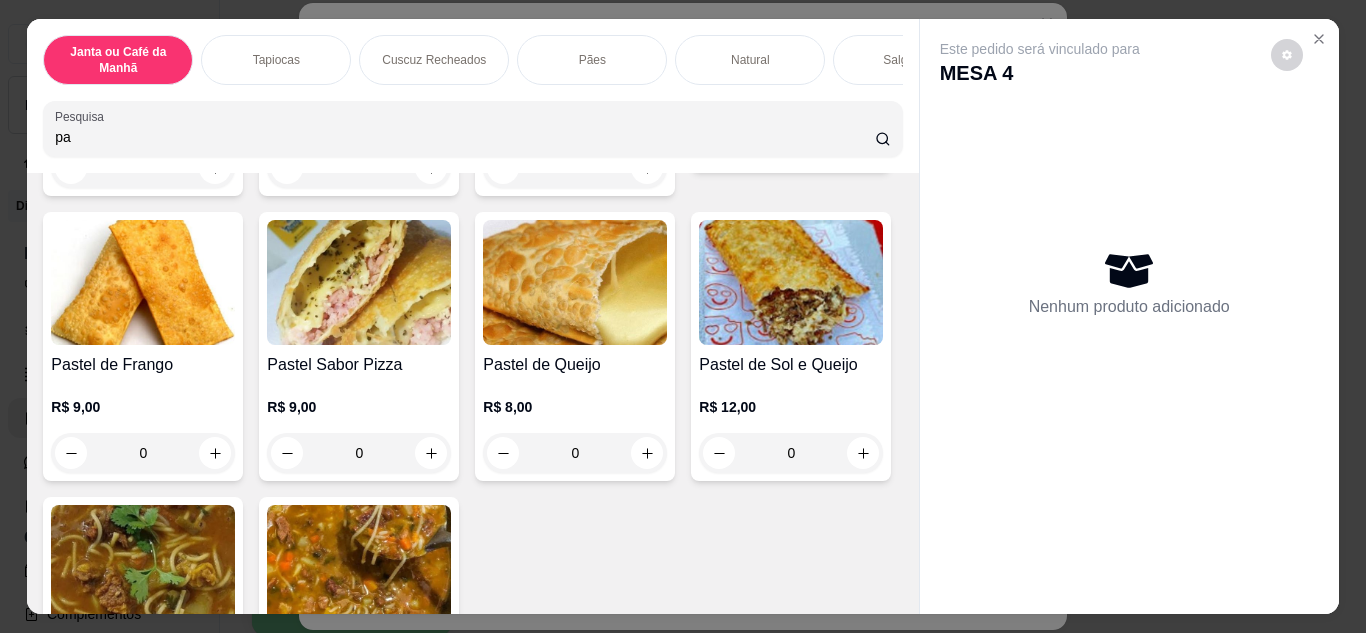 scroll, scrollTop: 700, scrollLeft: 0, axis: vertical 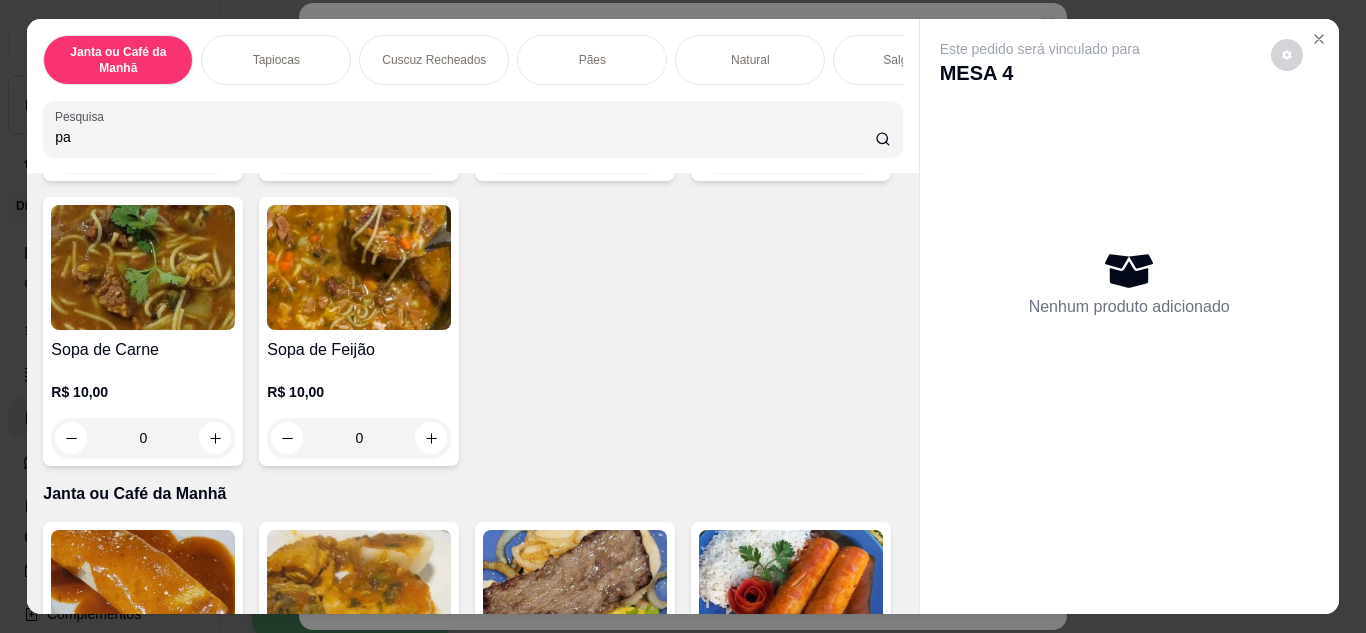 type on "pa" 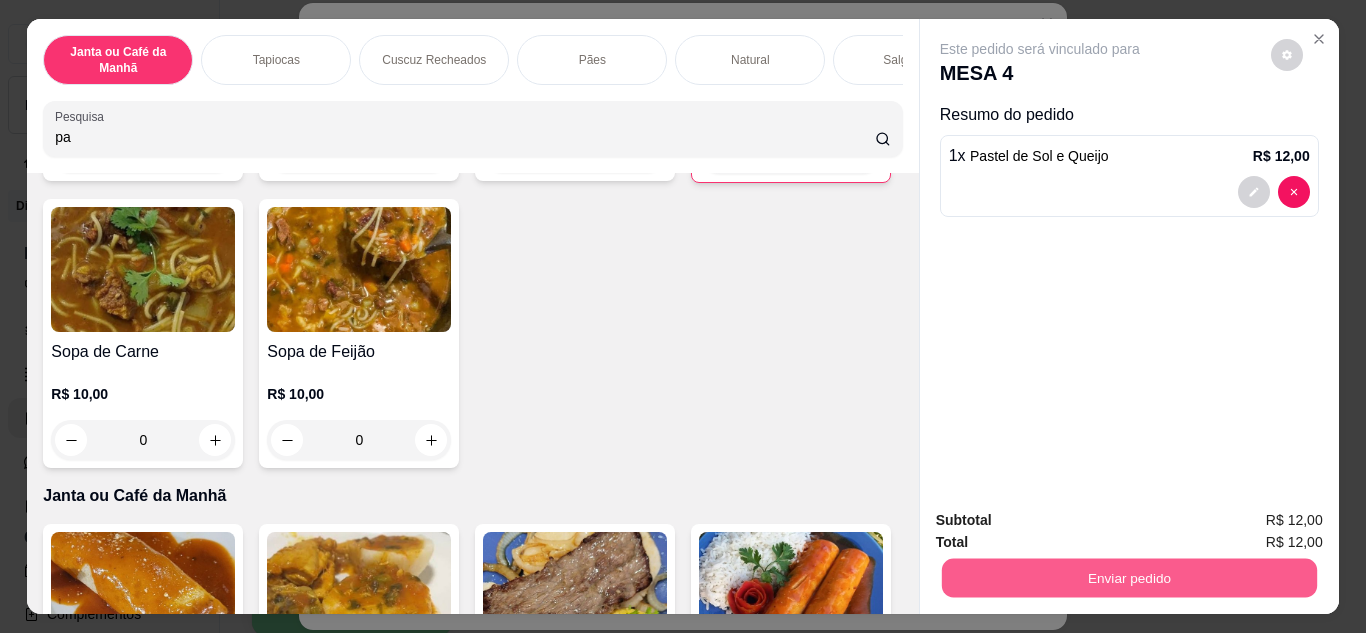click on "Enviar pedido" at bounding box center [1128, 578] 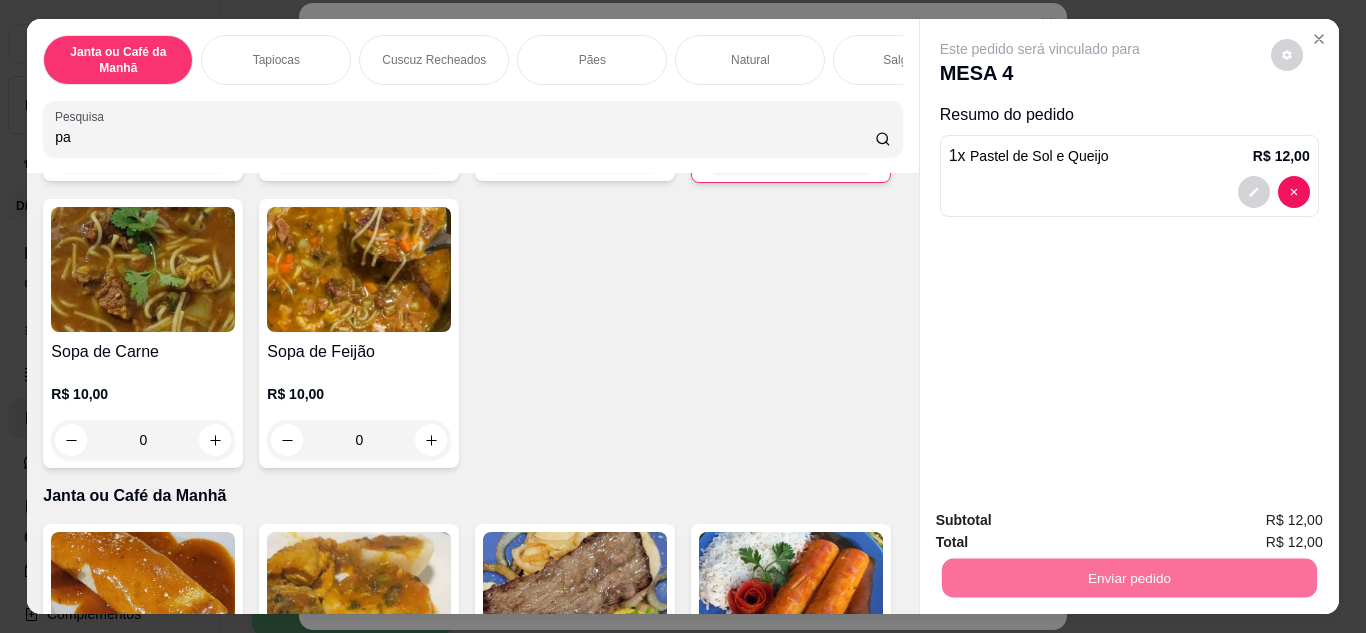 click on "Não registrar e enviar pedido" at bounding box center (1063, 522) 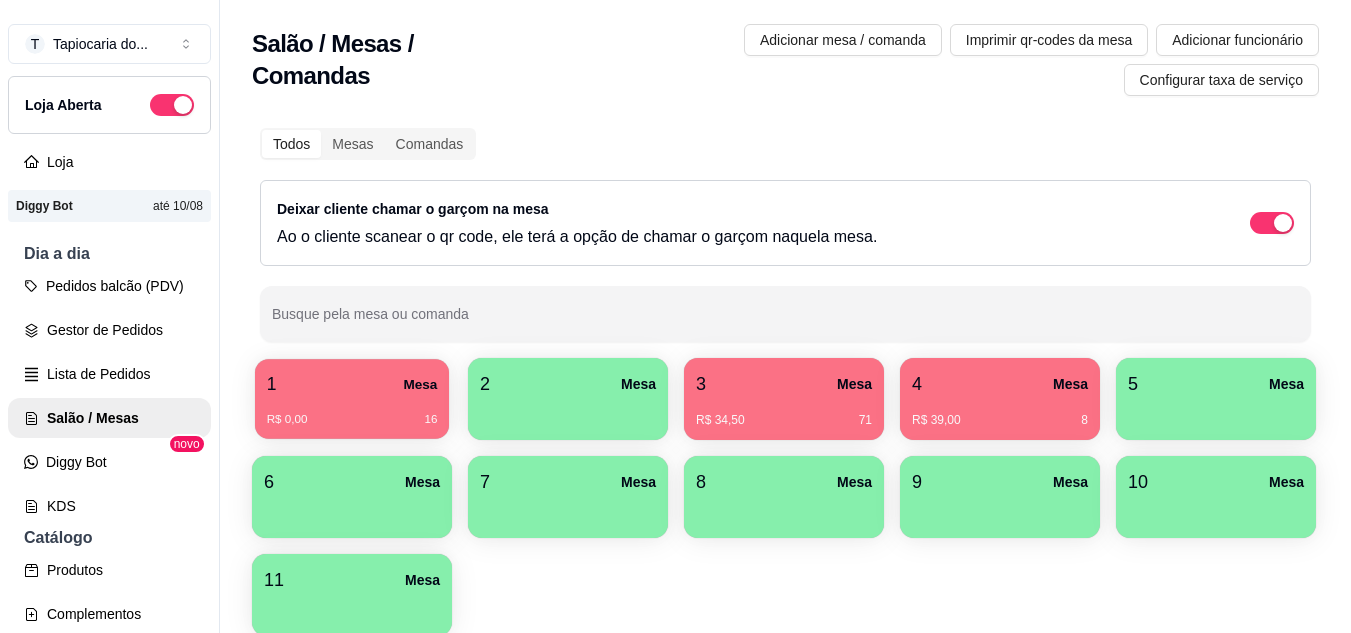 click on "1 Mesa" at bounding box center (352, 384) 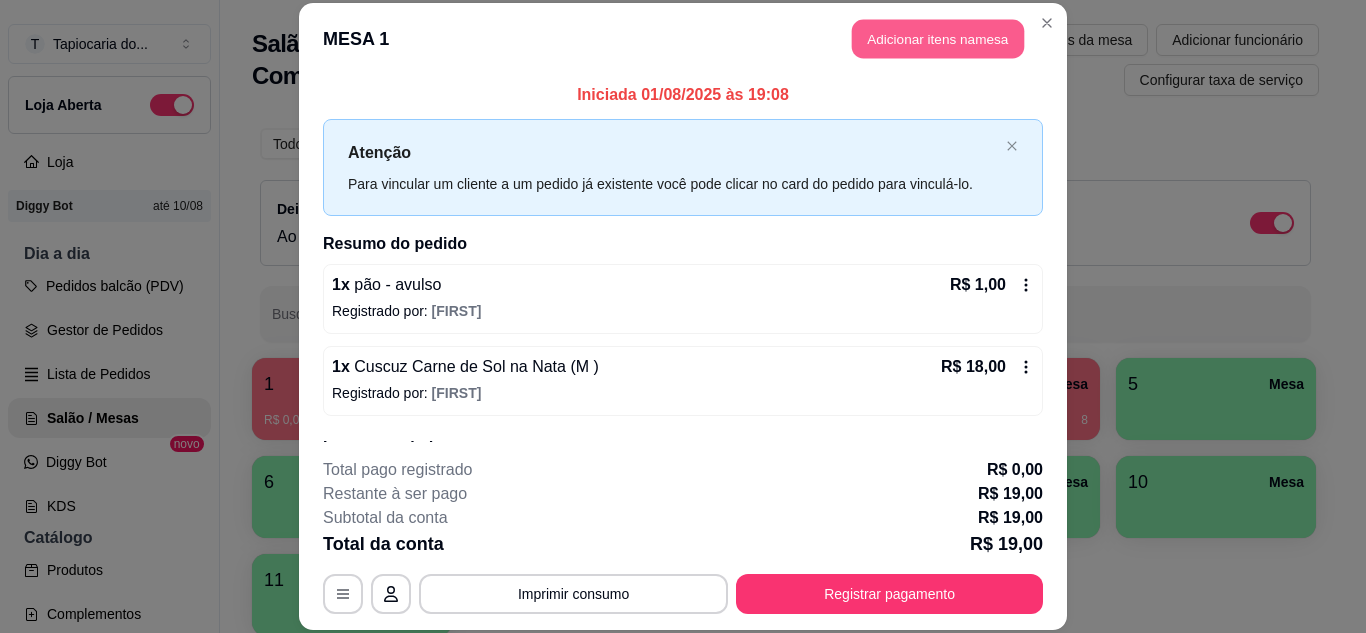 click on "Adicionar itens na  mesa" at bounding box center (938, 39) 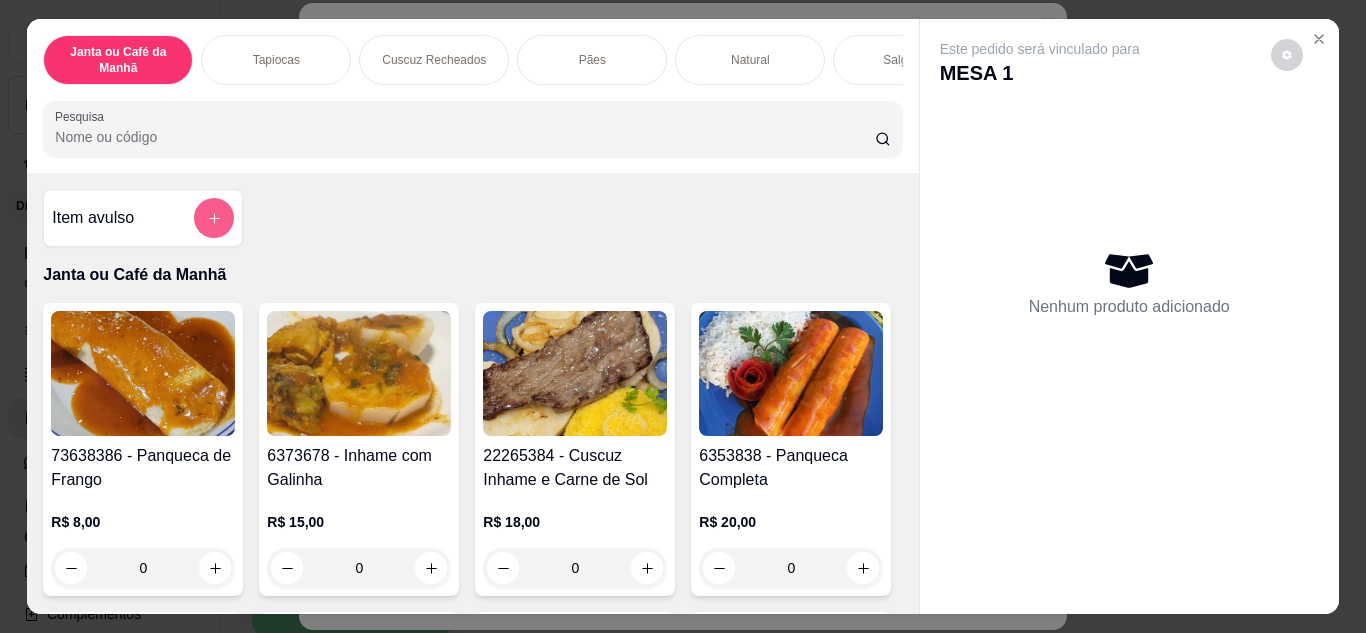 click 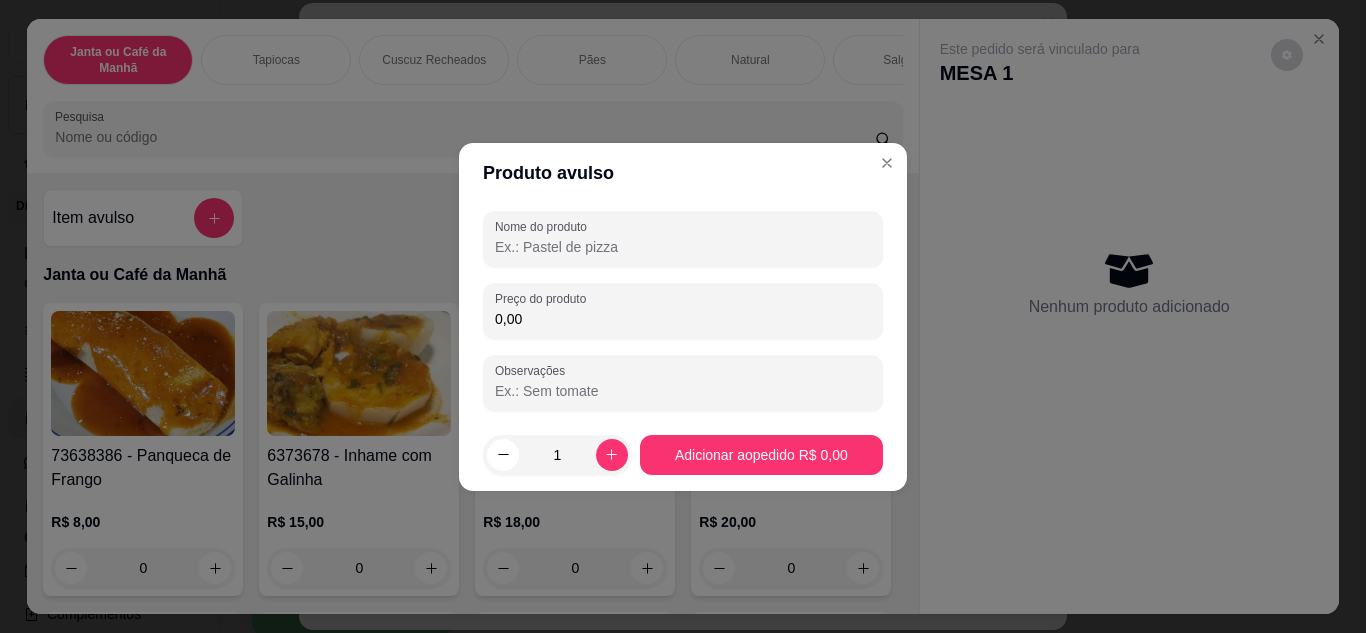 click on "Nome do produto" at bounding box center (683, 247) 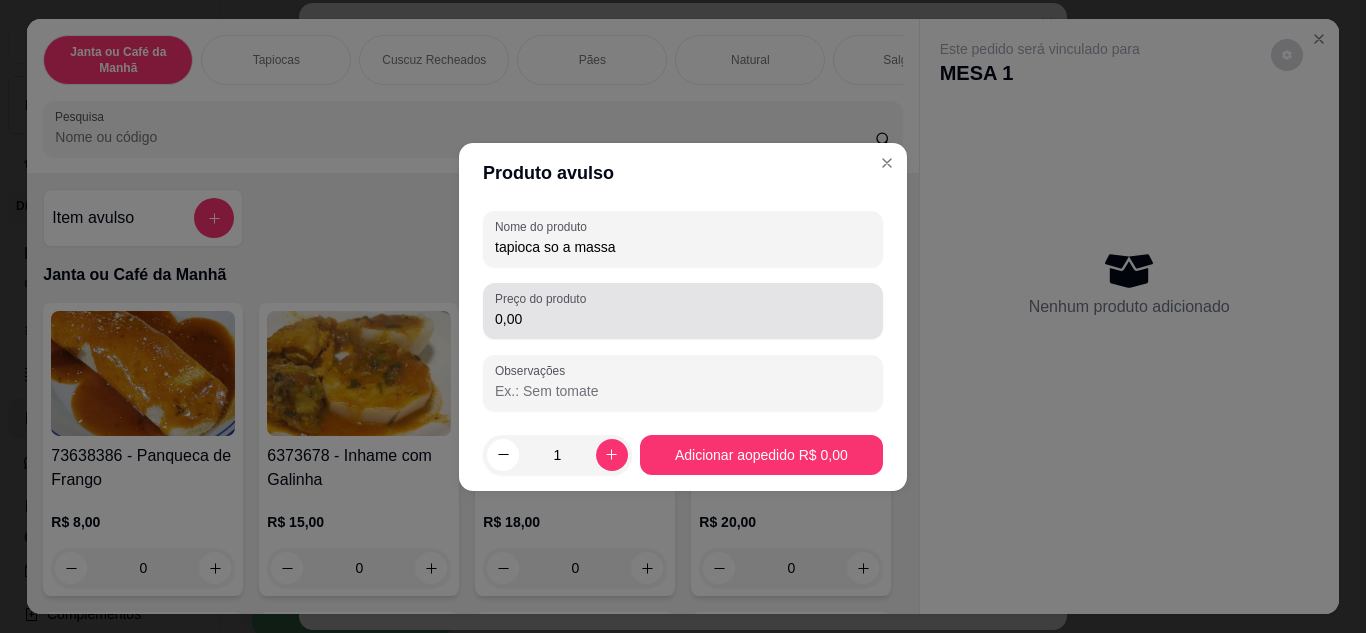 type on "tapioca so a massa" 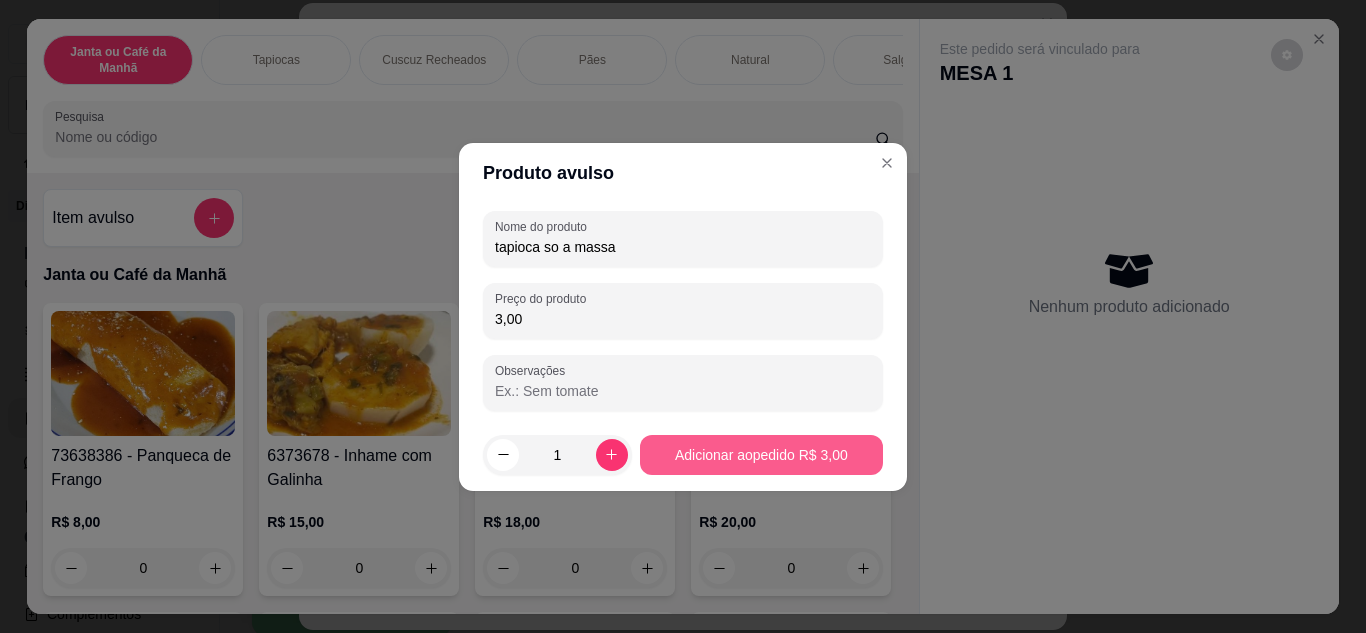 type on "3,00" 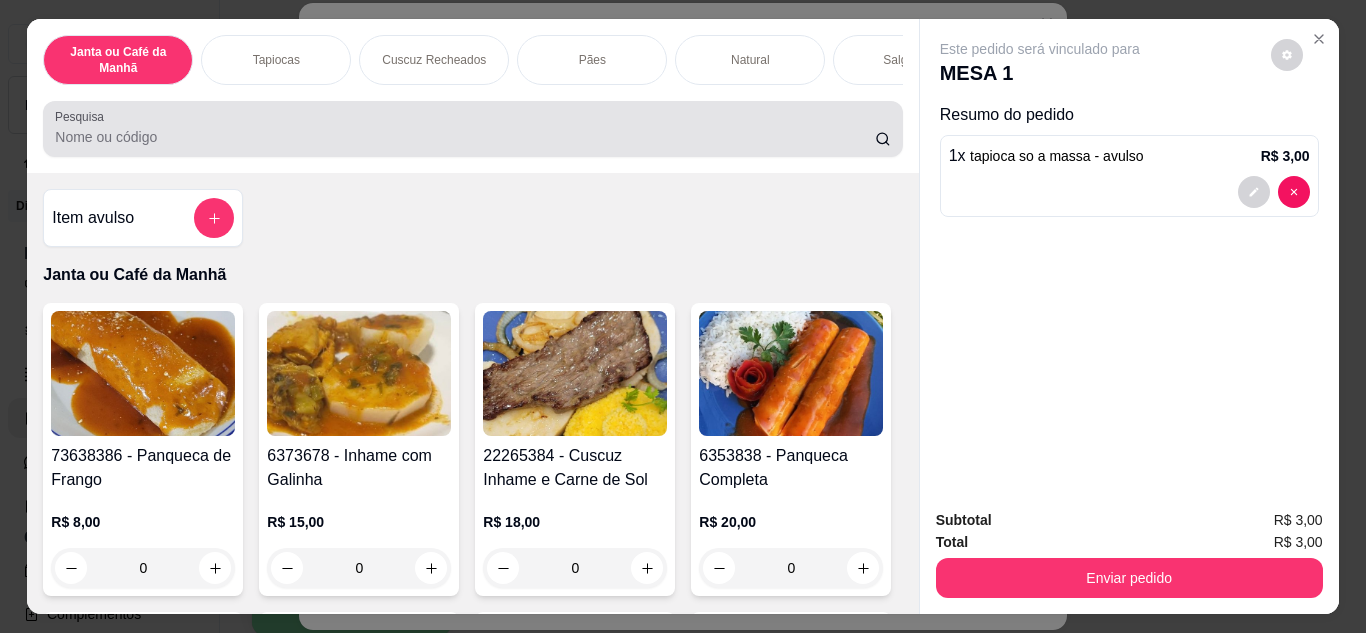 click on "Pesquisa" at bounding box center (465, 137) 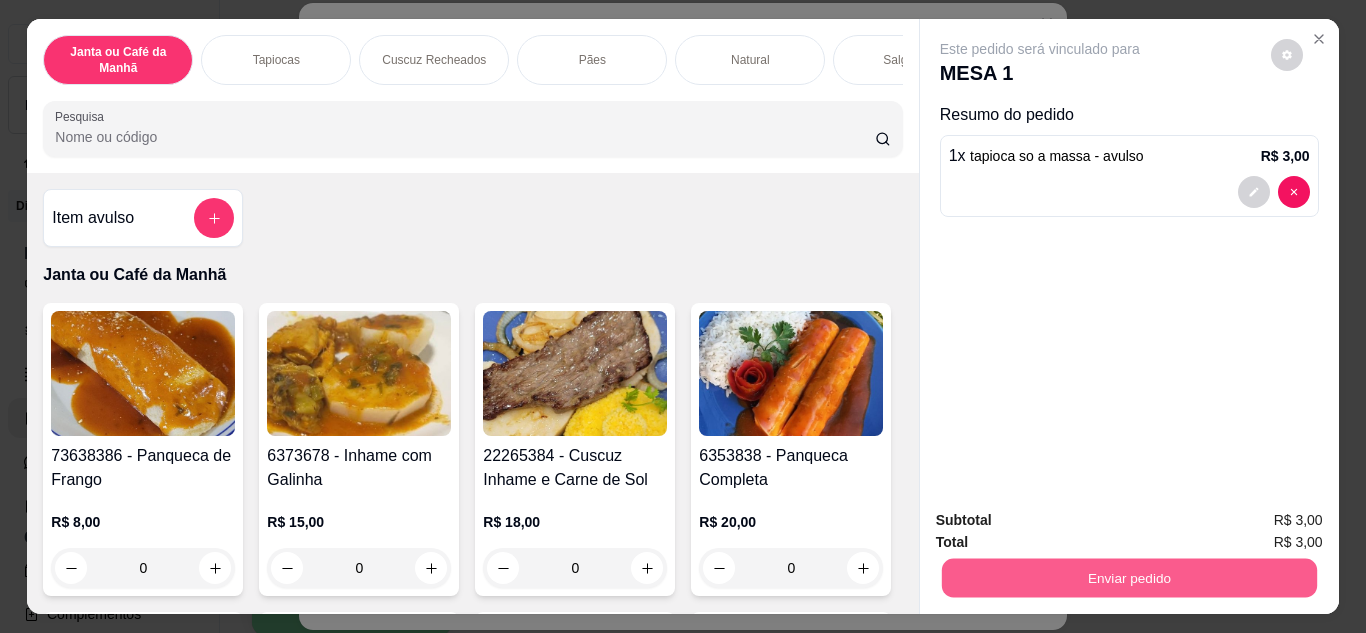 click on "Enviar pedido" at bounding box center (1128, 578) 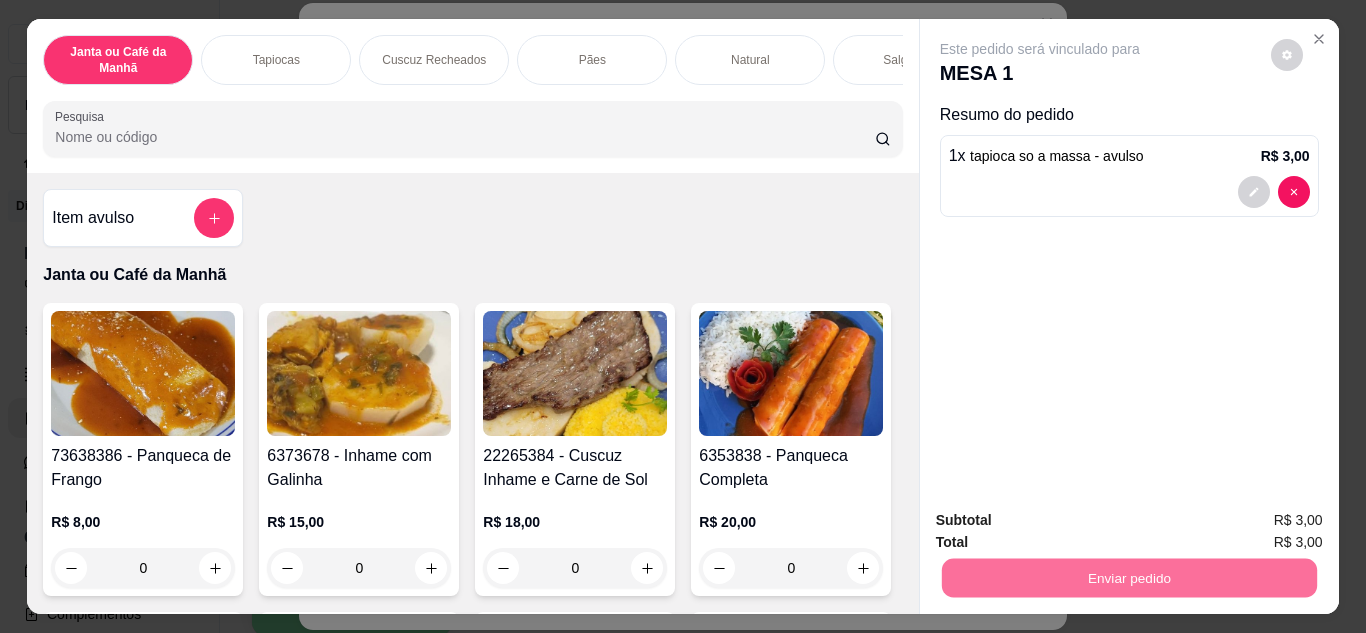 click on "Não registrar e enviar pedido" at bounding box center (1063, 522) 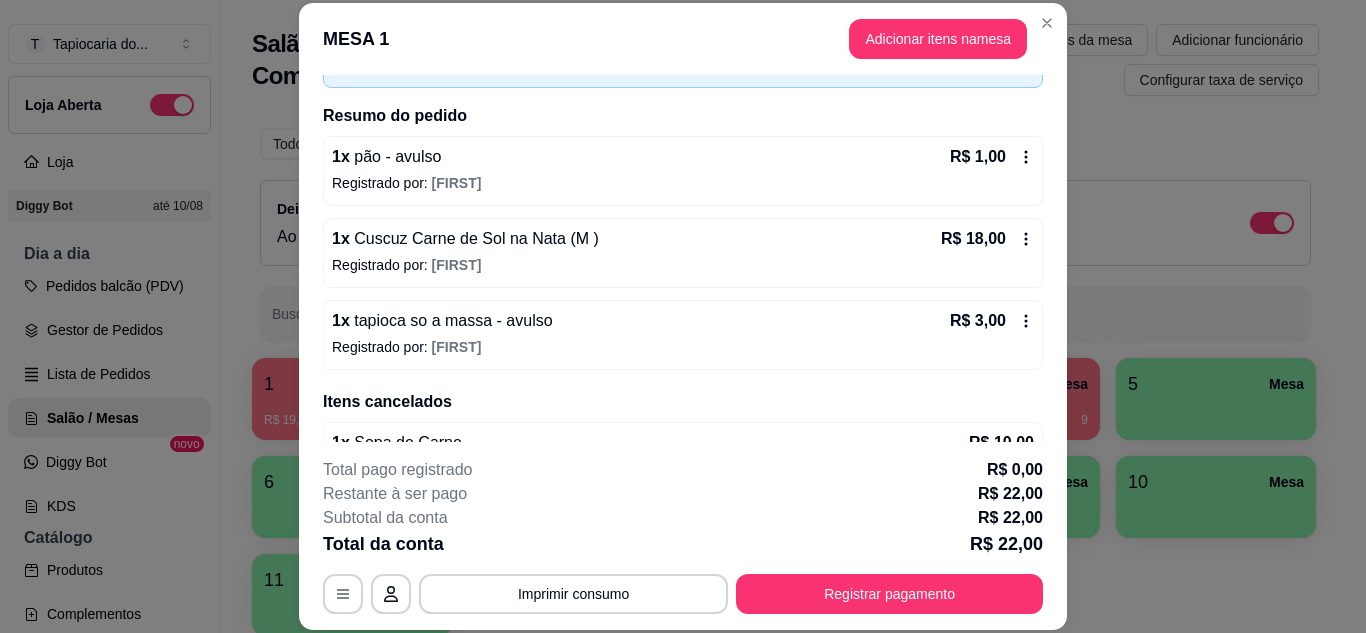 scroll, scrollTop: 178, scrollLeft: 0, axis: vertical 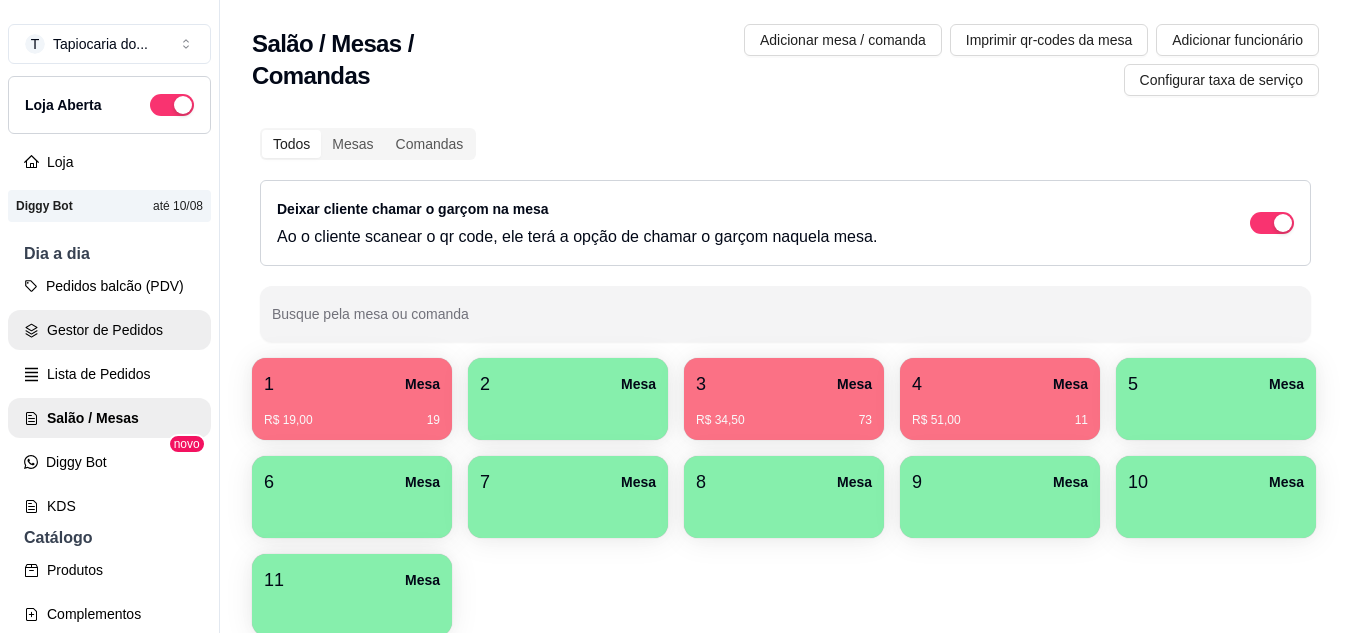 click on "Gestor de Pedidos" at bounding box center (109, 330) 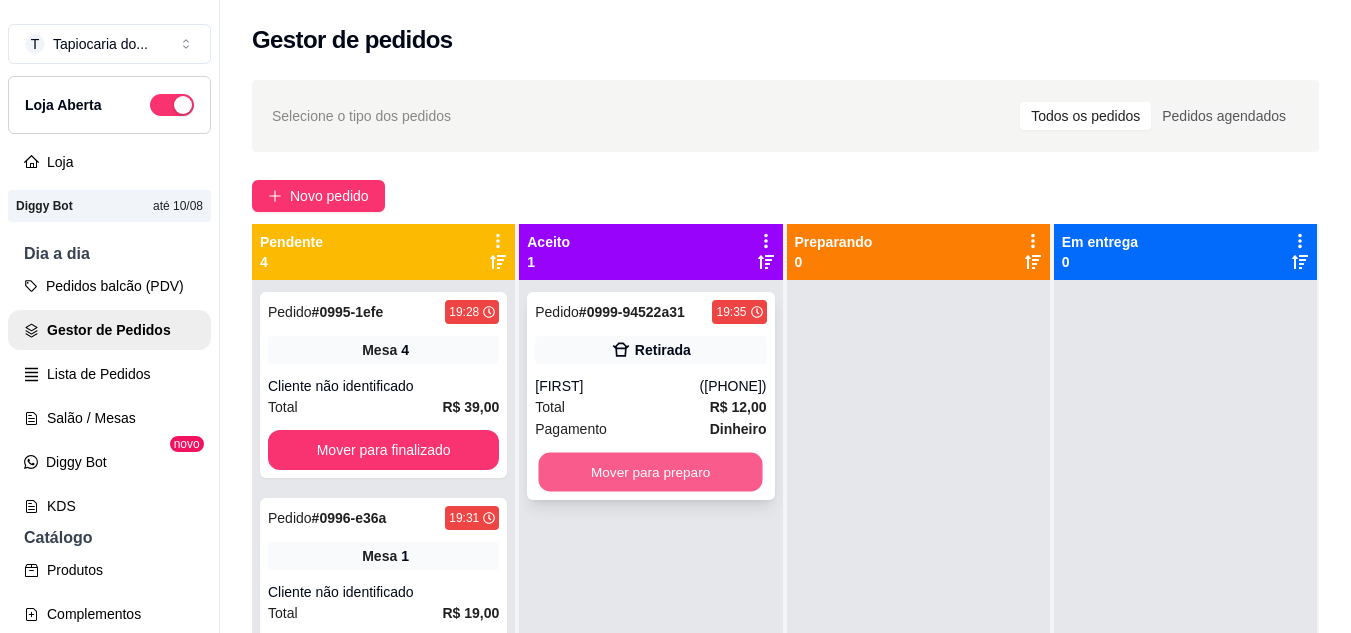 click on "Mover para preparo" at bounding box center (651, 472) 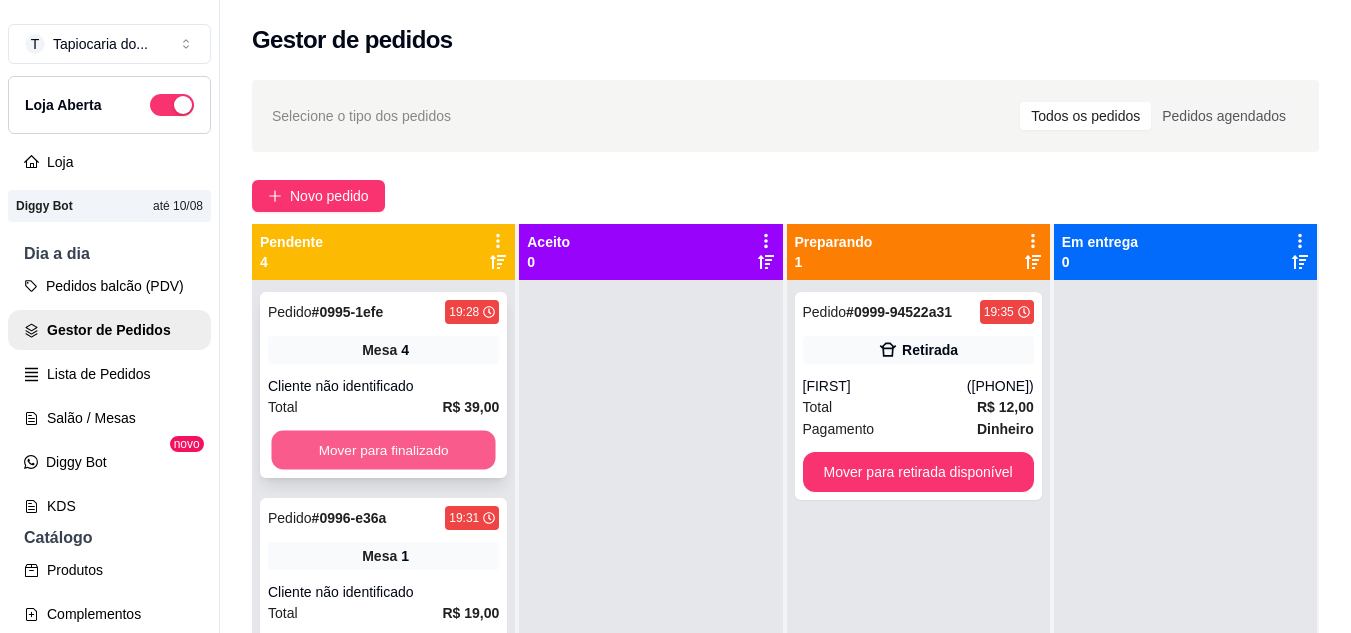 click on "Mover para finalizado" at bounding box center (383, 450) 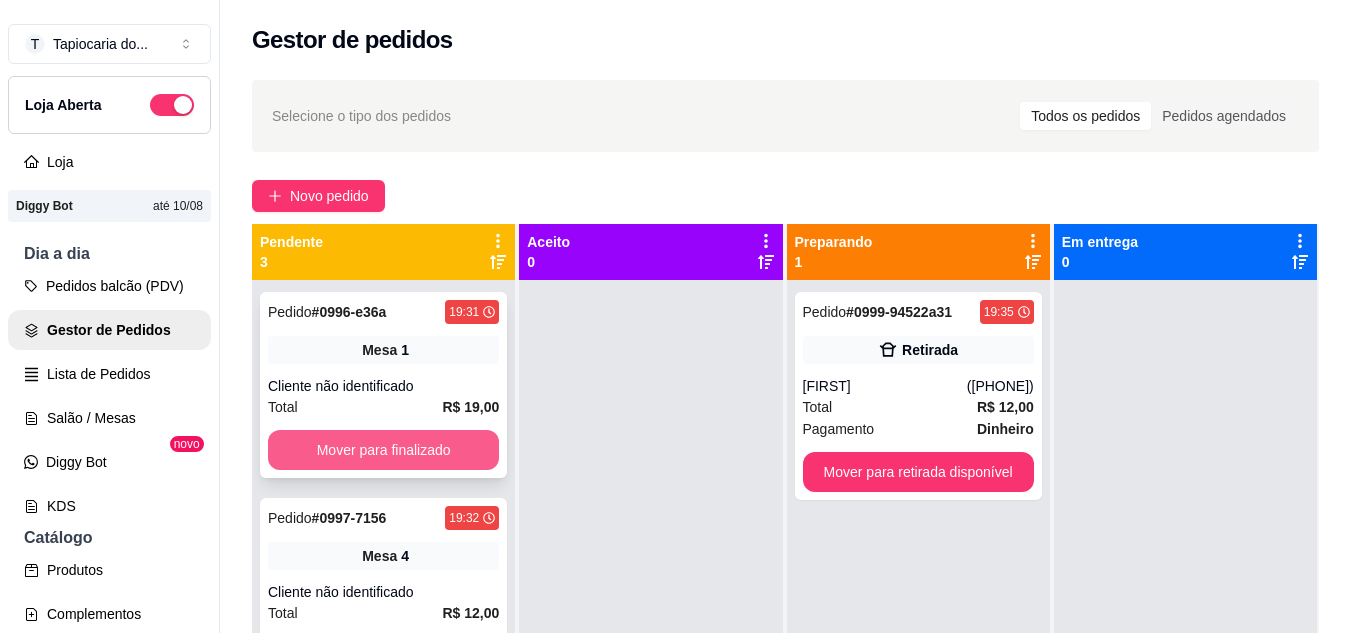 click on "Mover para finalizado" at bounding box center (383, 450) 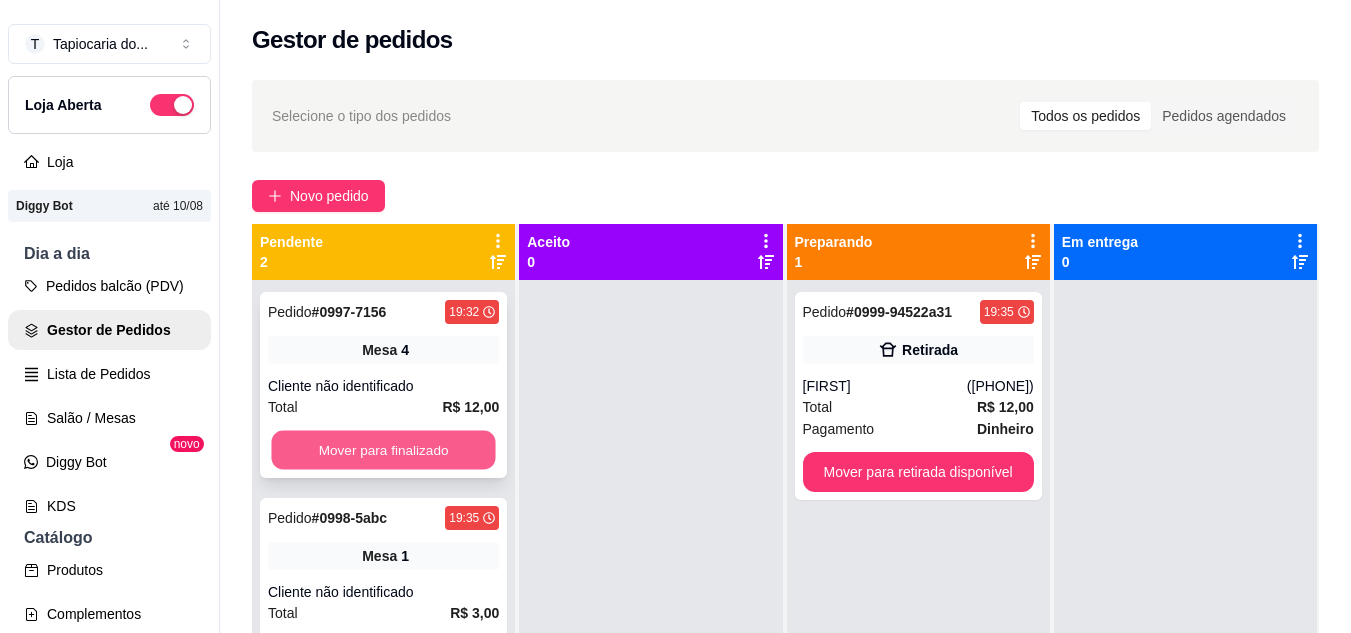 click on "Mover para finalizado" at bounding box center (383, 450) 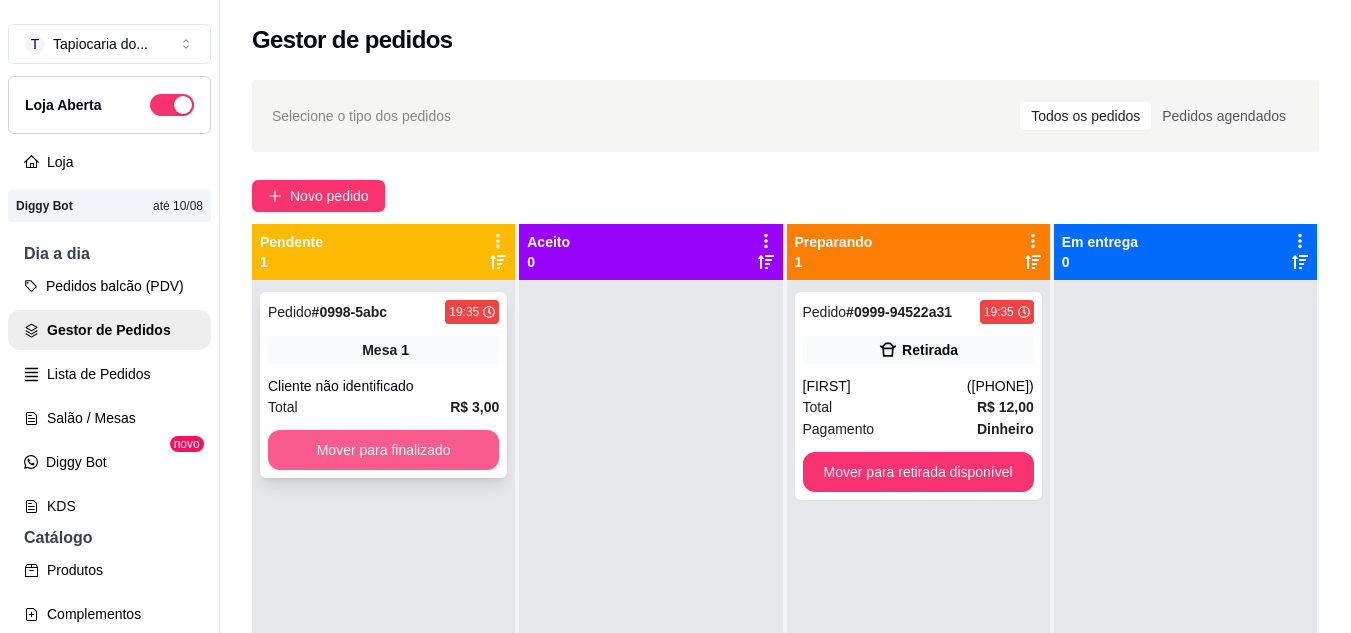 click on "Mover para finalizado" at bounding box center [383, 450] 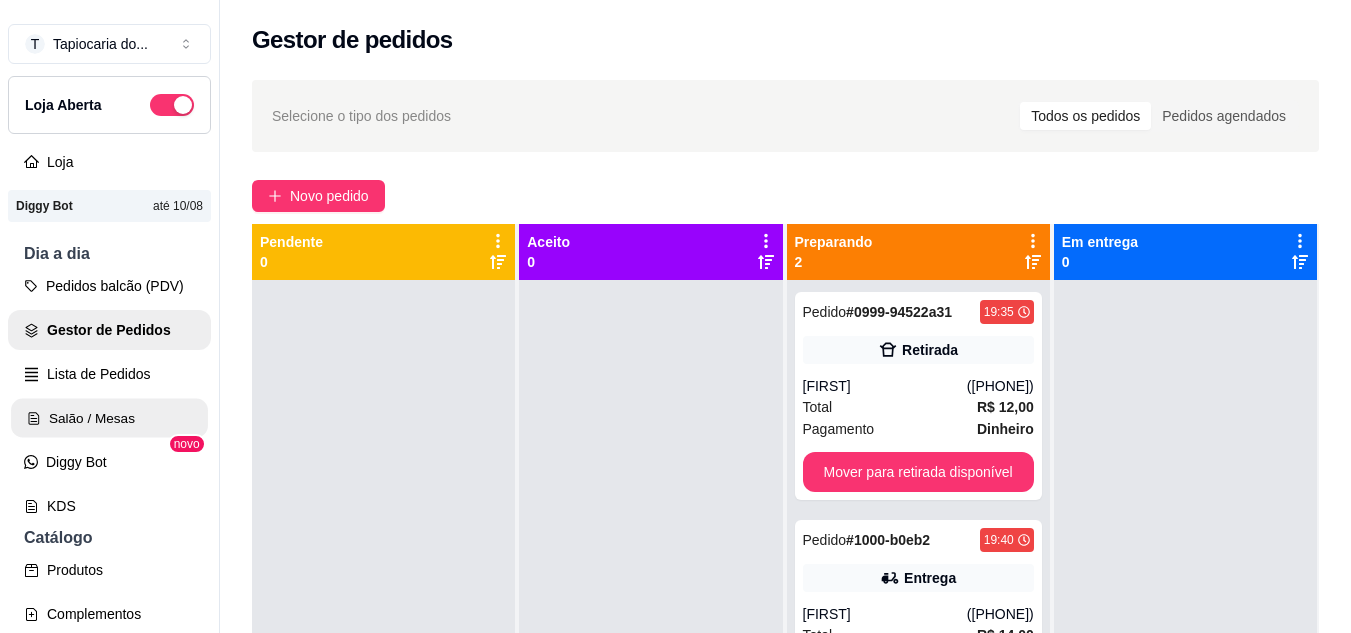 click on "Salão / Mesas" at bounding box center (109, 418) 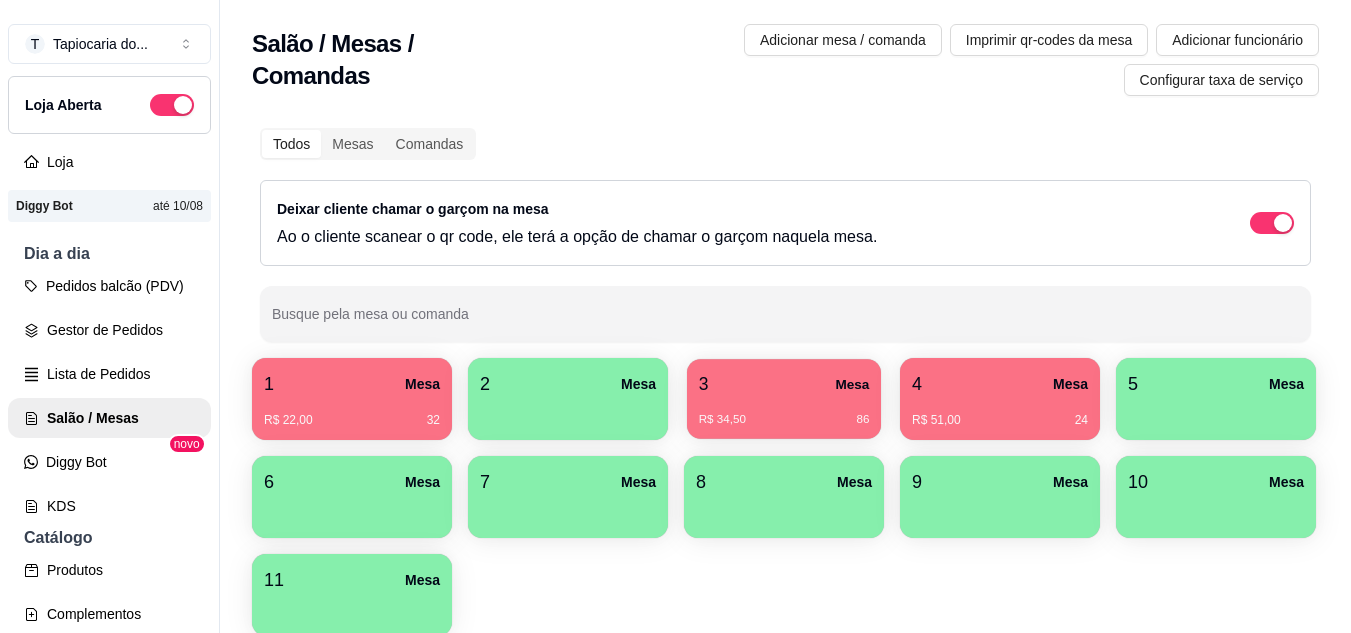 click on "R$ 34,50 86" at bounding box center (784, 412) 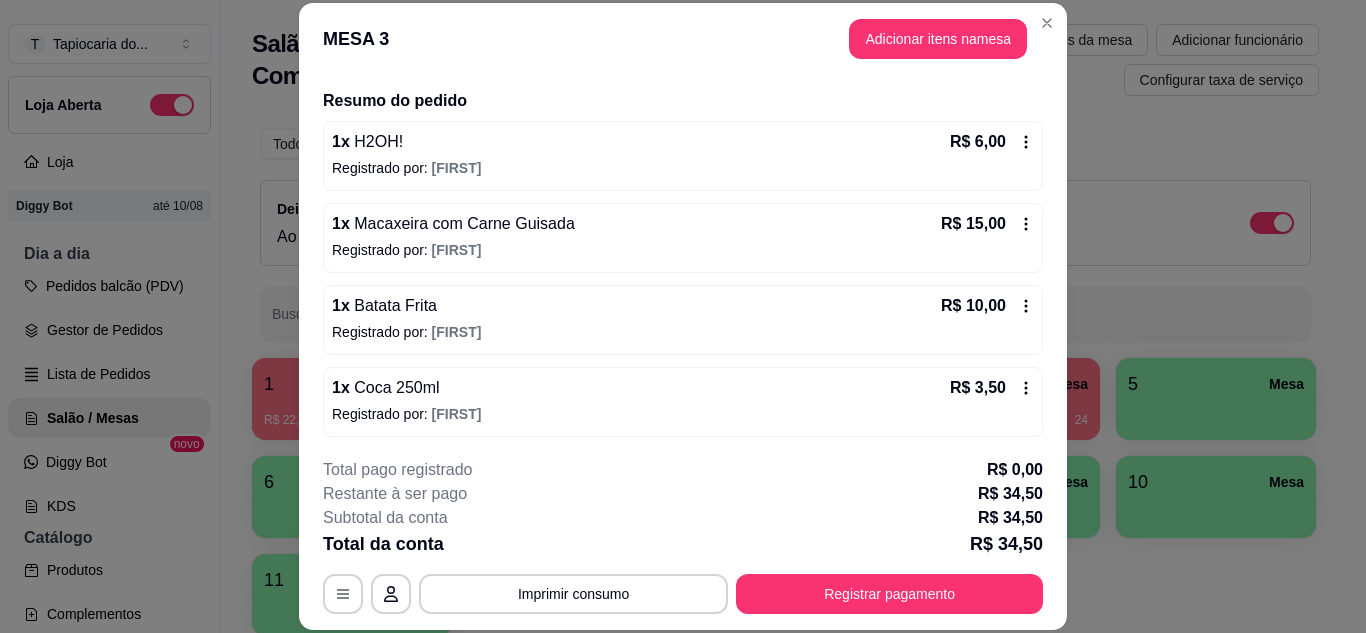 scroll, scrollTop: 146, scrollLeft: 0, axis: vertical 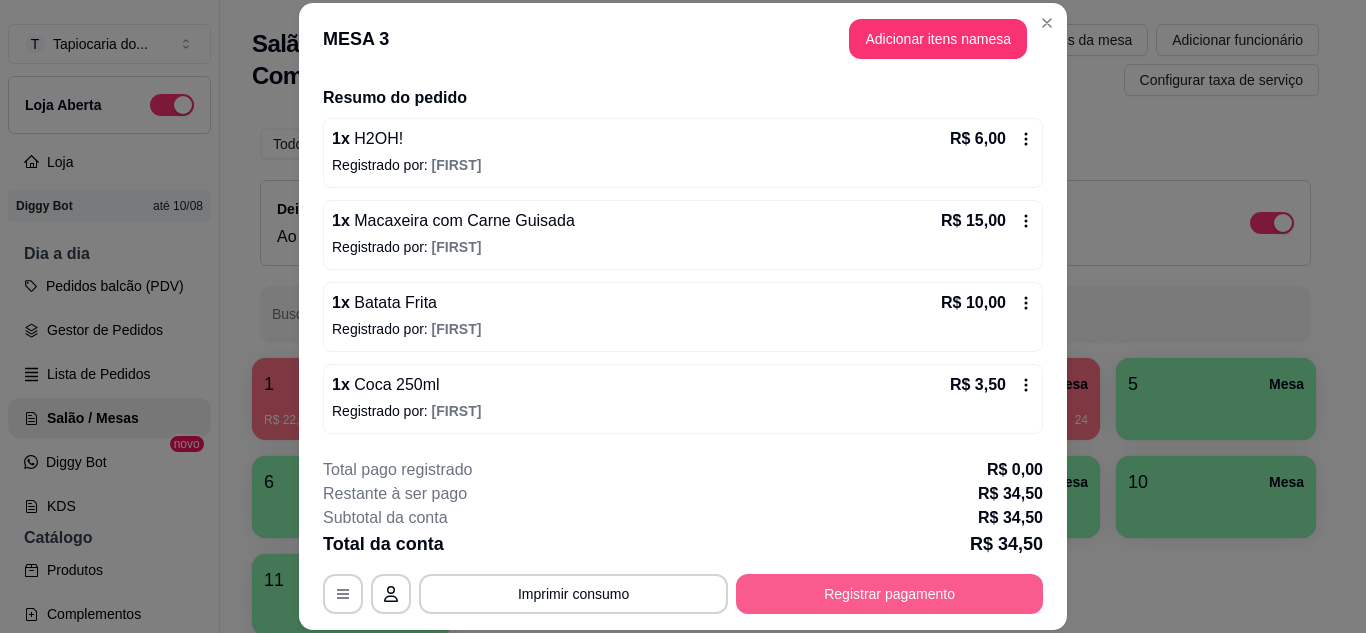 click on "Registrar pagamento" at bounding box center (889, 594) 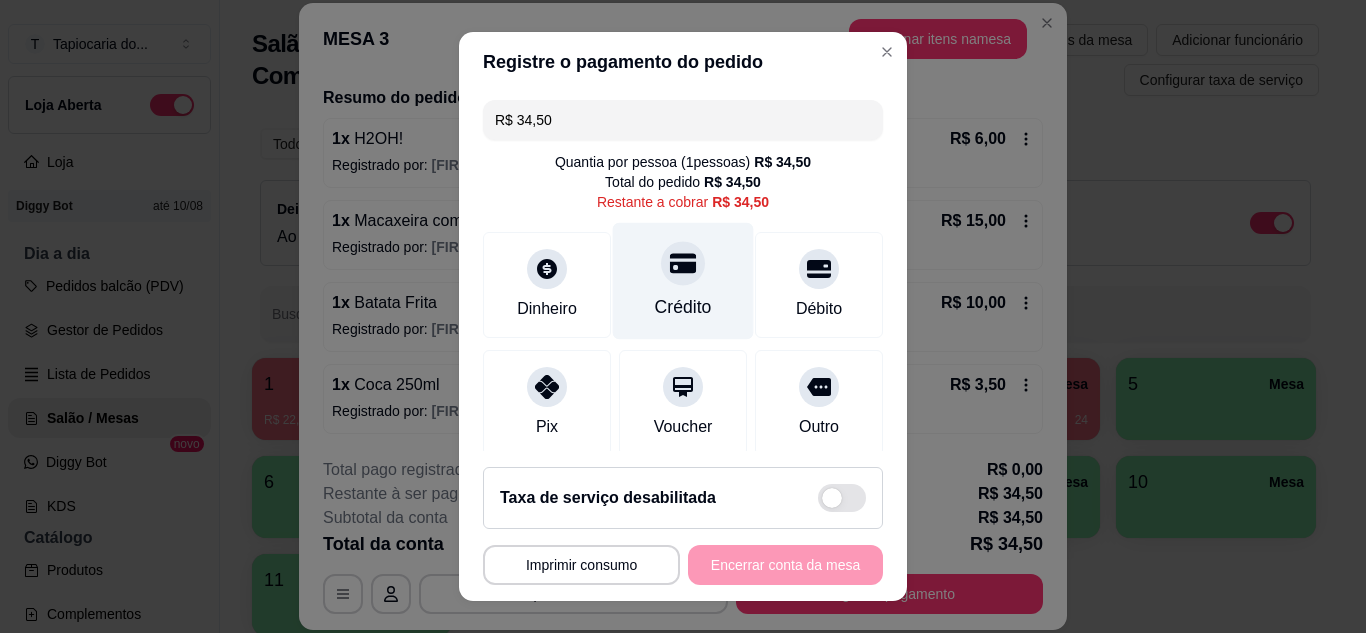 click on "Crédito" at bounding box center [683, 280] 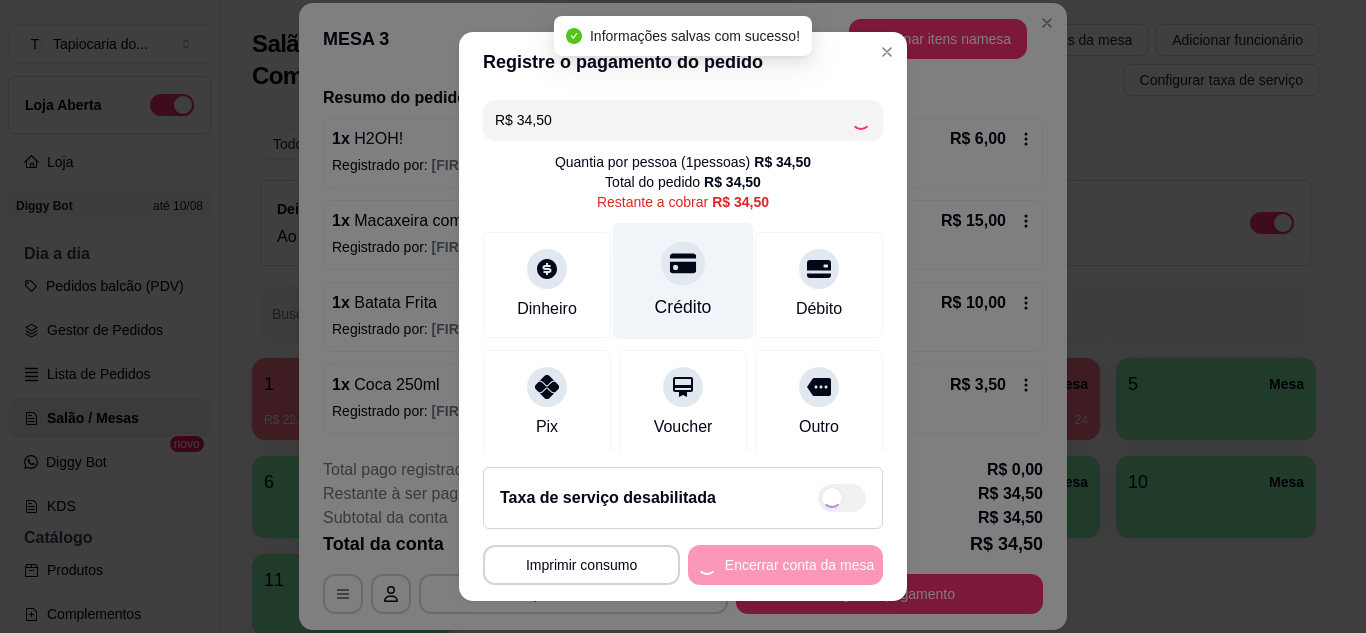 type on "R$ 0,00" 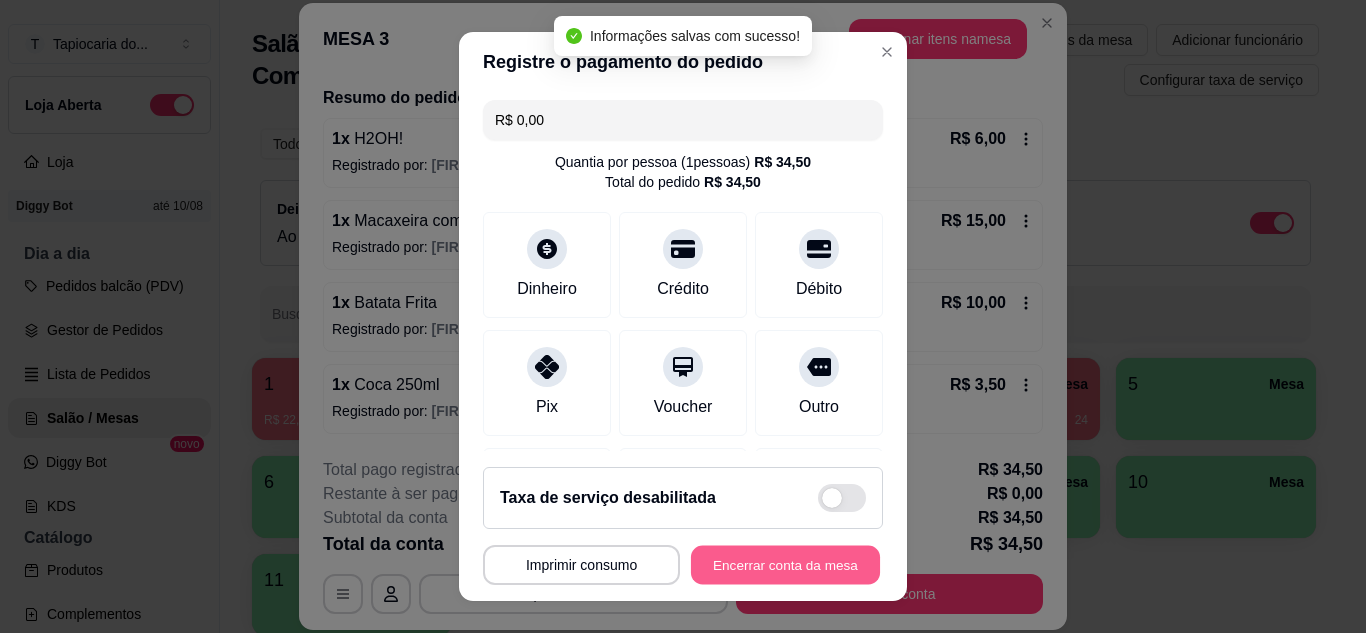 click on "Encerrar conta da mesa" at bounding box center (785, 565) 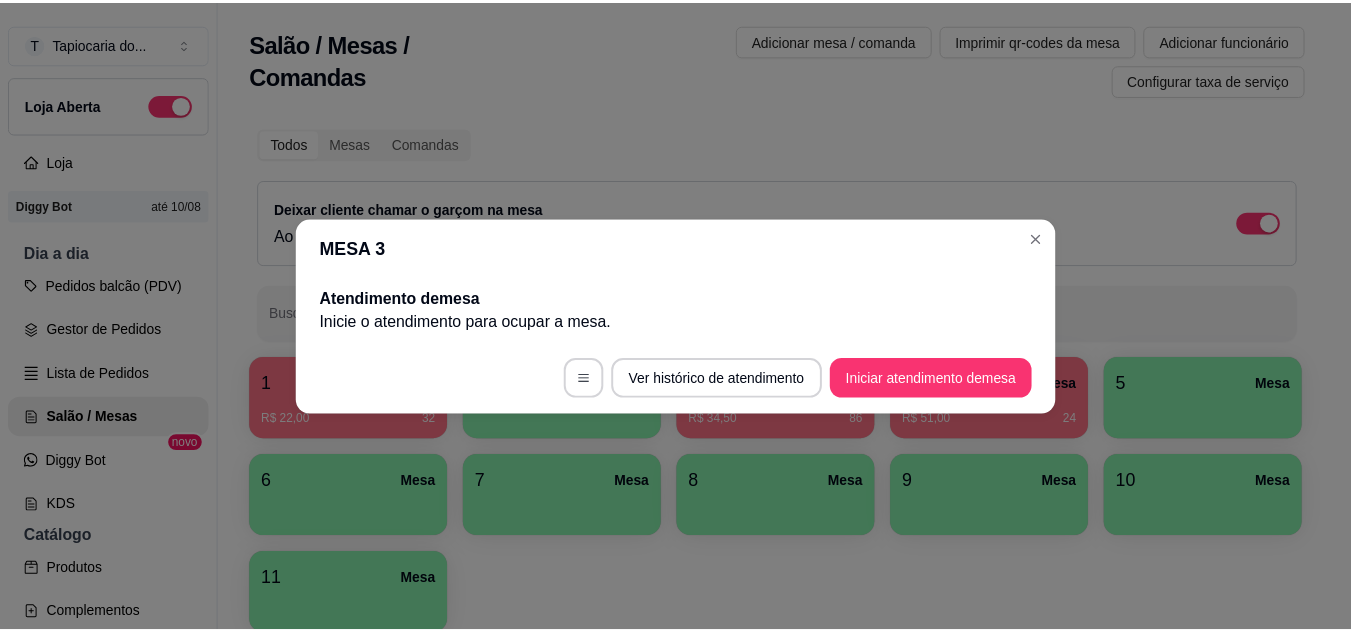 scroll, scrollTop: 0, scrollLeft: 0, axis: both 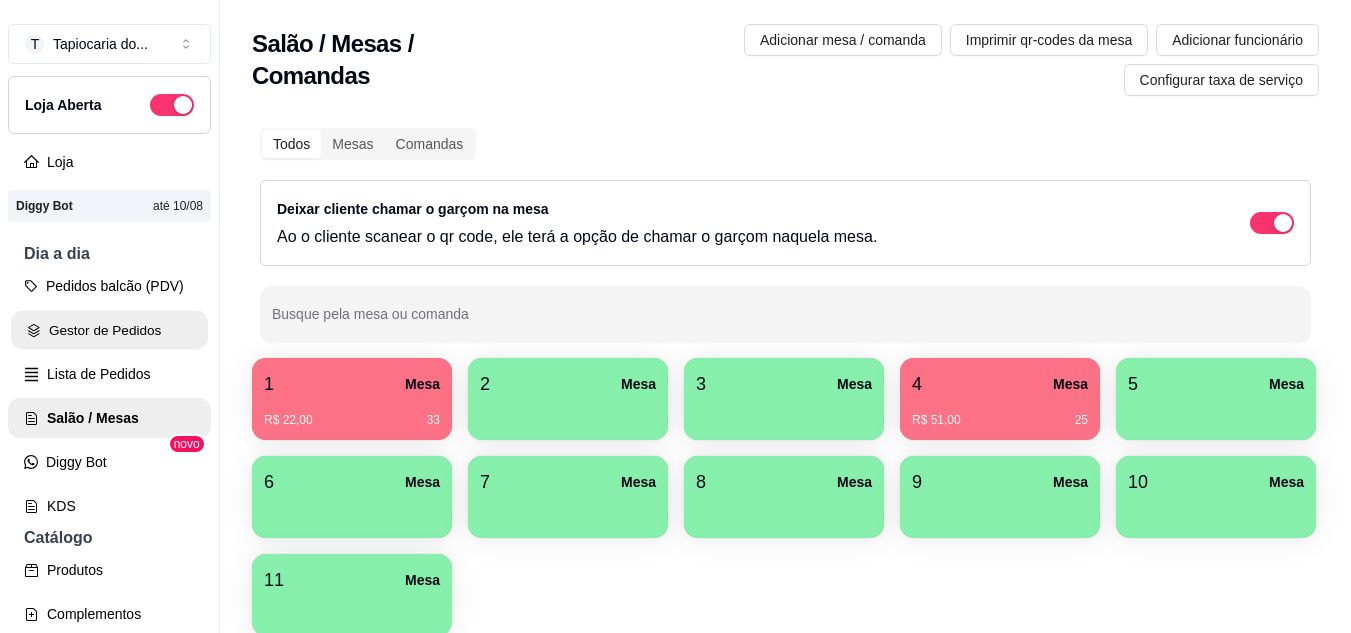 click on "Gestor de Pedidos" at bounding box center (109, 330) 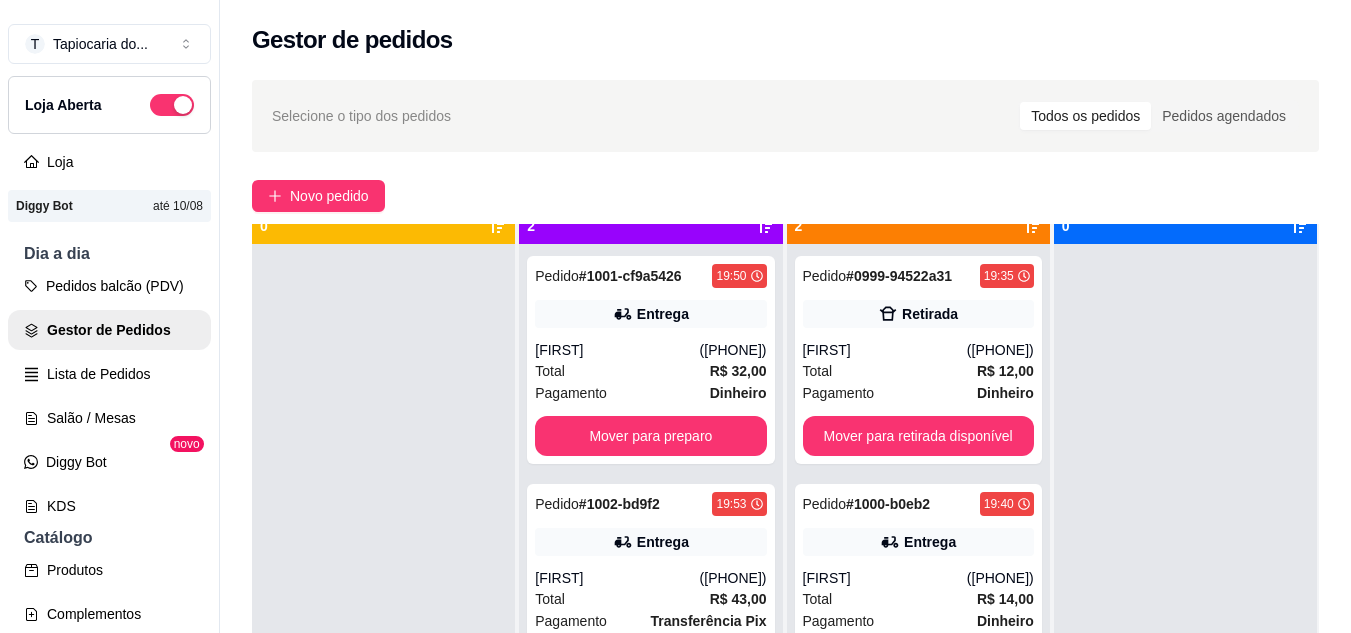 scroll, scrollTop: 56, scrollLeft: 0, axis: vertical 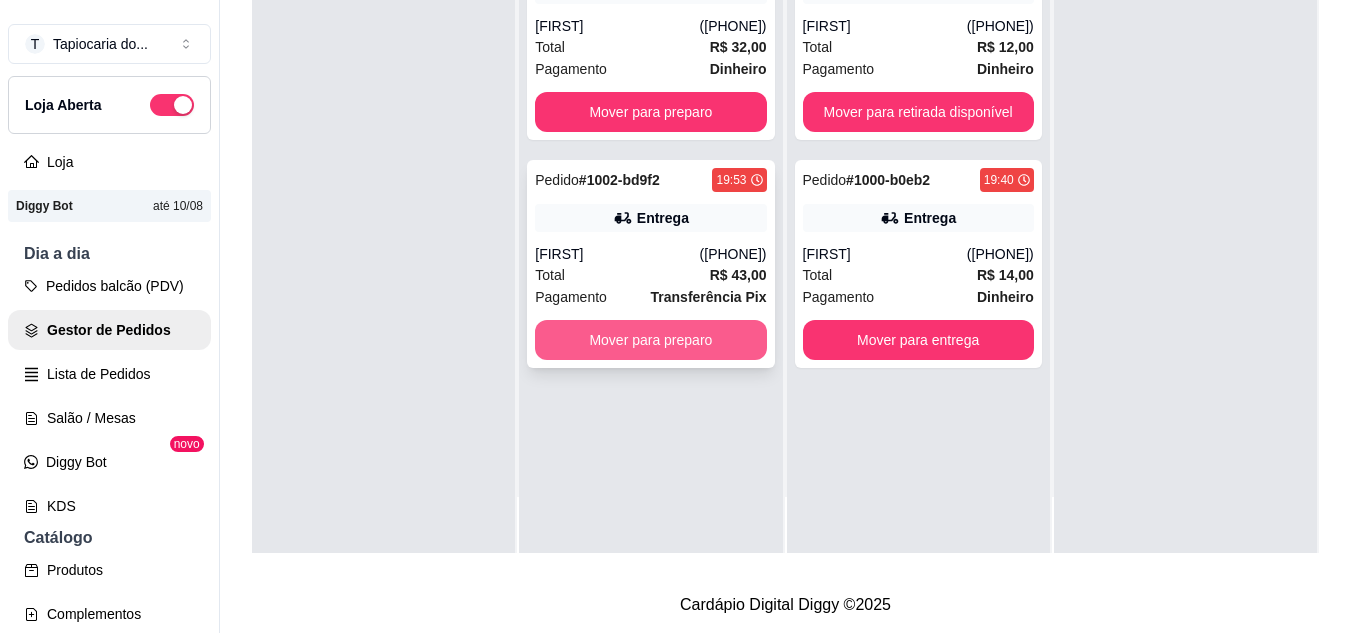 click on "Mover para preparo" at bounding box center [650, 340] 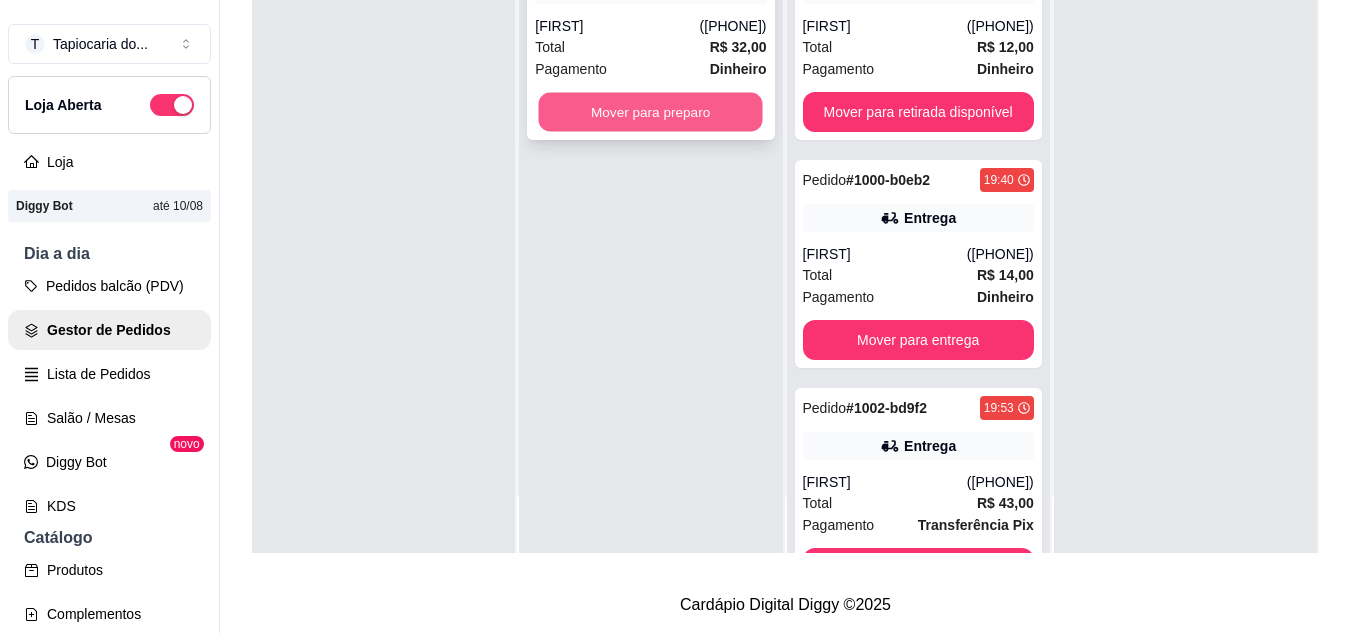 click on "Mover para preparo" at bounding box center (651, 112) 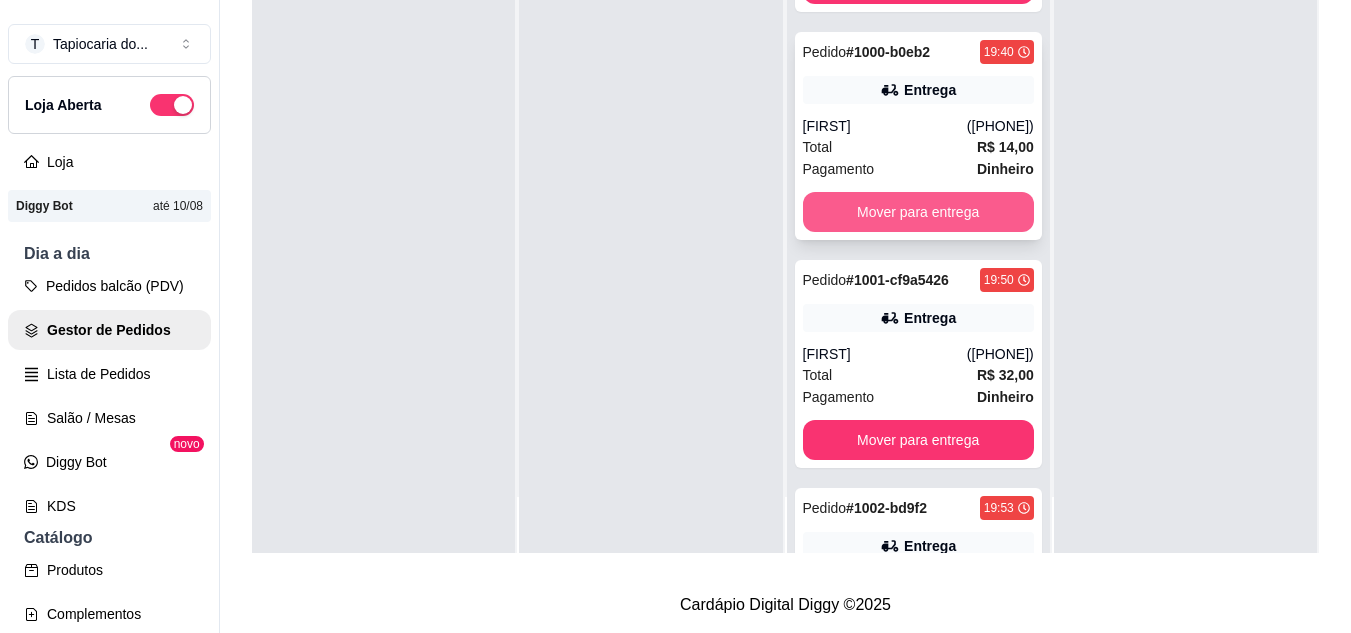 scroll, scrollTop: 299, scrollLeft: 0, axis: vertical 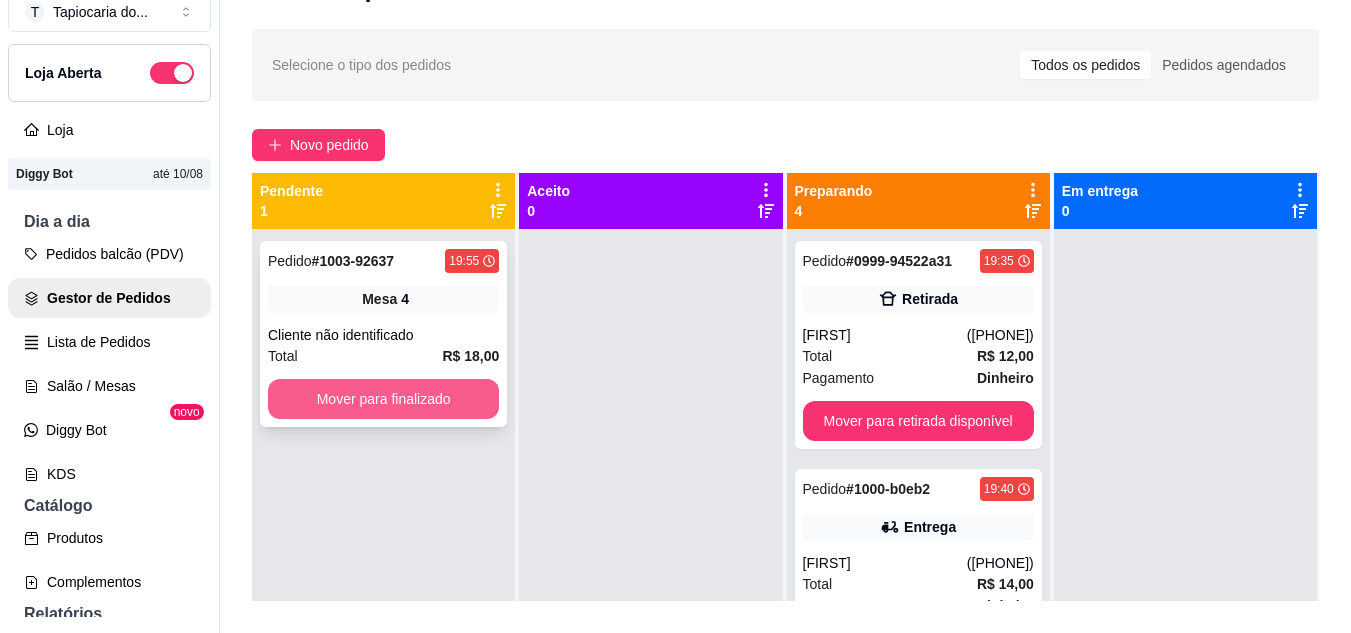 click on "Mover para finalizado" at bounding box center (383, 399) 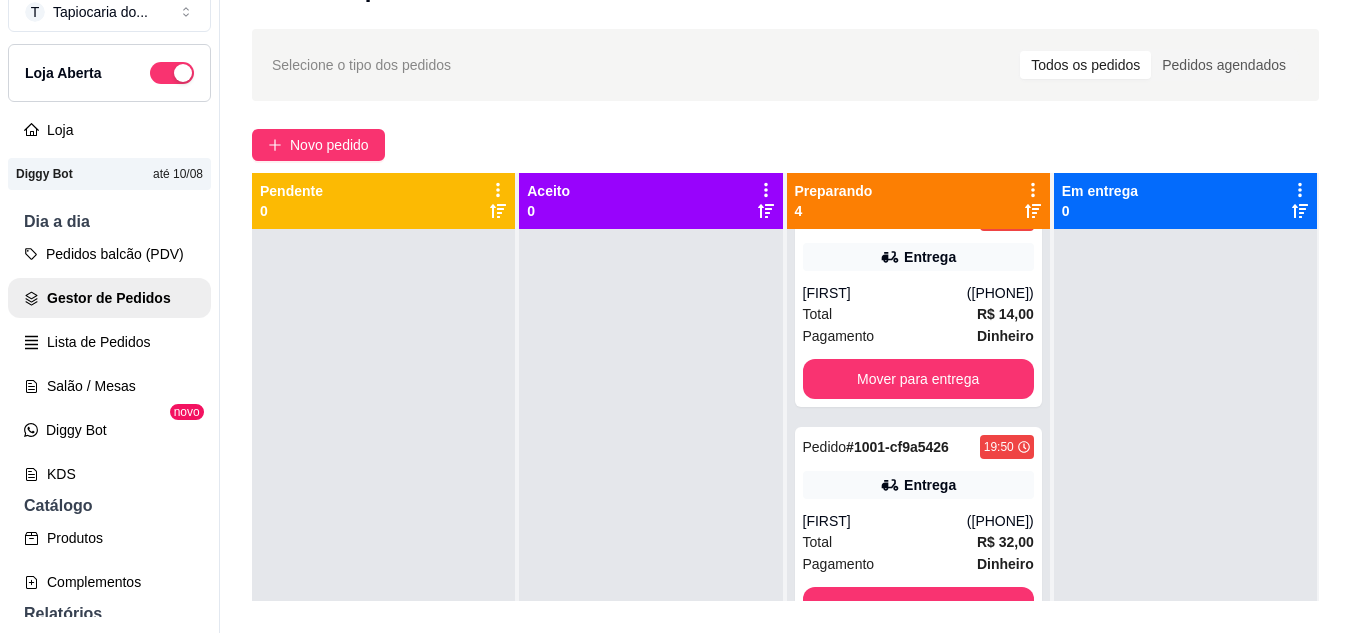 scroll, scrollTop: 299, scrollLeft: 0, axis: vertical 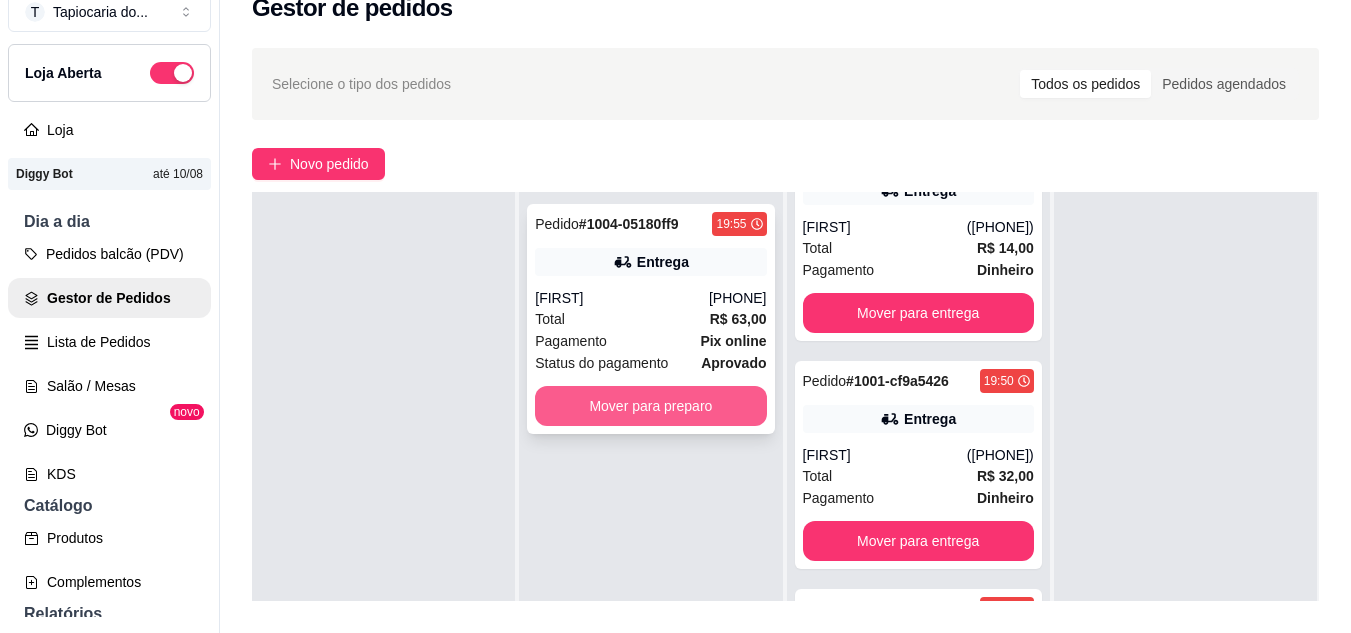 click on "Mover para preparo" at bounding box center [650, 406] 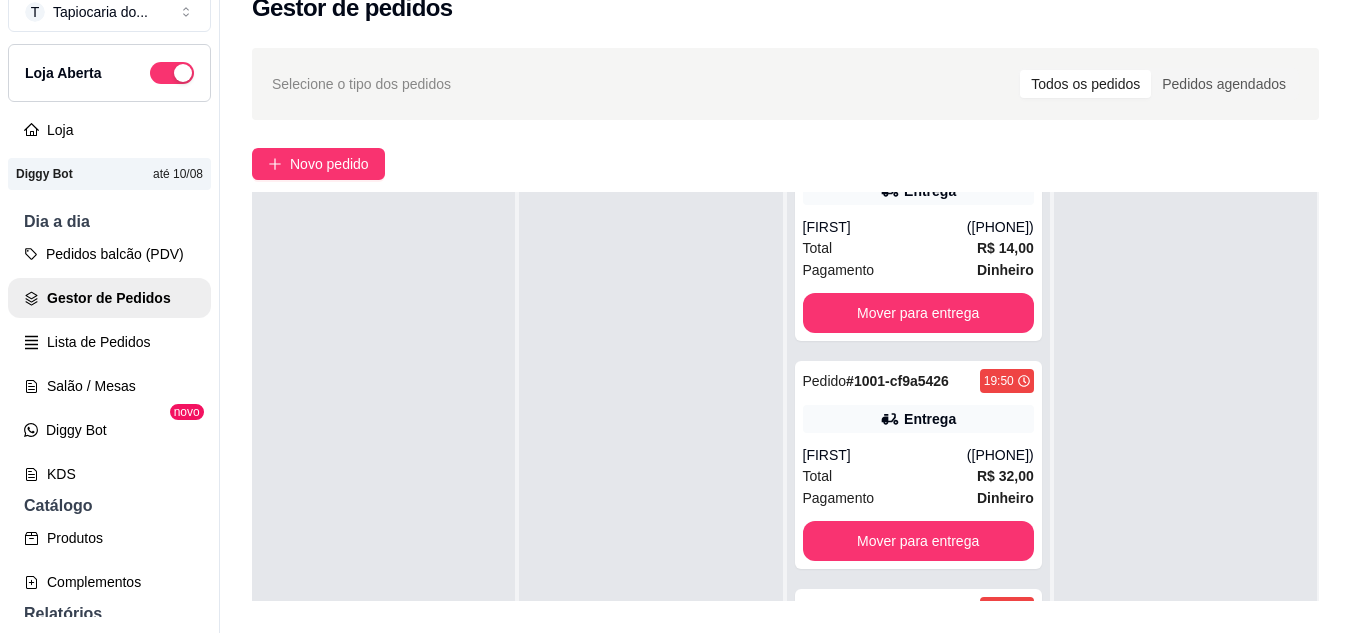 scroll, scrollTop: 0, scrollLeft: 0, axis: both 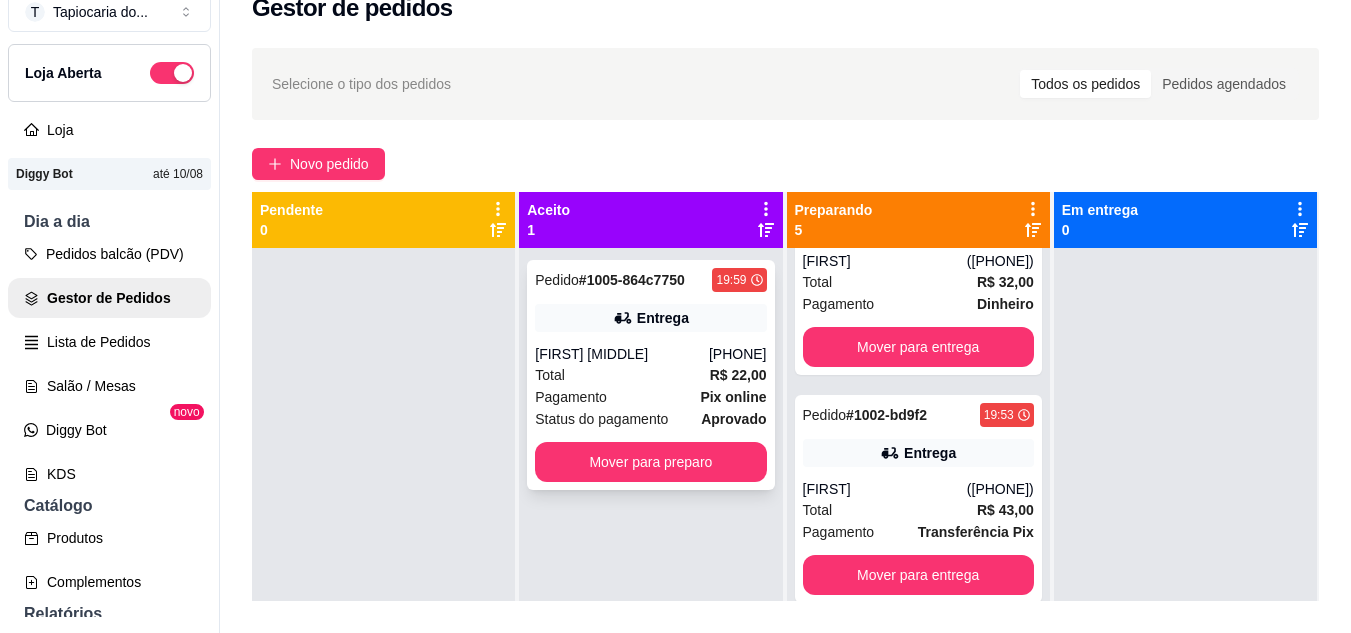 click on "Total R$ 22,00" at bounding box center [650, 375] 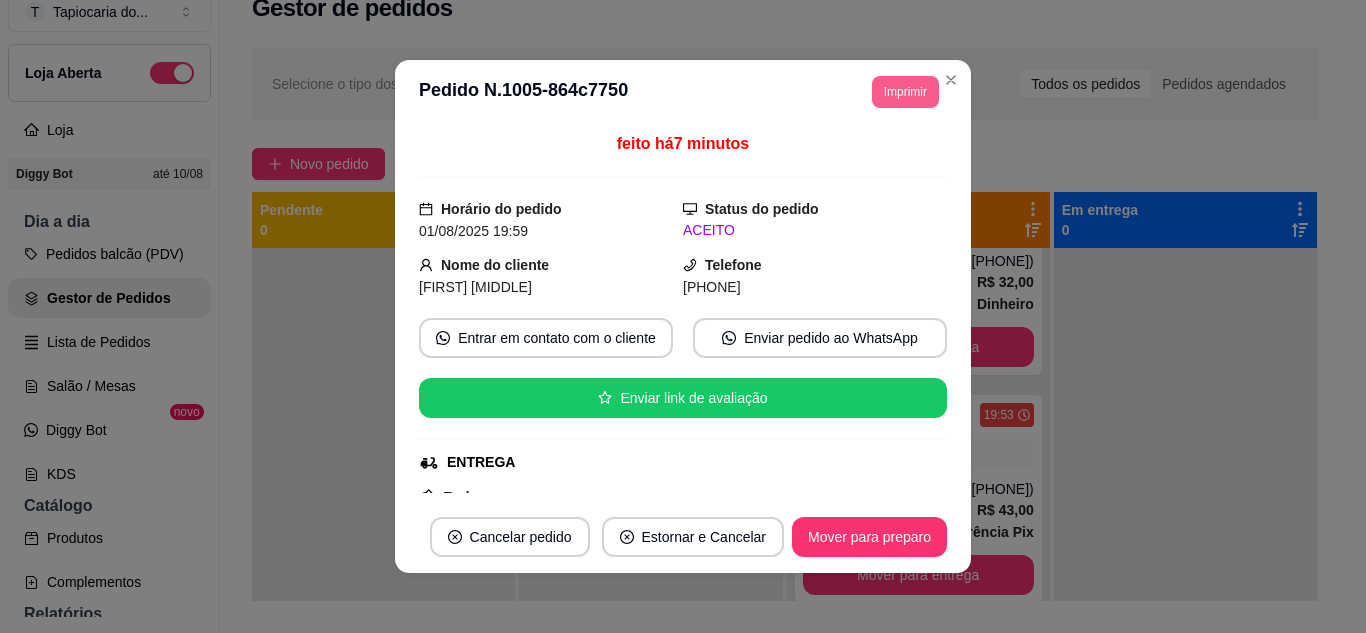 click on "Imprimir" at bounding box center [905, 92] 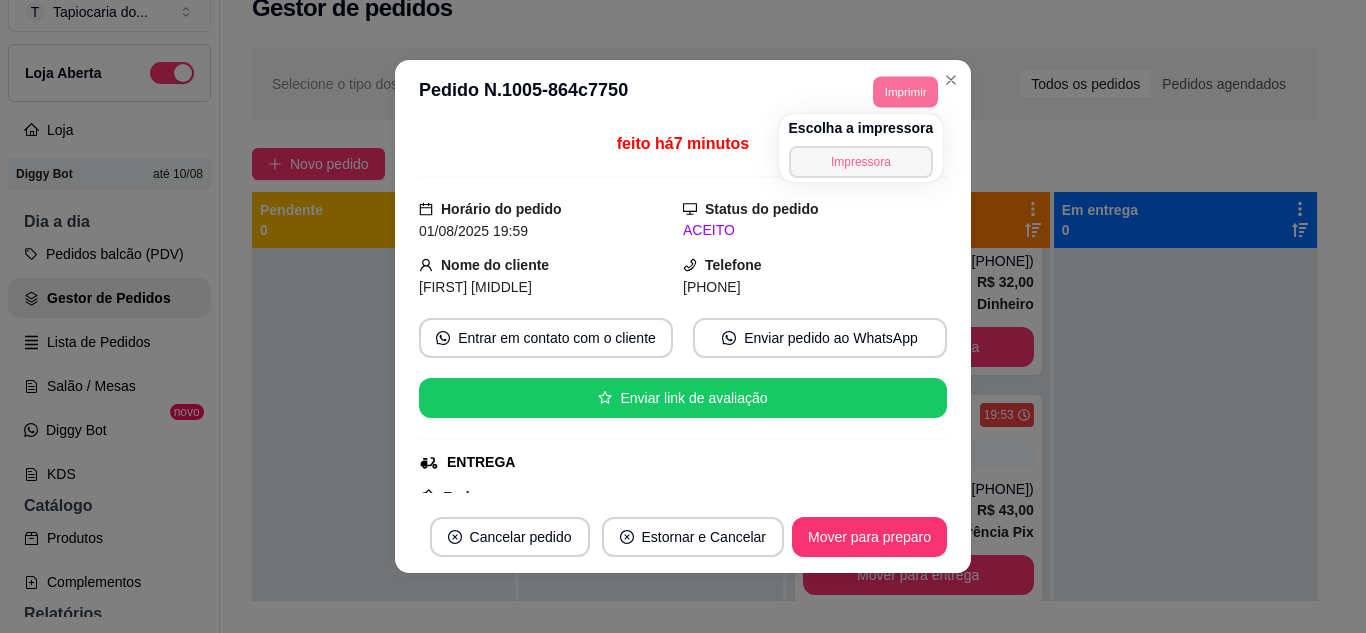 click on "Impressora" at bounding box center (861, 162) 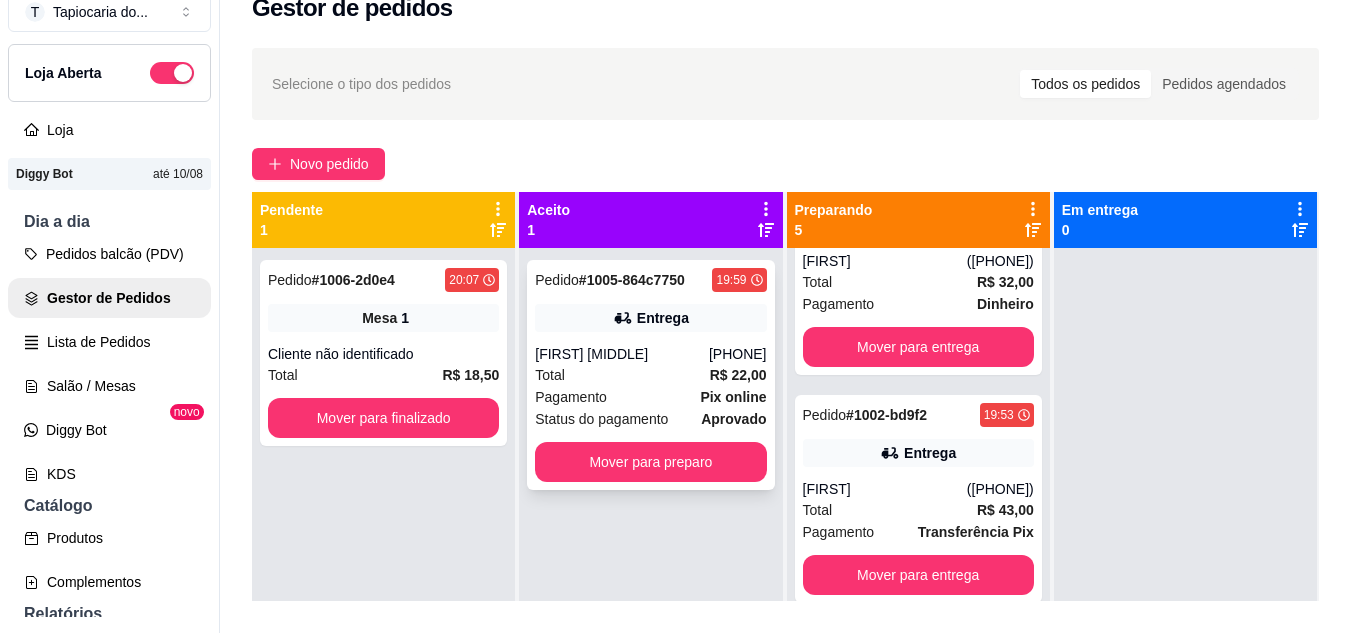 click on "Total R$ 22,00" at bounding box center [650, 375] 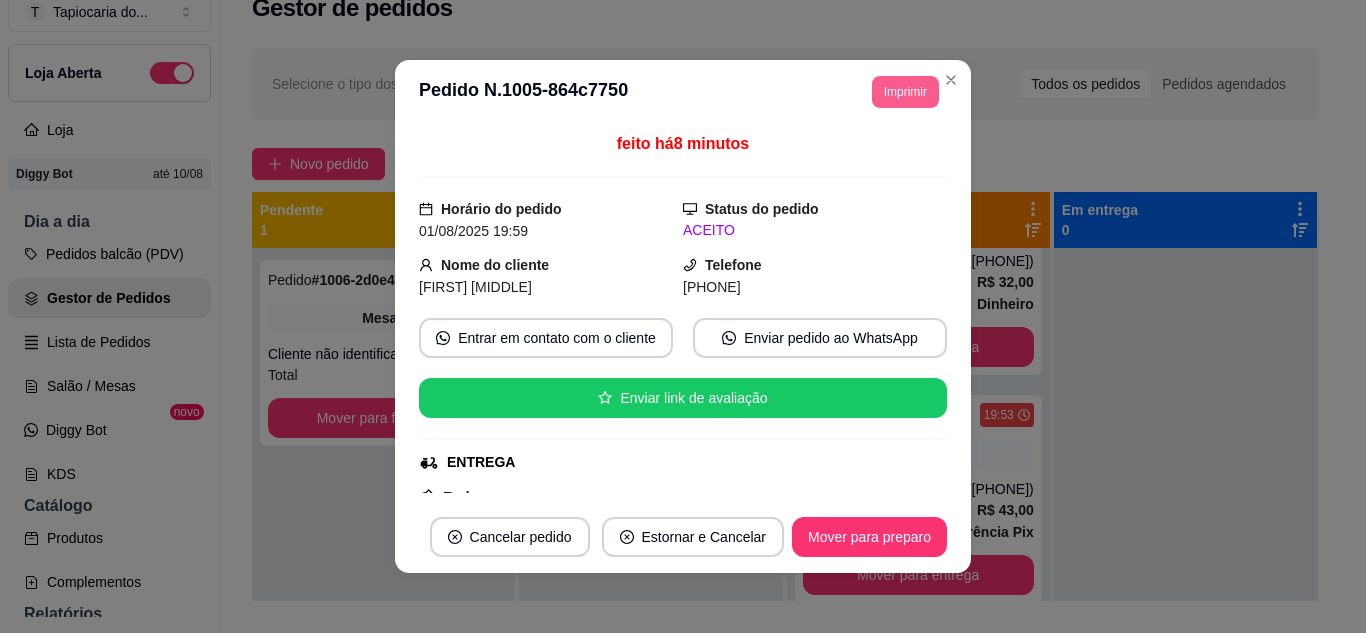 click on "Imprimir" at bounding box center [905, 92] 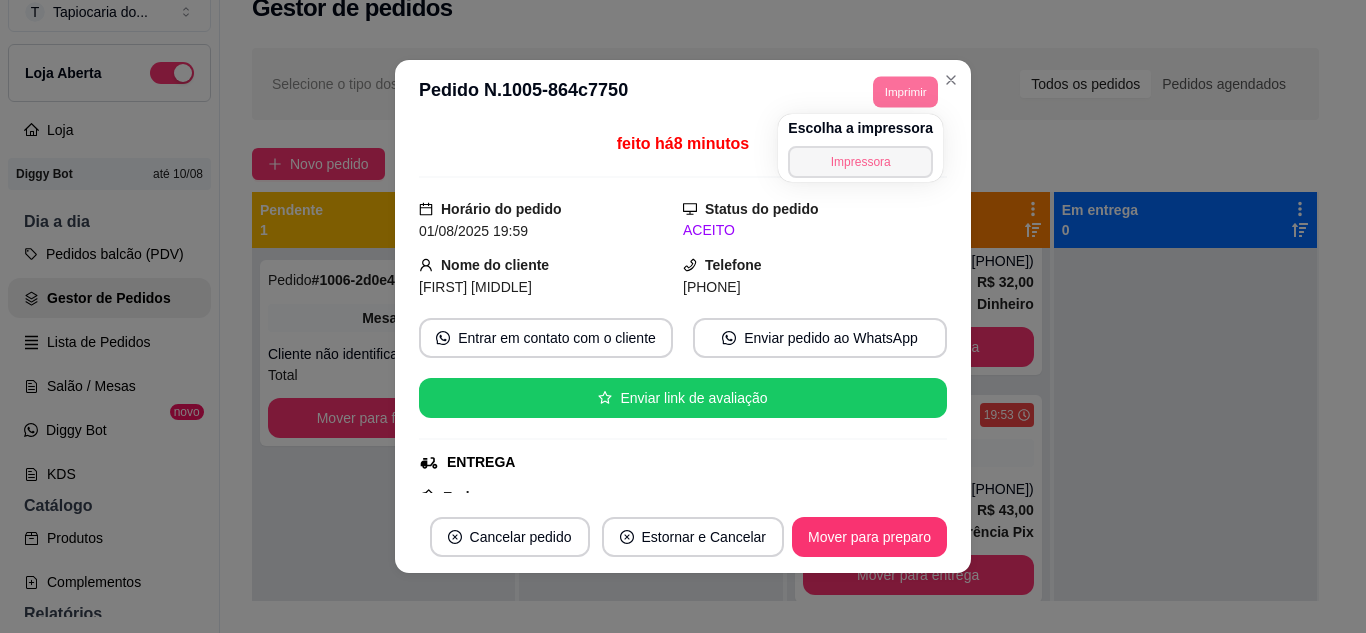 click on "Impressora" at bounding box center [860, 162] 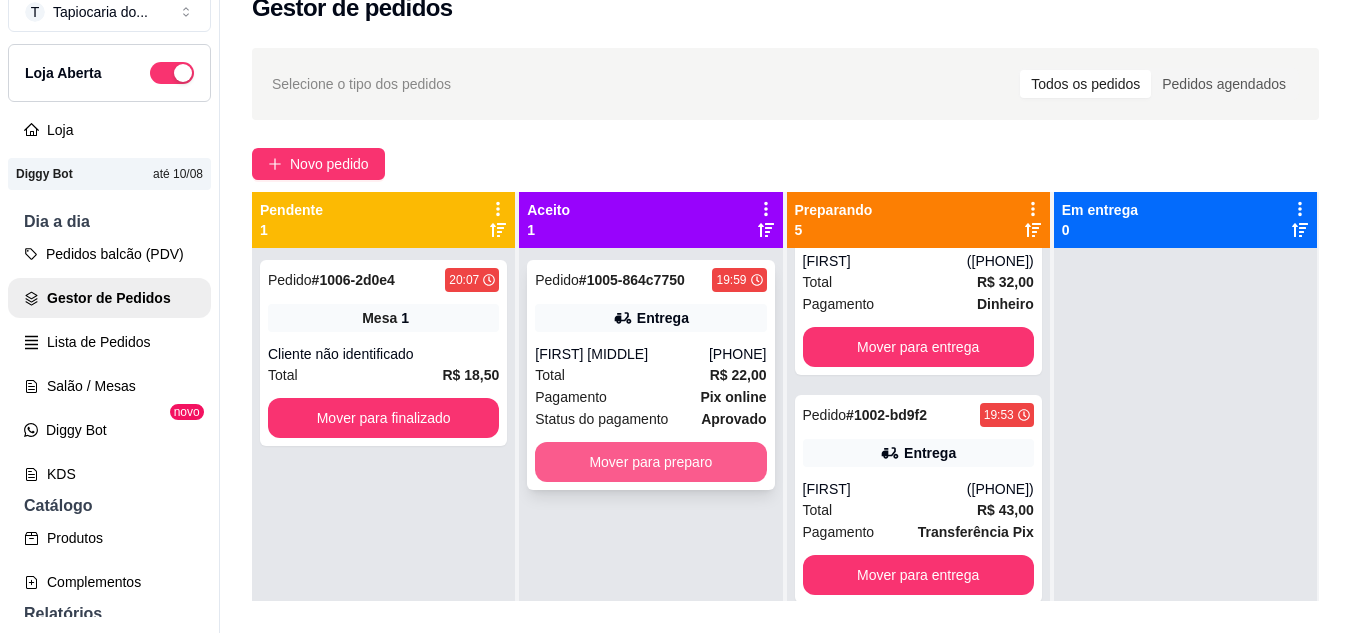 click on "Mover para preparo" at bounding box center [650, 462] 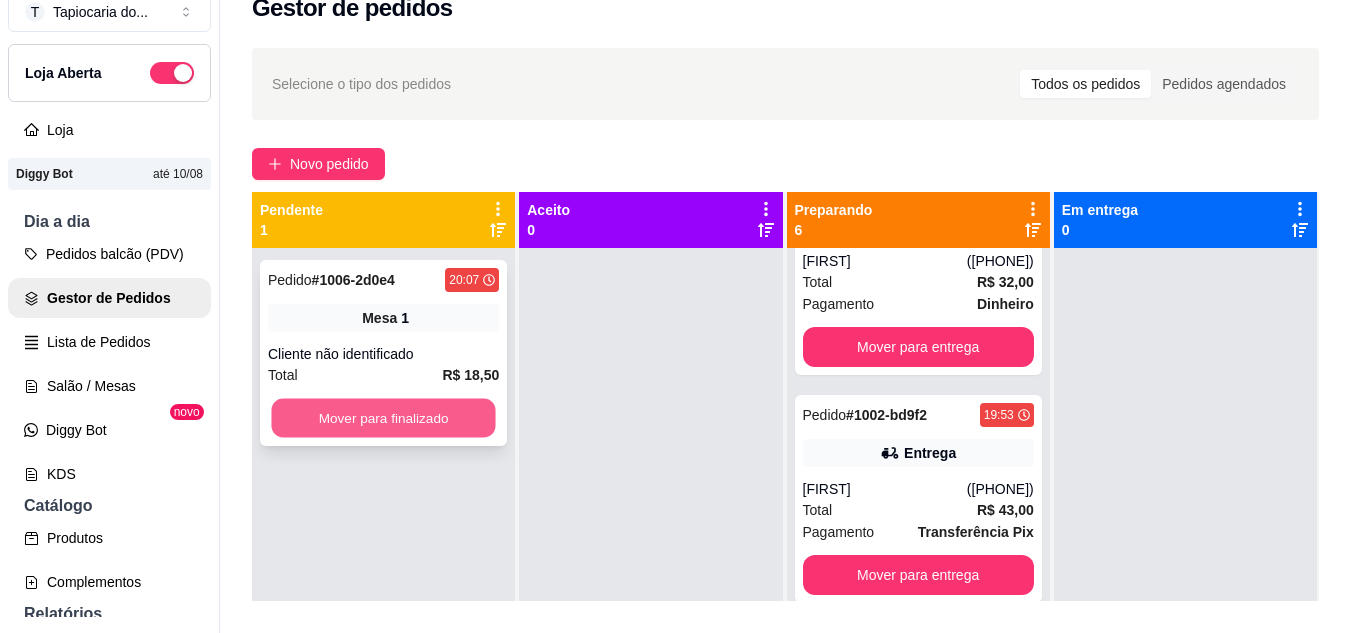 click on "Mover para finalizado" at bounding box center (383, 418) 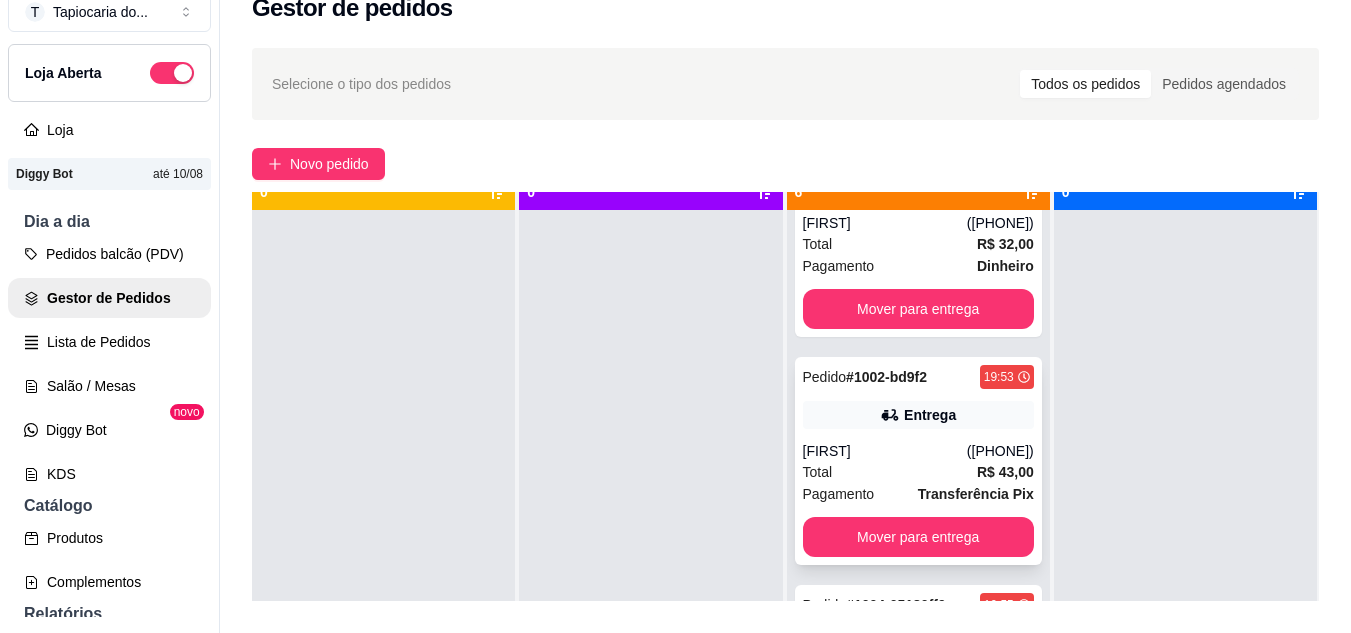 scroll, scrollTop: 56, scrollLeft: 0, axis: vertical 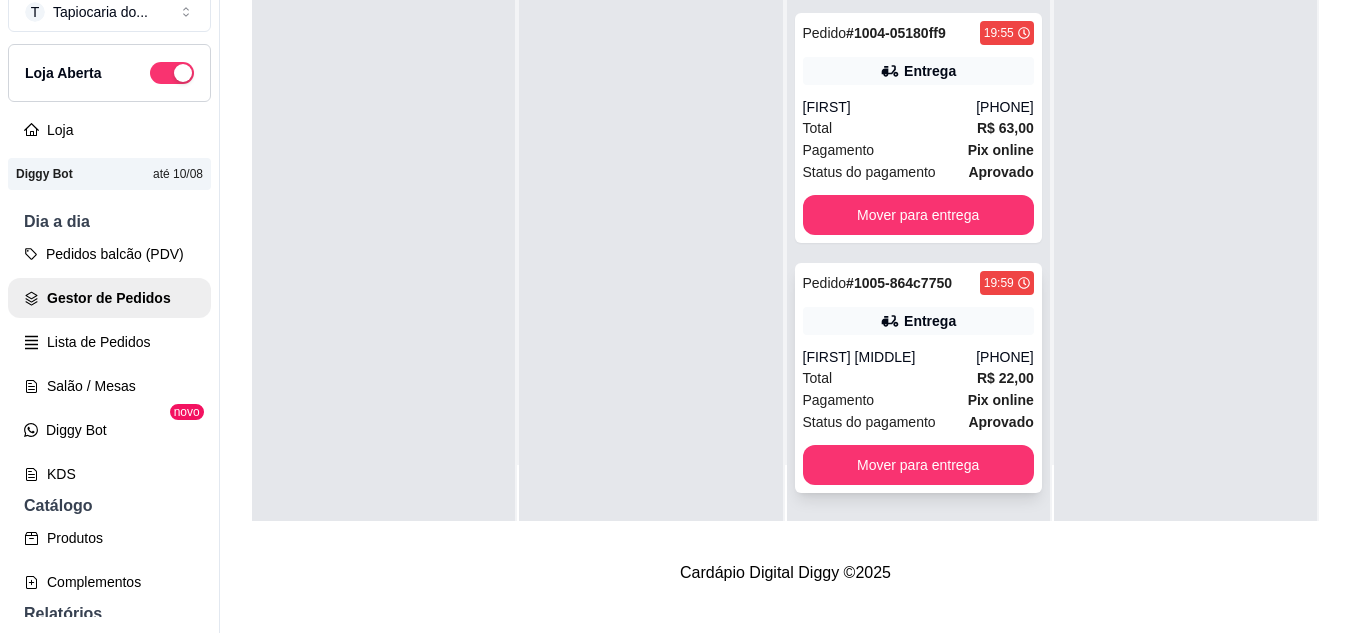 click on "Pagamento Pix online" at bounding box center [918, 400] 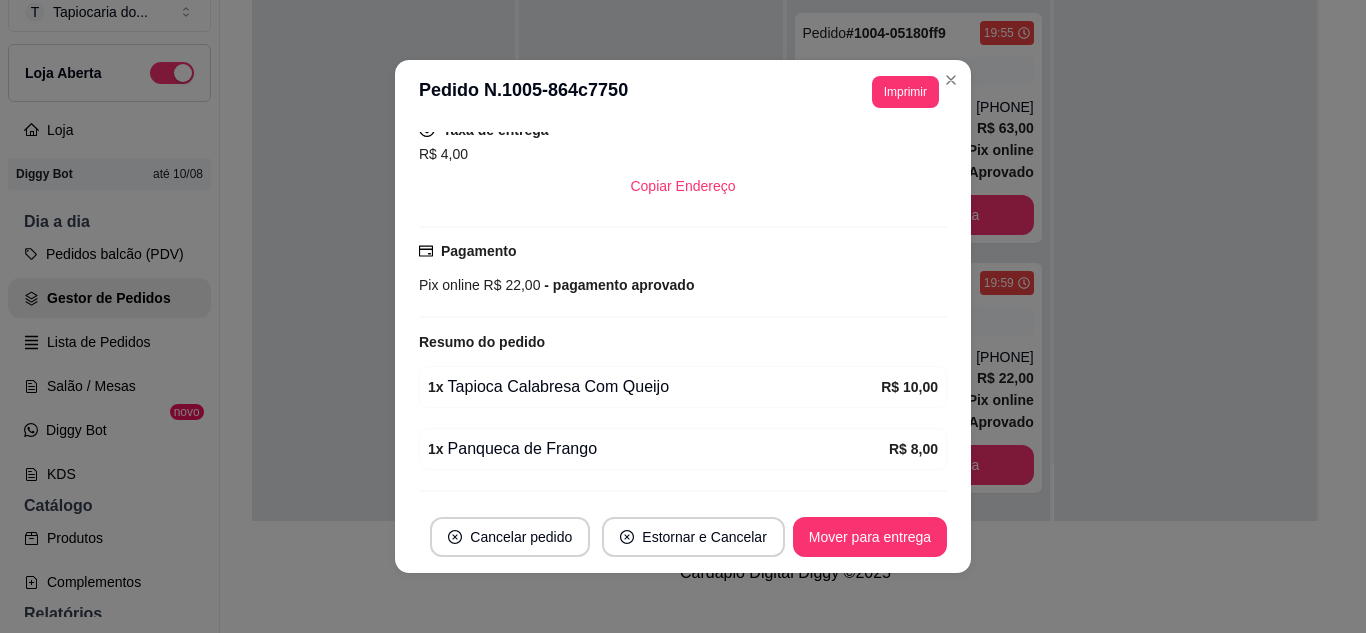 scroll, scrollTop: 478, scrollLeft: 0, axis: vertical 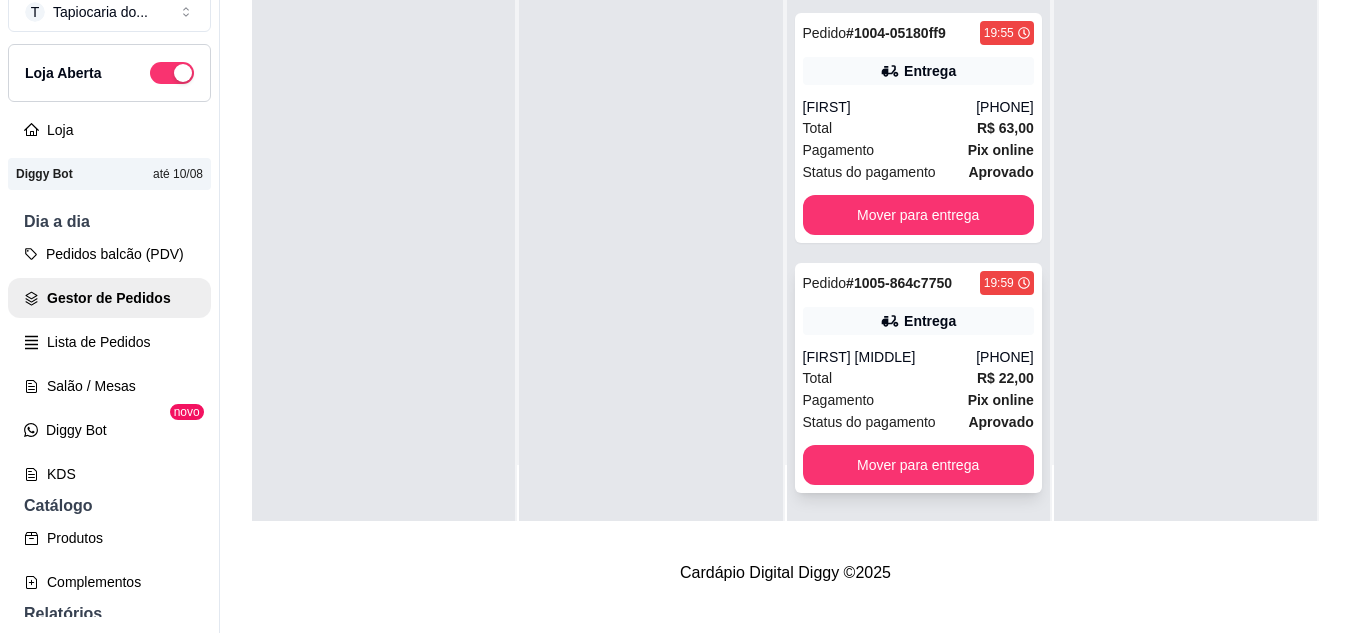 click on "Total R$ 22,00" at bounding box center (918, 378) 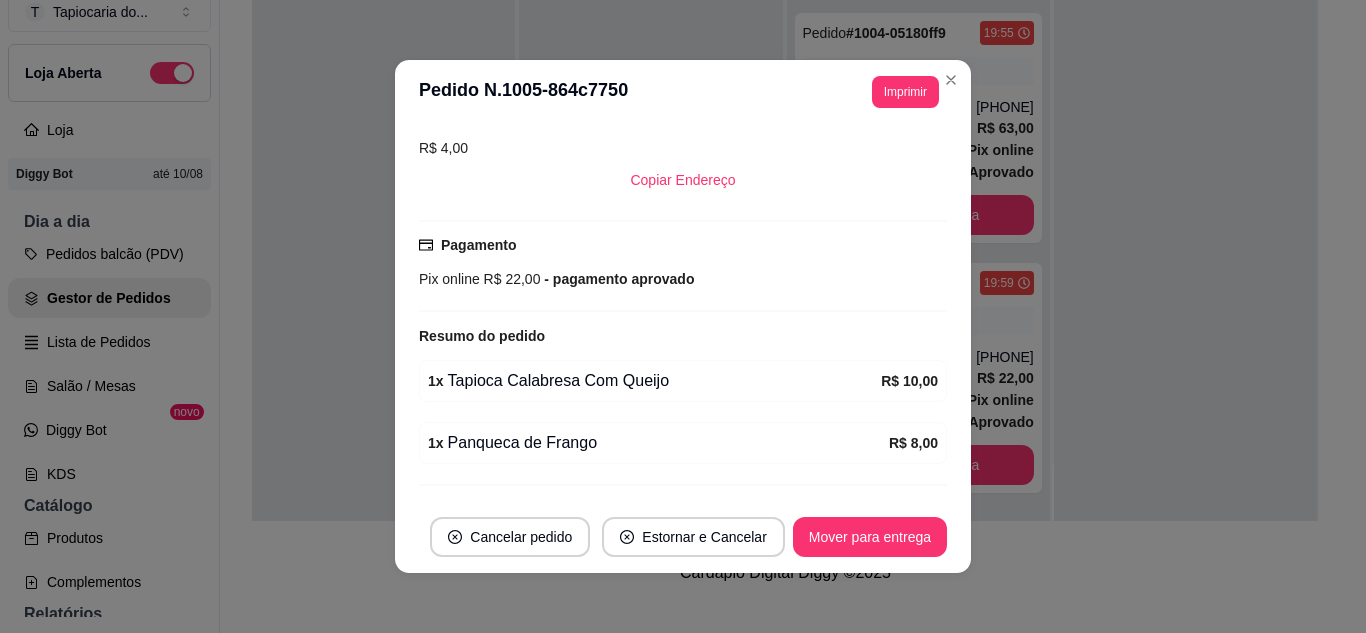 scroll, scrollTop: 478, scrollLeft: 0, axis: vertical 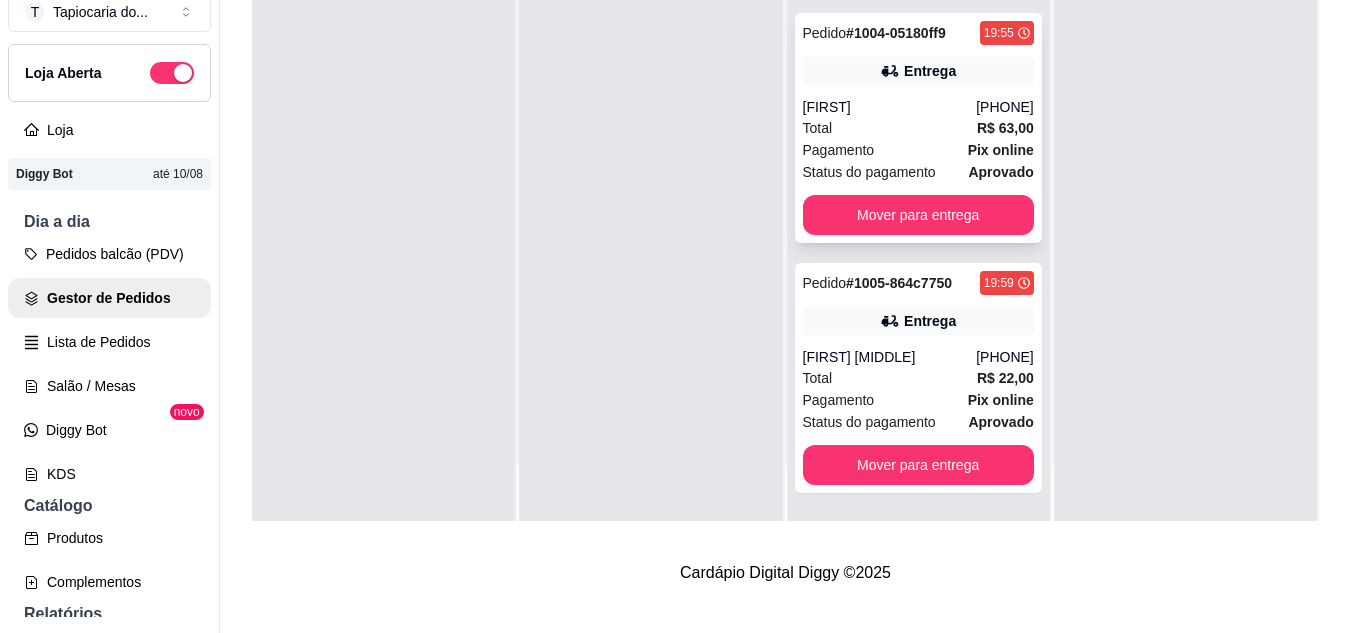 click on "Pagamento Pix online" at bounding box center [918, 150] 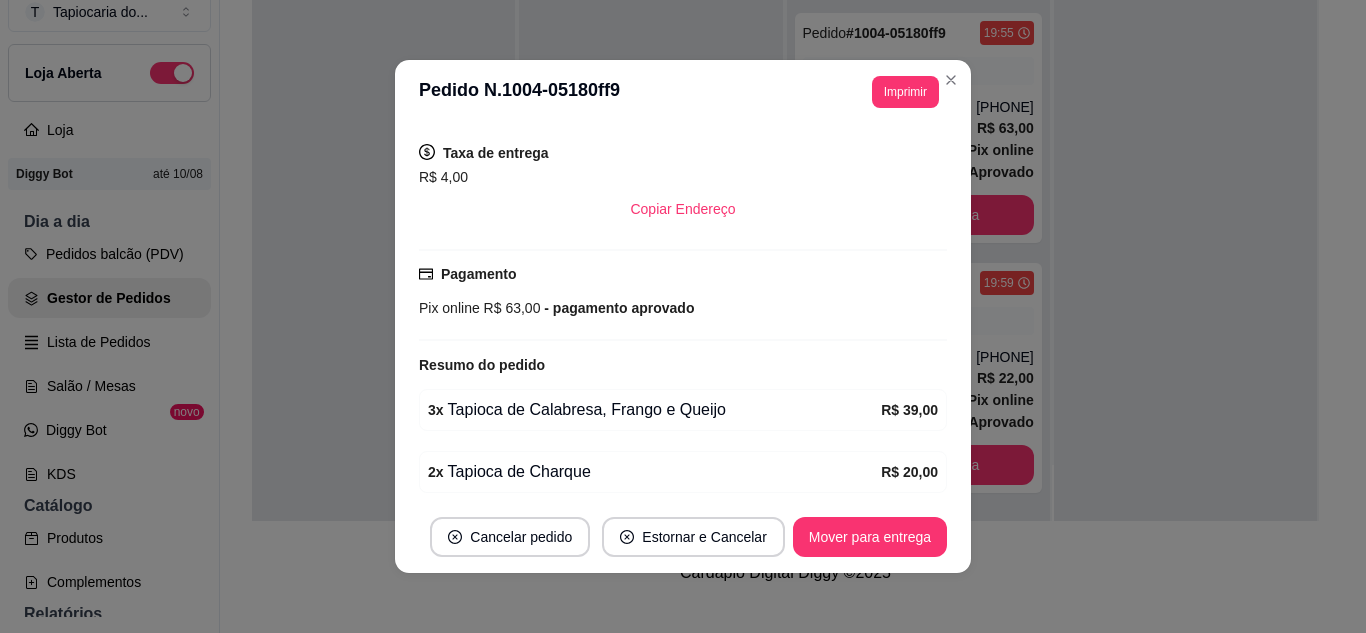 scroll, scrollTop: 478, scrollLeft: 0, axis: vertical 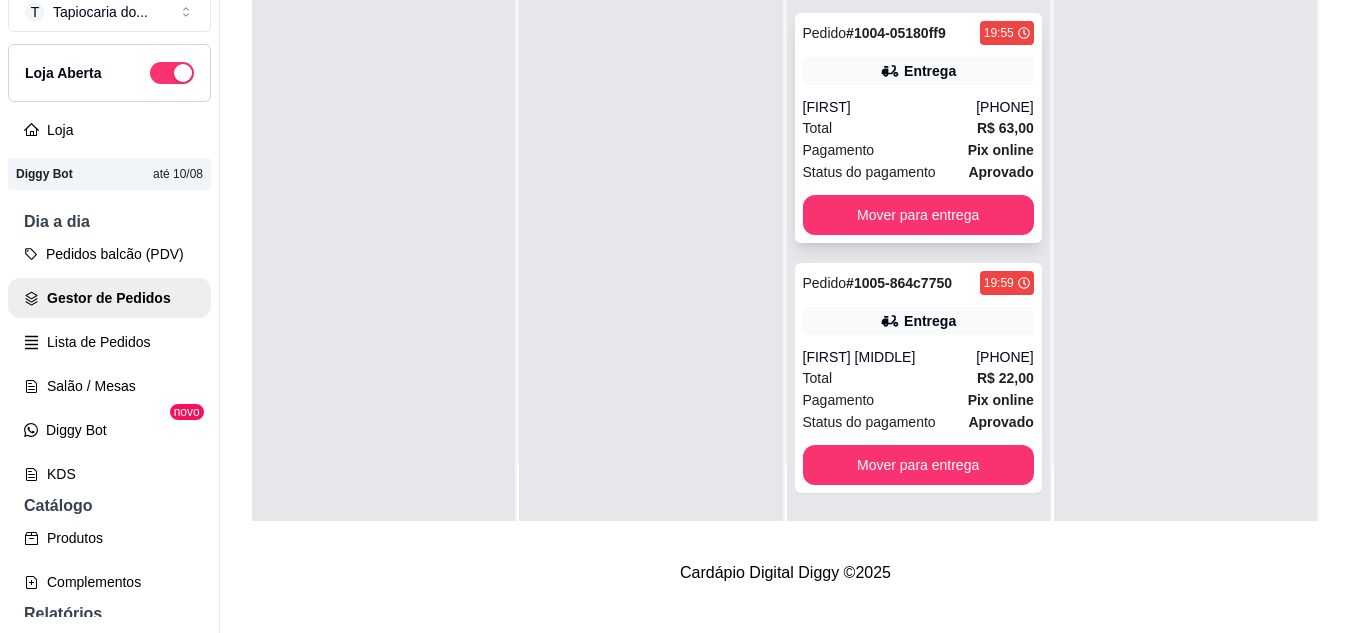 click on "Total R$ 63,00" at bounding box center [918, 128] 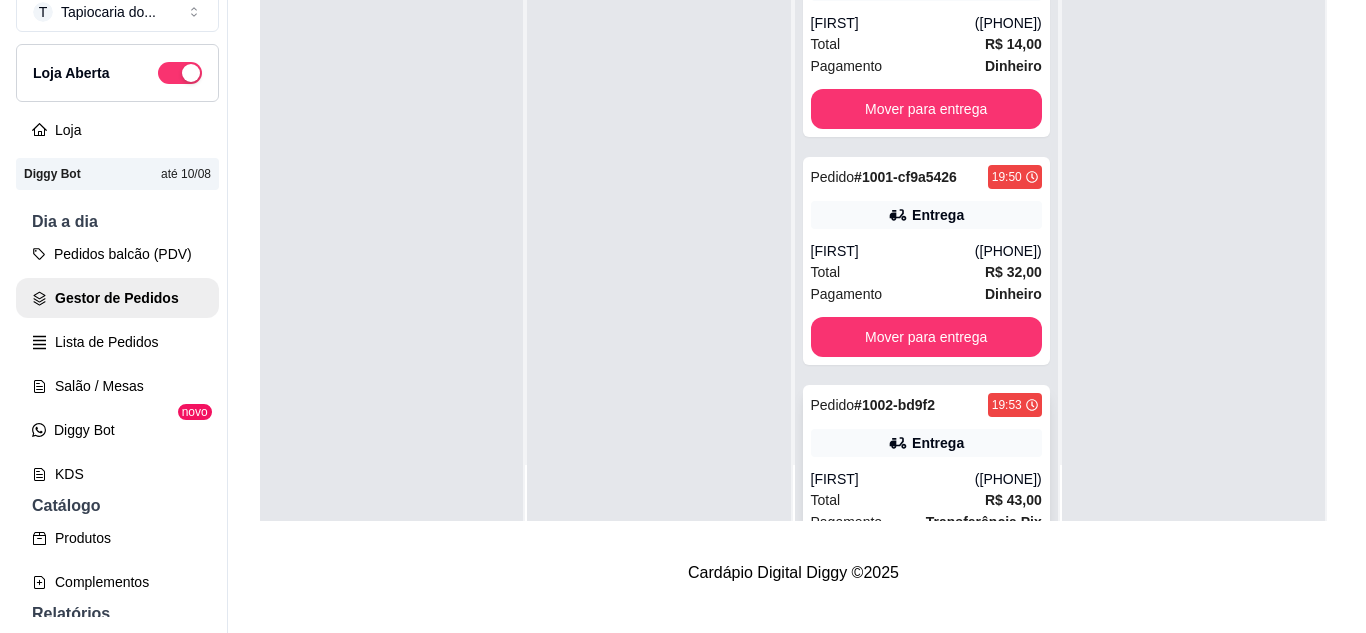 scroll, scrollTop: 799, scrollLeft: 0, axis: vertical 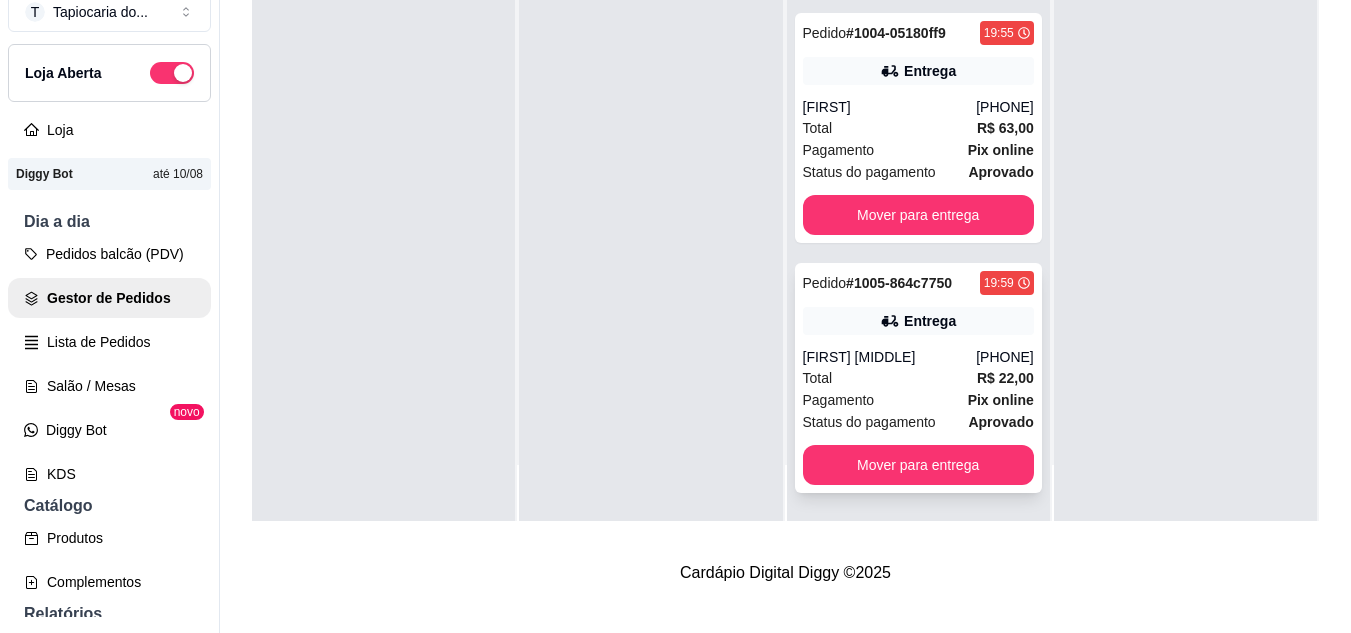 click on "[FIRST] [MIDDLE]" at bounding box center (890, 357) 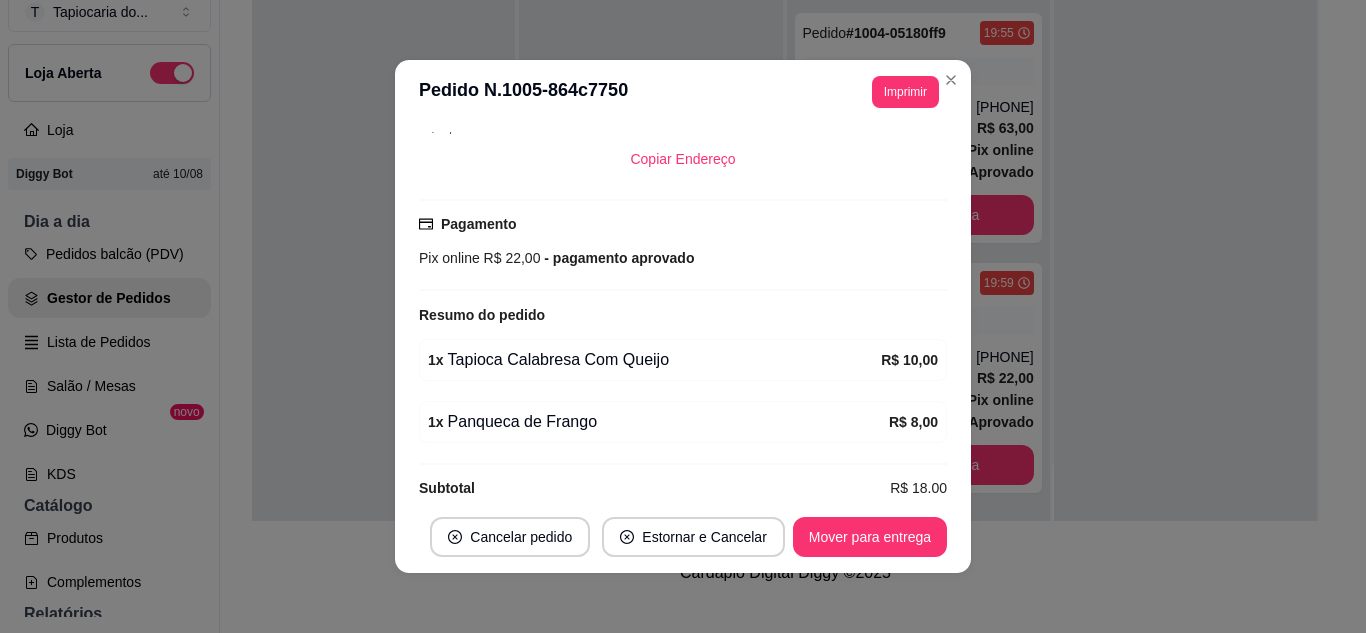 scroll, scrollTop: 478, scrollLeft: 0, axis: vertical 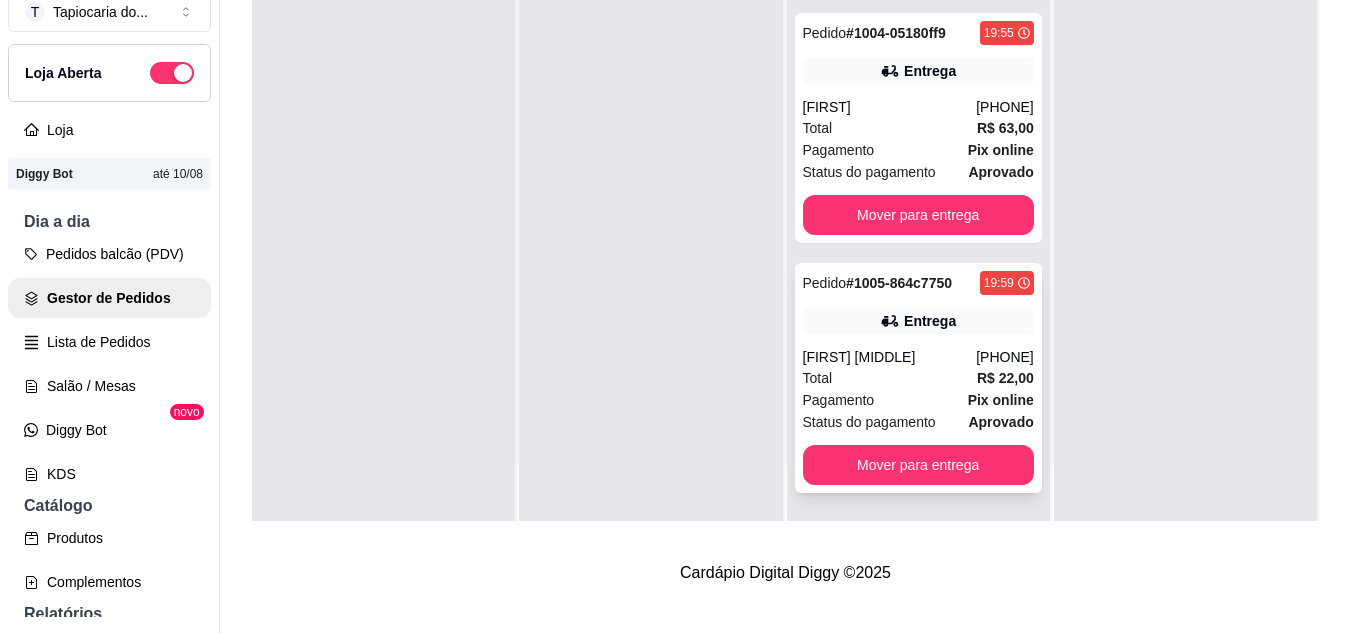 click on "Total R$ 22,00" at bounding box center [918, 378] 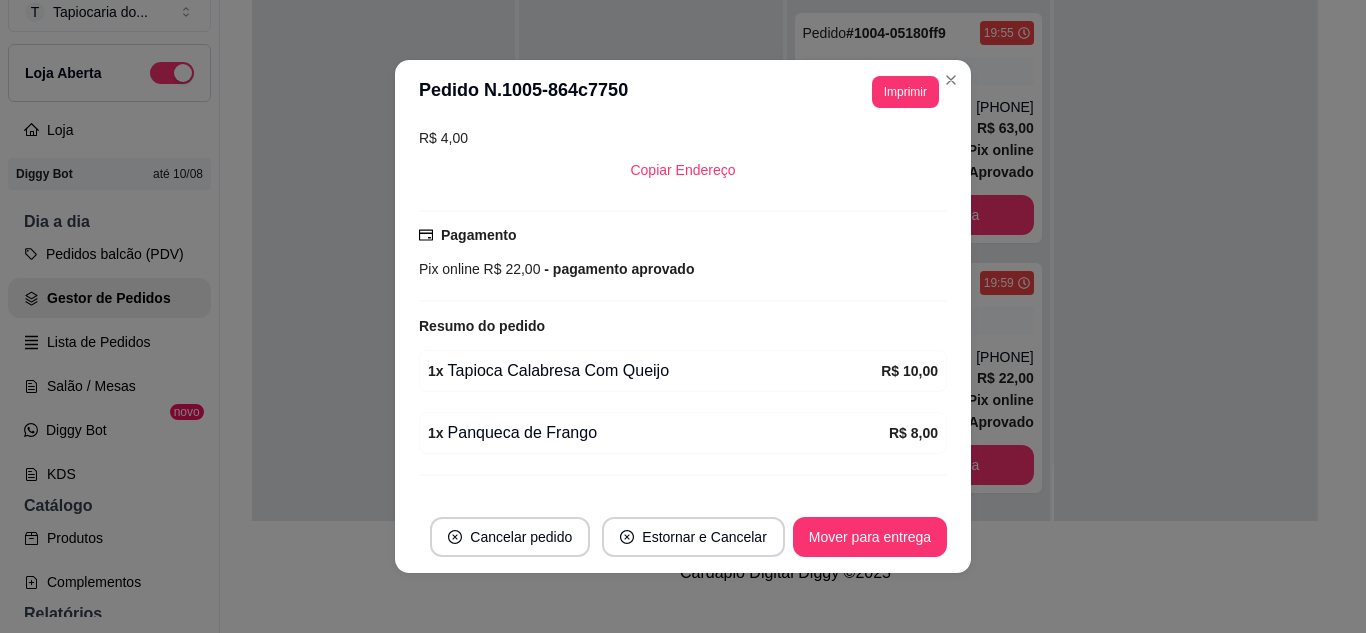 scroll, scrollTop: 478, scrollLeft: 0, axis: vertical 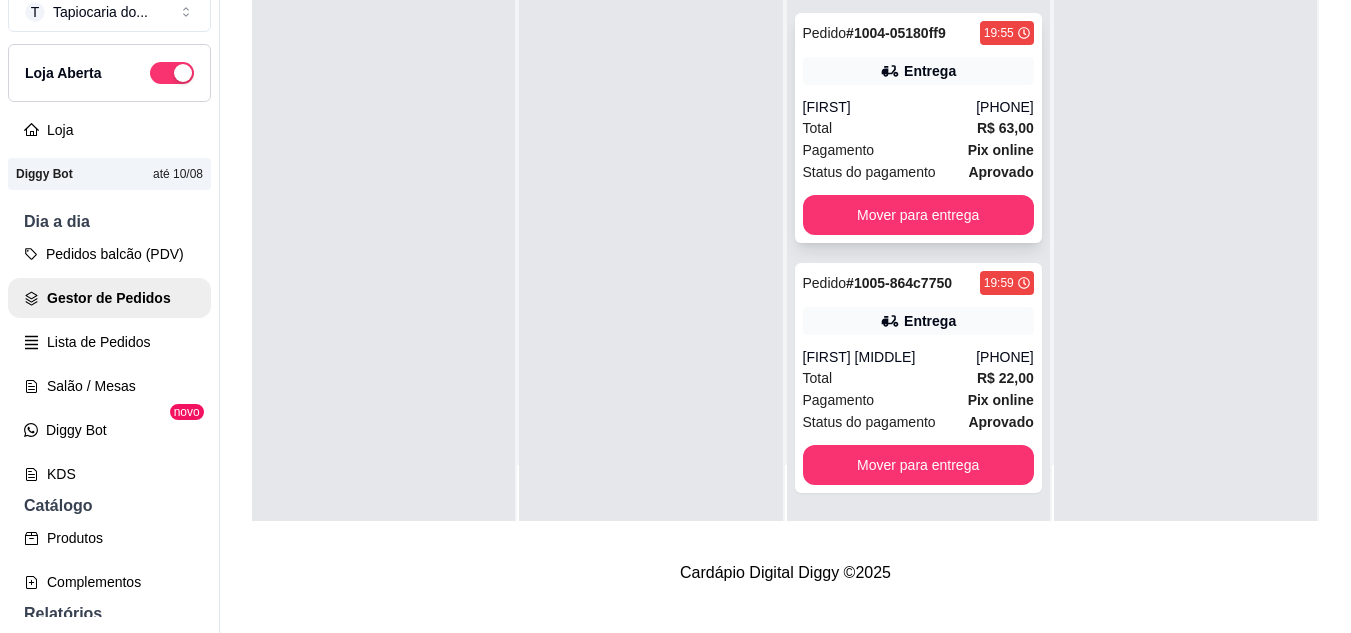 click on "Entrega" at bounding box center (918, 71) 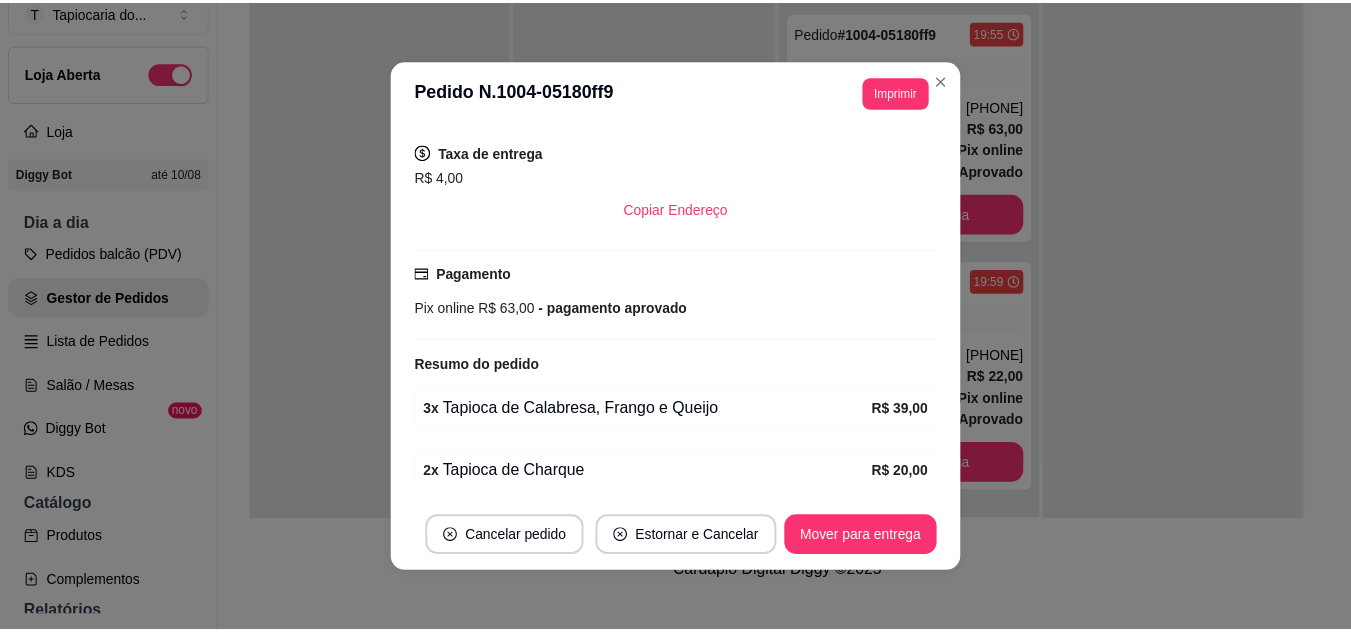 scroll, scrollTop: 478, scrollLeft: 0, axis: vertical 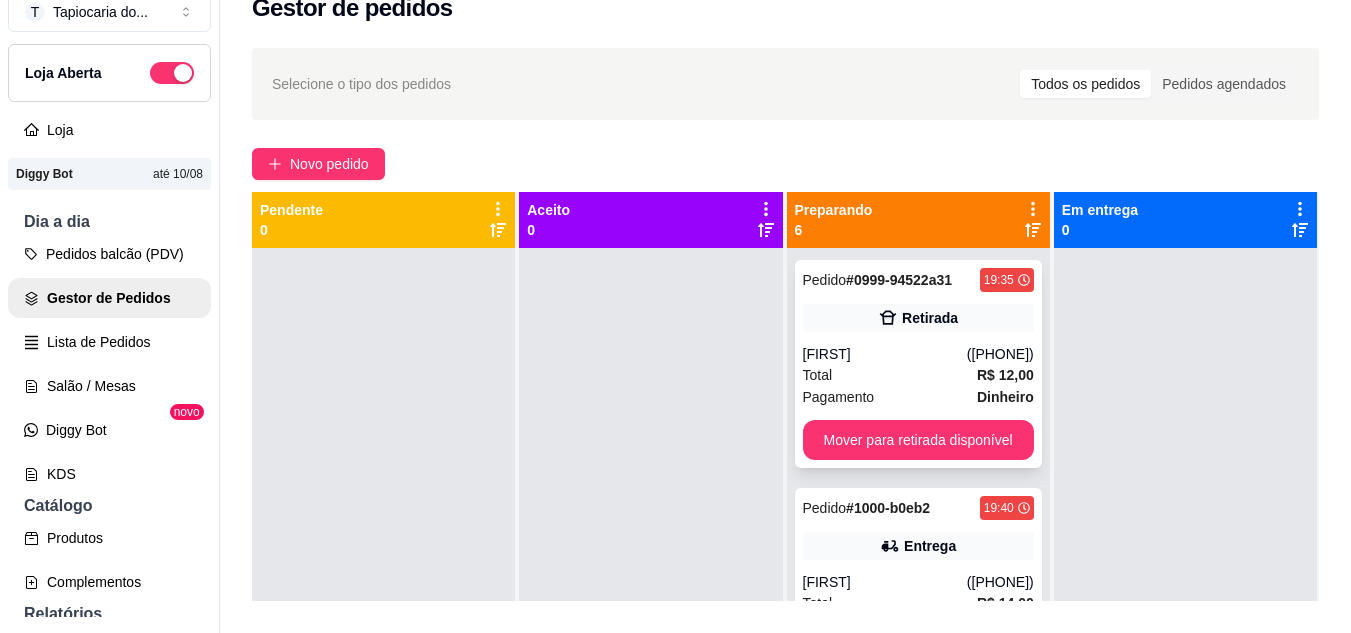 click on "Total R$ 12,00" at bounding box center [918, 375] 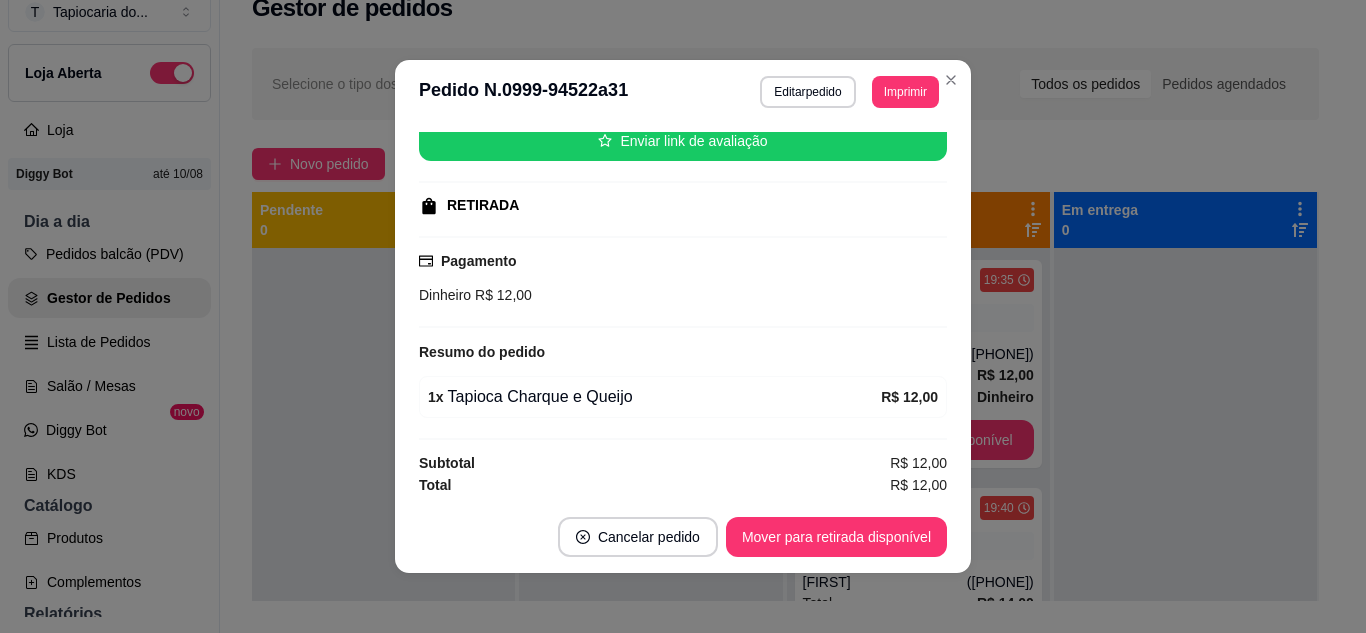 scroll, scrollTop: 260, scrollLeft: 0, axis: vertical 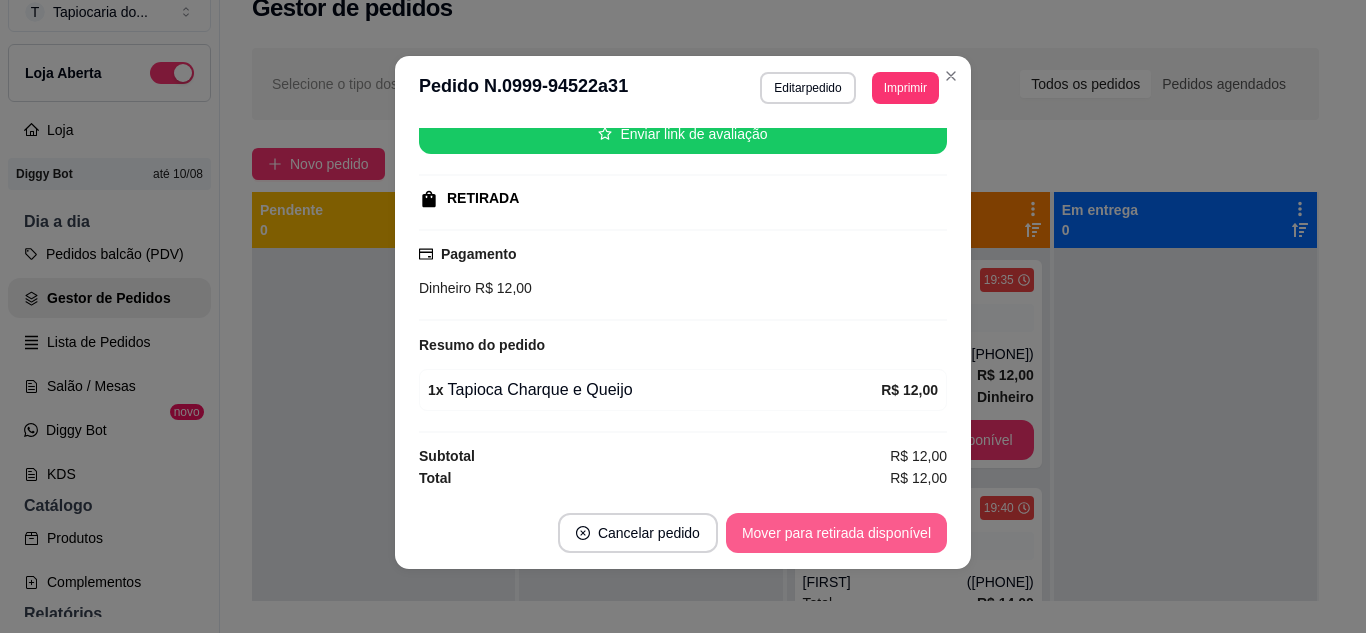 click on "Mover para retirada disponível" at bounding box center [836, 533] 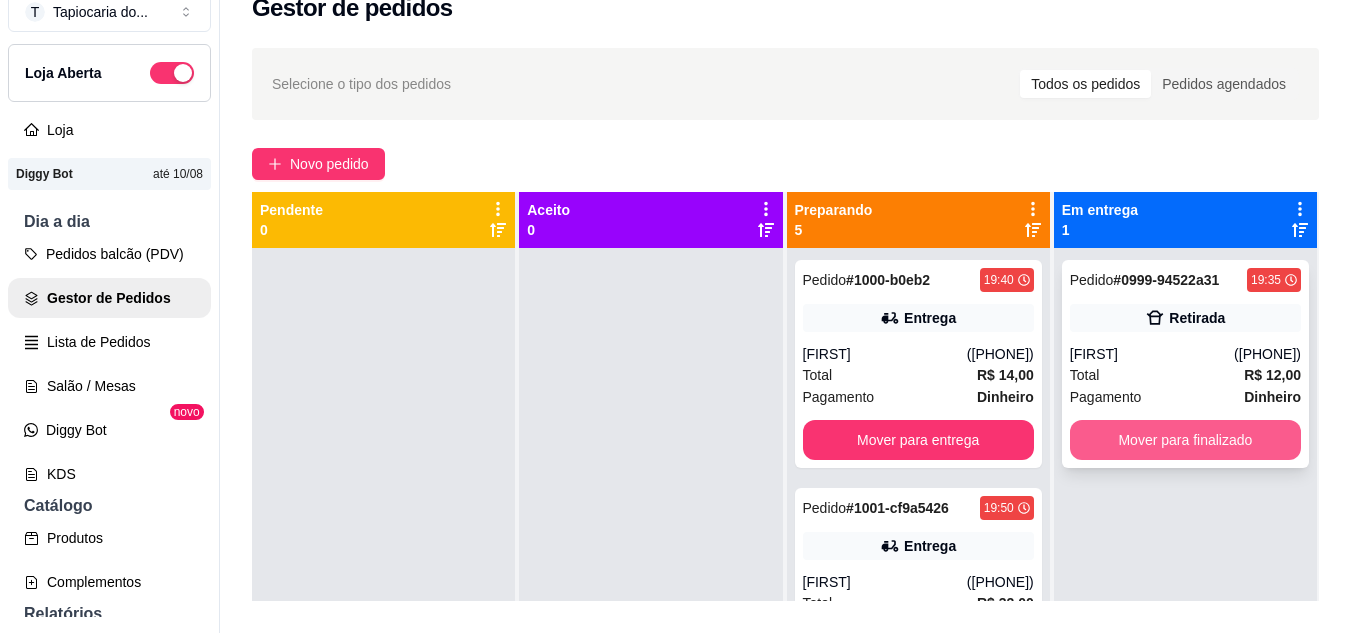 click on "Mover para finalizado" at bounding box center (1185, 440) 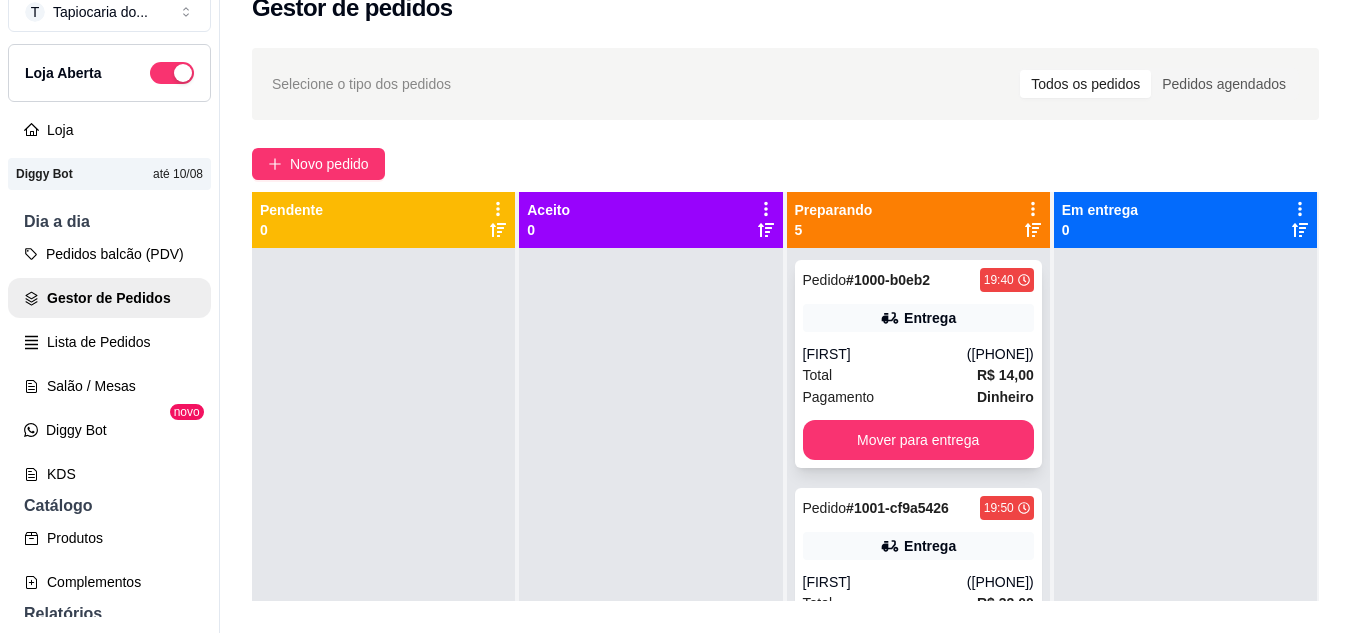 click on "Pedido  # 1000-b0eb2 19:40 Entrega [FIRST] ([PHONE]) Total R$ 14,00 Pagamento Dinheiro Mover para entrega" at bounding box center (918, 364) 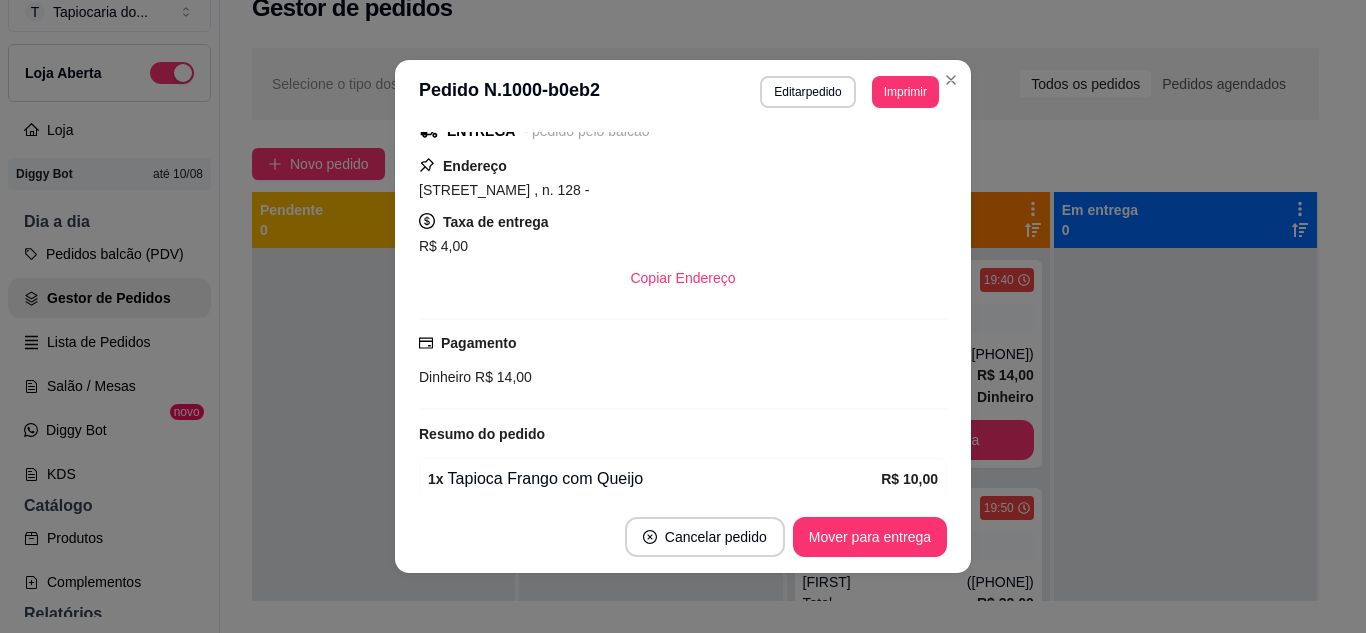 scroll, scrollTop: 408, scrollLeft: 0, axis: vertical 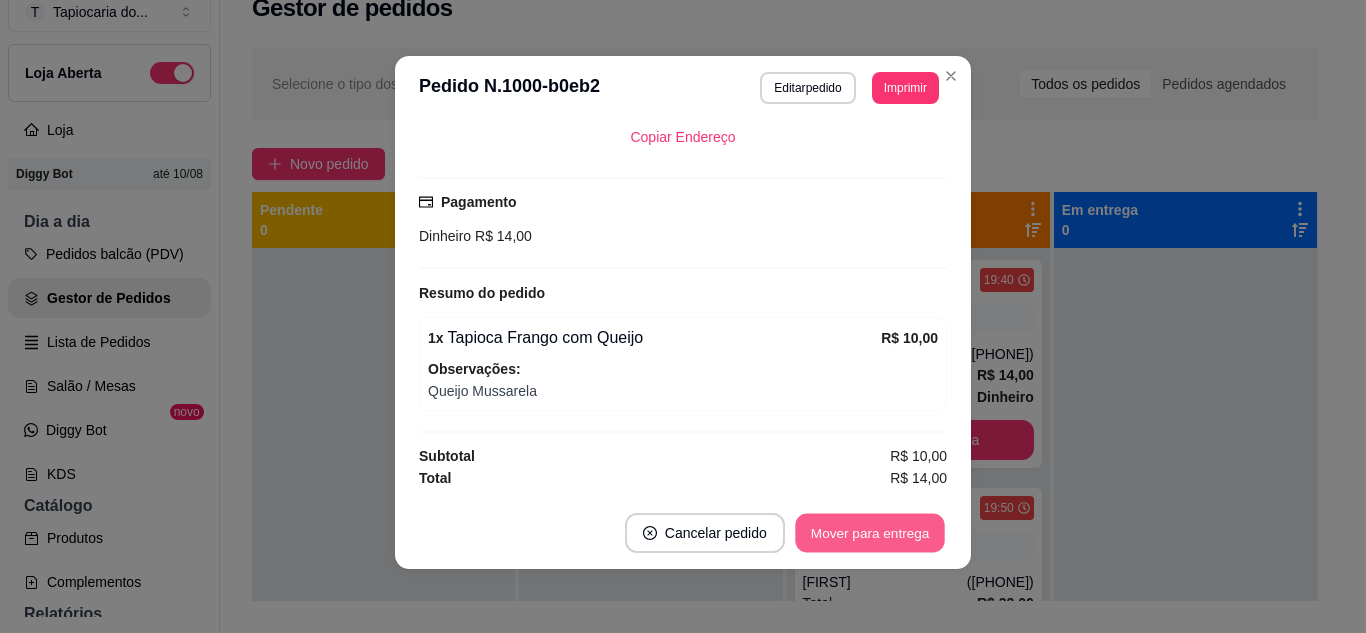 click on "Mover para entrega" at bounding box center (870, 533) 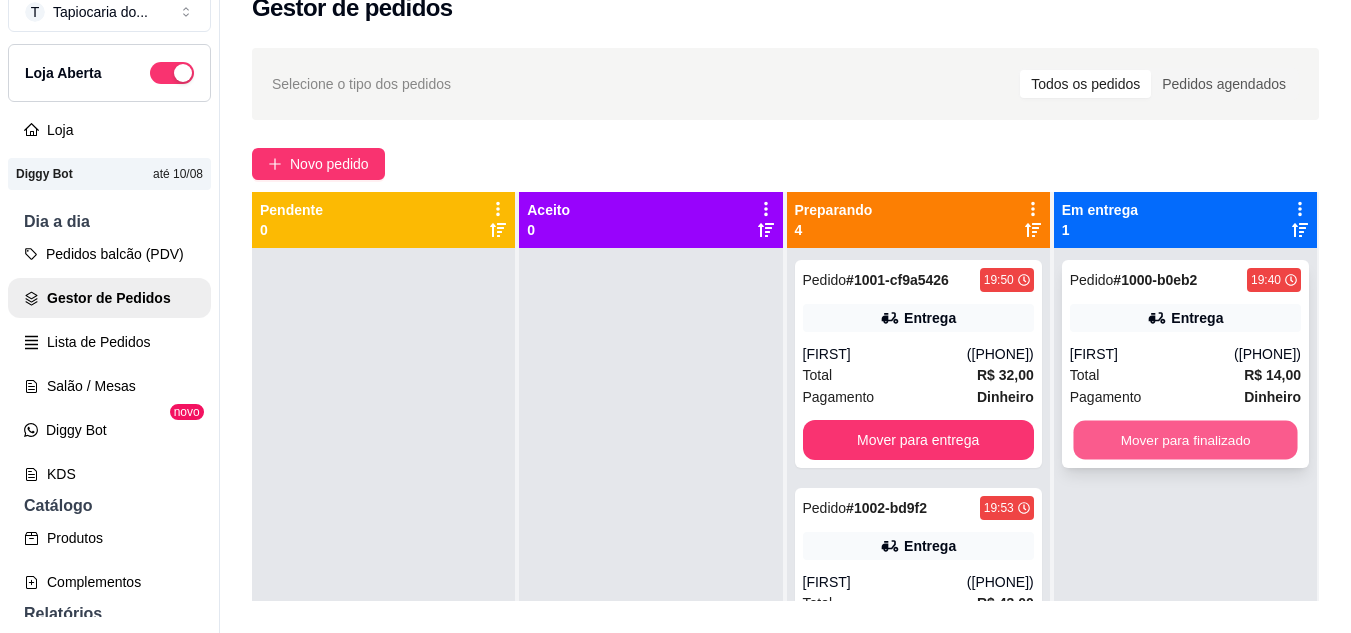 click on "Mover para finalizado" at bounding box center (1185, 440) 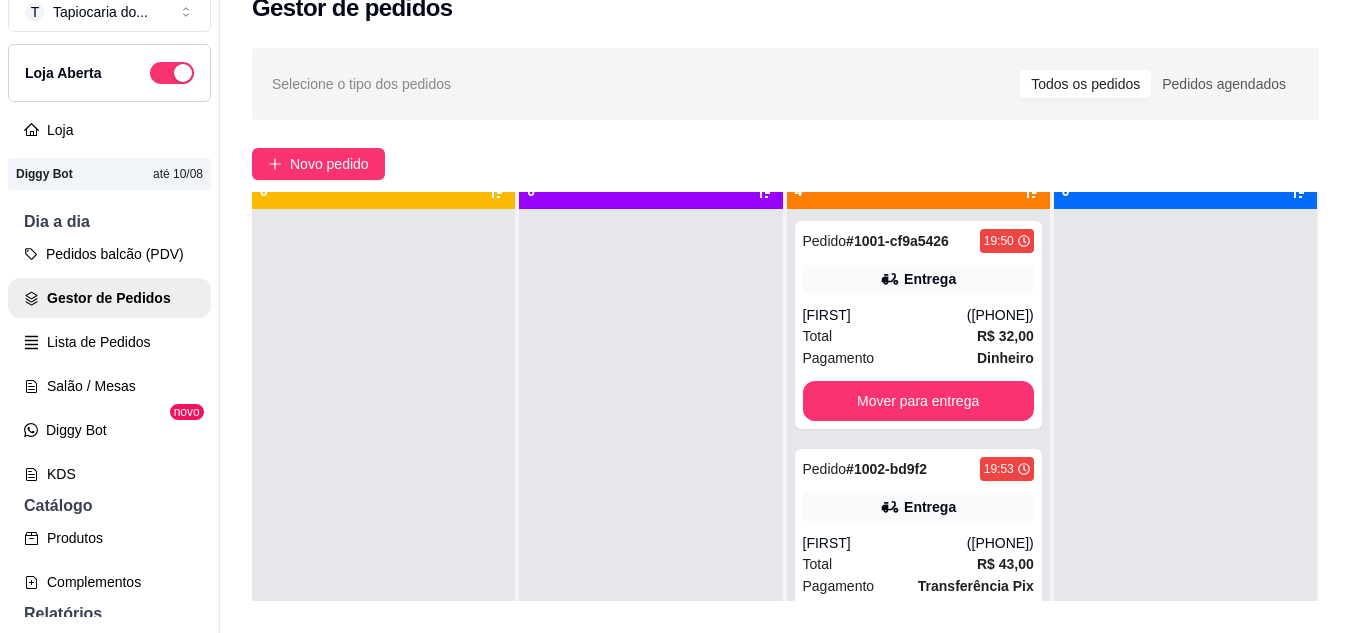 scroll, scrollTop: 56, scrollLeft: 0, axis: vertical 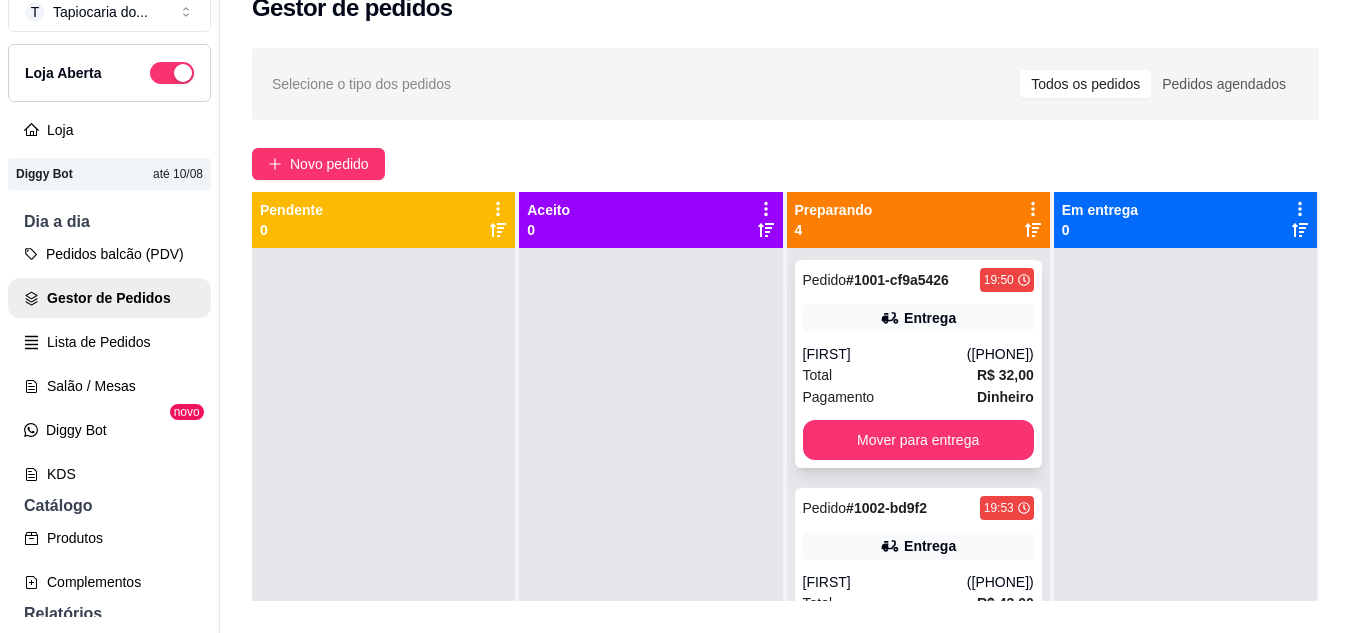 click on "Total R$ 32,00" at bounding box center [918, 375] 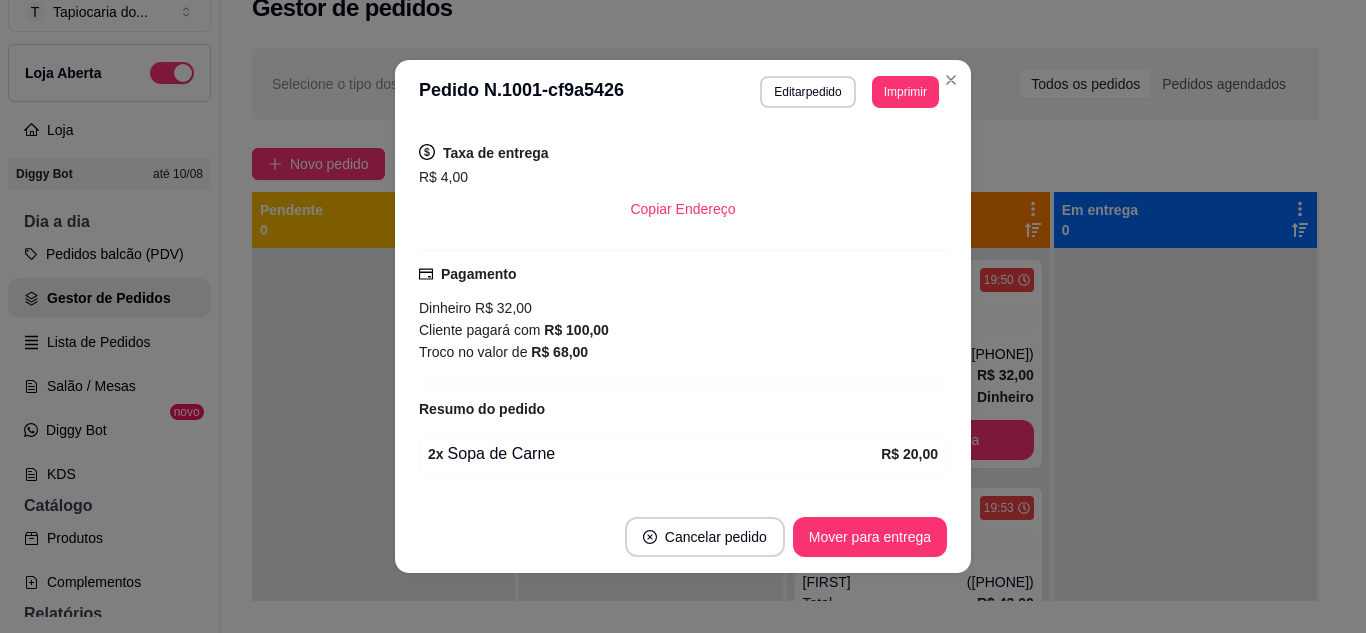 scroll, scrollTop: 522, scrollLeft: 0, axis: vertical 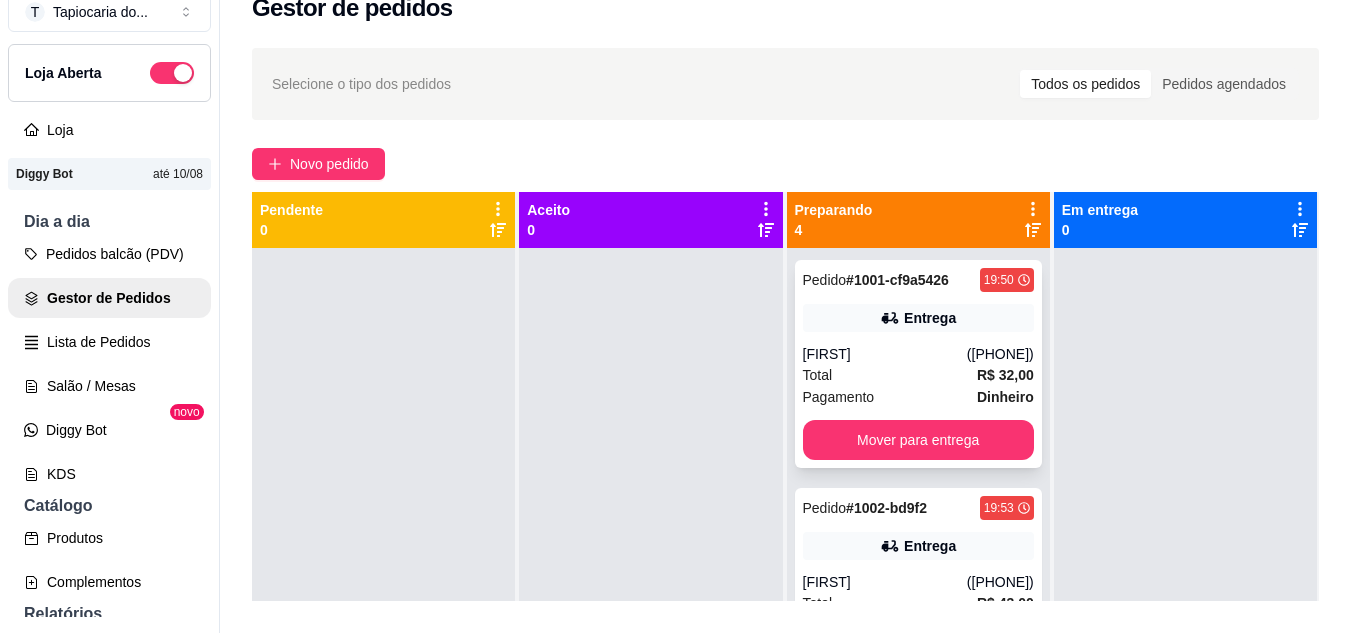 click on "([PHONE])" at bounding box center (1000, 354) 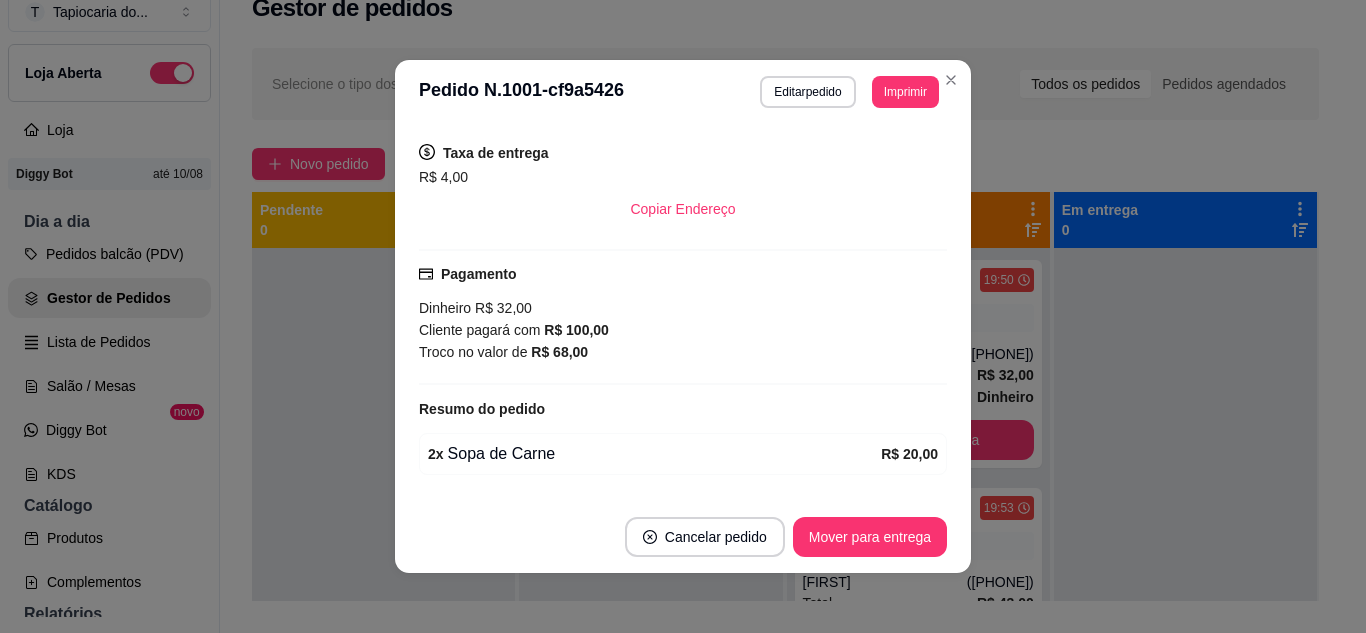 scroll, scrollTop: 522, scrollLeft: 0, axis: vertical 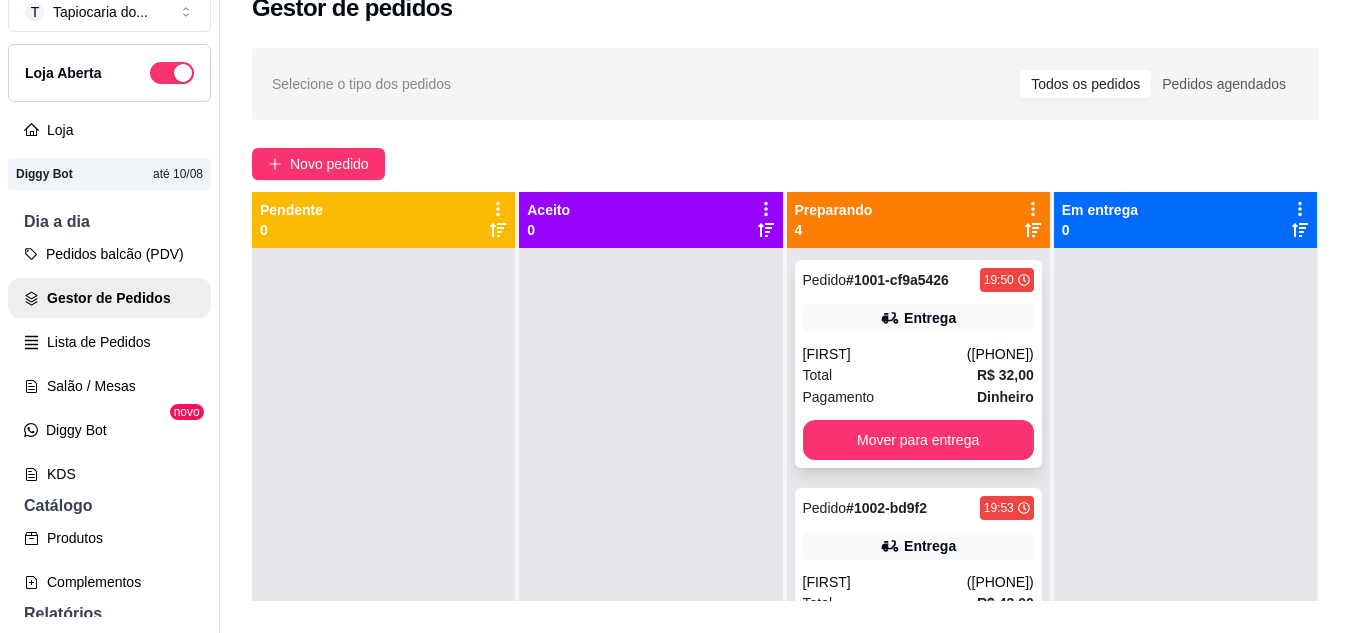 click 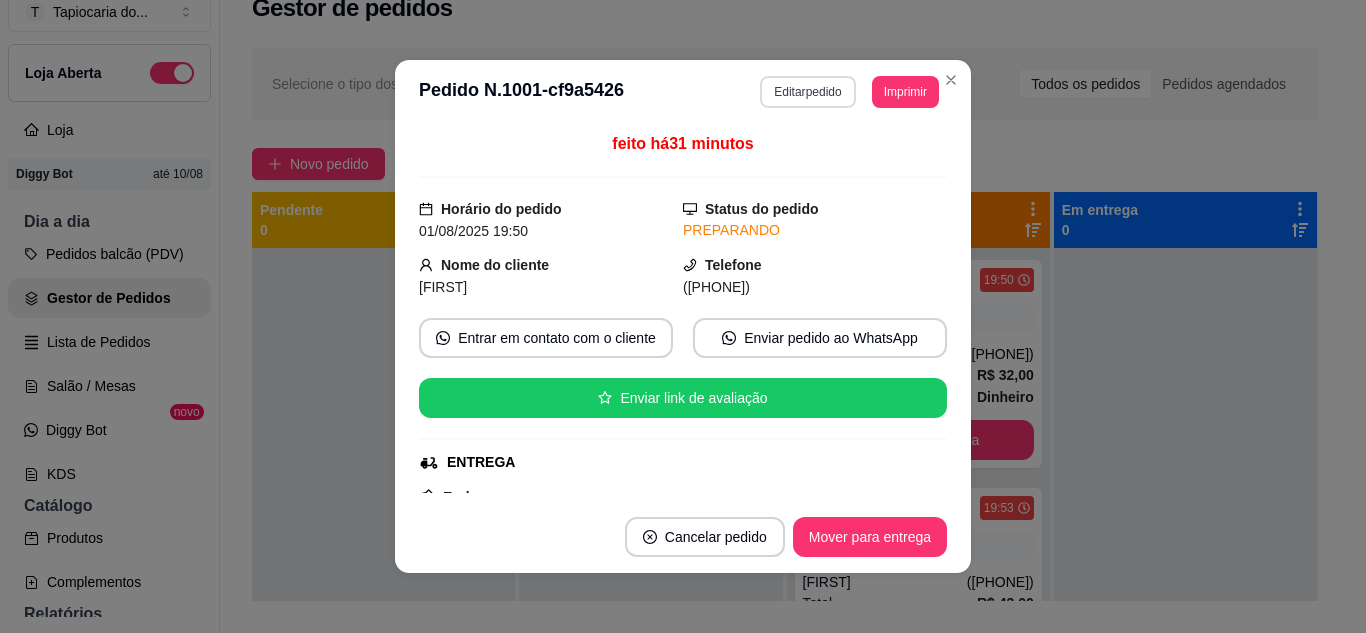click on "Editar  pedido" at bounding box center (807, 92) 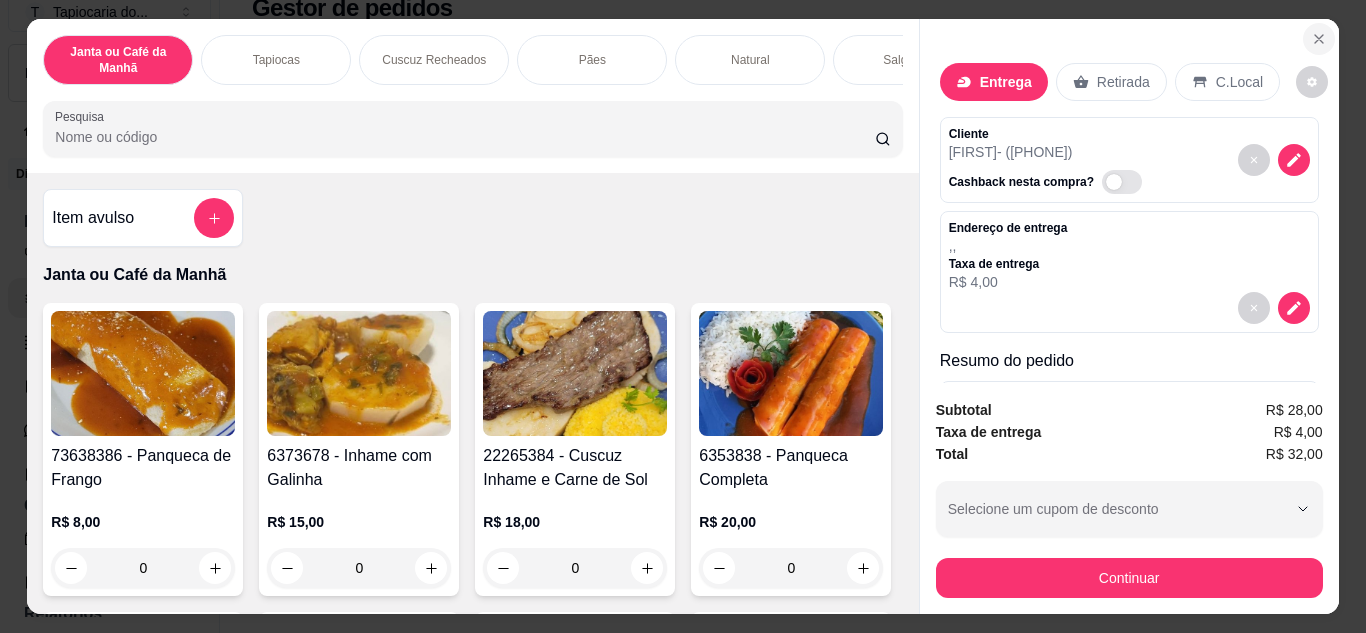 click 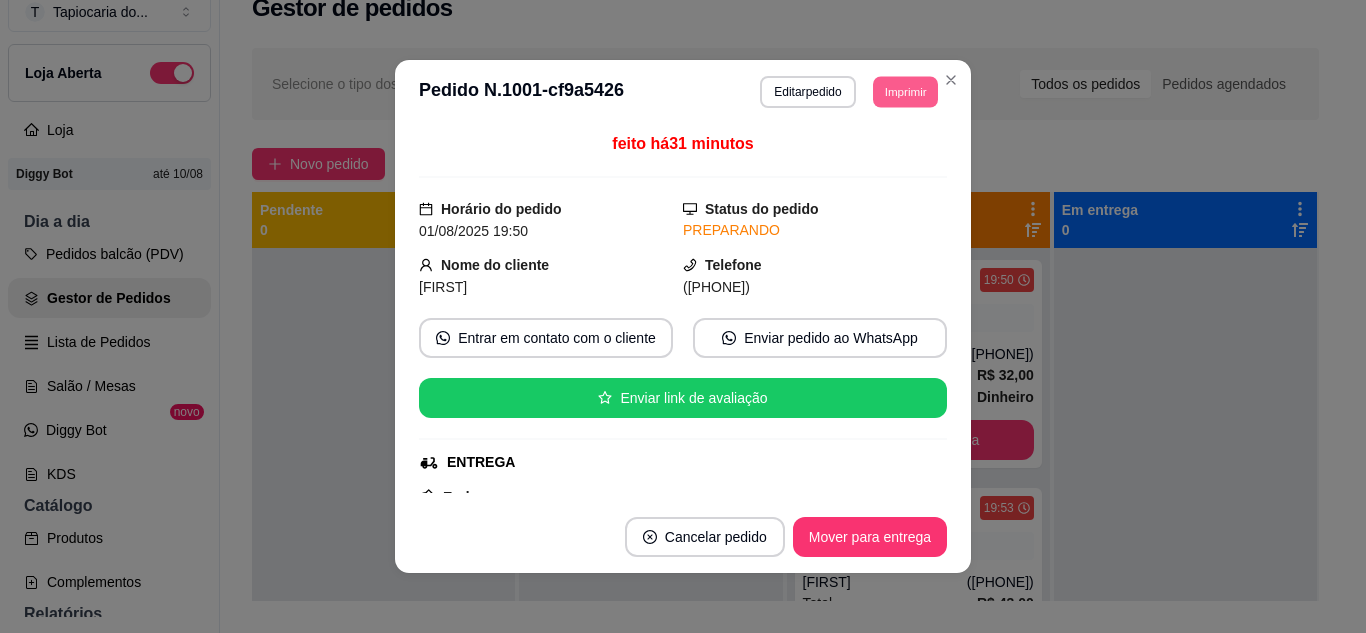 click on "Imprimir" at bounding box center [905, 91] 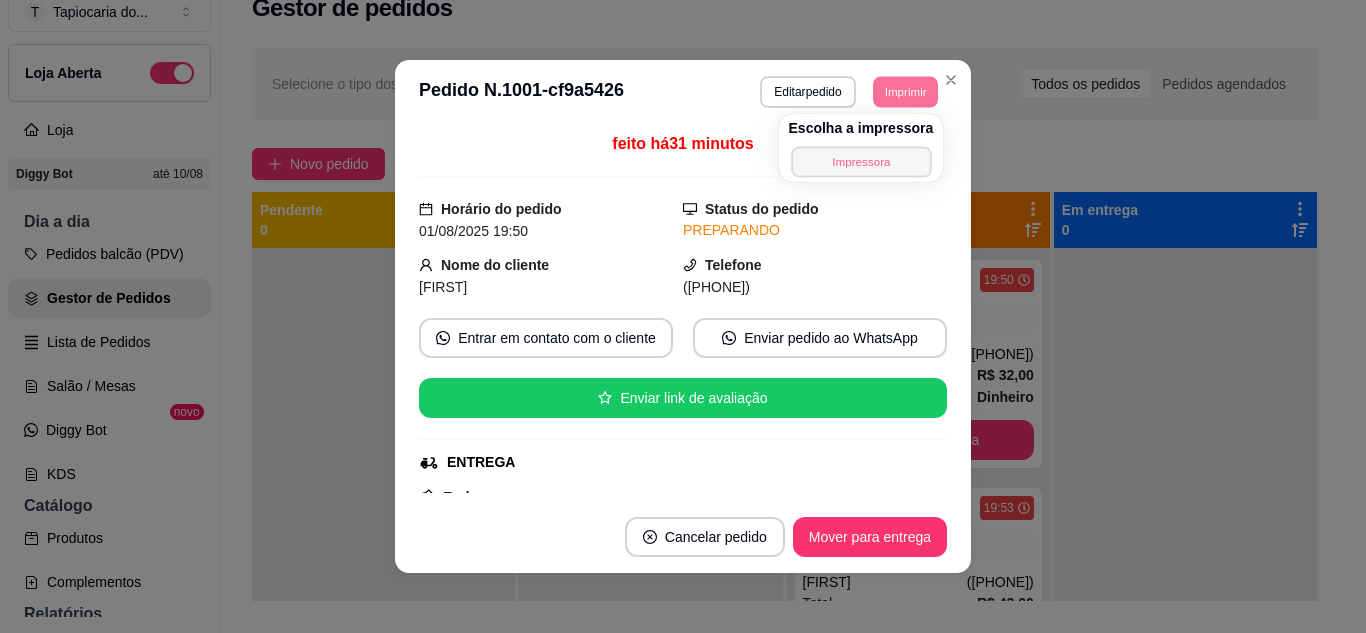 click on "Impressora" at bounding box center [861, 161] 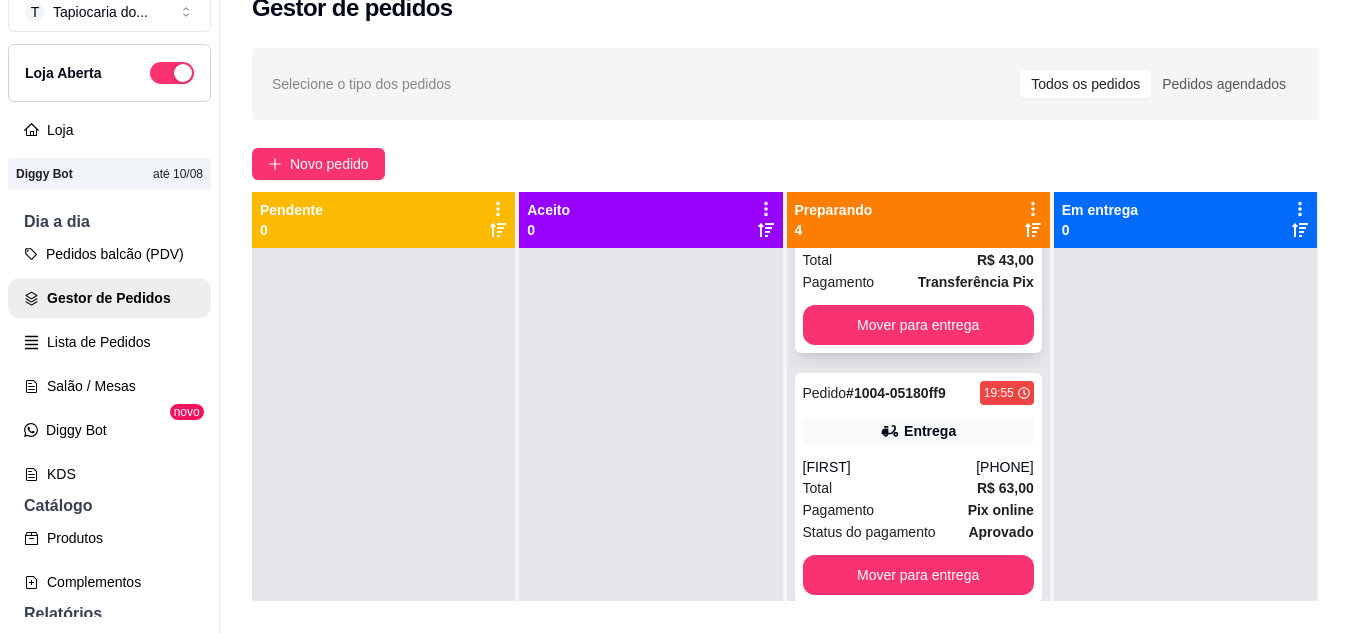scroll, scrollTop: 363, scrollLeft: 0, axis: vertical 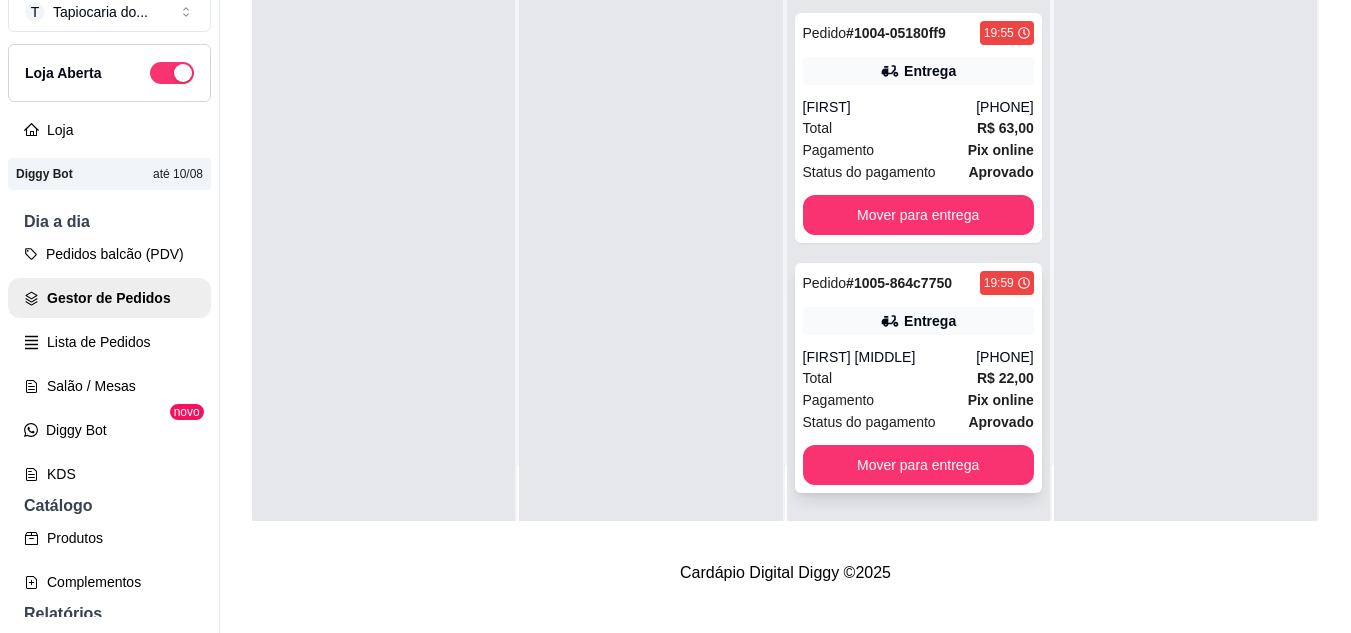 click on "Total R$ 22,00" at bounding box center [918, 378] 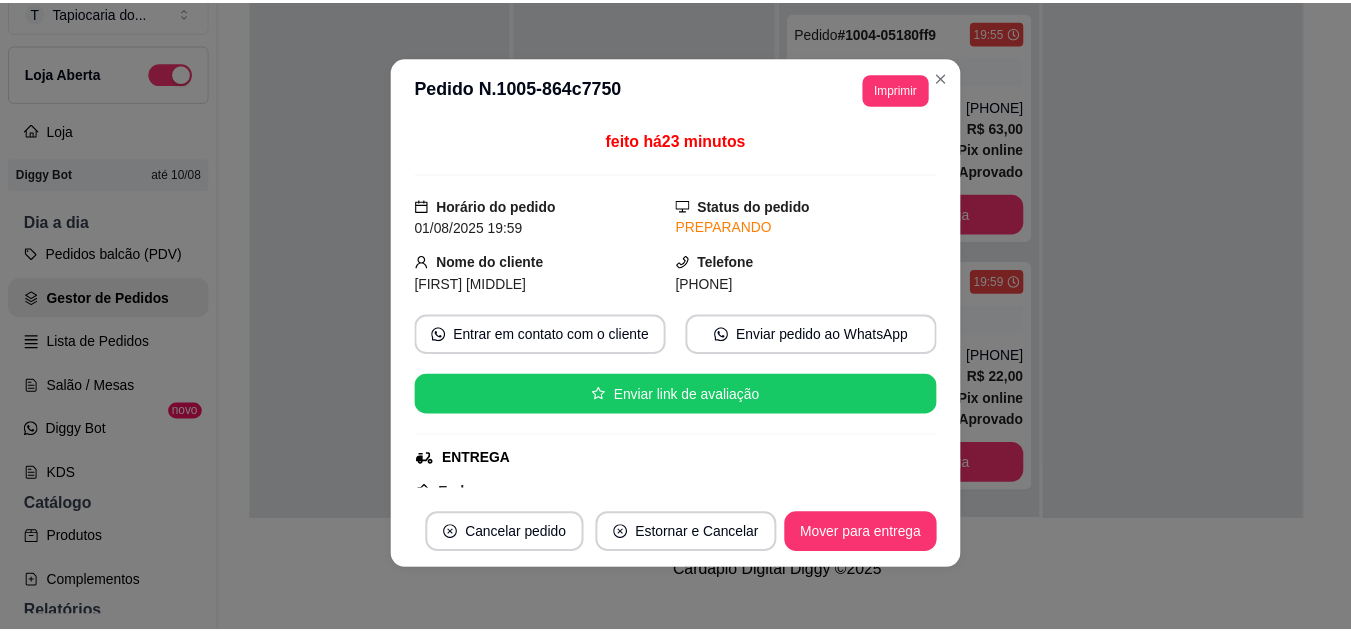 scroll, scrollTop: 4, scrollLeft: 0, axis: vertical 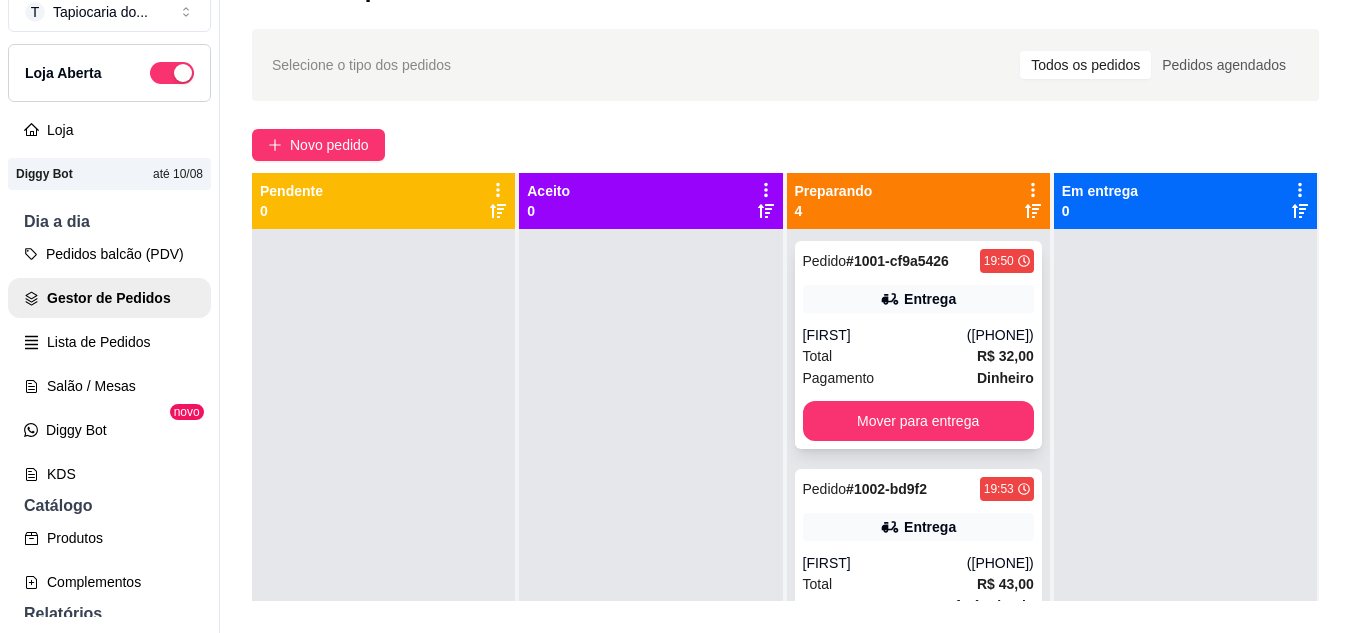 click on "Pagamento Dinheiro" at bounding box center [918, 378] 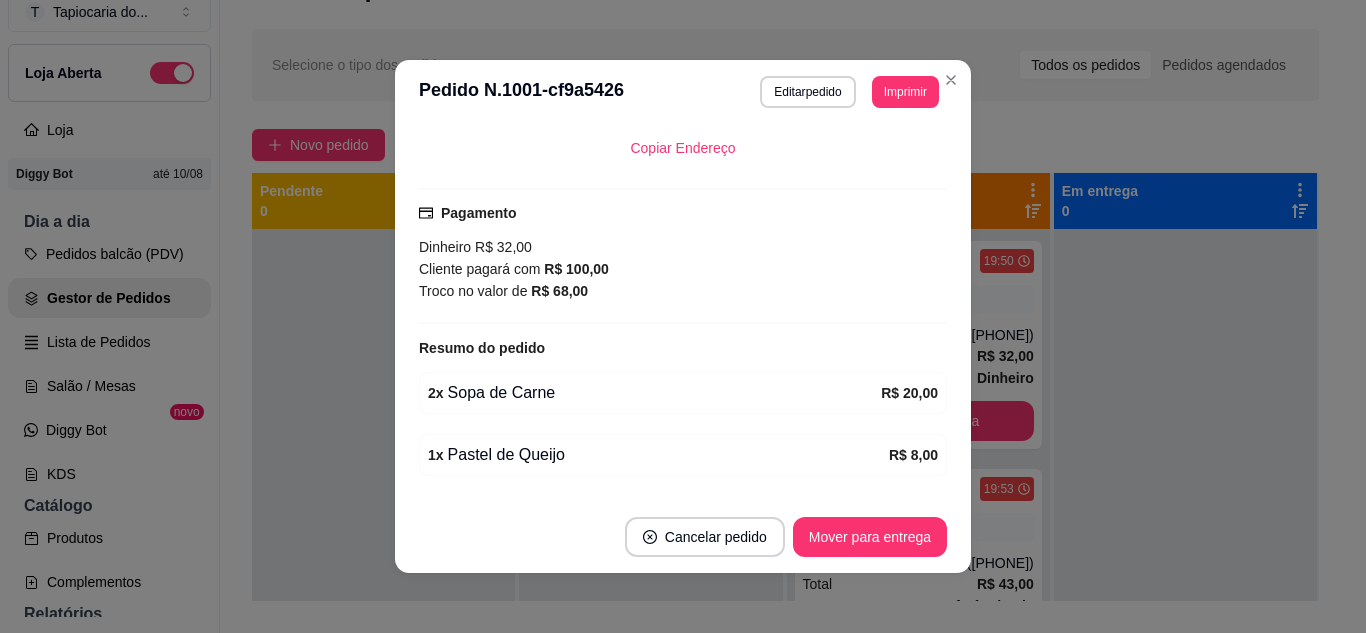 scroll, scrollTop: 522, scrollLeft: 0, axis: vertical 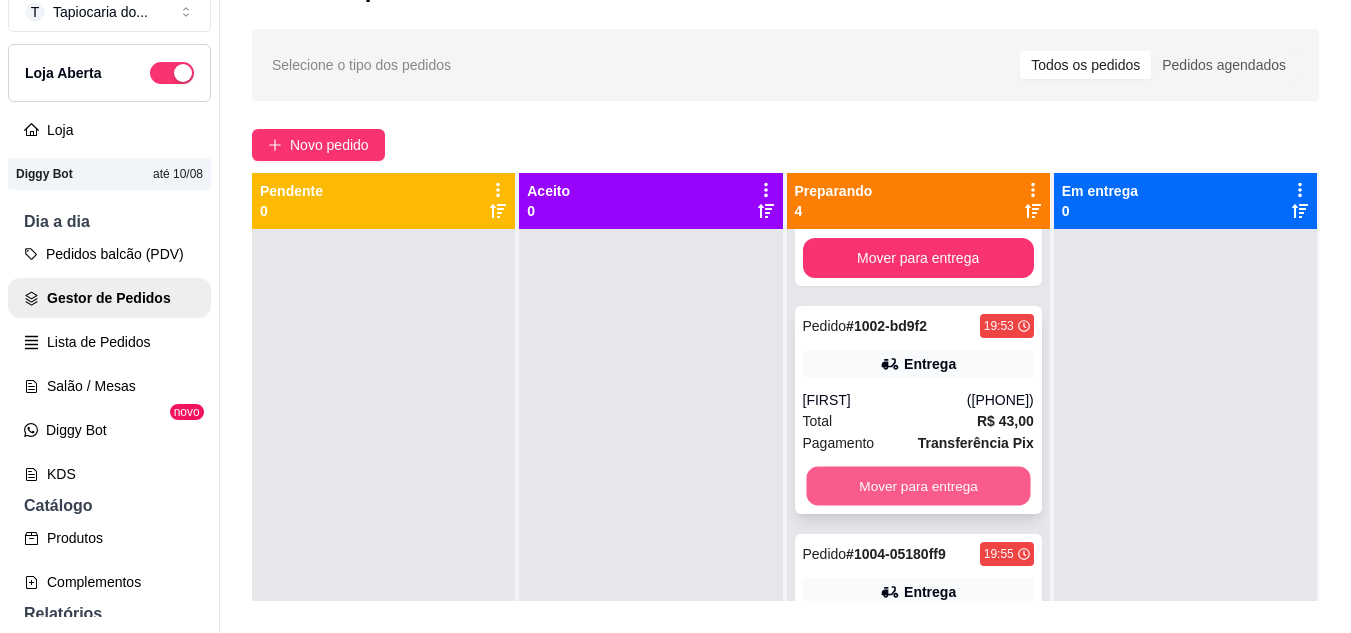 click on "Mover para entrega" at bounding box center [918, 486] 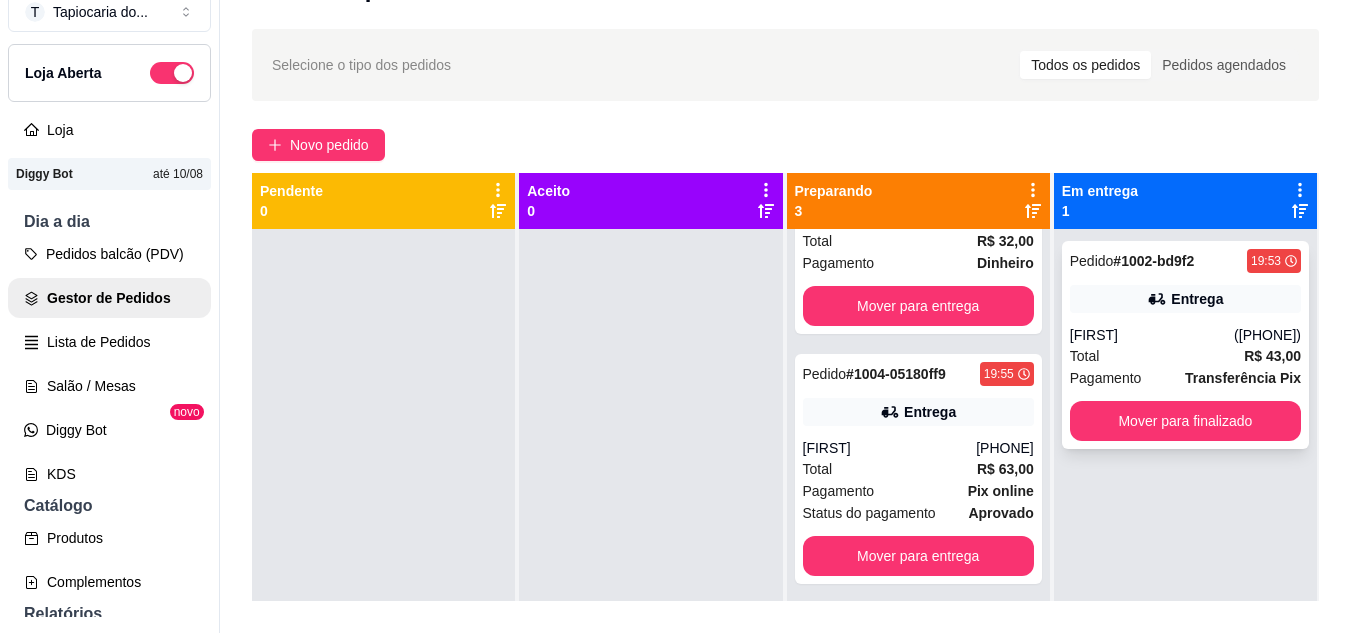 scroll, scrollTop: 135, scrollLeft: 0, axis: vertical 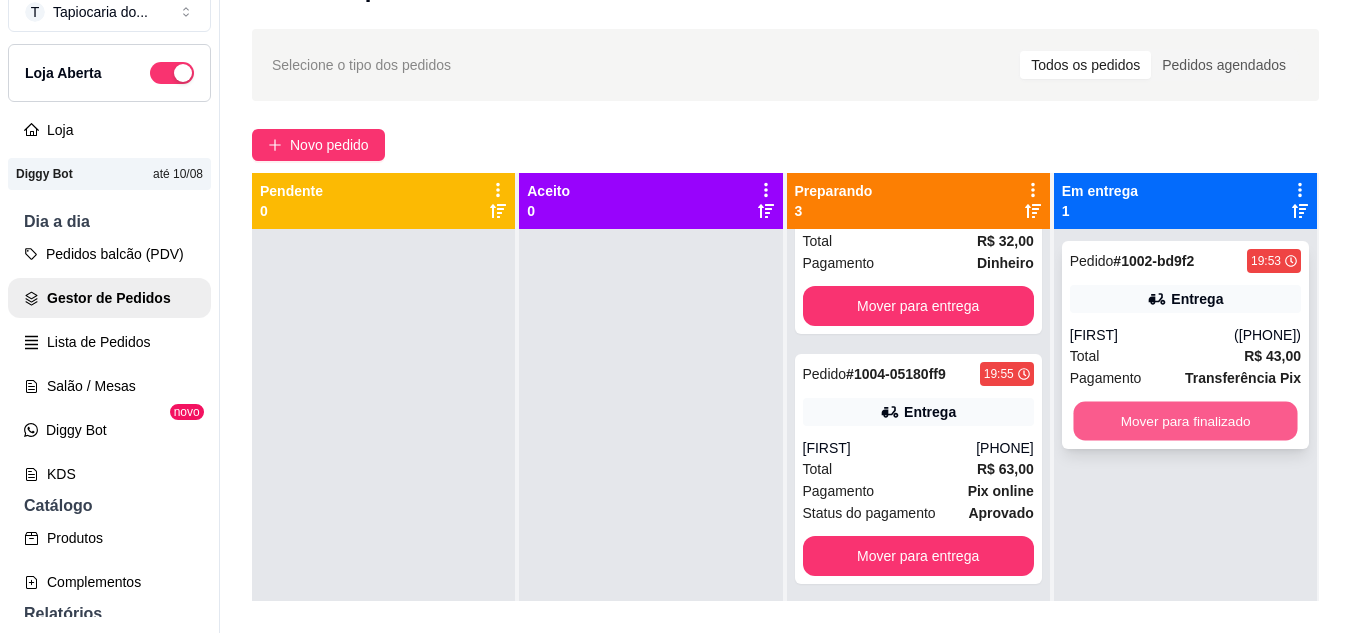 click on "Mover para finalizado" at bounding box center (1185, 421) 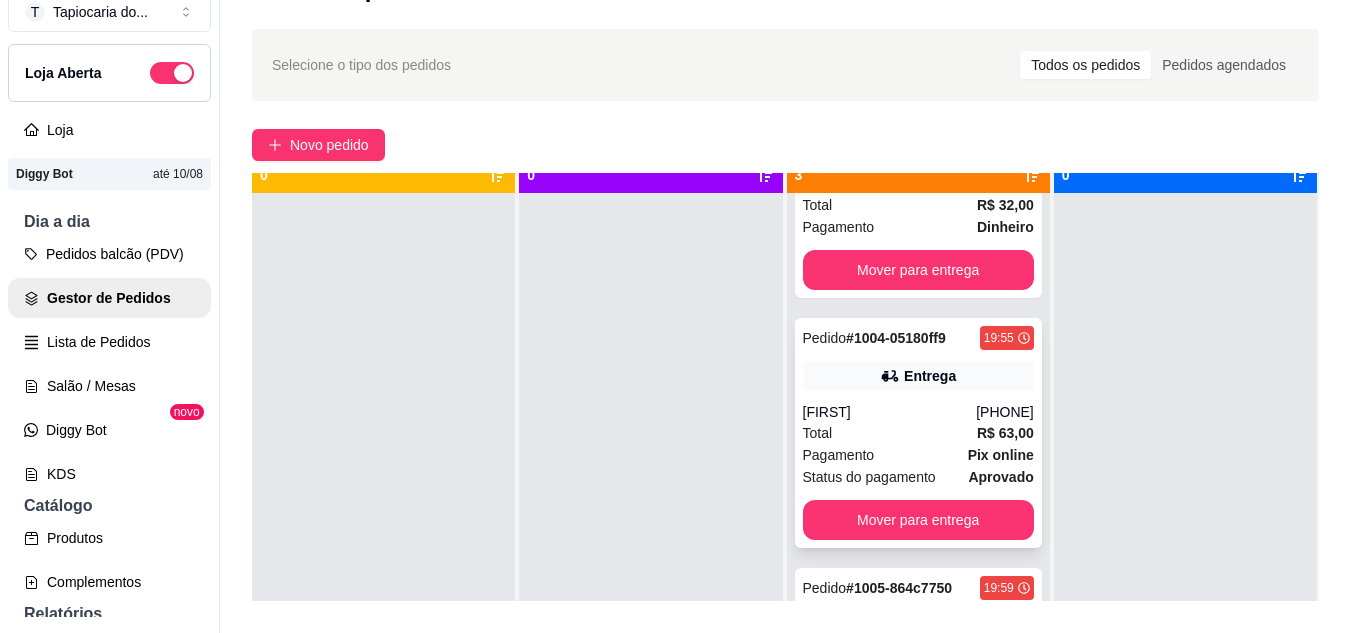 scroll, scrollTop: 56, scrollLeft: 0, axis: vertical 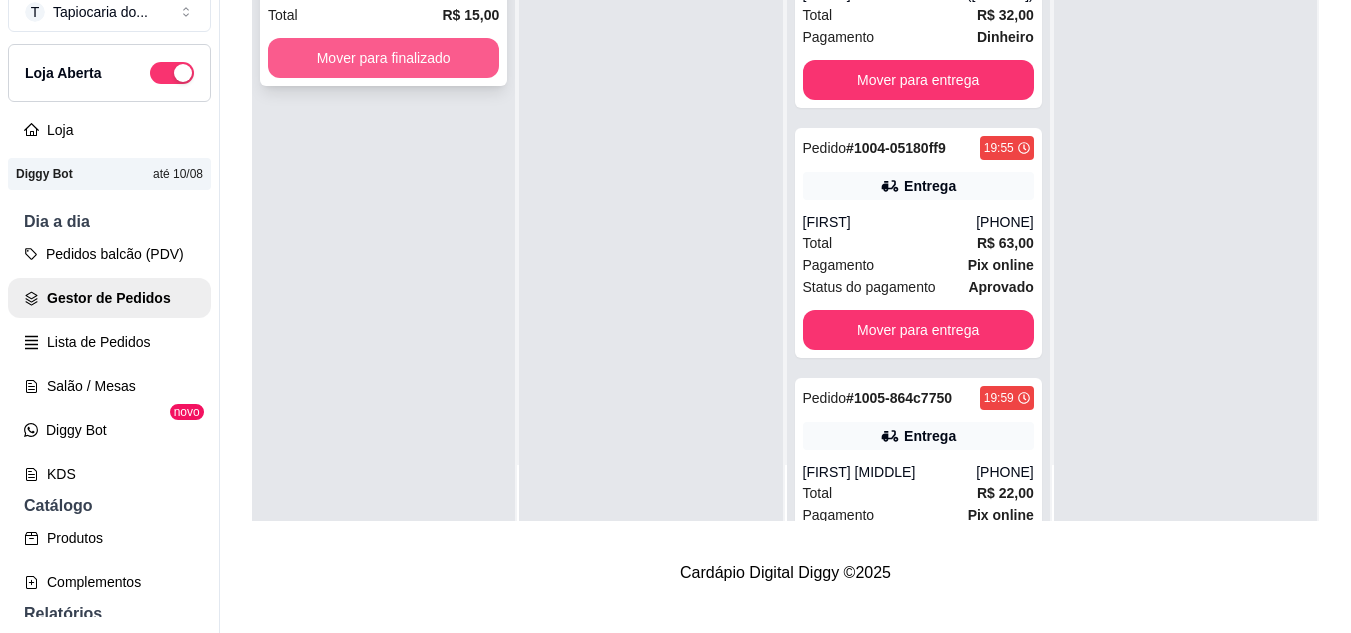 click on "Mover para finalizado" at bounding box center [383, 58] 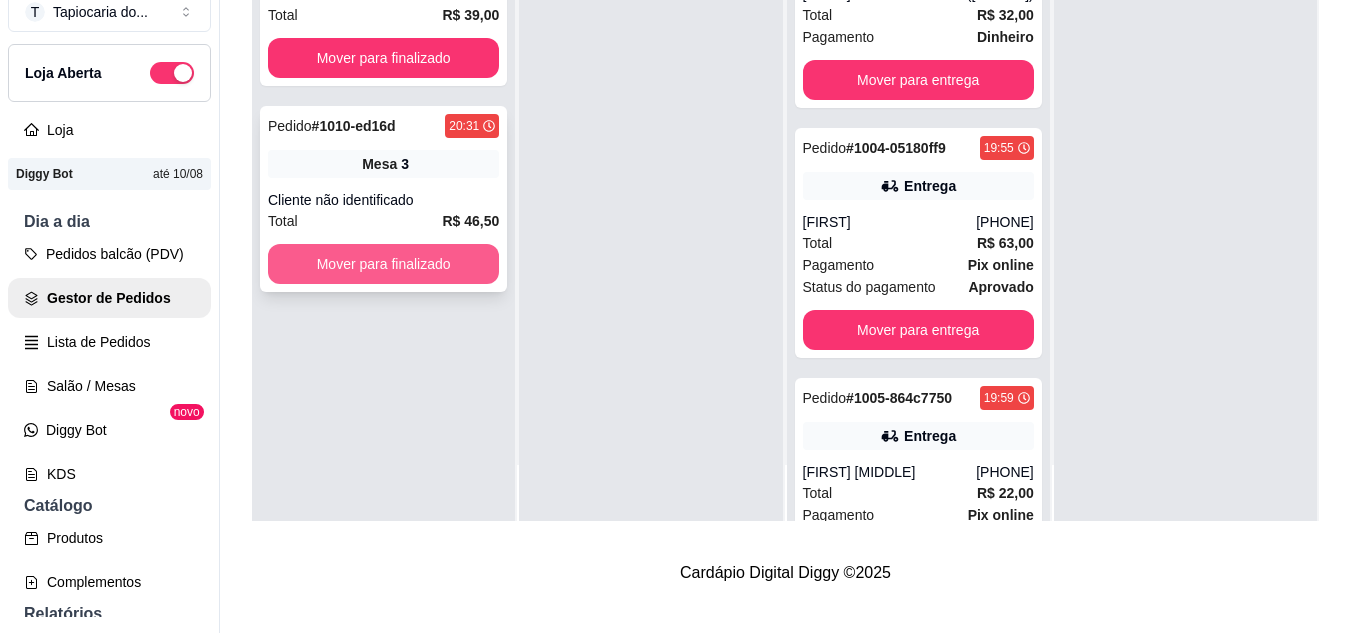 click on "Mover para finalizado" at bounding box center [383, 264] 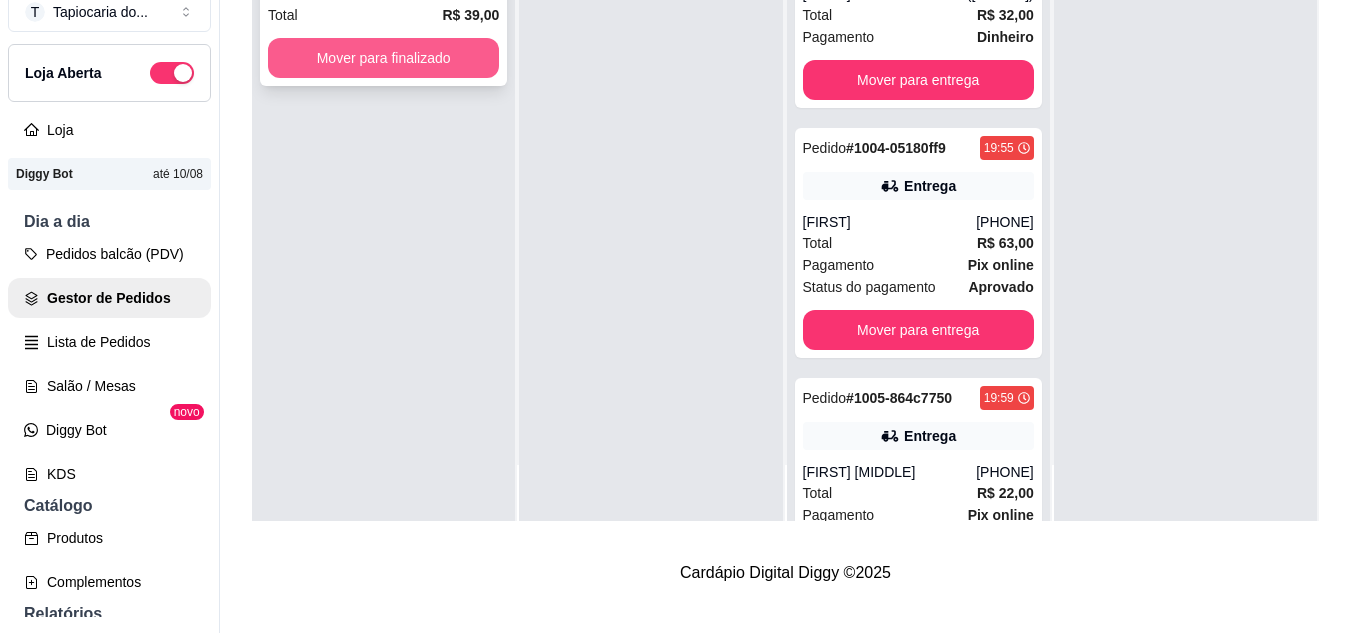 click on "Mover para finalizado" at bounding box center [383, 58] 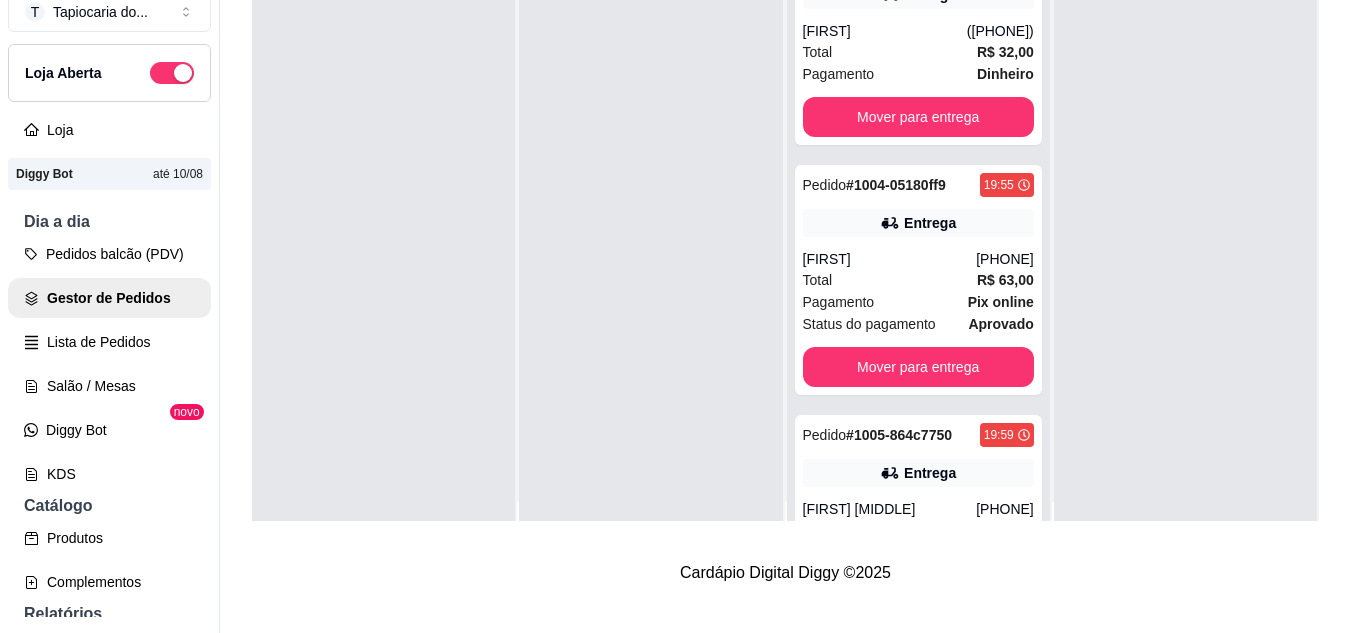 scroll, scrollTop: 0, scrollLeft: 0, axis: both 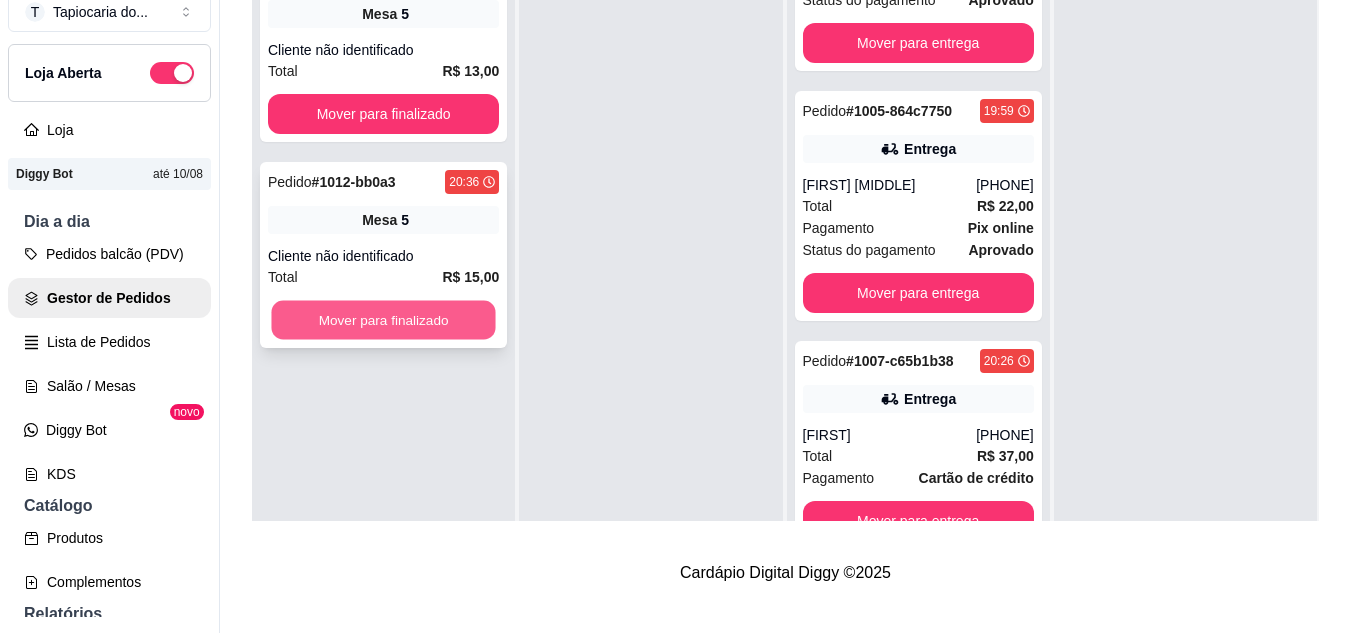 click on "Mover para finalizado" at bounding box center (383, 320) 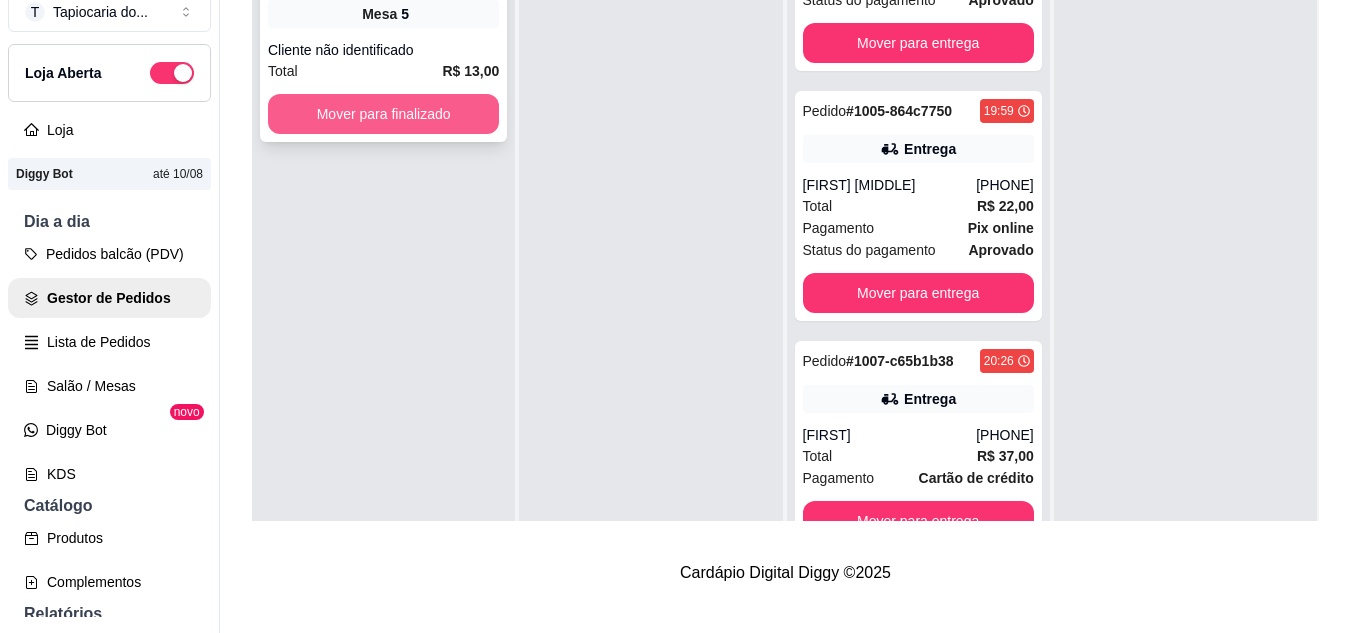 click on "Mover para finalizado" at bounding box center (383, 114) 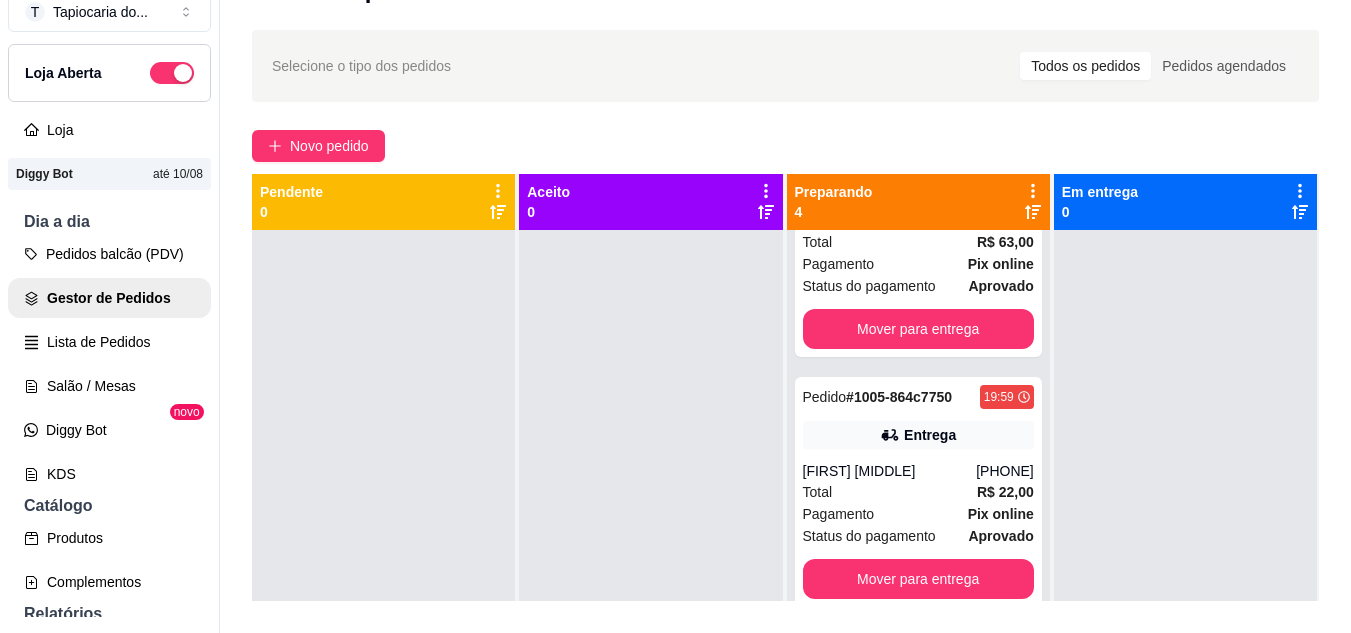 scroll, scrollTop: 0, scrollLeft: 0, axis: both 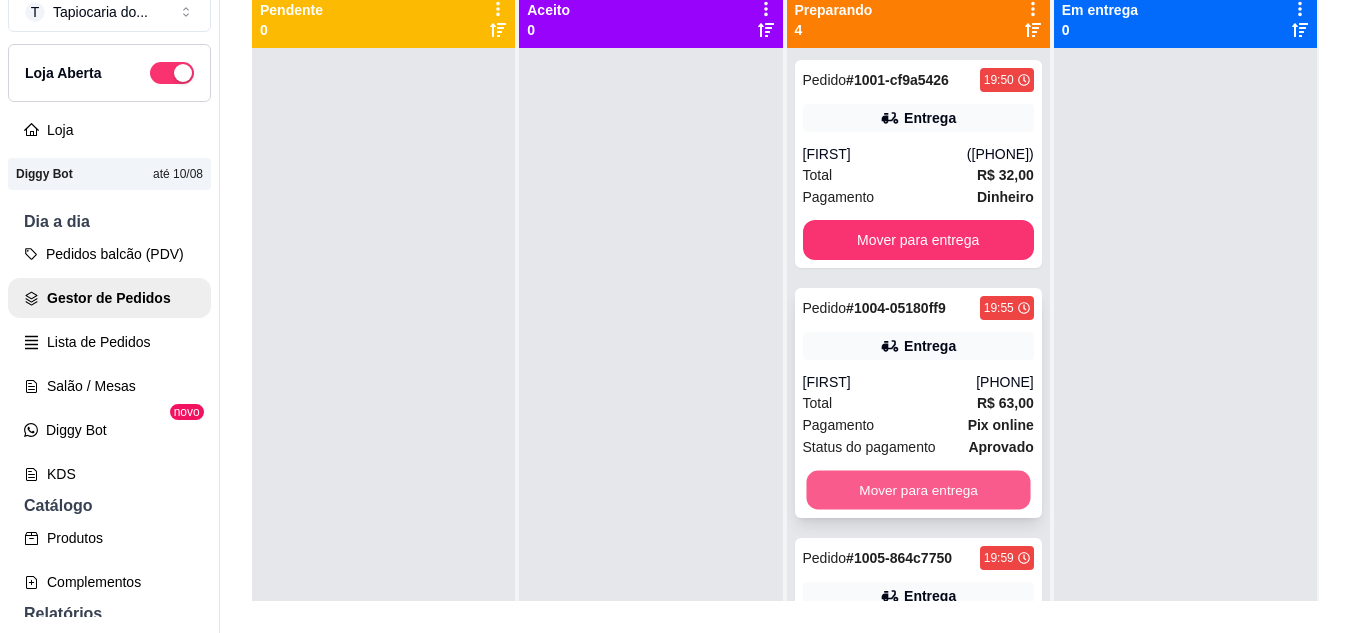 click on "Mover para entrega" at bounding box center [918, 490] 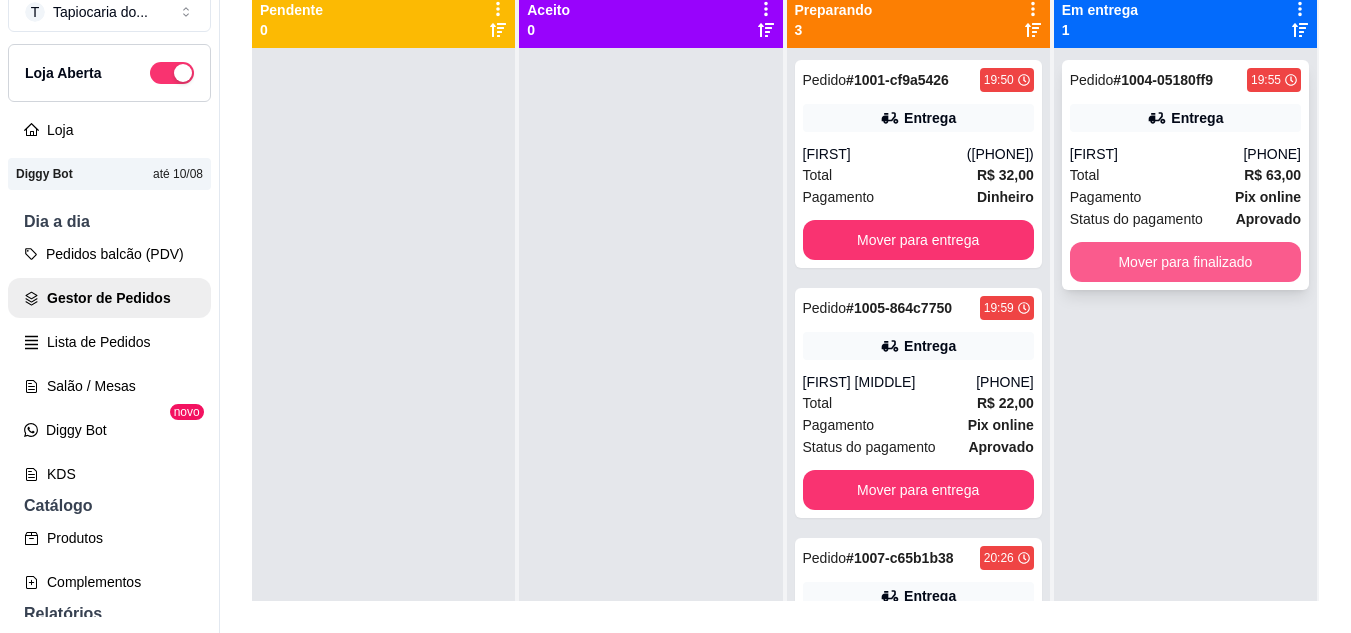 click on "Mover para finalizado" at bounding box center [1185, 262] 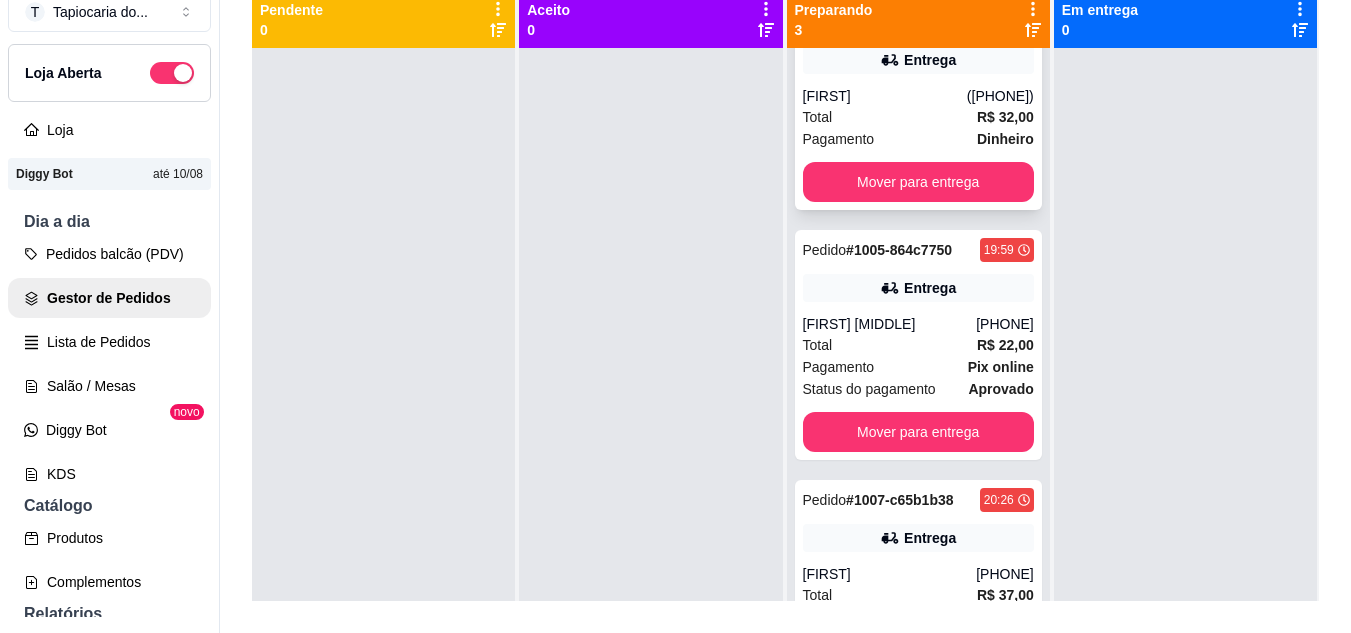 scroll, scrollTop: 113, scrollLeft: 0, axis: vertical 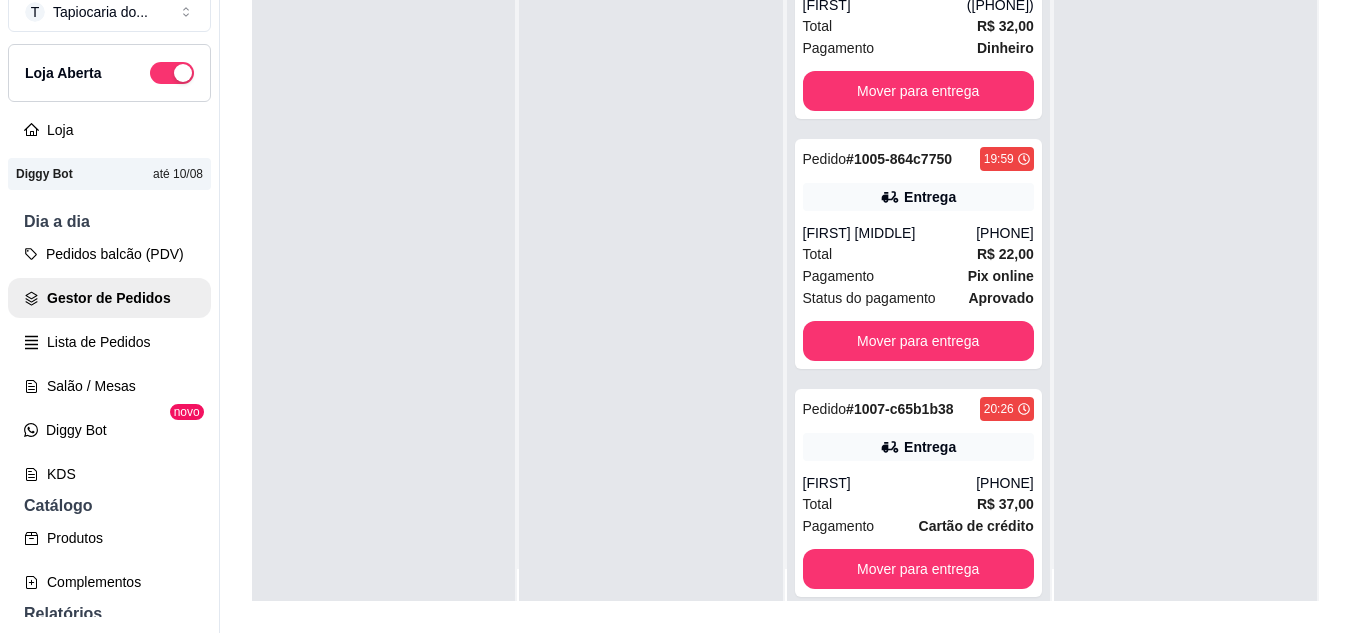 click at bounding box center [650, 308] 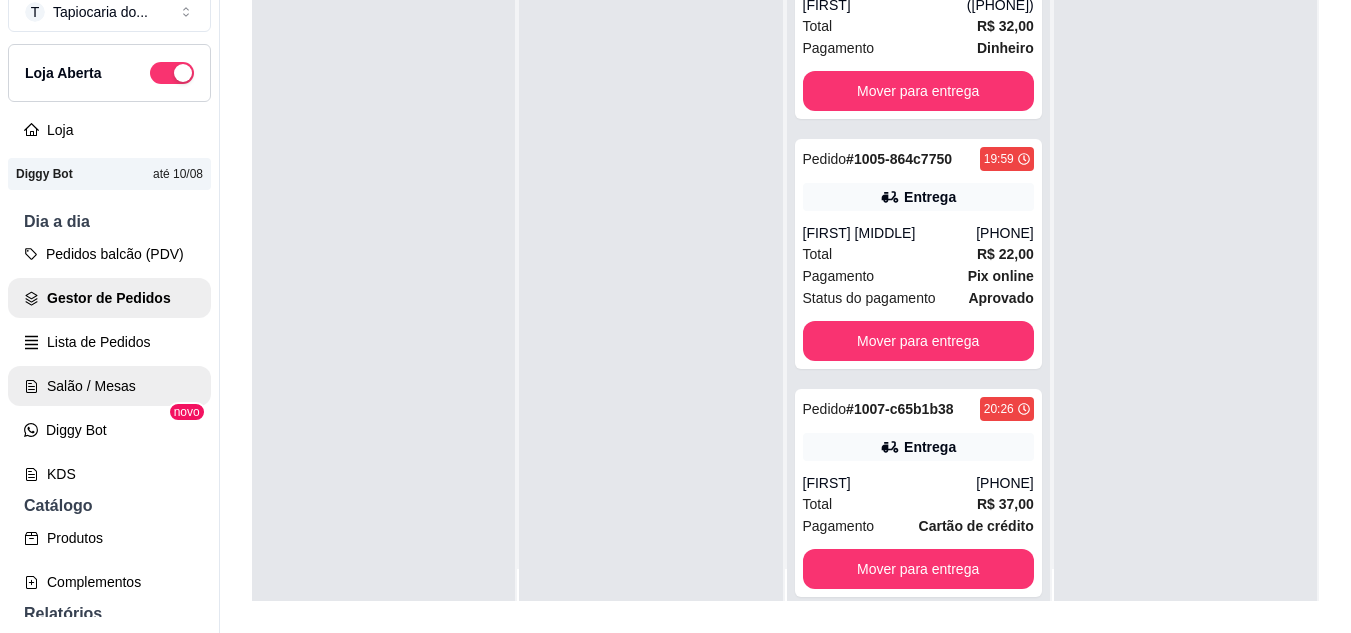 click on "Salão / Mesas" at bounding box center [109, 386] 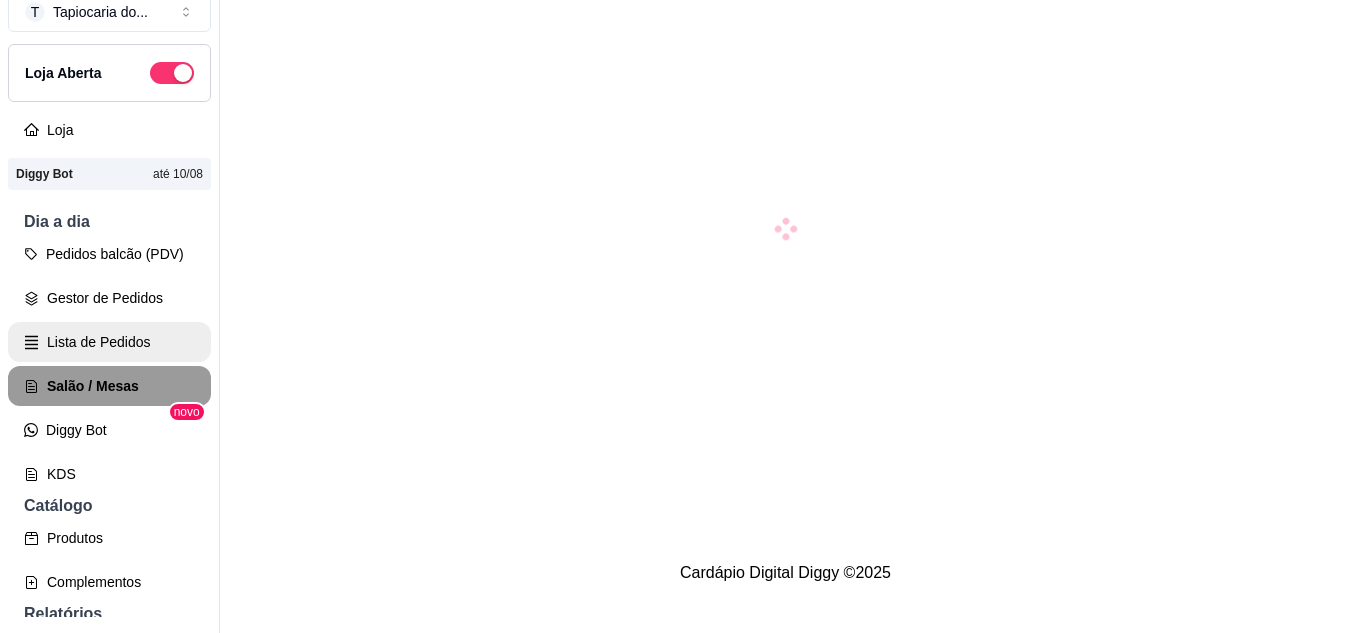 scroll, scrollTop: 0, scrollLeft: 0, axis: both 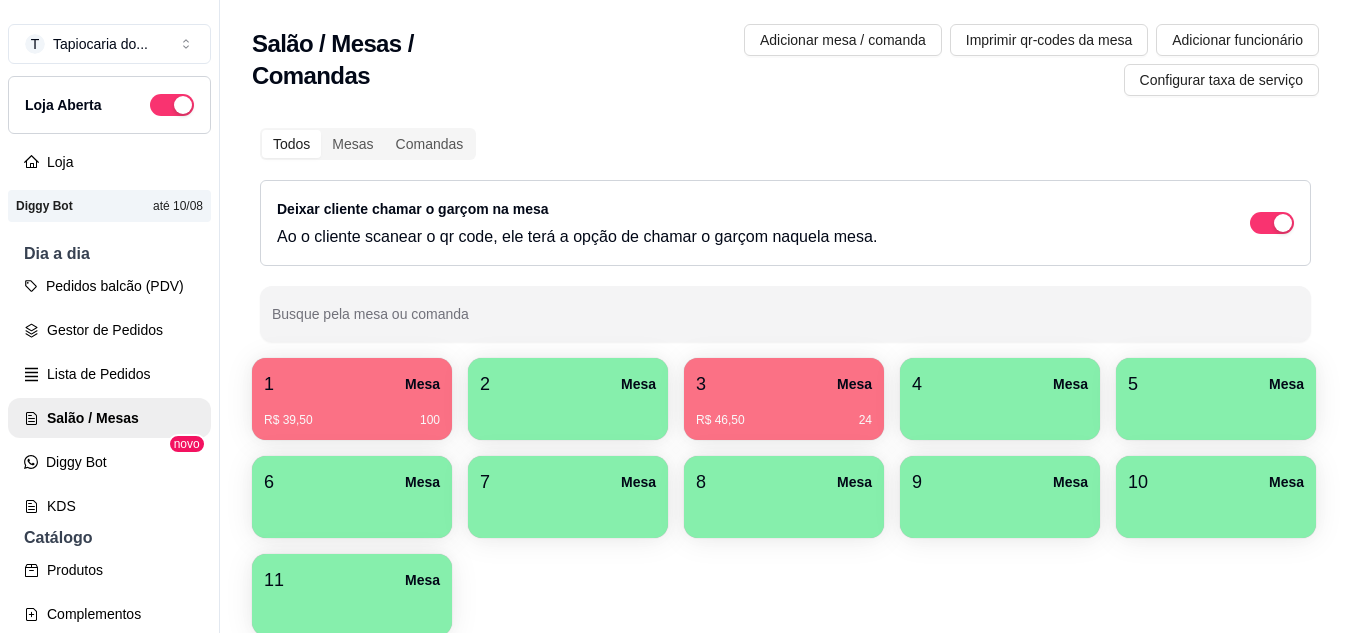 click on "R$ 46,50 24" at bounding box center [784, 413] 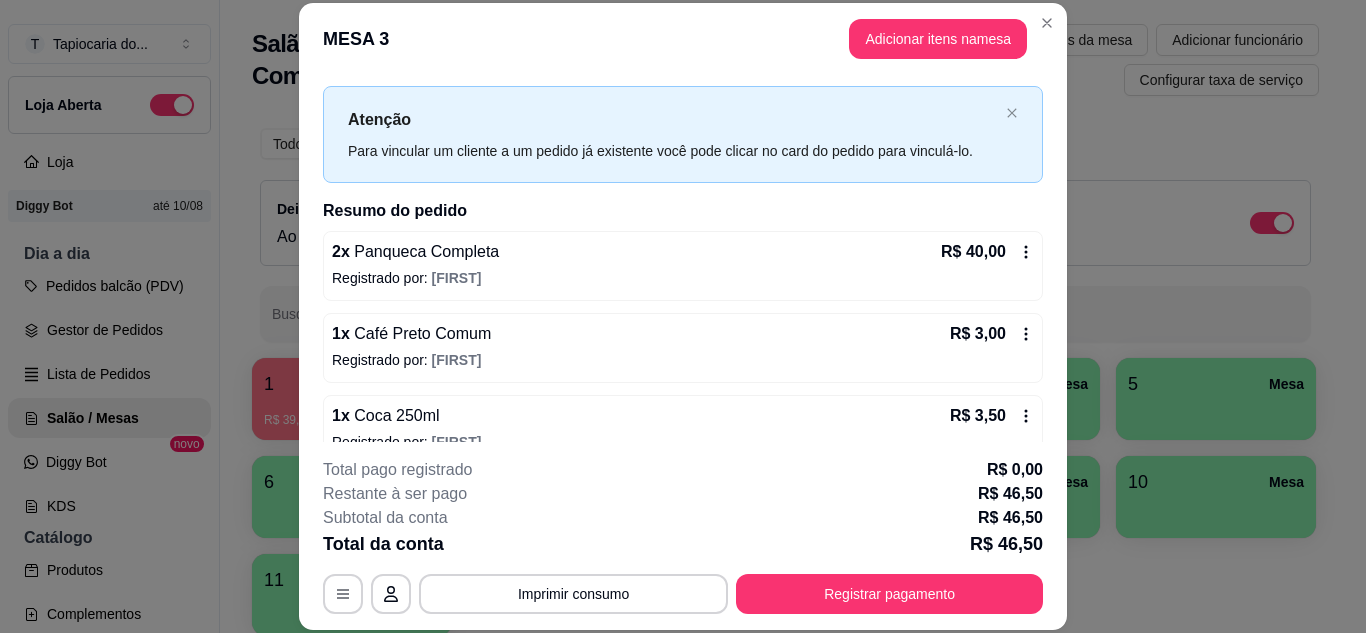 scroll, scrollTop: 64, scrollLeft: 0, axis: vertical 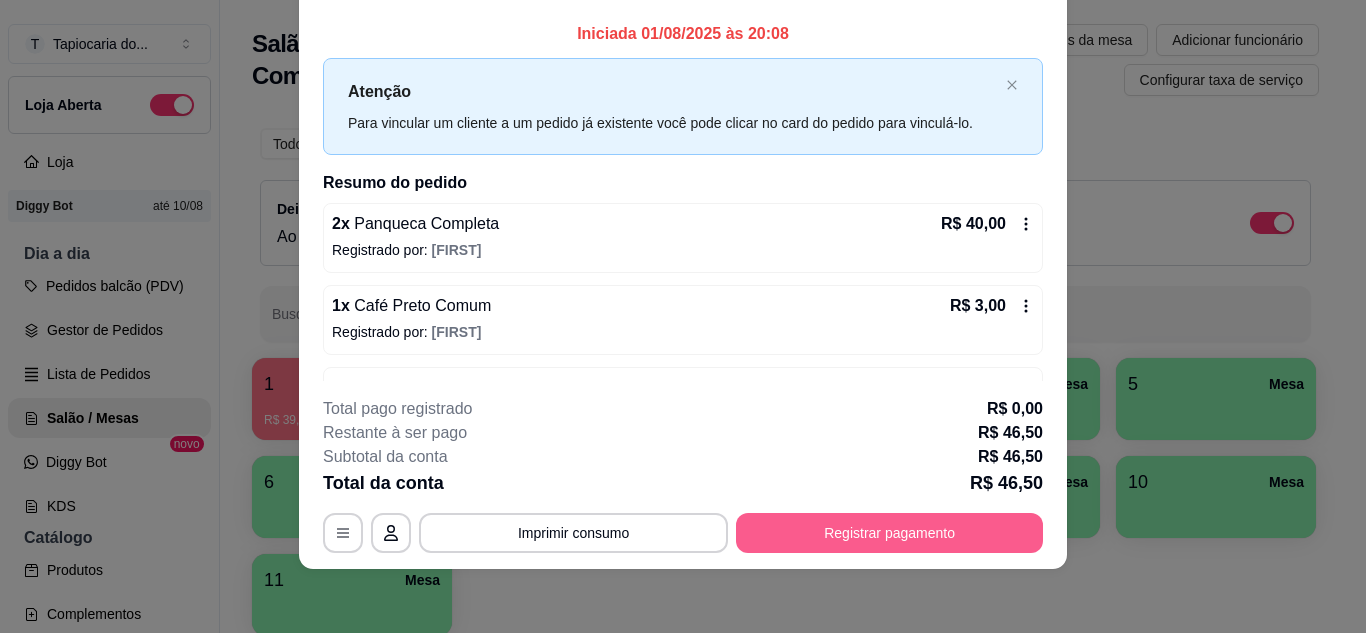 click on "Registrar pagamento" at bounding box center (889, 533) 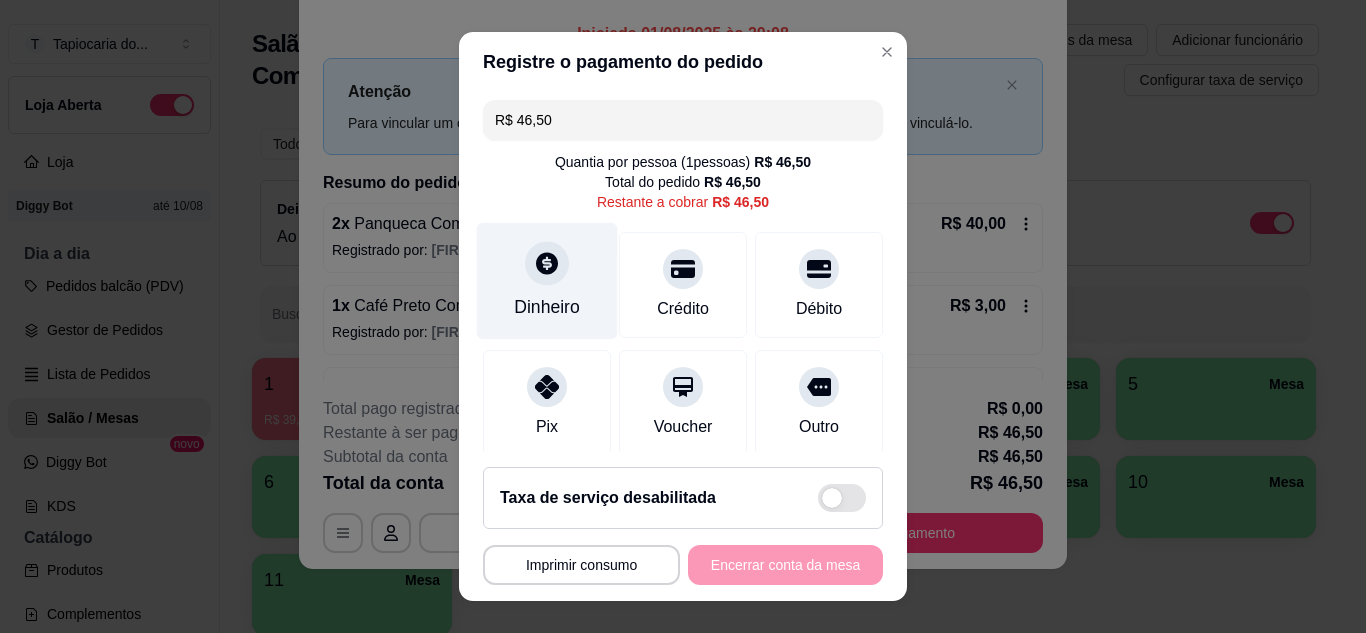click on "Dinheiro" at bounding box center [547, 307] 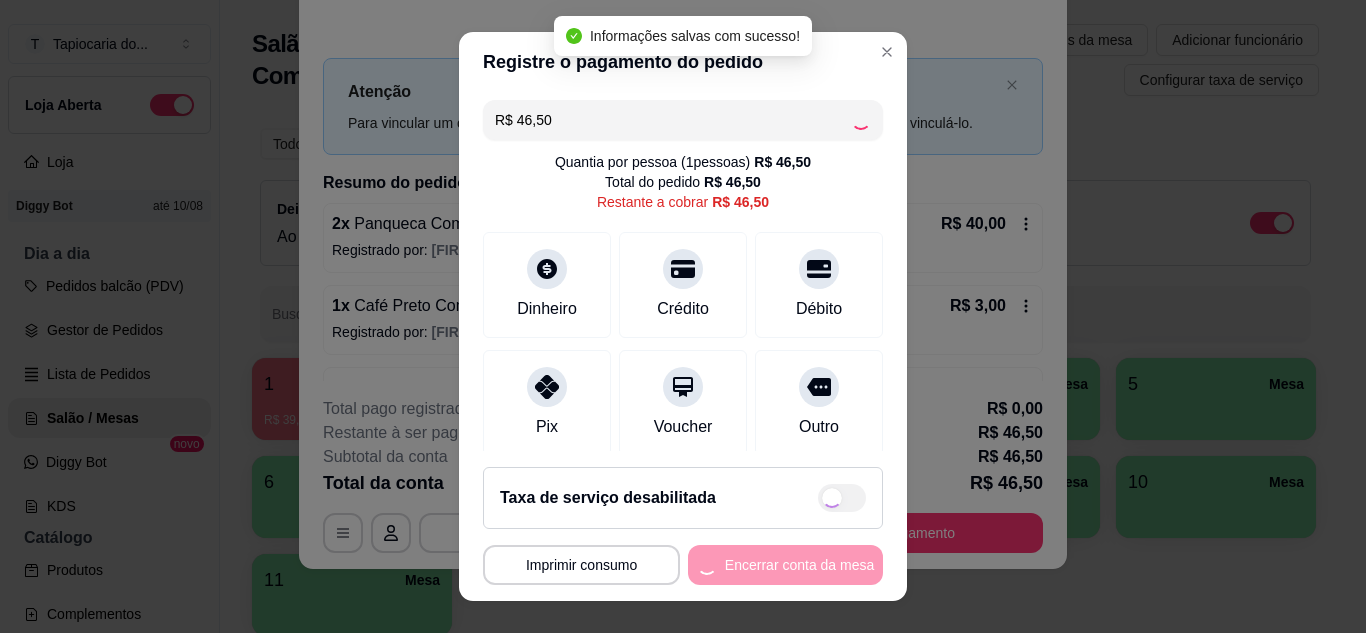 type on "R$ 0,00" 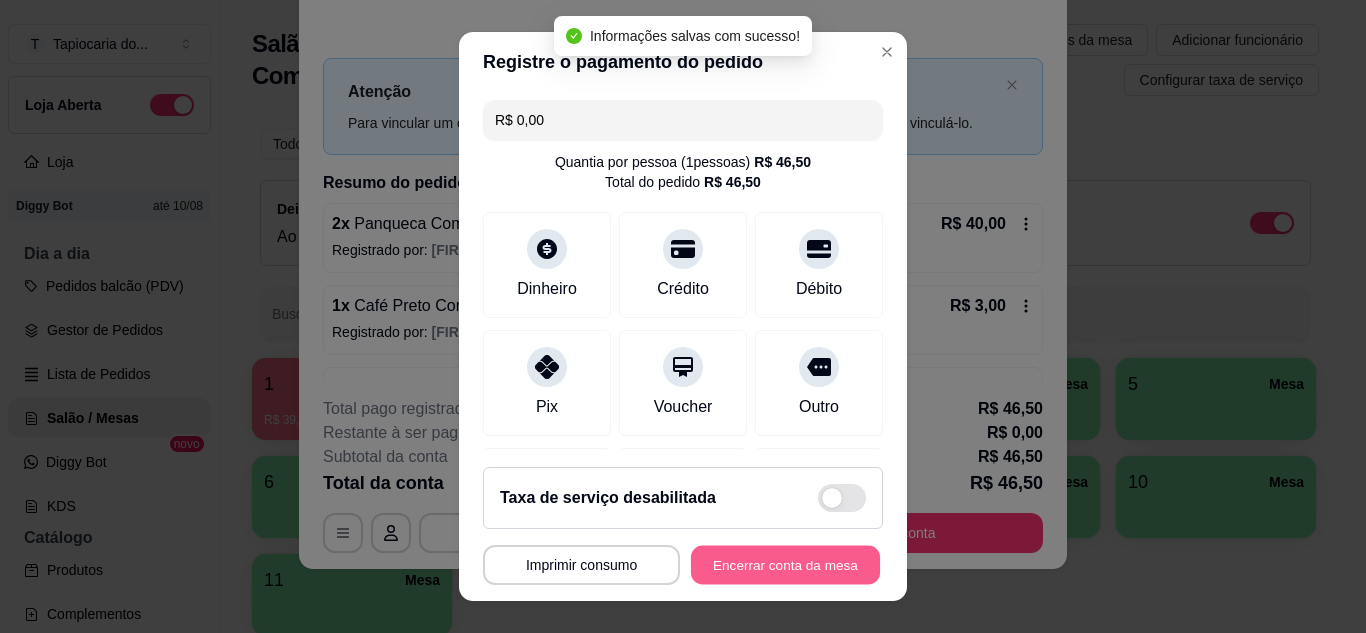 click on "Encerrar conta da mesa" at bounding box center [785, 565] 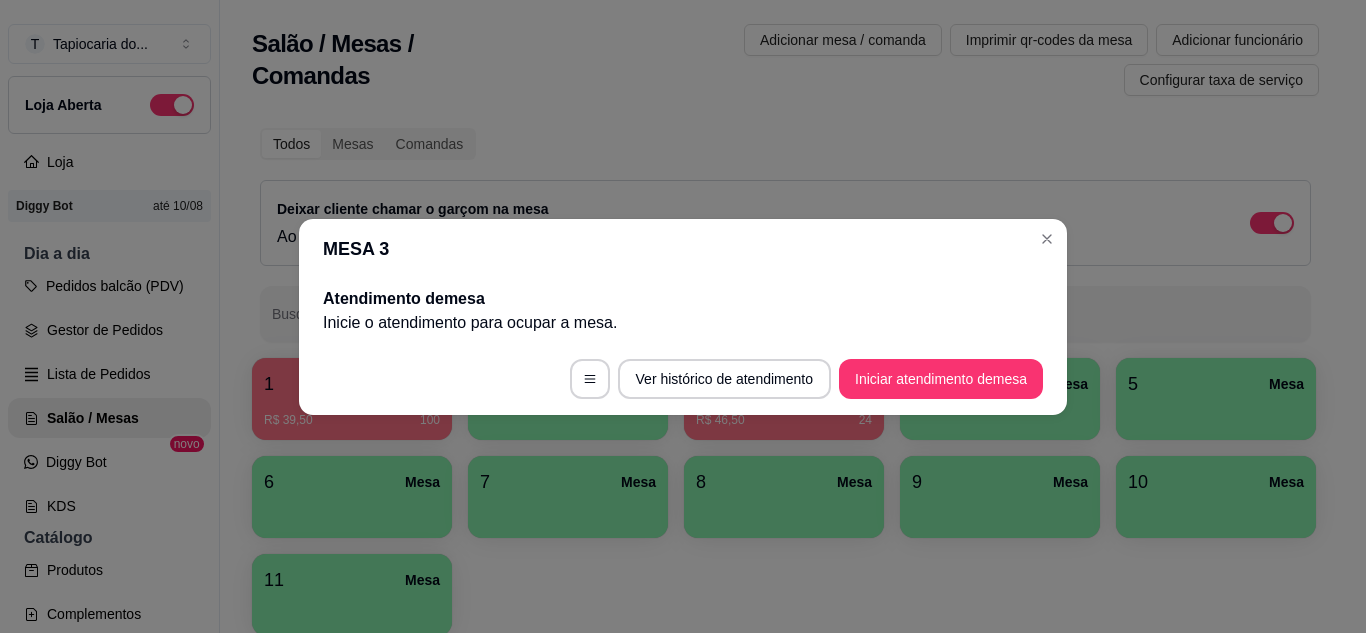 scroll, scrollTop: 0, scrollLeft: 0, axis: both 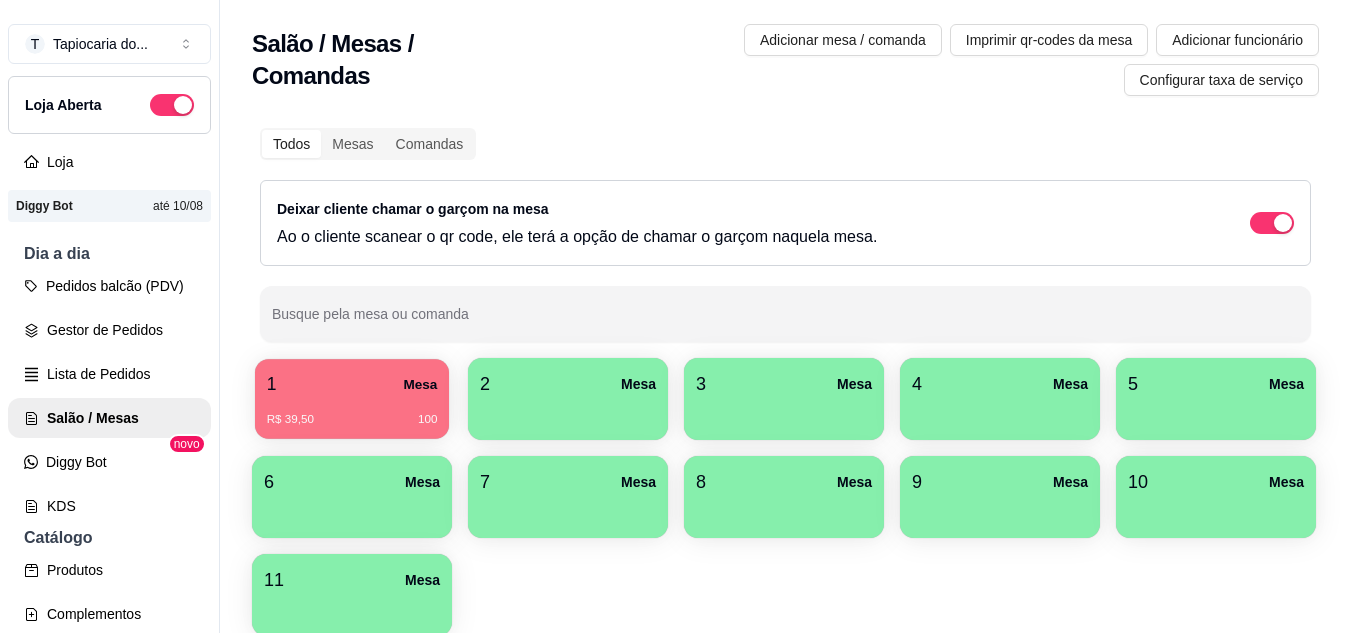 click on "1 Mesa" at bounding box center [352, 384] 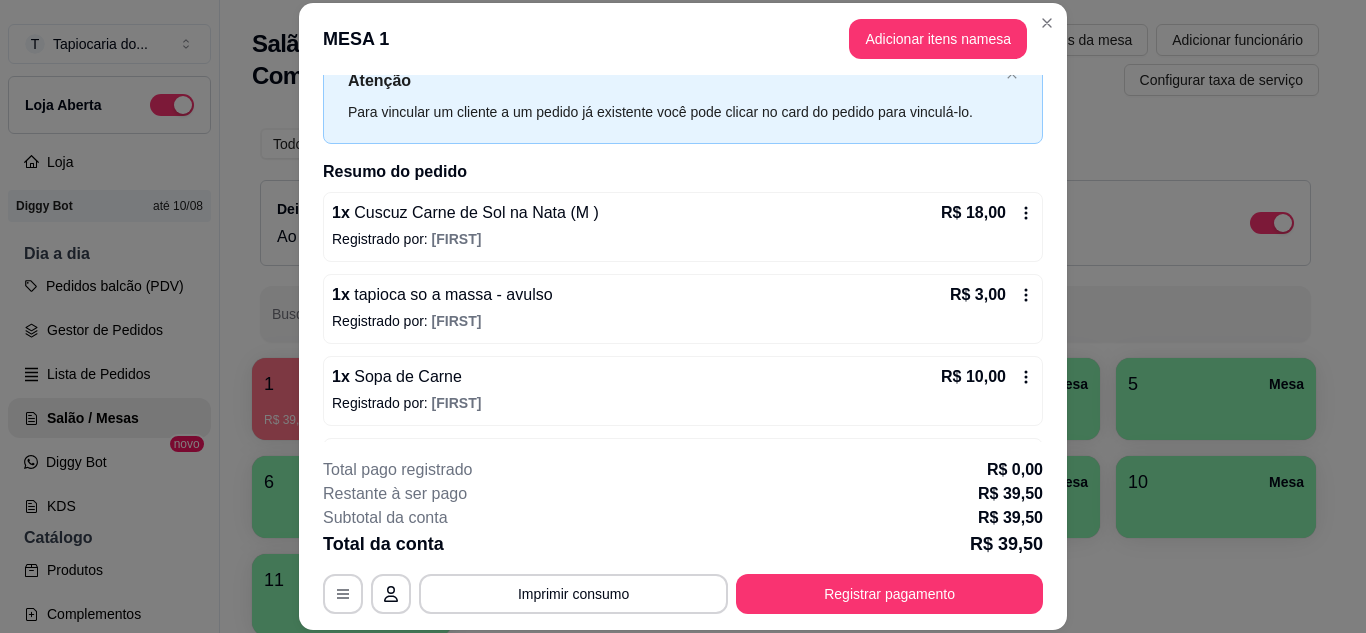 scroll, scrollTop: 0, scrollLeft: 0, axis: both 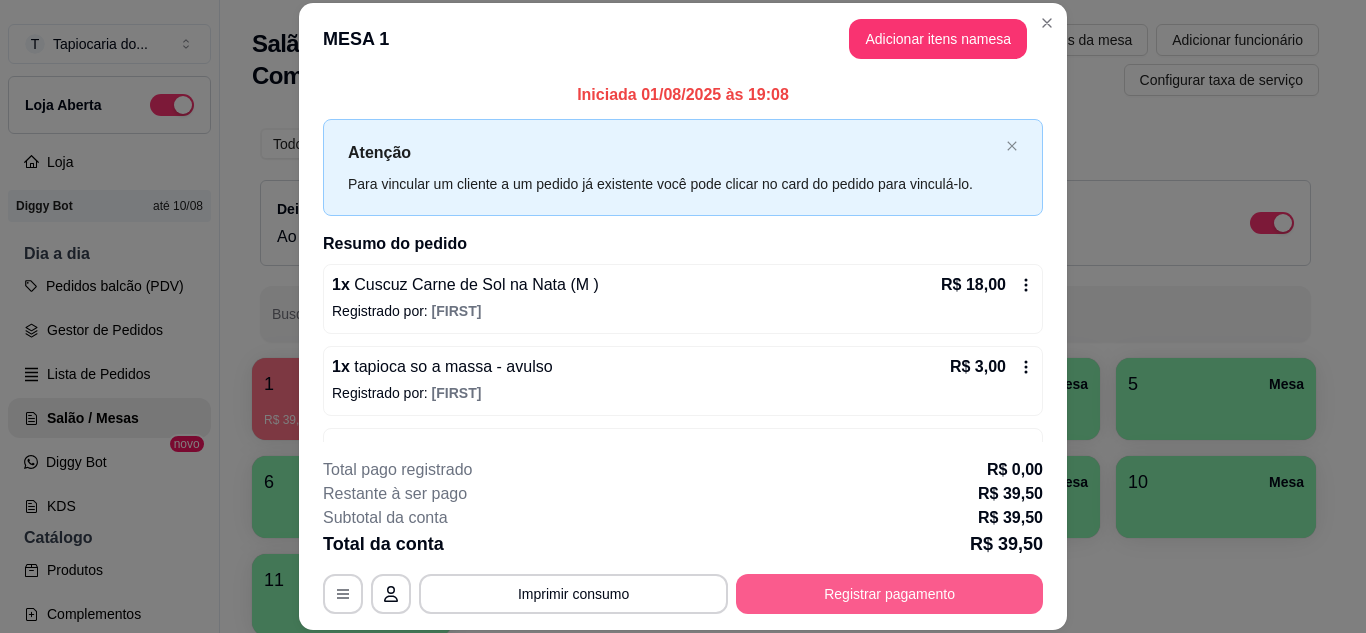 click on "Registrar pagamento" at bounding box center [889, 594] 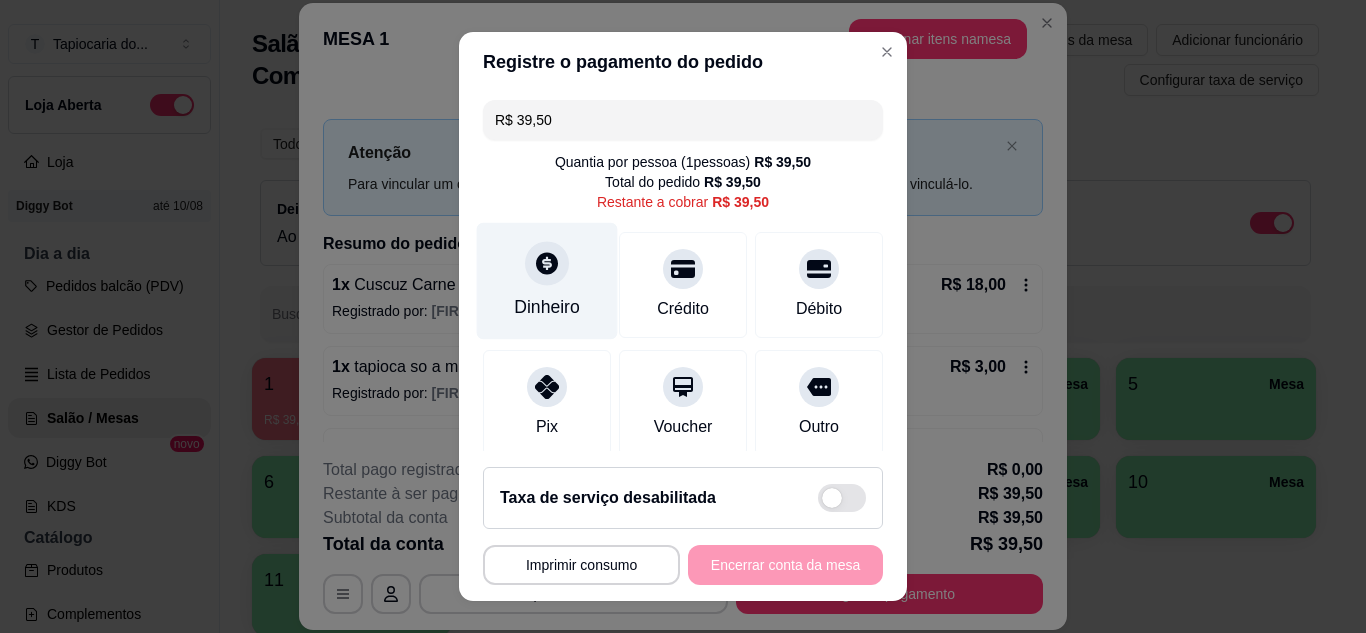 click on "Dinheiro" at bounding box center [547, 307] 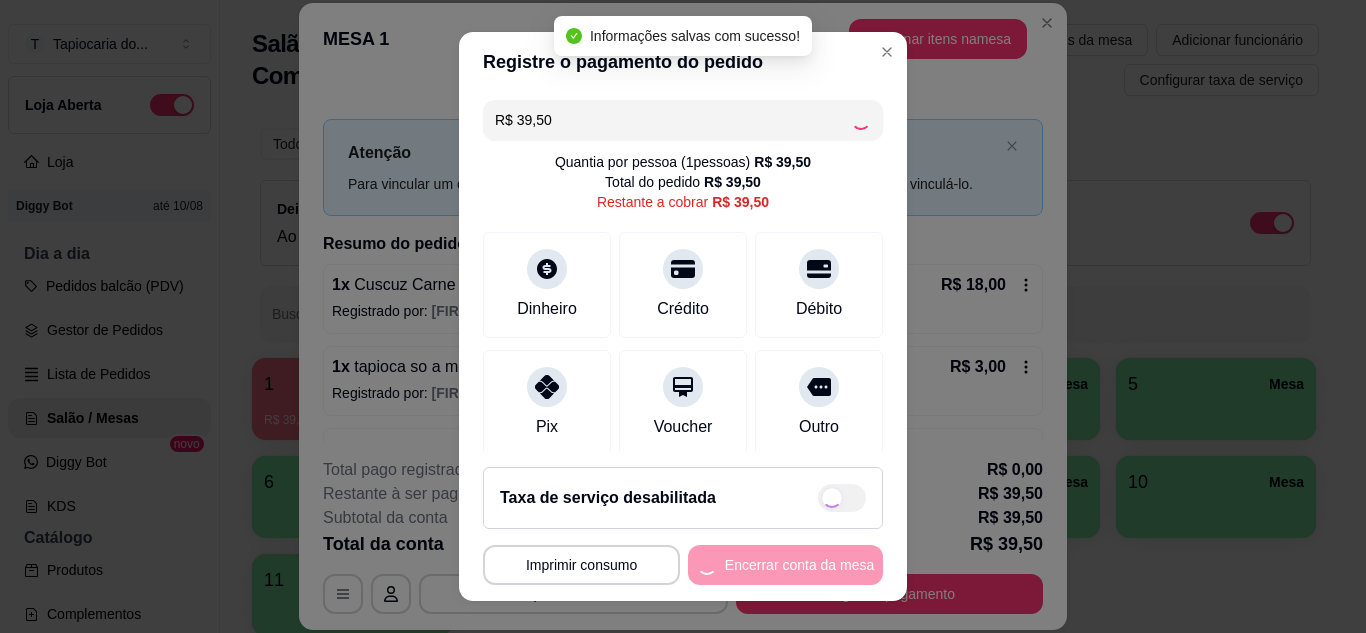 type on "R$ 0,00" 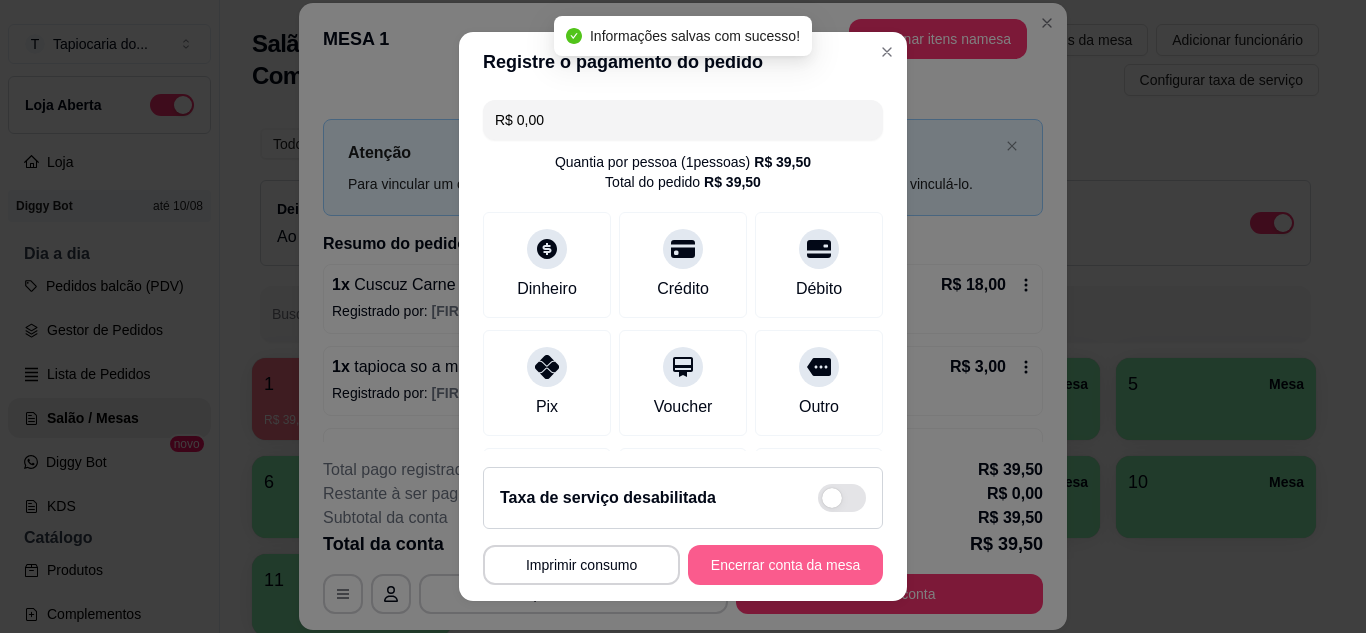 click on "Encerrar conta da mesa" at bounding box center (785, 565) 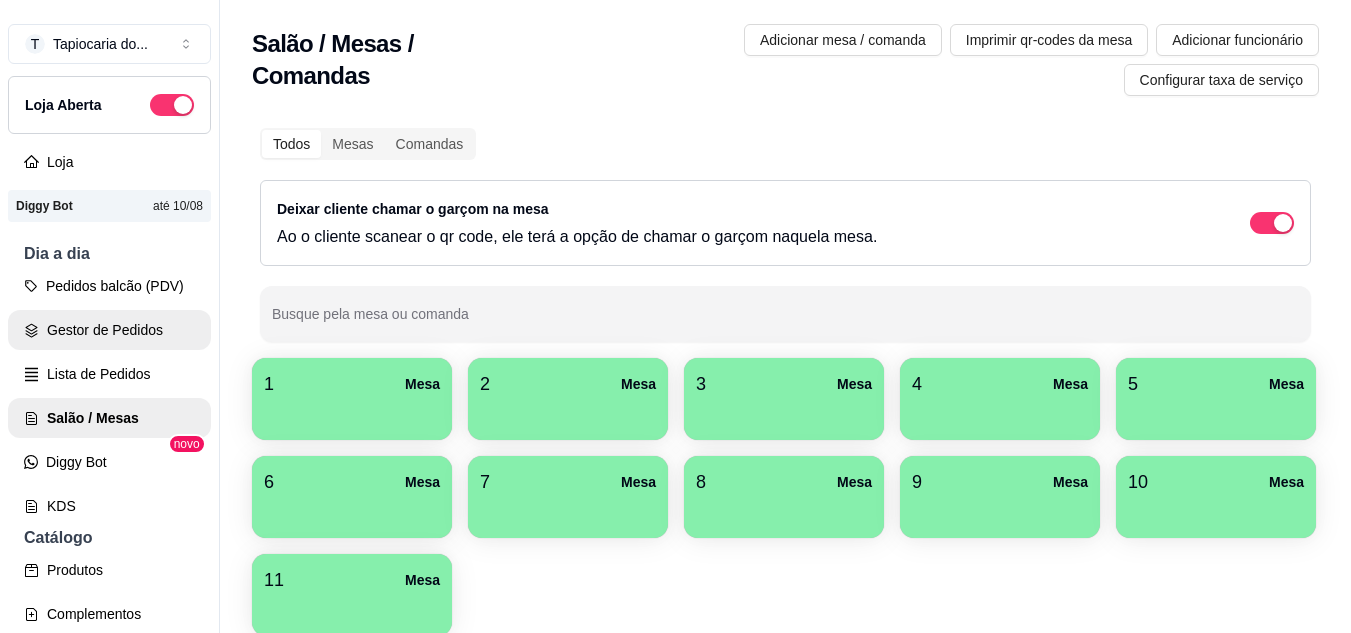 click on "Gestor de Pedidos" at bounding box center [109, 330] 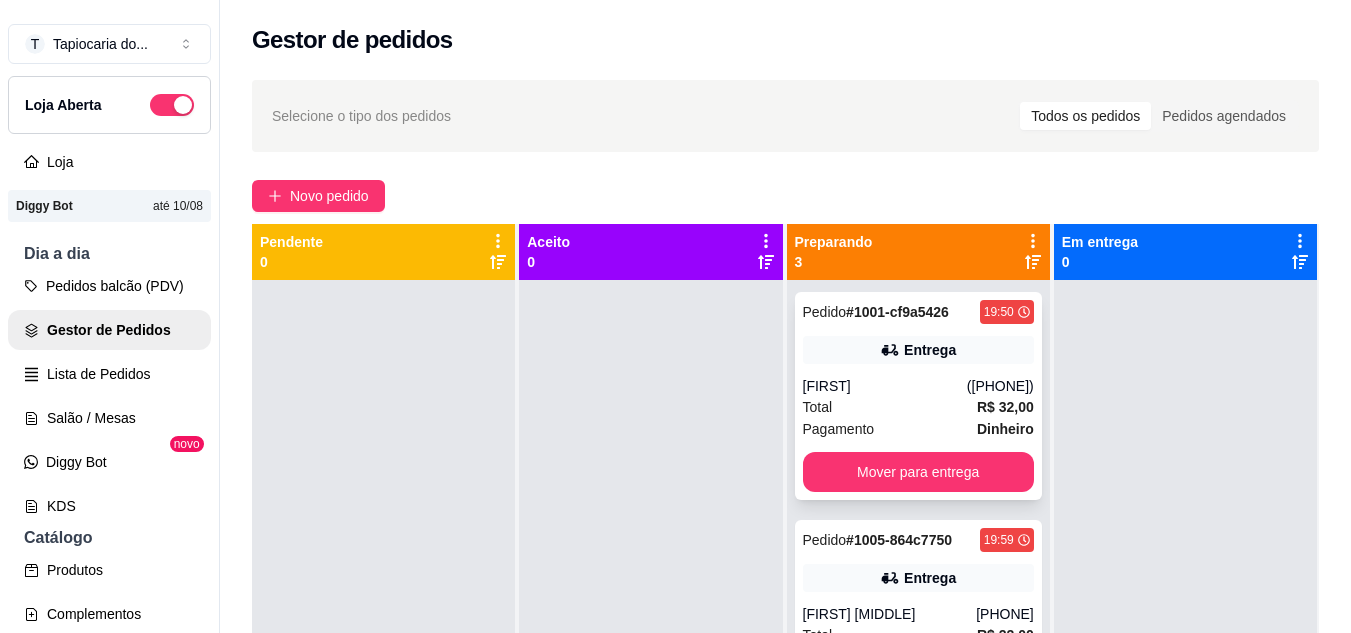 click on "Pagamento Dinheiro" at bounding box center (918, 429) 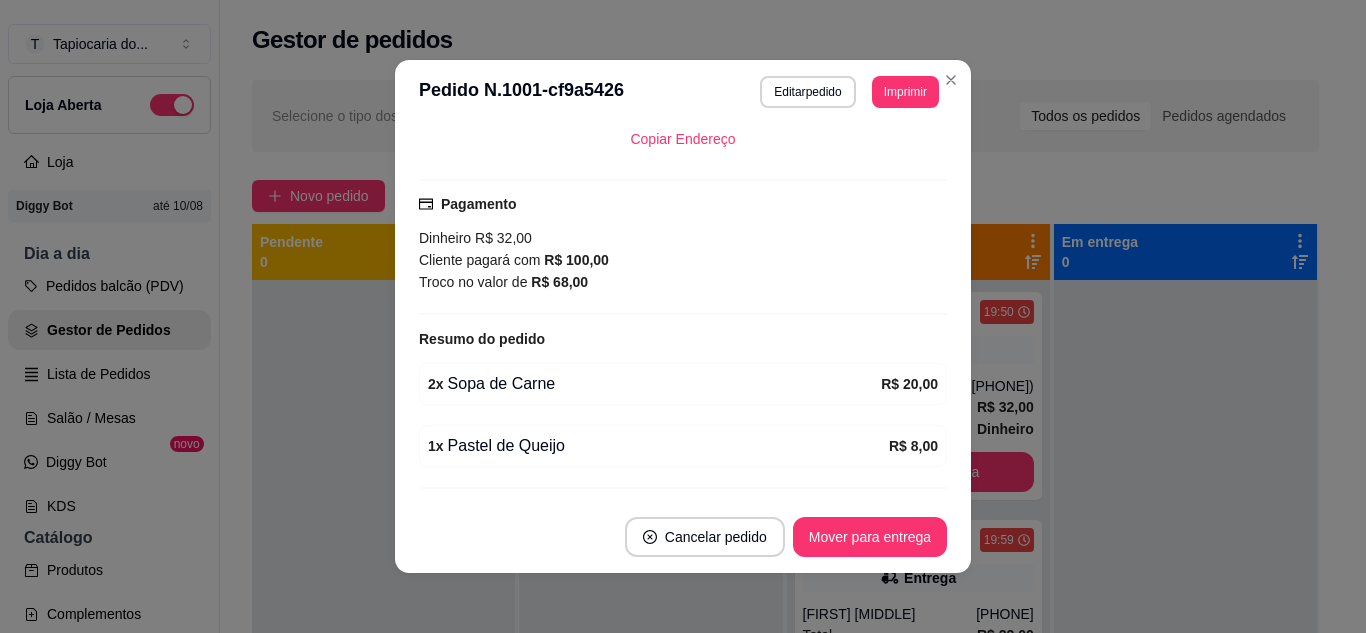 scroll, scrollTop: 522, scrollLeft: 0, axis: vertical 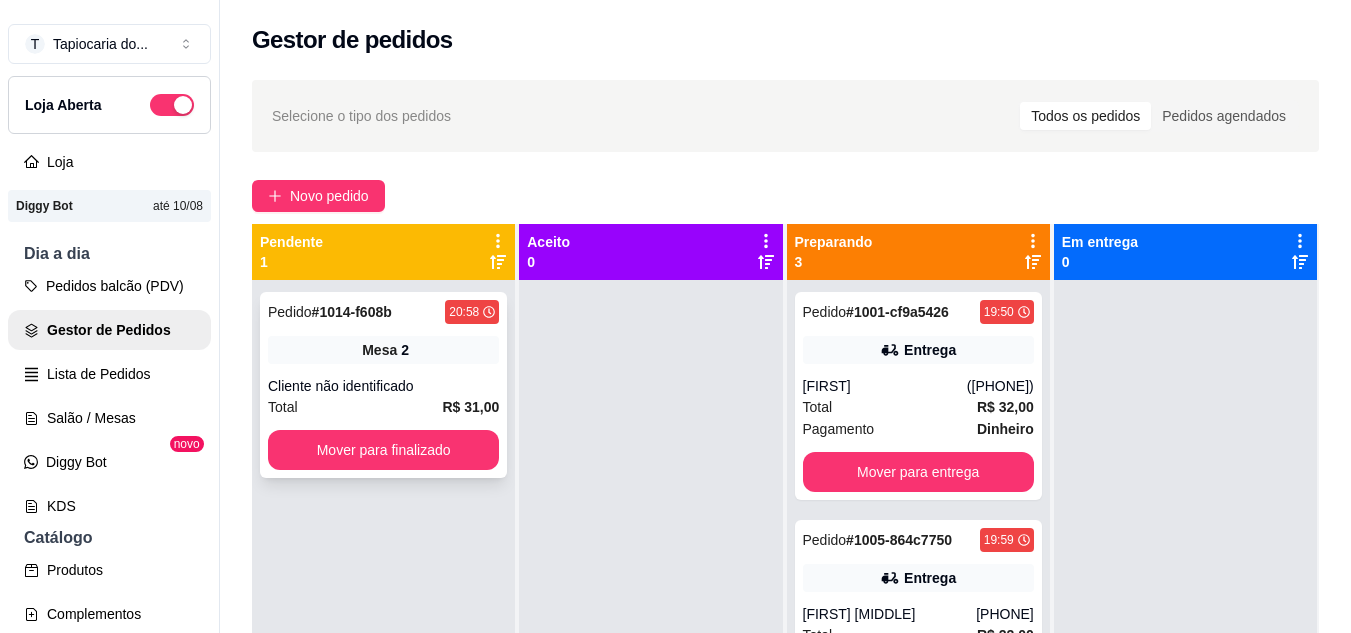 click on "Pedido # 1014-f608b 20:58 Mesa 2 Cliente não identificado Total R$ 31,00 Mover para finalizado" at bounding box center [383, 385] 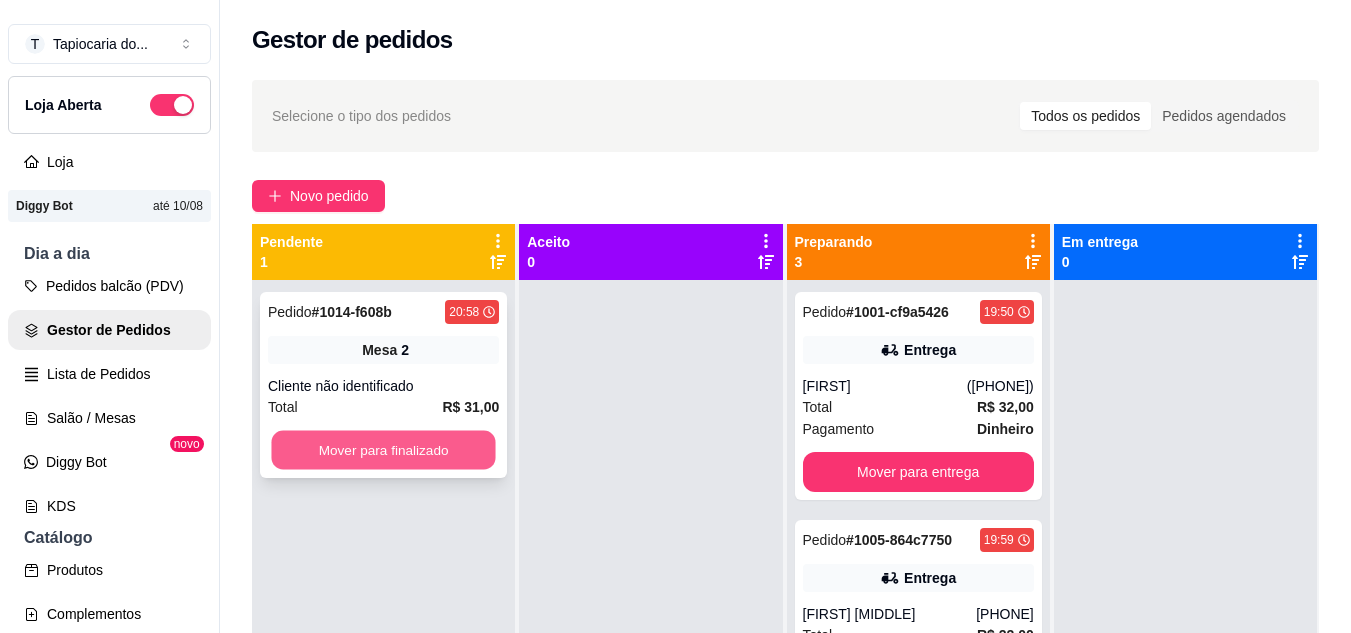 click on "Mover para finalizado" at bounding box center [383, 450] 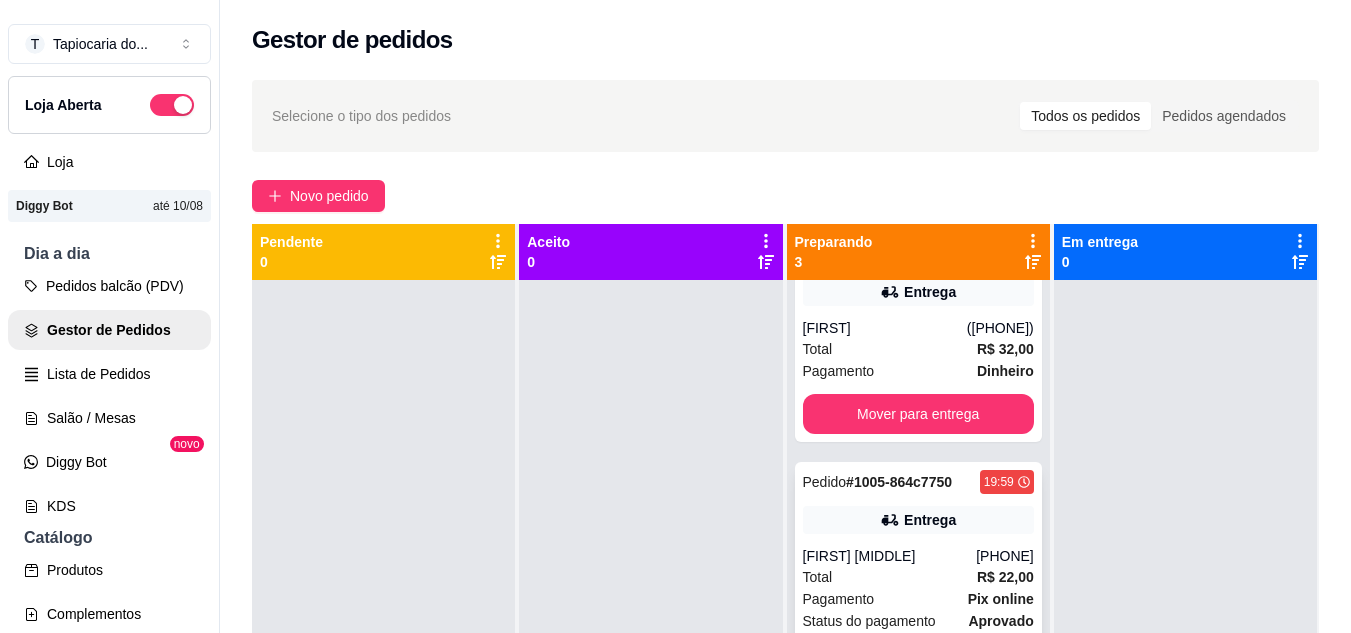 scroll, scrollTop: 113, scrollLeft: 0, axis: vertical 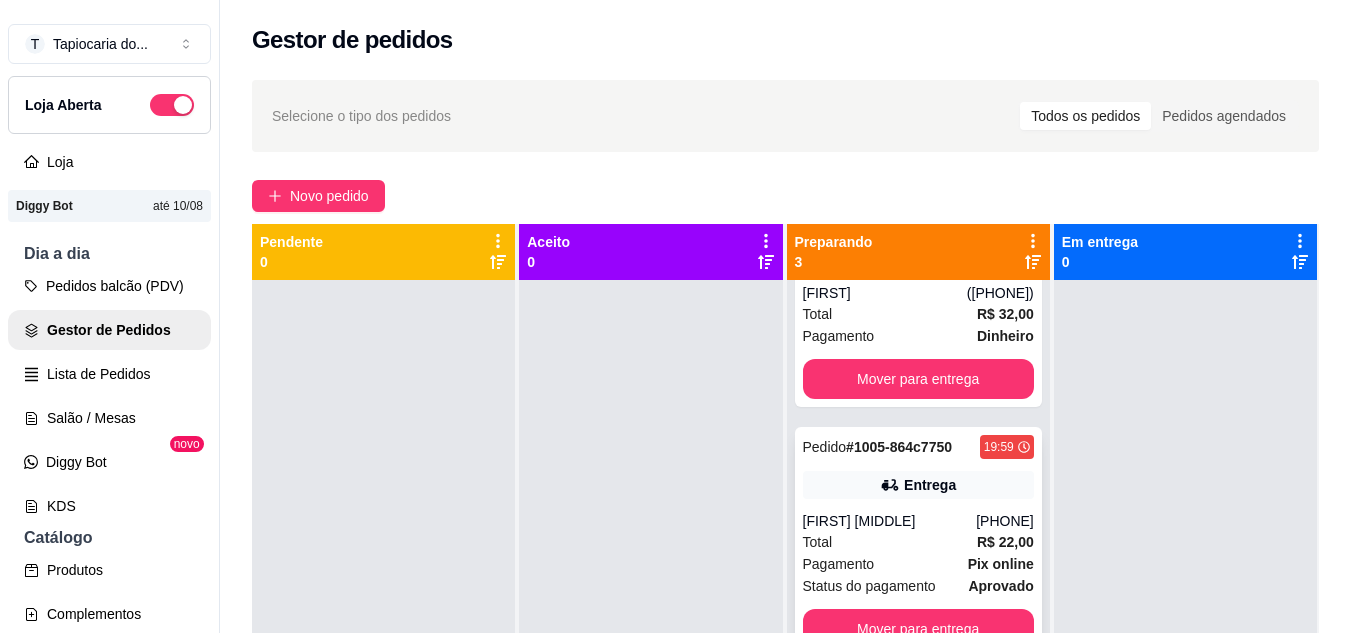 click on "Pedido # 1005-864c7750 19:59 Entrega [FIRST] [MIDDLE] ([PHONE]) Total R$ 22,00 Pagamento Pix online Status do pagamento aprovado Mover para entrega" at bounding box center [918, 542] 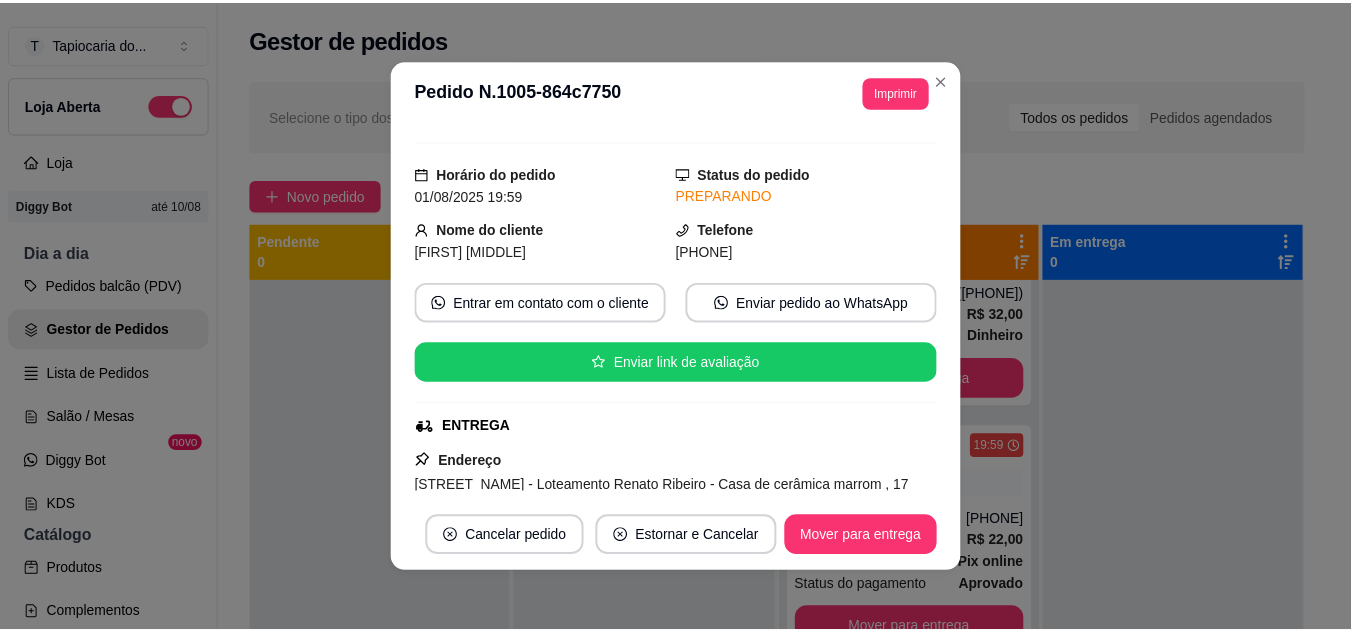scroll, scrollTop: 0, scrollLeft: 0, axis: both 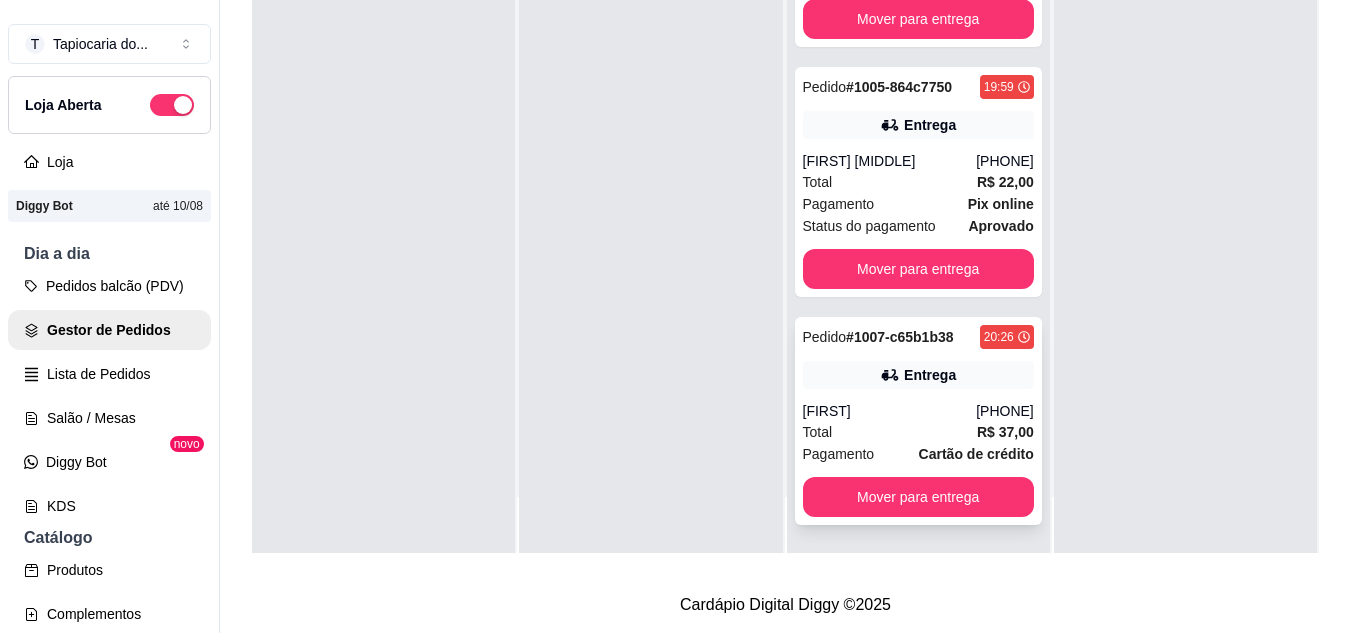 click on "[FIRST]" at bounding box center (890, 411) 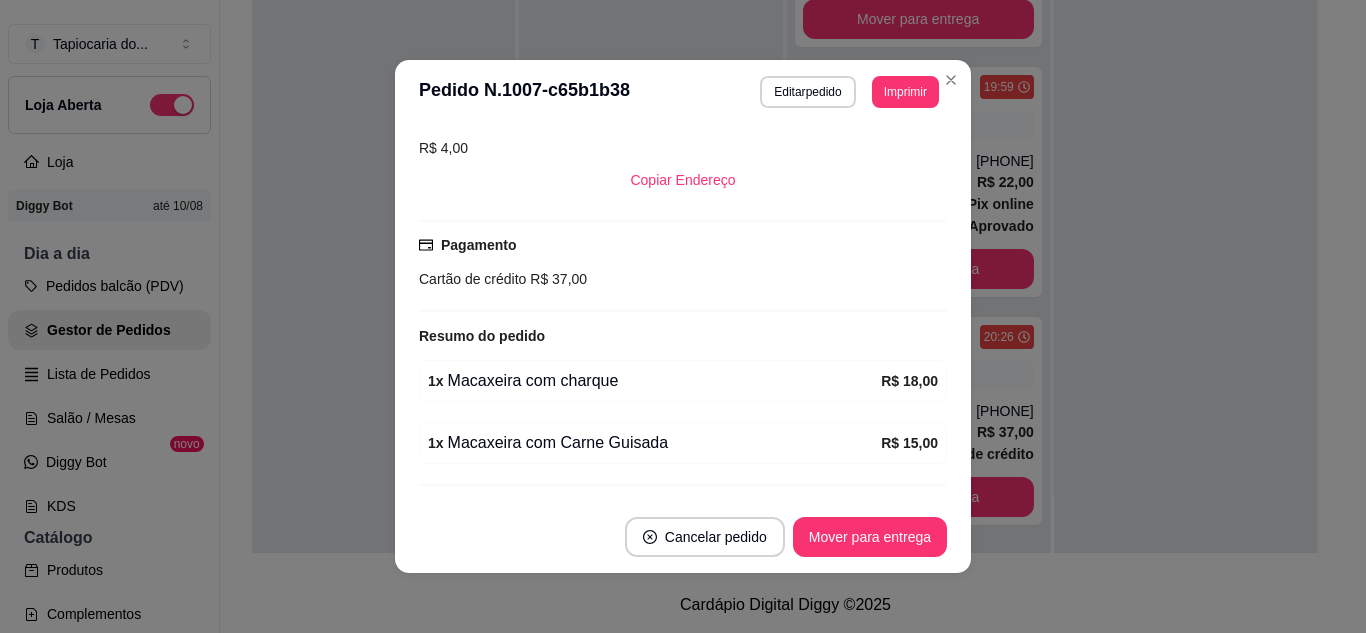 scroll, scrollTop: 502, scrollLeft: 0, axis: vertical 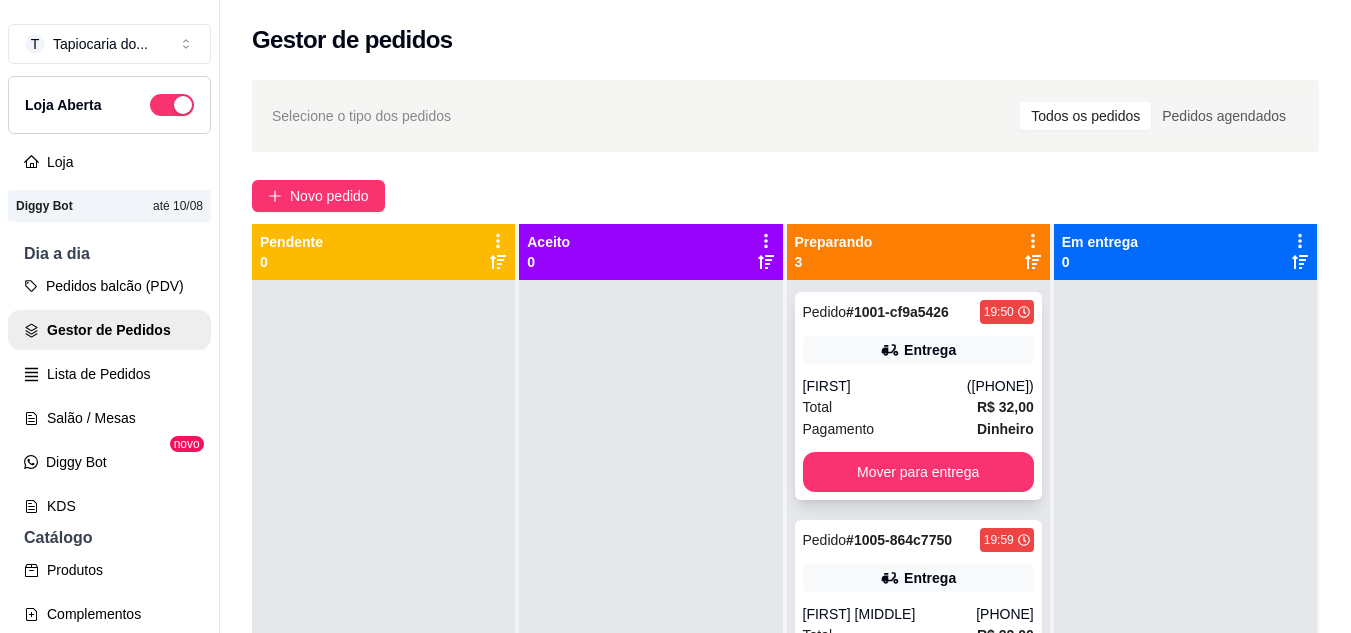 click on "Total R$ 32,00" at bounding box center (918, 407) 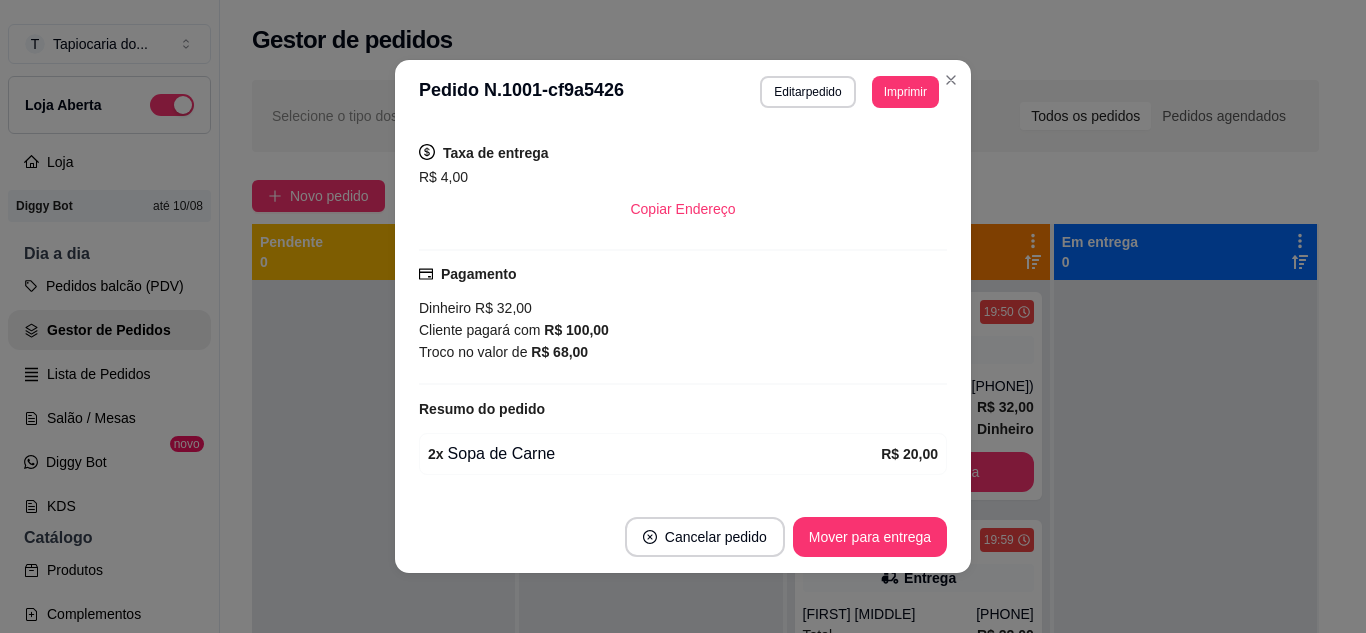 scroll, scrollTop: 522, scrollLeft: 0, axis: vertical 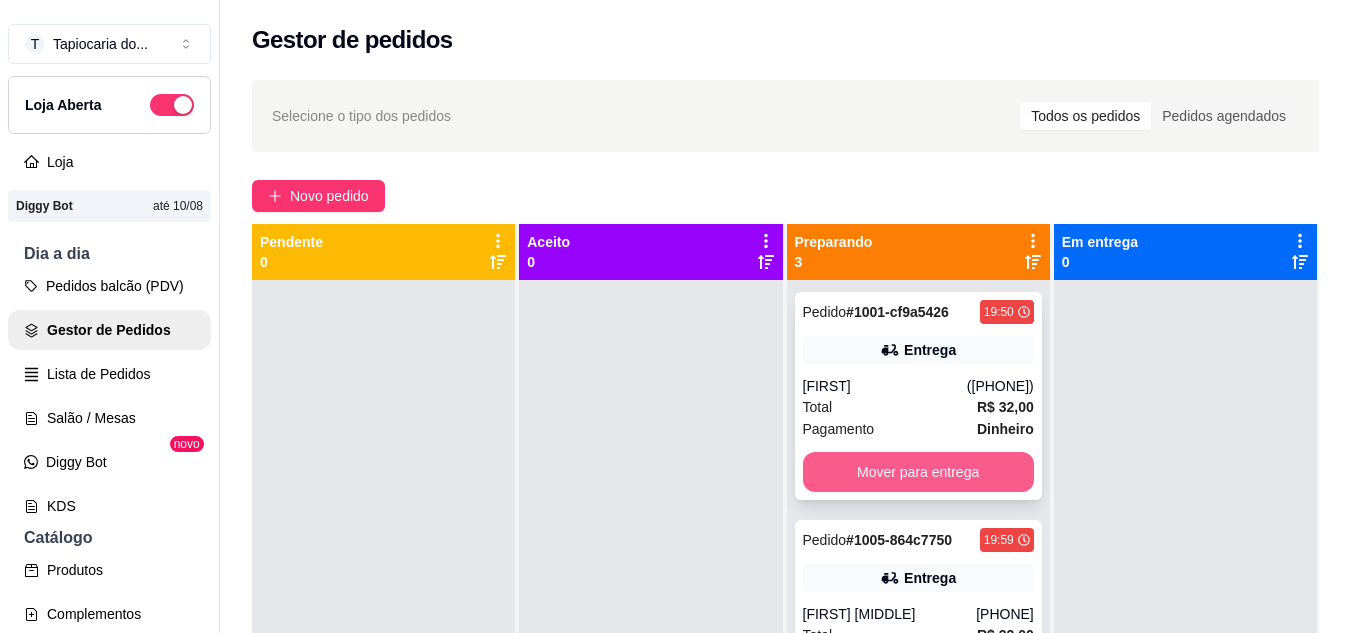 click on "Mover para entrega" at bounding box center (918, 472) 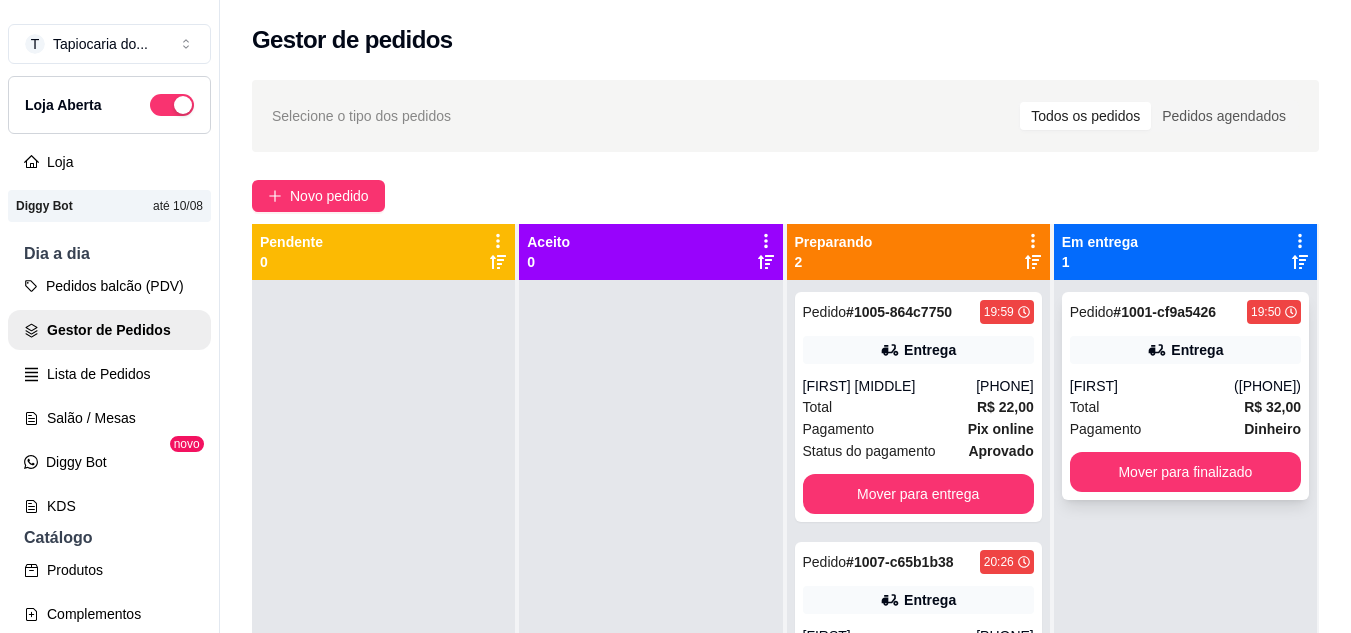click on "Total R$ 32,00" at bounding box center (1185, 407) 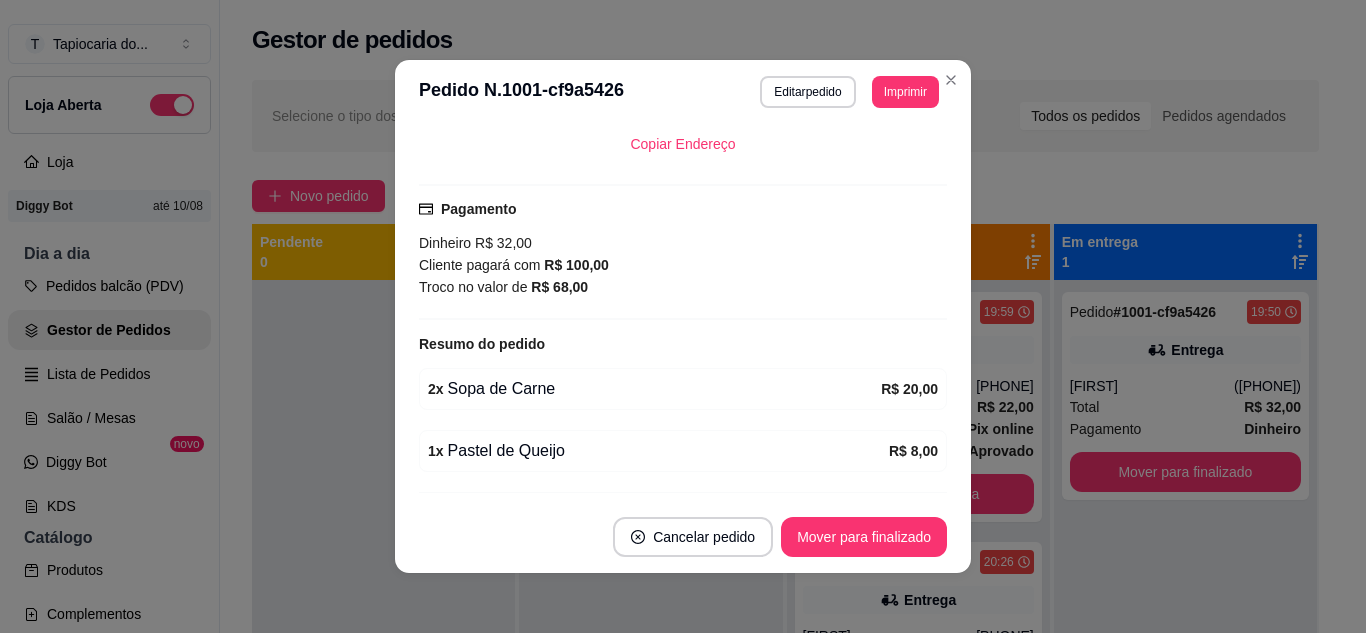 scroll, scrollTop: 522, scrollLeft: 0, axis: vertical 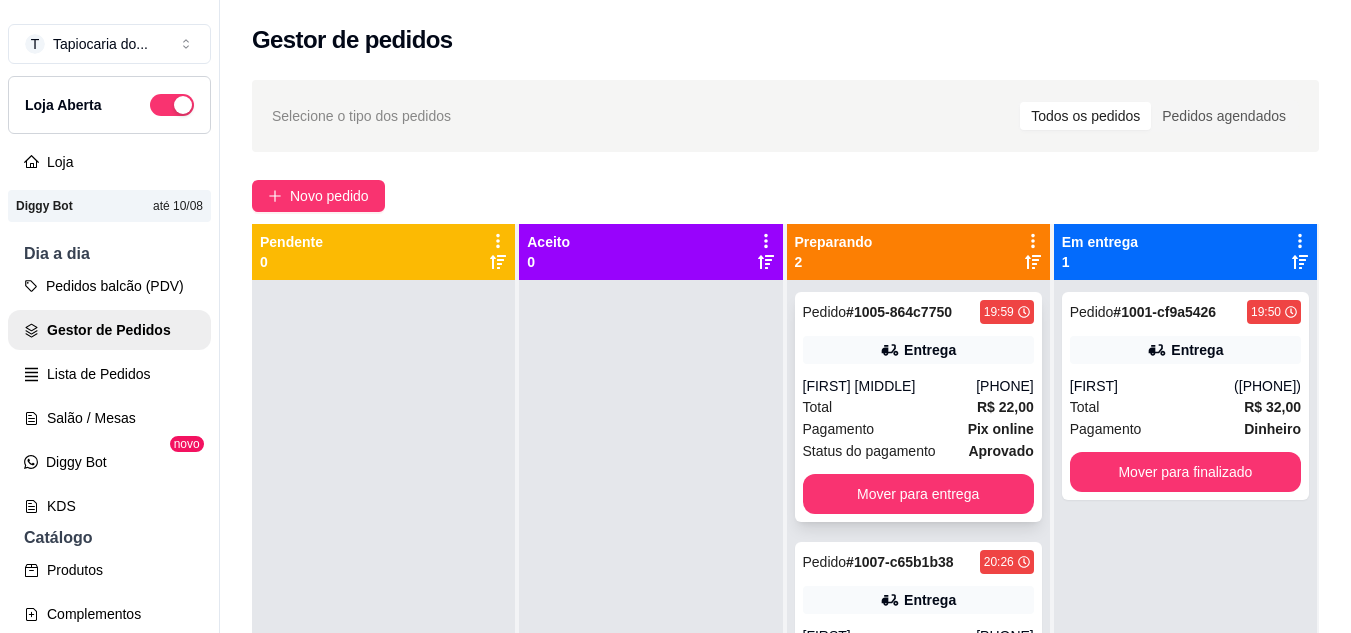 click on "Total R$ 22,00" at bounding box center (918, 407) 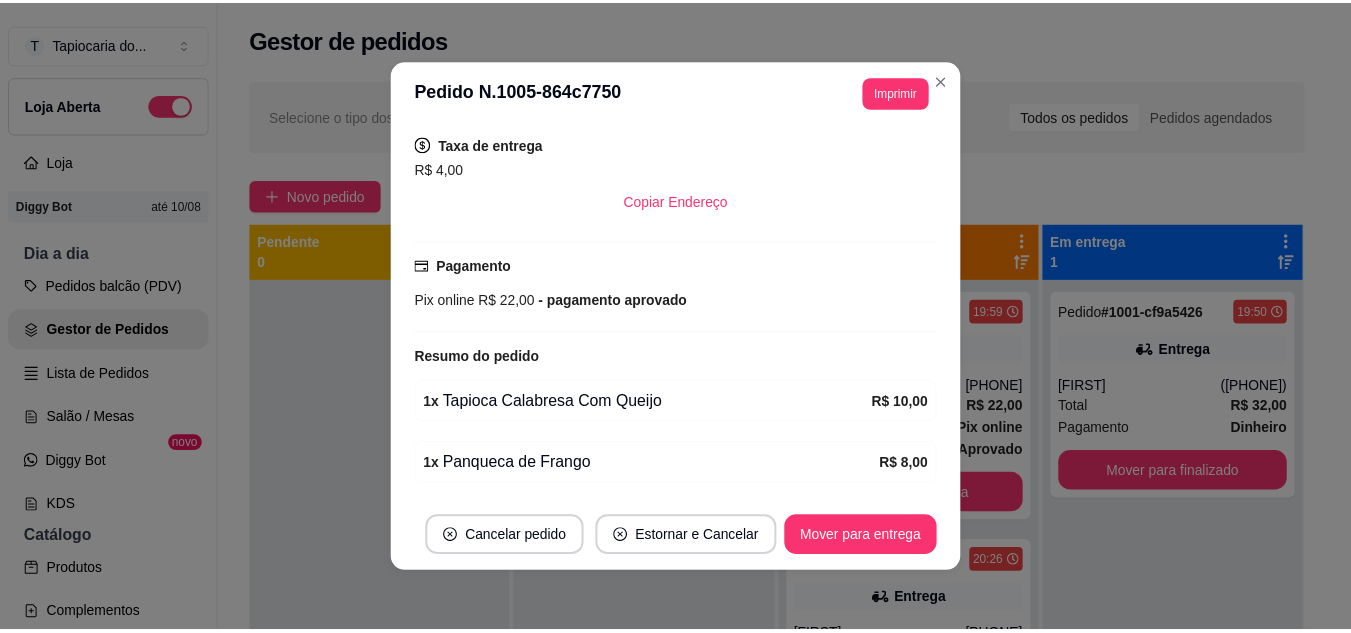 scroll, scrollTop: 478, scrollLeft: 0, axis: vertical 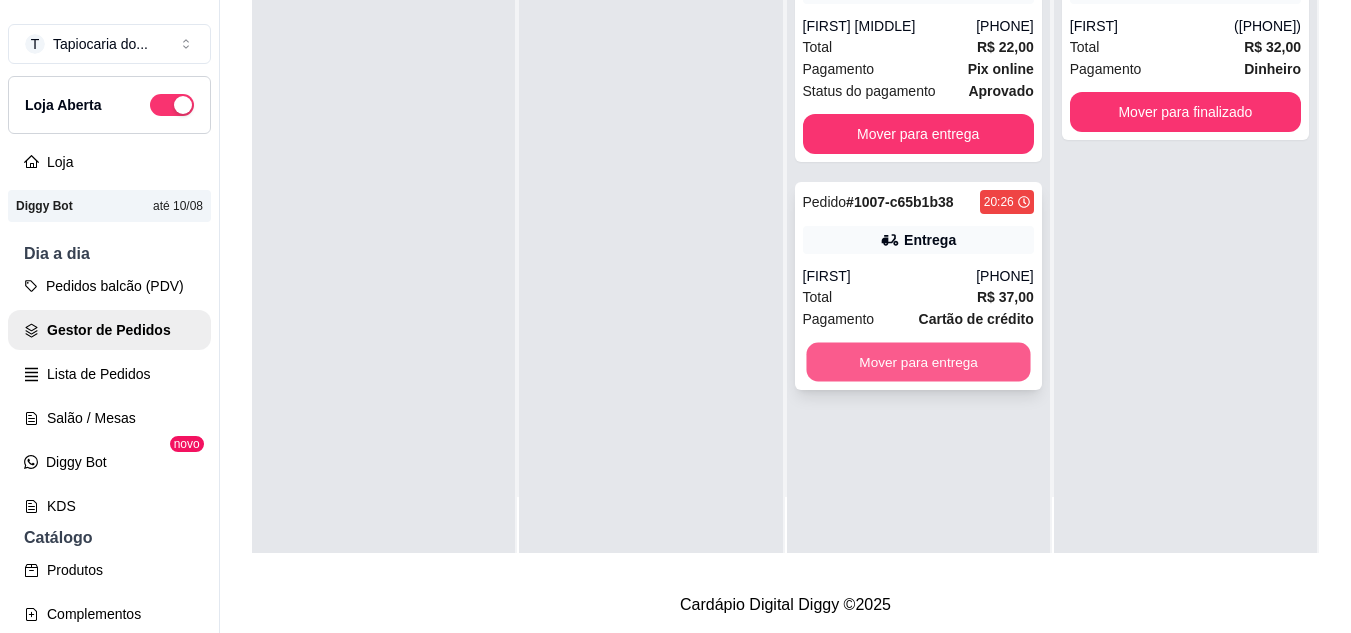 click on "Mover para entrega" at bounding box center [918, 362] 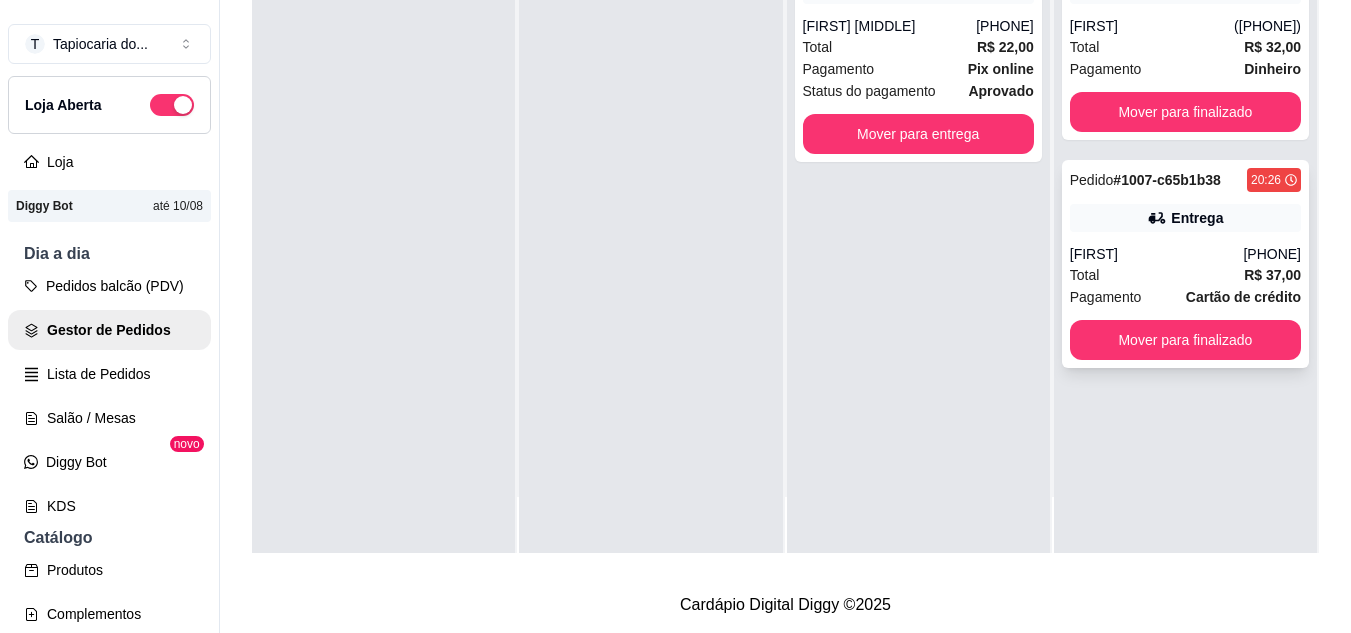 click on "Pedido  # 1007-c65b1b38 20:26 Entrega [FIRST]  [PHONE] Total R$ 37,00 Pagamento Cartão de crédito Mover para finalizado" at bounding box center (1185, 264) 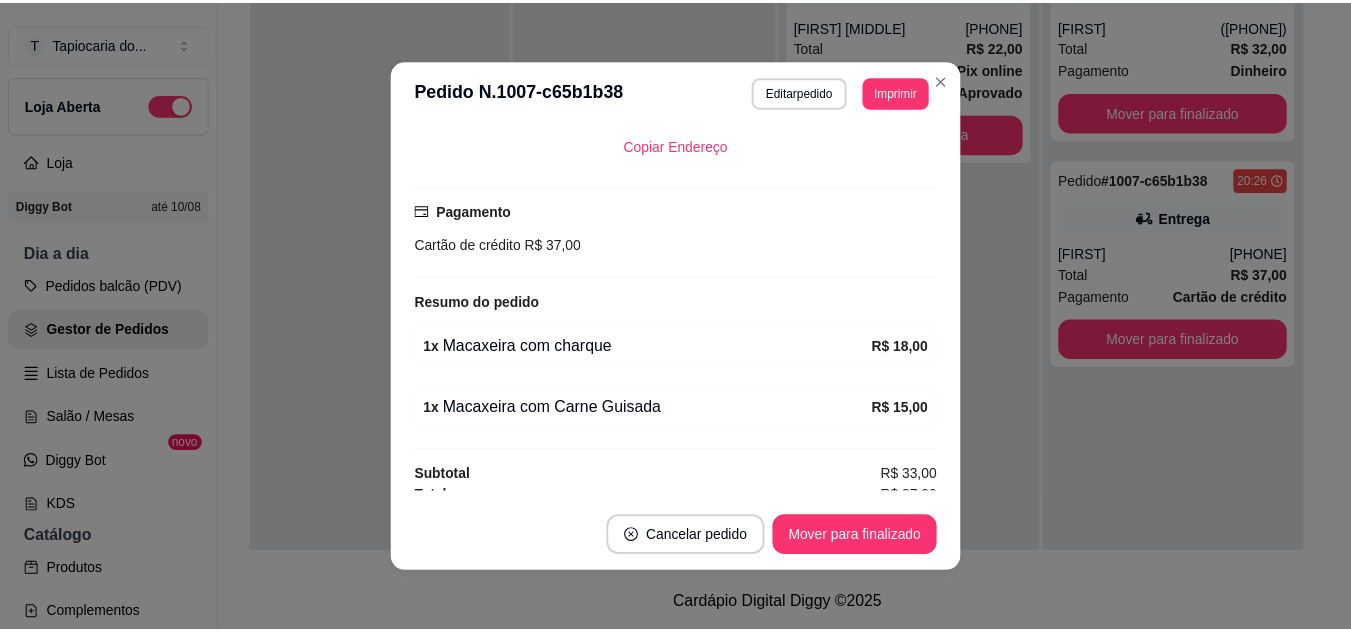 scroll, scrollTop: 502, scrollLeft: 0, axis: vertical 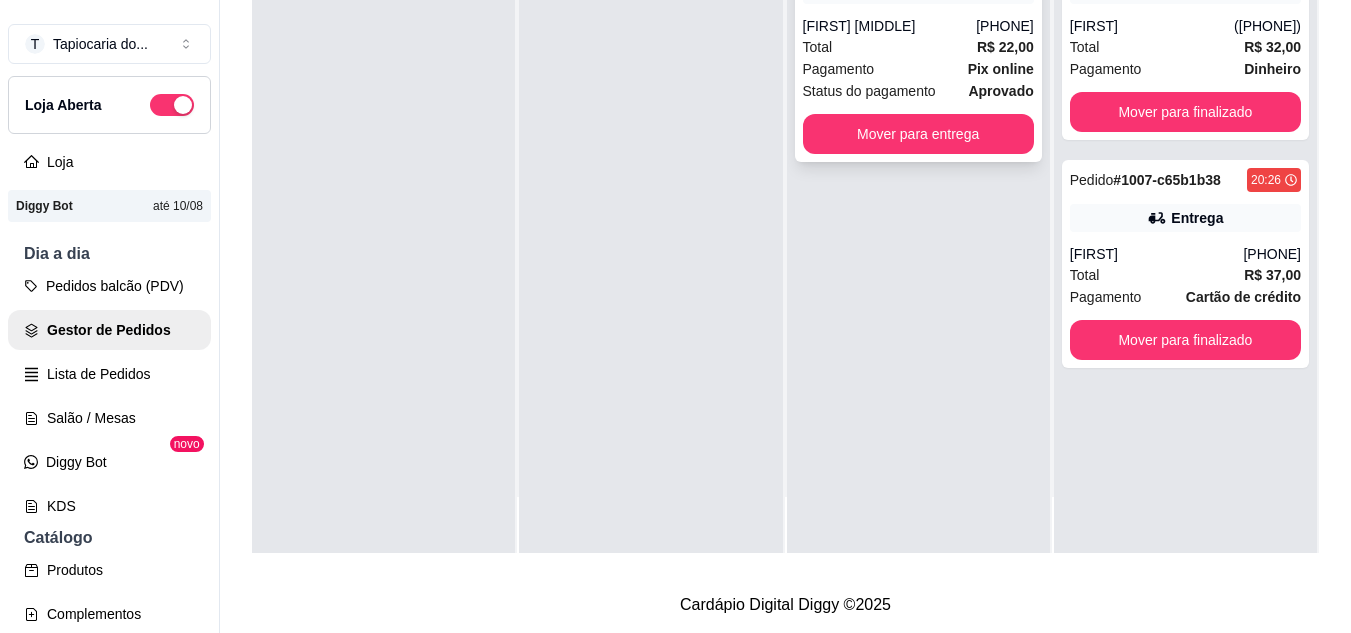 click on "Pagamento Pix online" at bounding box center [918, 69] 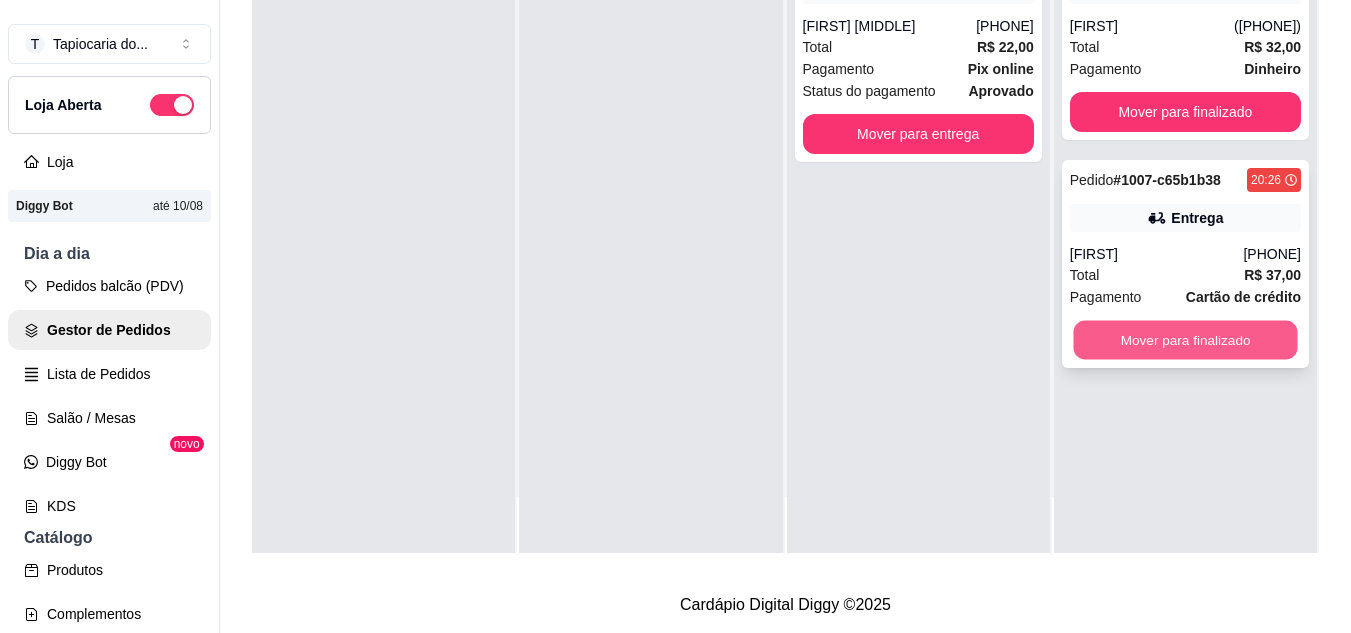 click on "Mover para finalizado" at bounding box center (1185, 340) 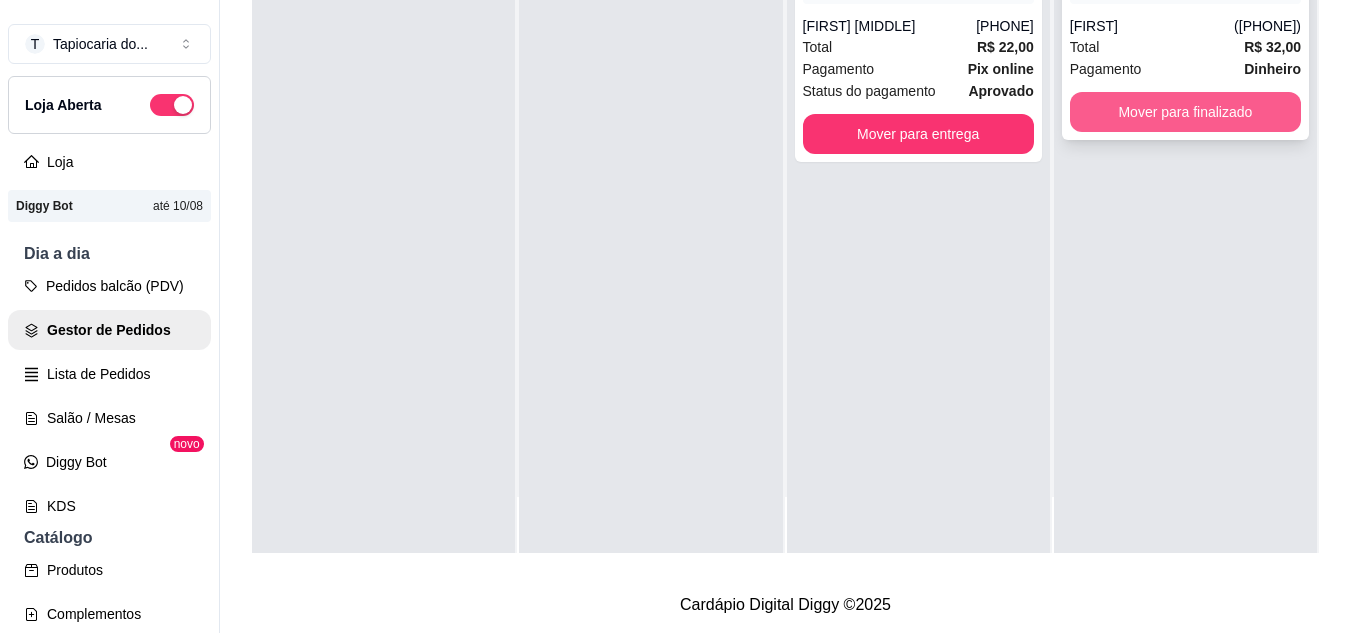 click on "Mover para finalizado" at bounding box center (1185, 112) 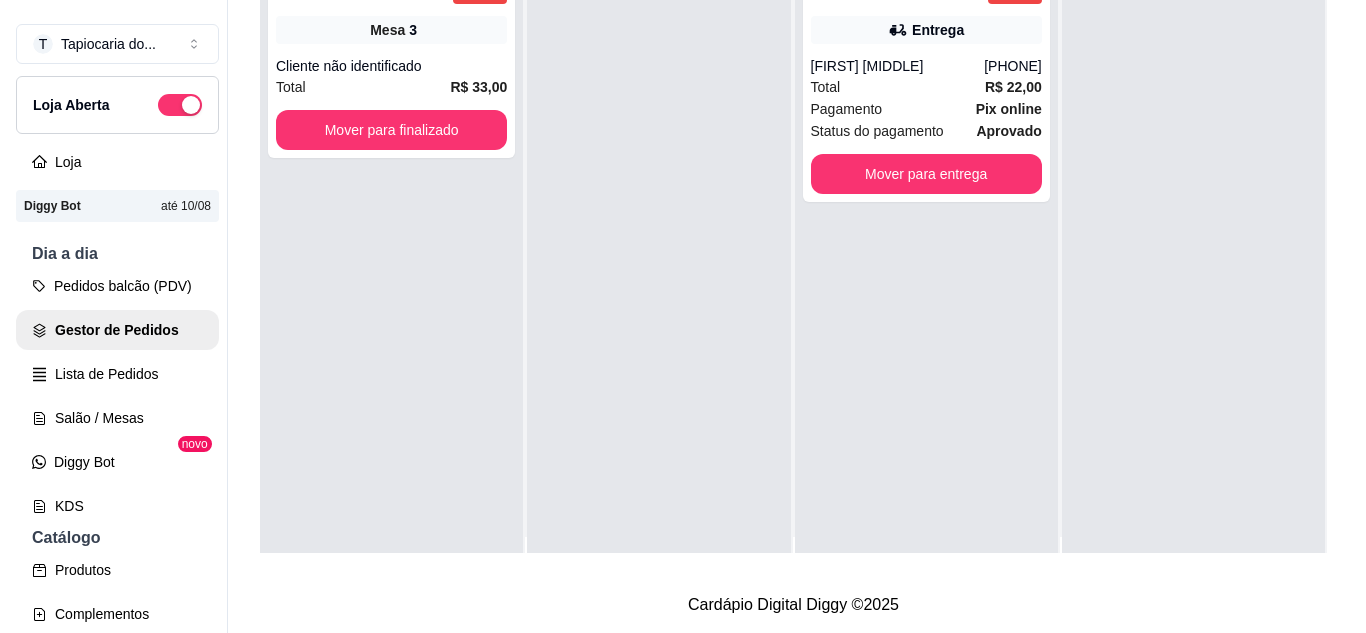 scroll, scrollTop: 0, scrollLeft: 0, axis: both 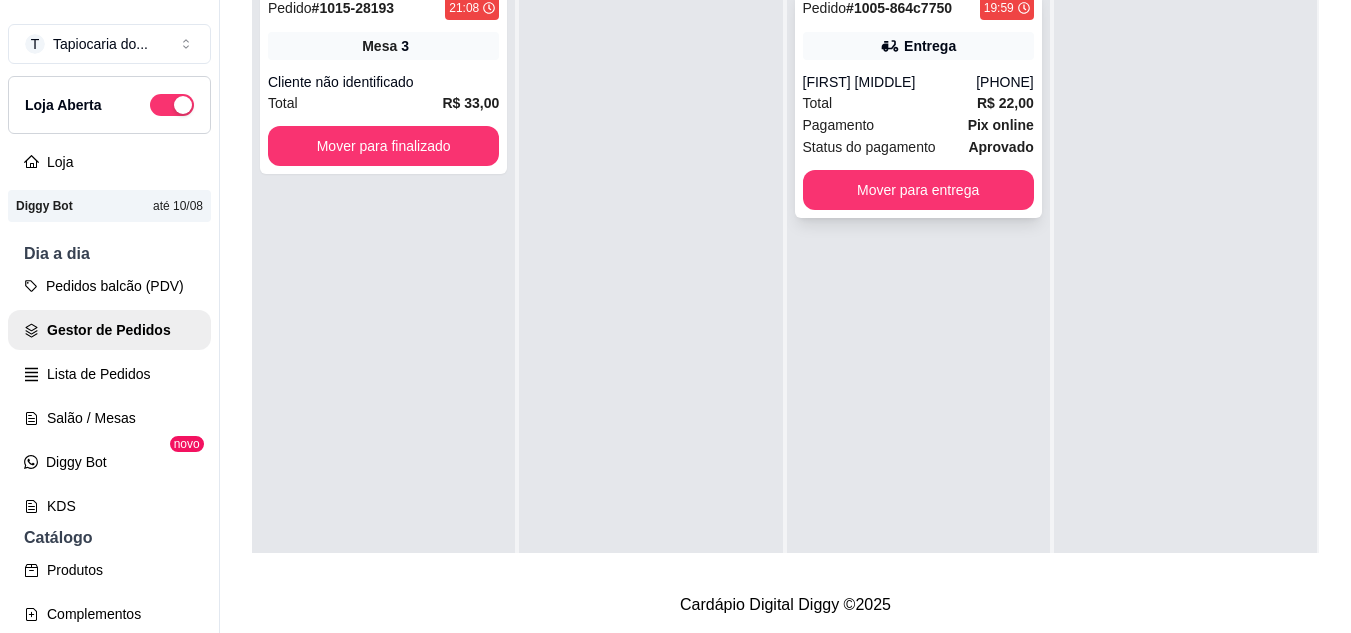 click on "Total R$ 22,00" at bounding box center [918, 103] 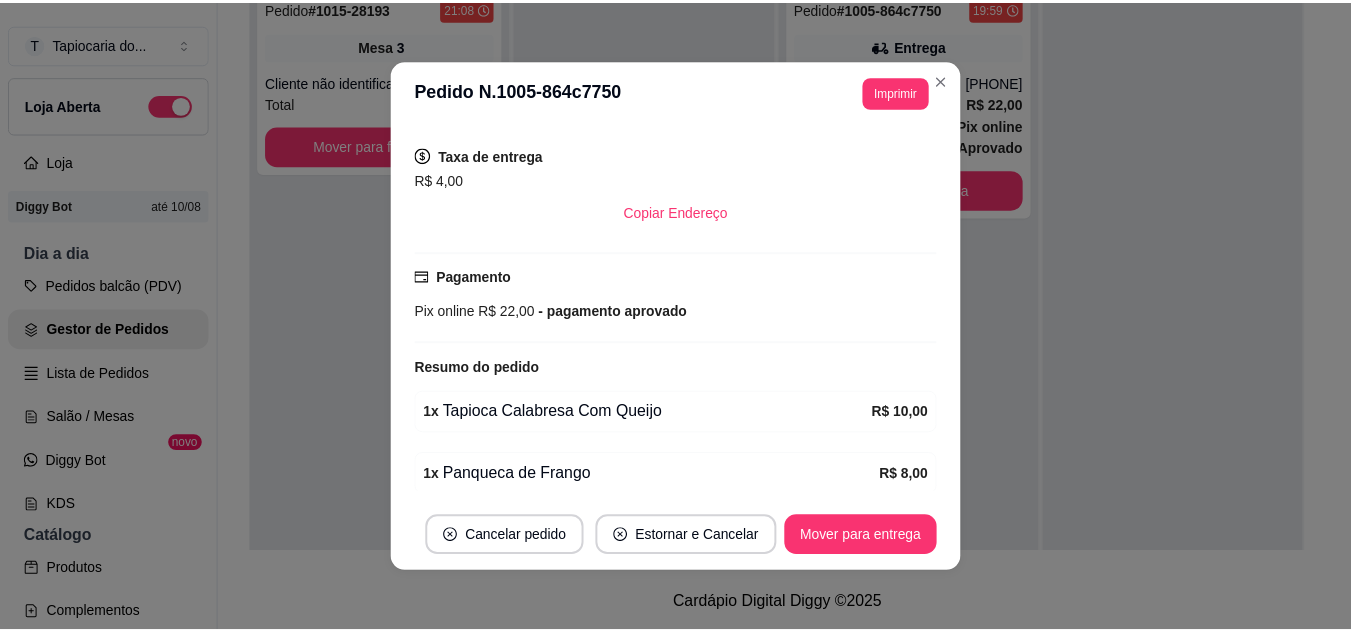 scroll, scrollTop: 478, scrollLeft: 0, axis: vertical 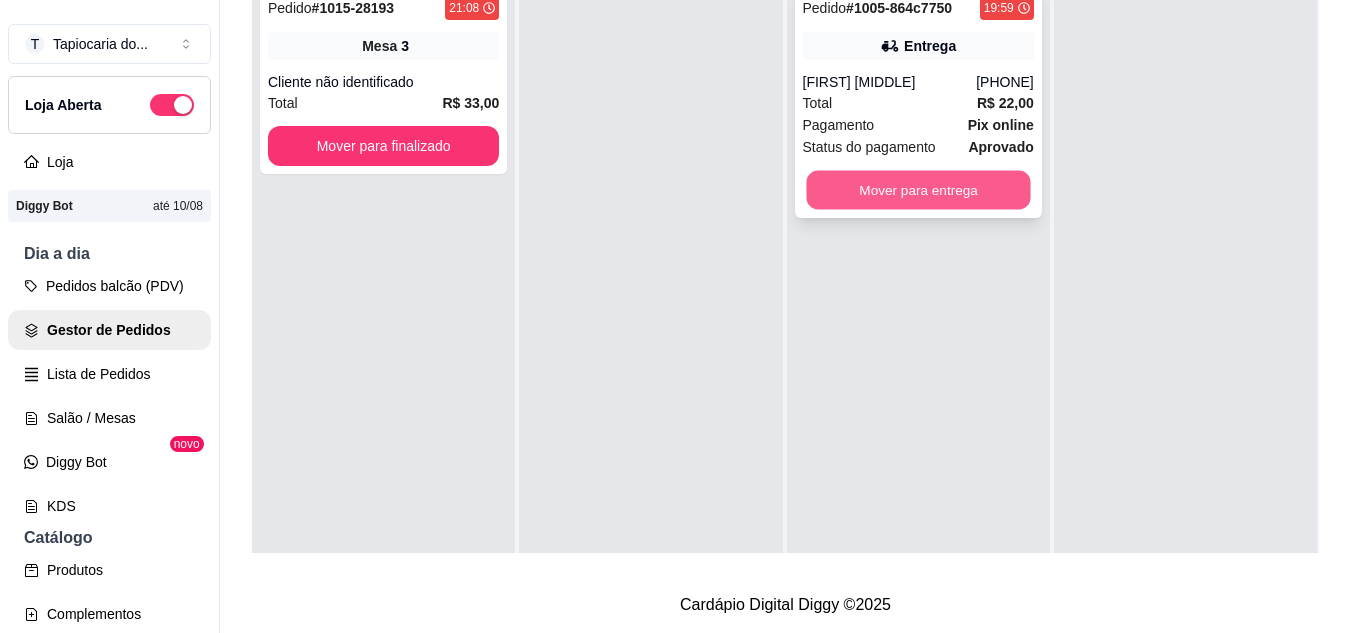 click on "Mover para entrega" at bounding box center [918, 190] 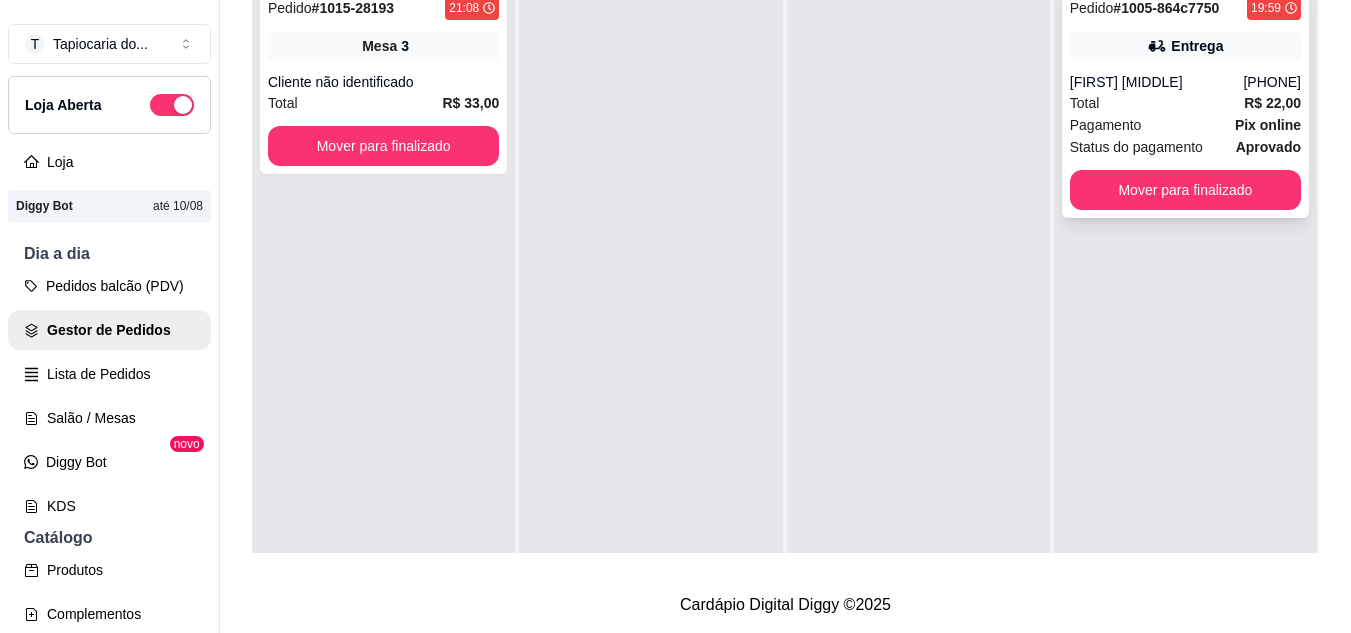 click on "Pedido  # 1005-864c7750 19:59 Entrega [FIRST] [LAST]  ([PHONE]) Total R$ 22,00 Pagamento Pix online Status do pagamento aprovado Mover para finalizado" at bounding box center [1185, 103] 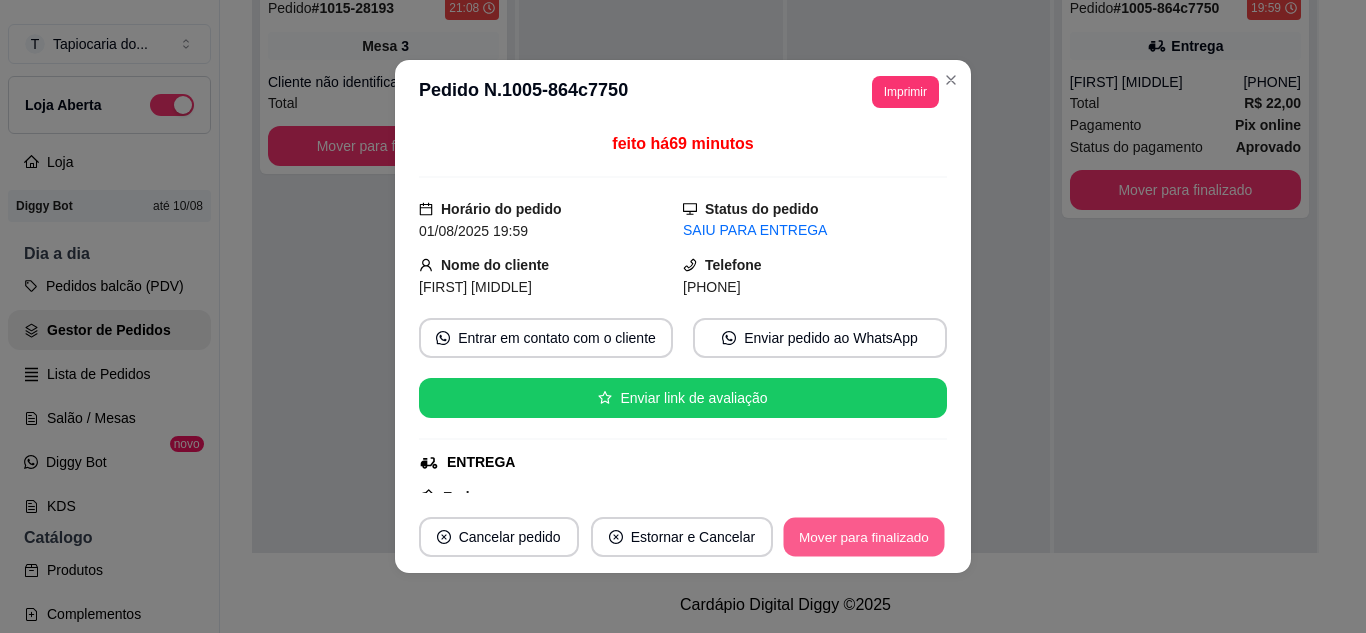 click on "Mover para finalizado" at bounding box center (864, 537) 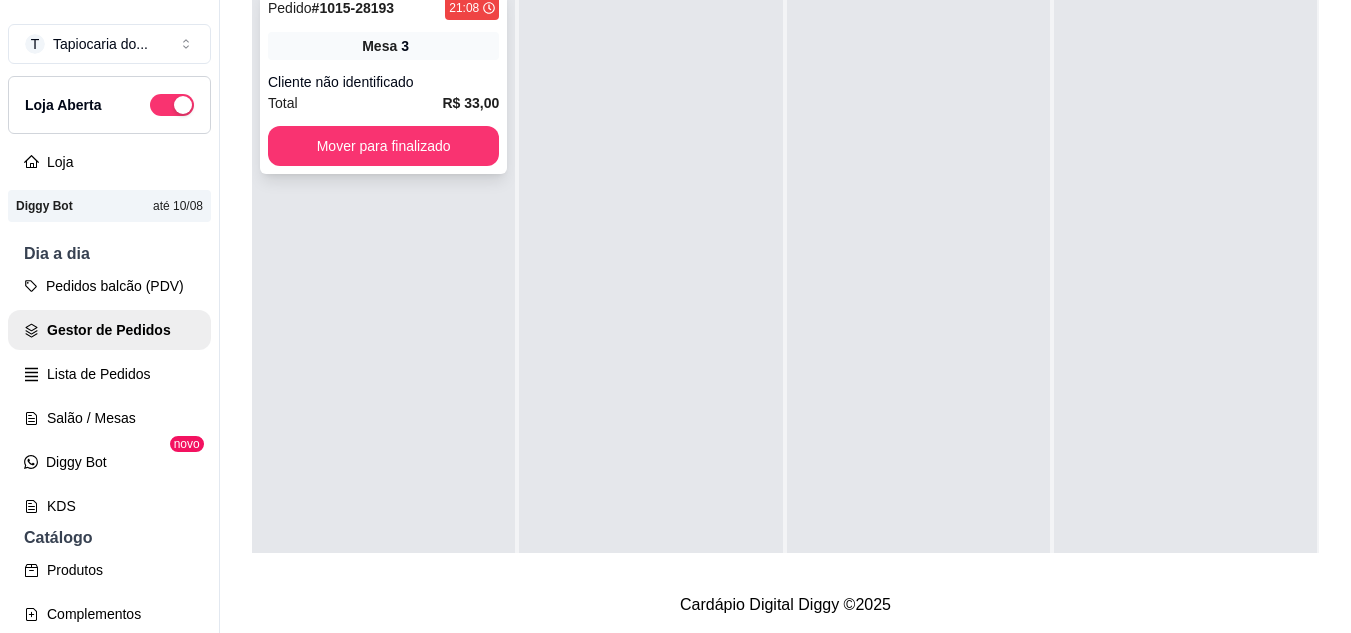 click on "Pedido  # 1015-28193 21:08 Mesa 3 Cliente não identificado Total R$ 33,00 Mover para finalizado" at bounding box center [383, 81] 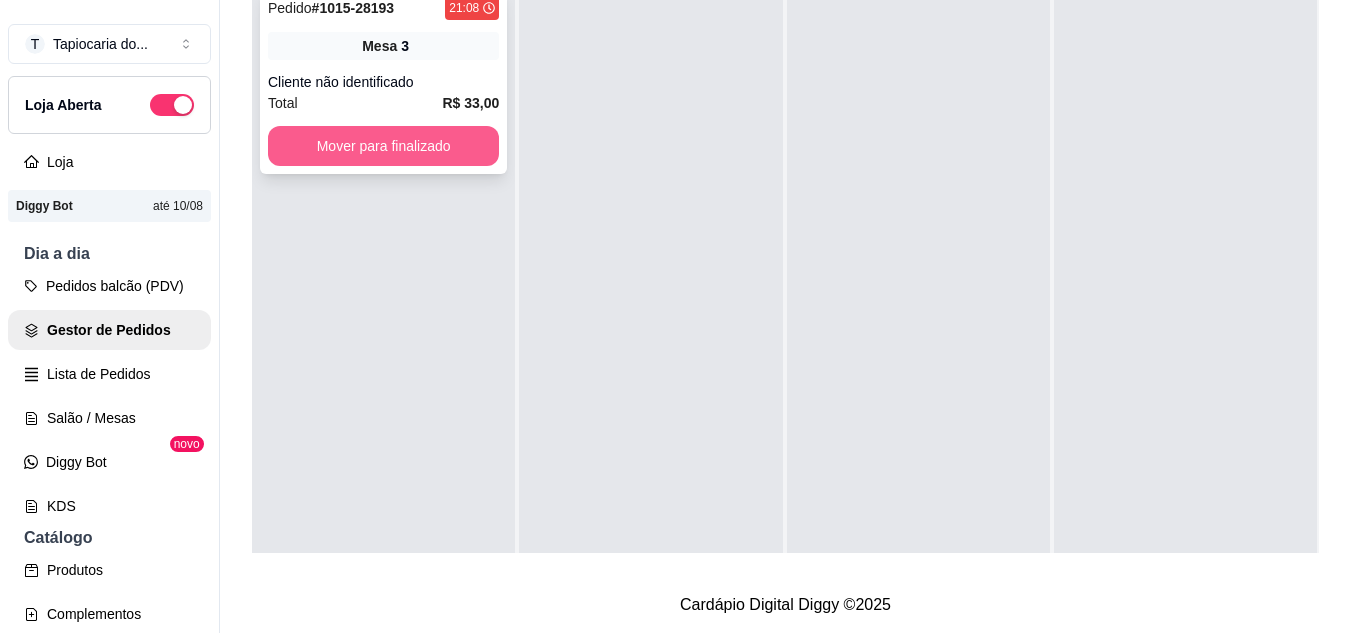 click on "Mover para finalizado" at bounding box center [383, 146] 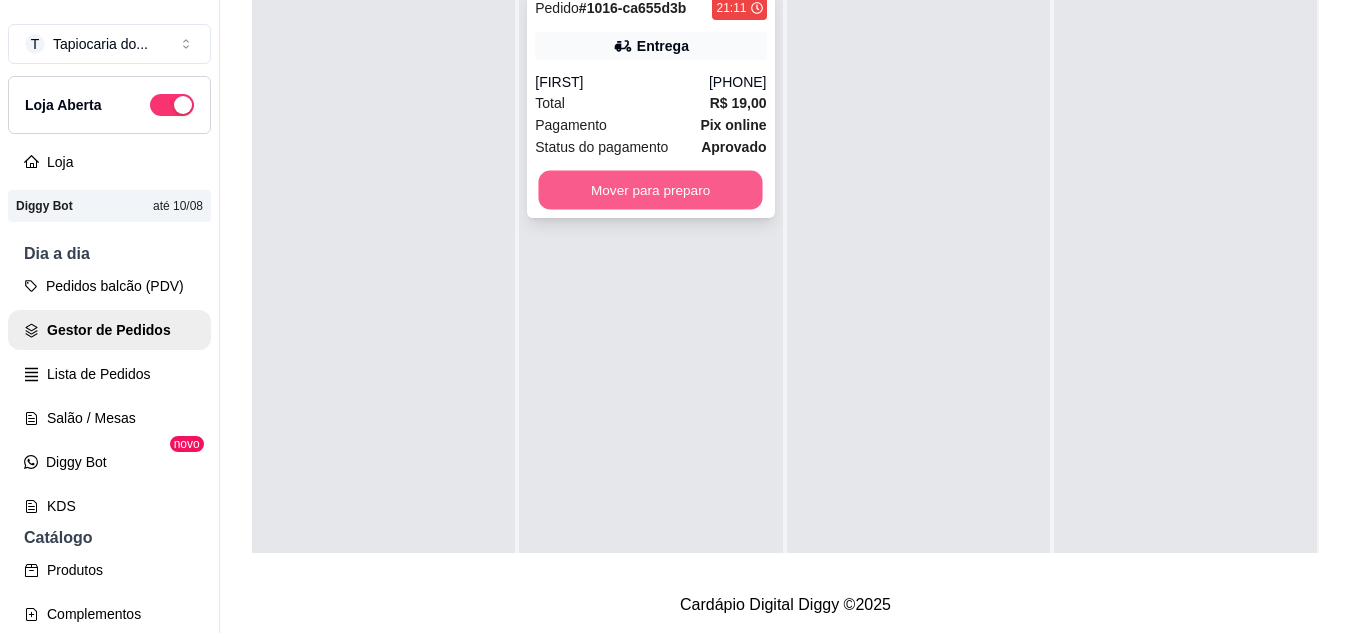 click on "Mover para preparo" at bounding box center (651, 190) 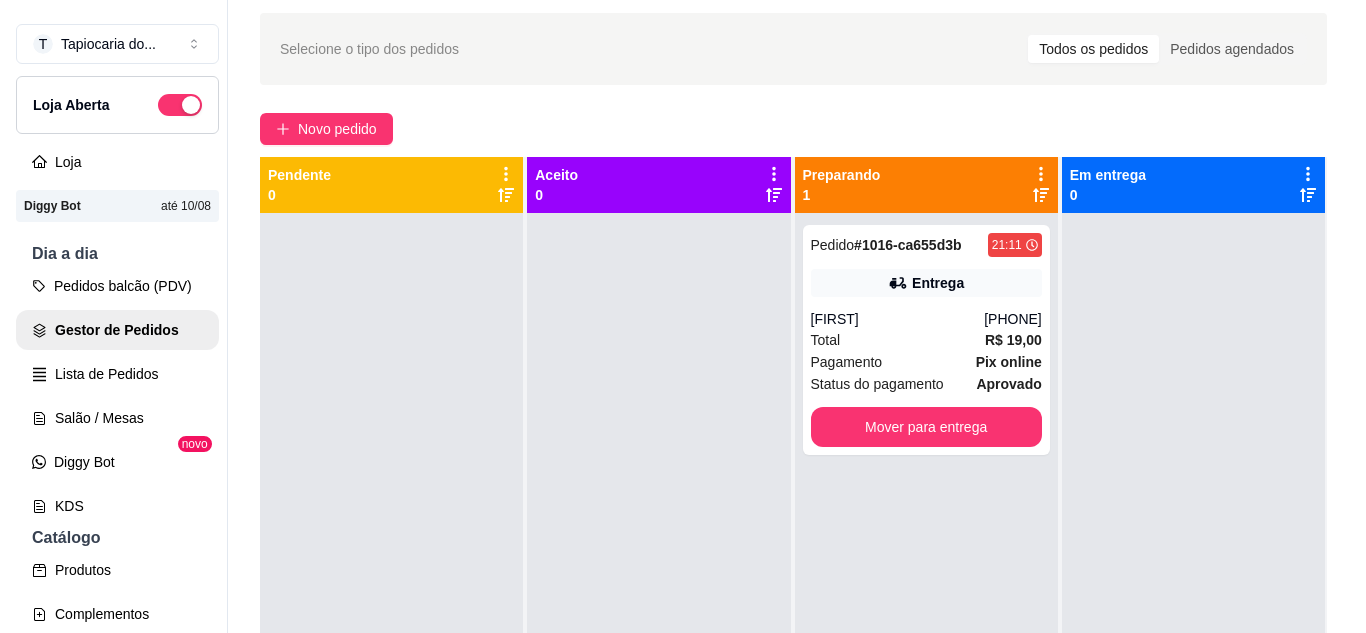 scroll, scrollTop: 0, scrollLeft: 0, axis: both 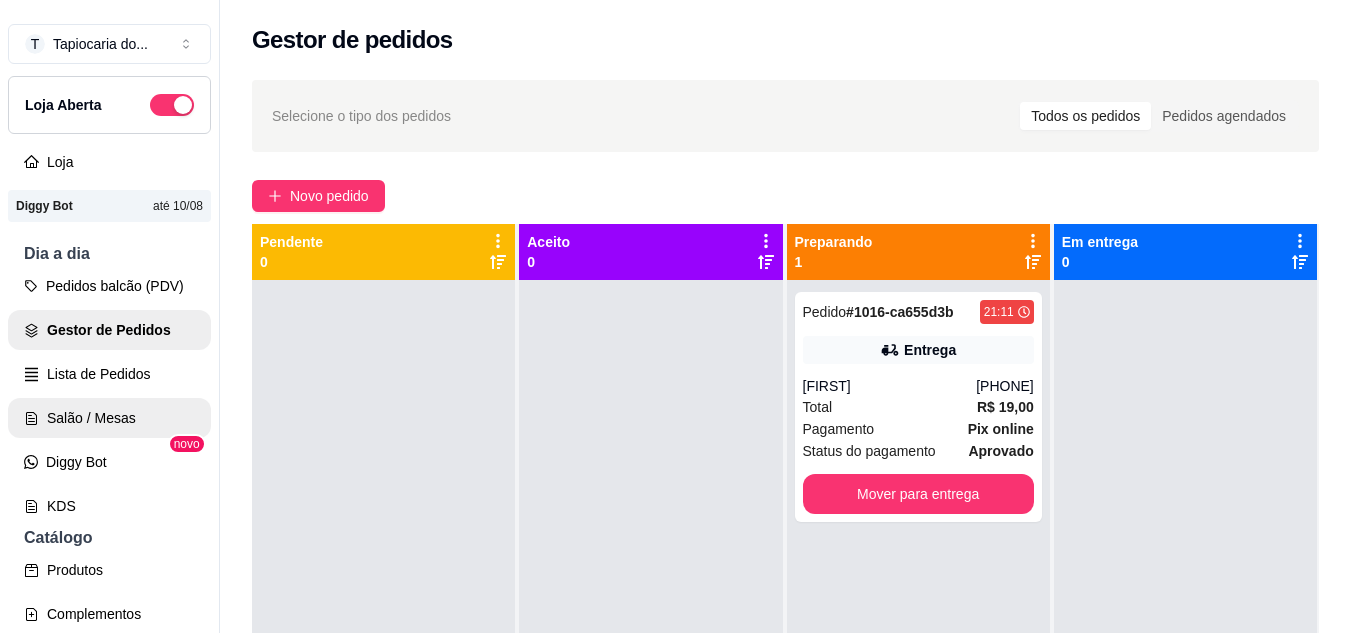 click on "Salão / Mesas" at bounding box center [109, 418] 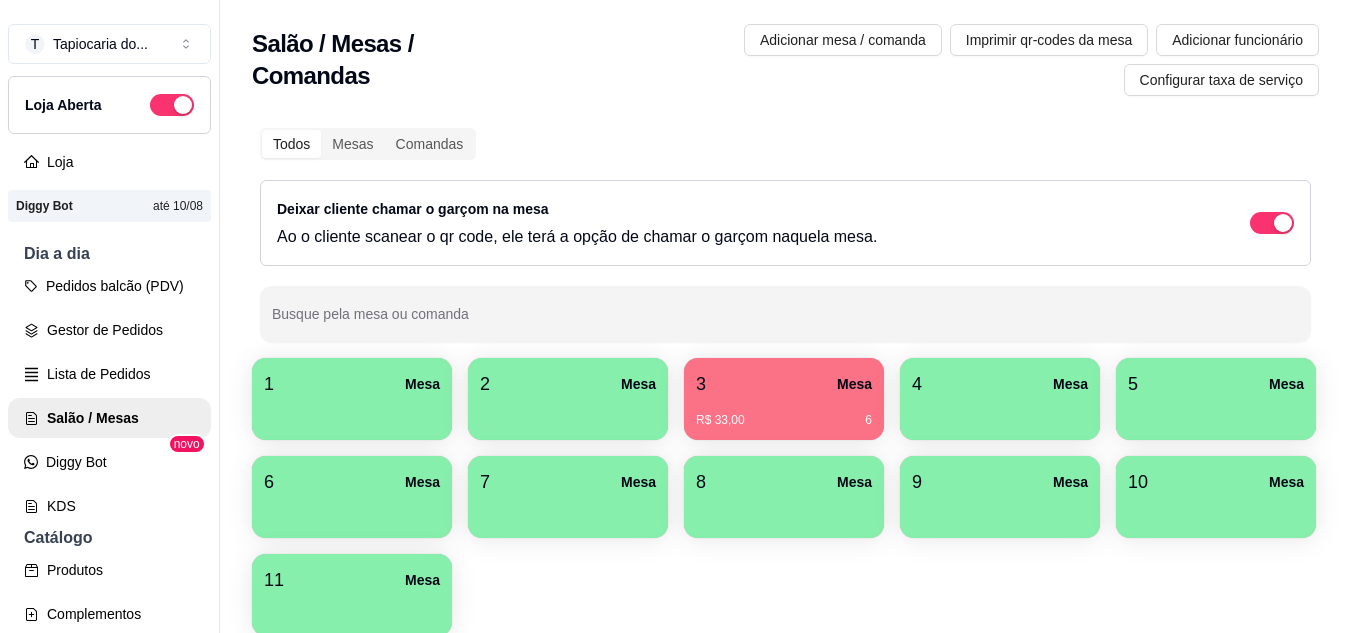 click on "1 Mesa 2 Mesa 3 Mesa R$ 33,00 6 4 Mesa 5 Mesa 6 Mesa 7 Mesa 8 Mesa 9 Mesa 10 Mesa 11 Mesa" at bounding box center [785, 497] 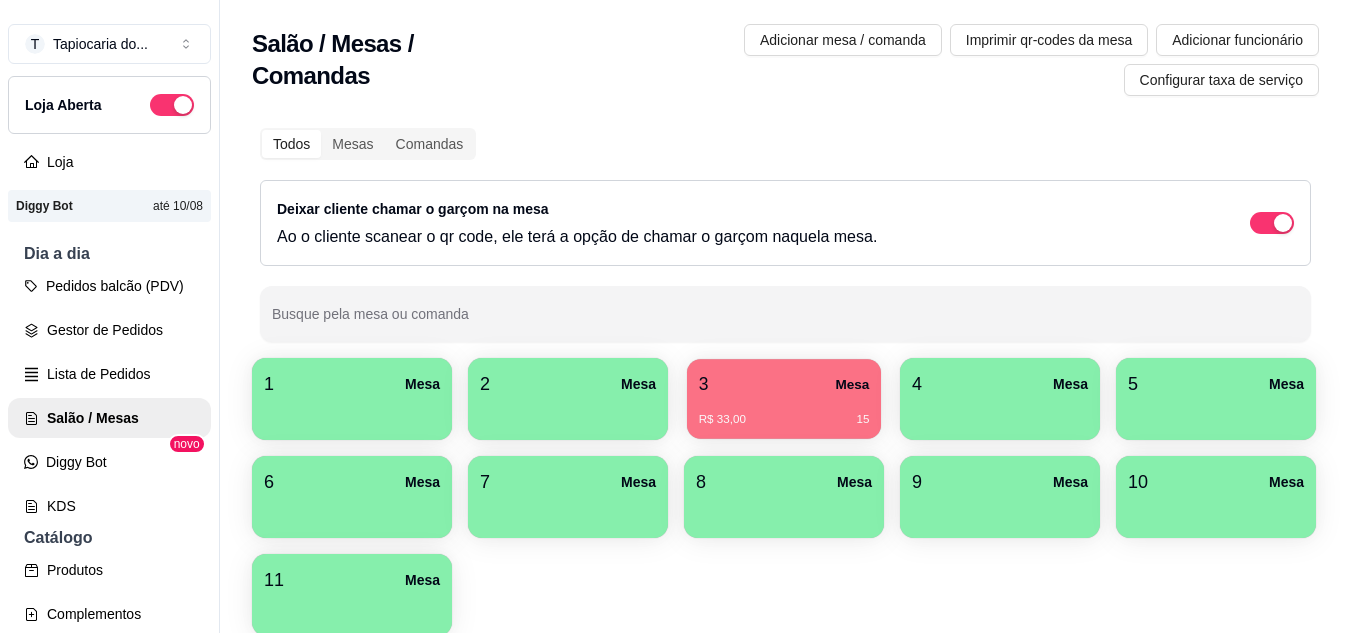 click on "R$ 33,00 15" at bounding box center (784, 420) 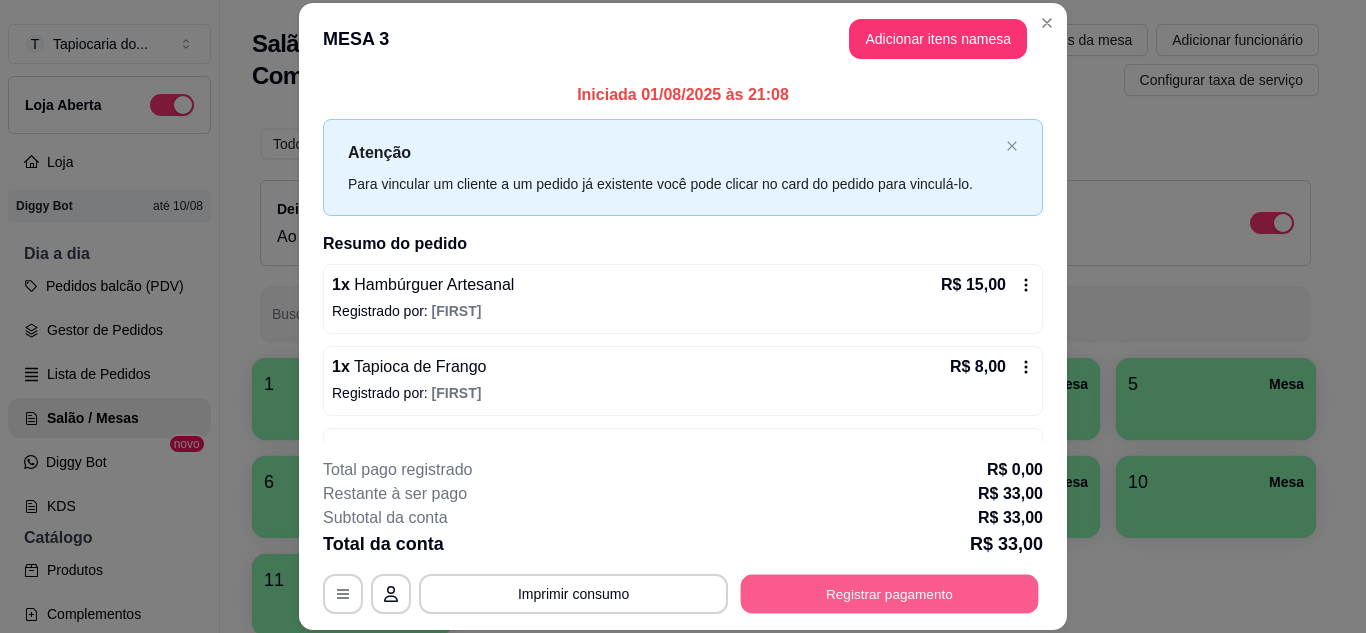 click on "Registrar pagamento" at bounding box center [890, 593] 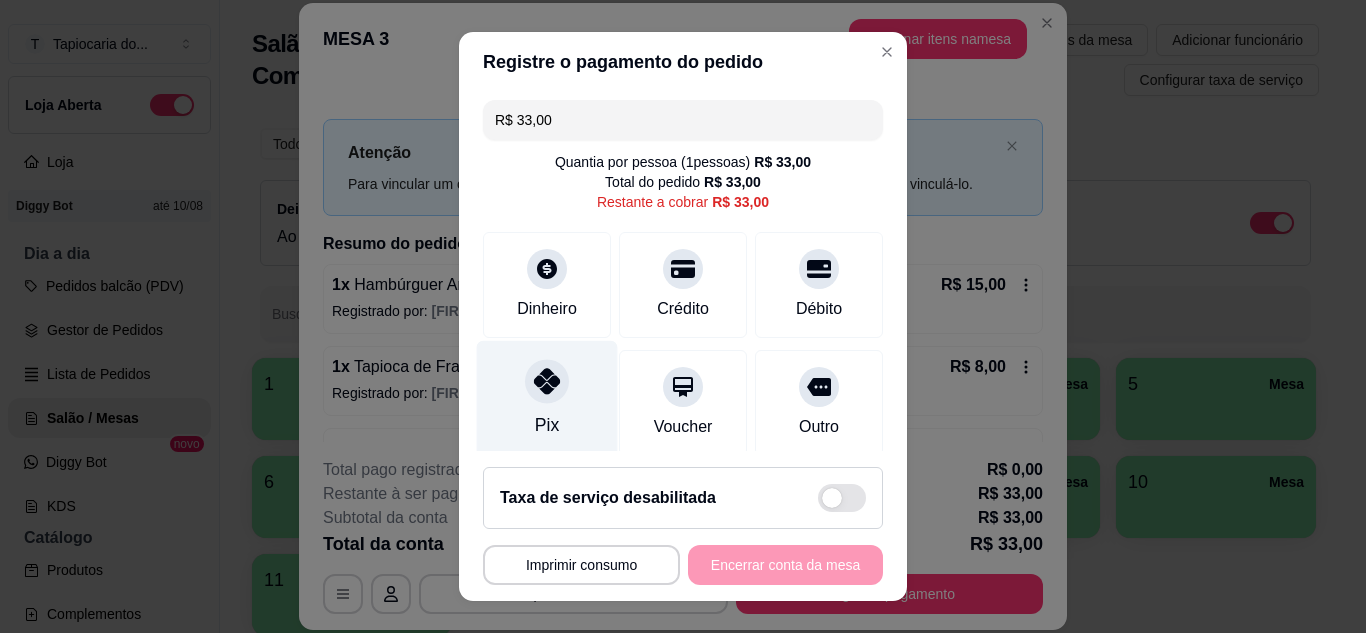click 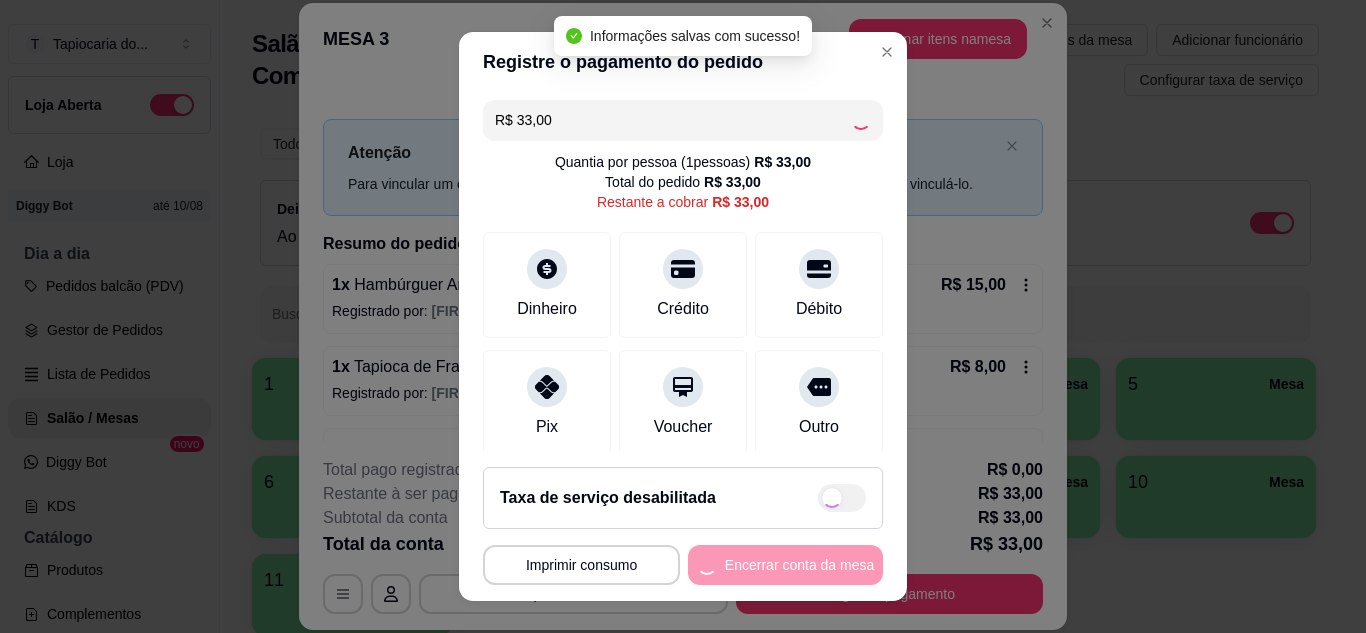 type on "R$ 0,00" 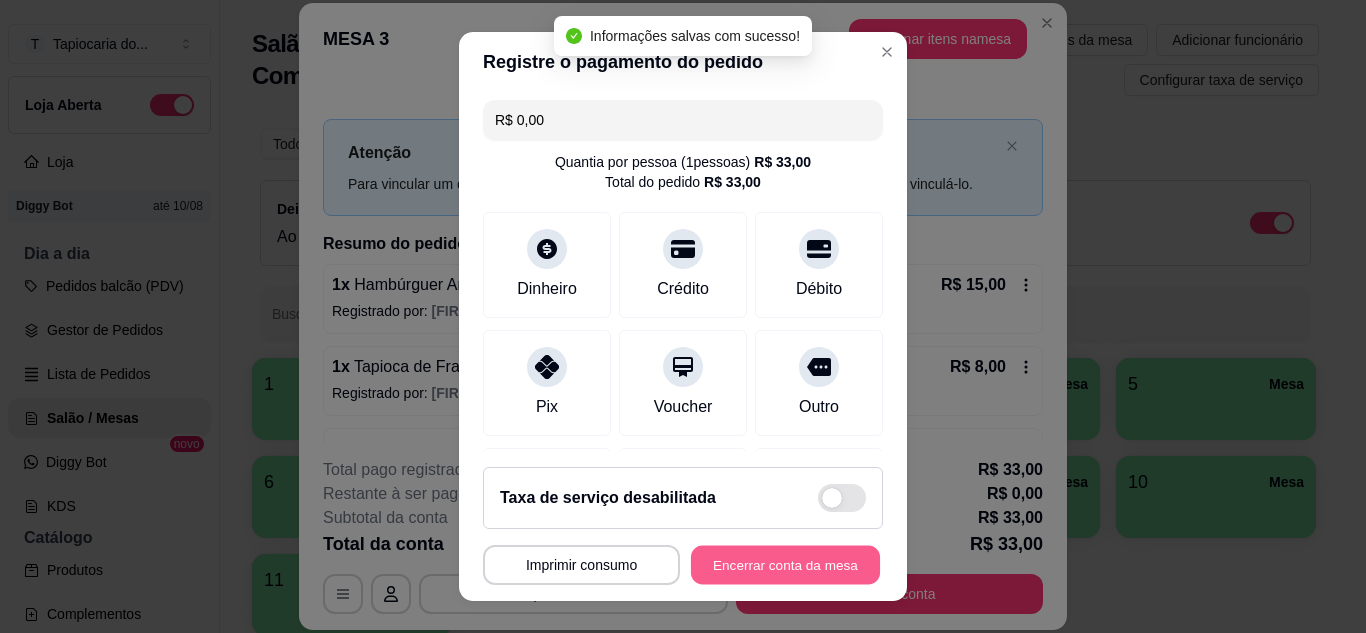 click on "Encerrar conta da mesa" at bounding box center (785, 565) 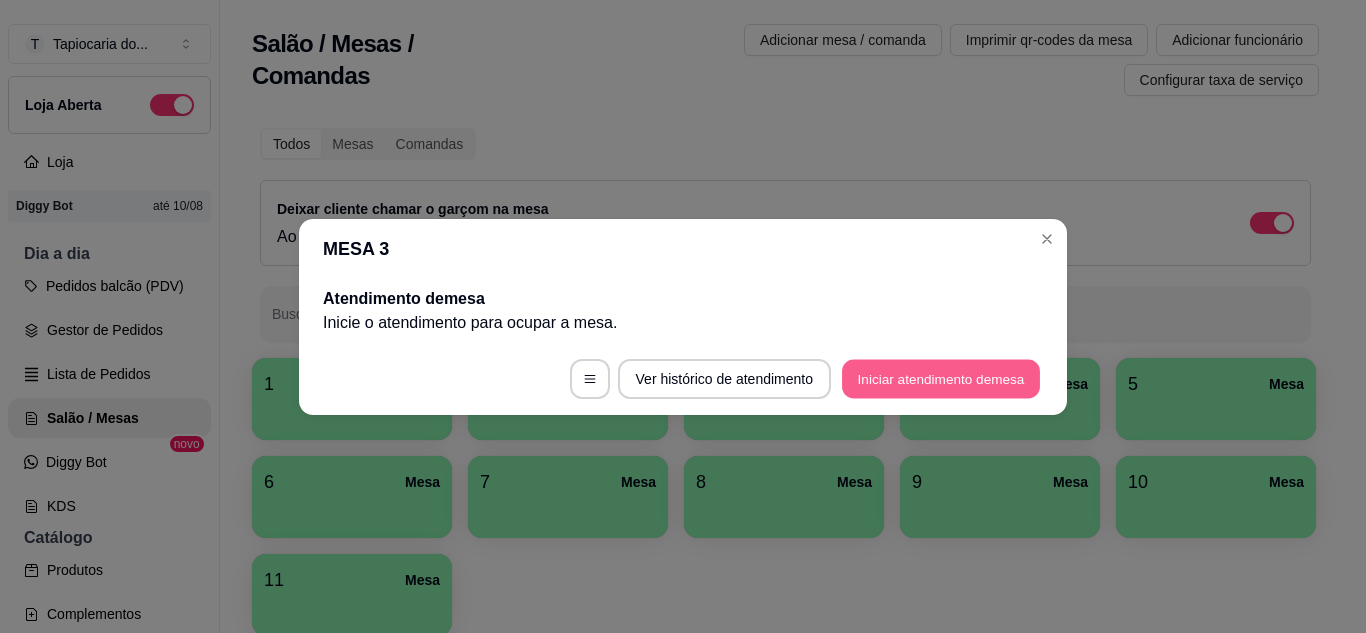 click on "Iniciar atendimento de  mesa" at bounding box center (941, 378) 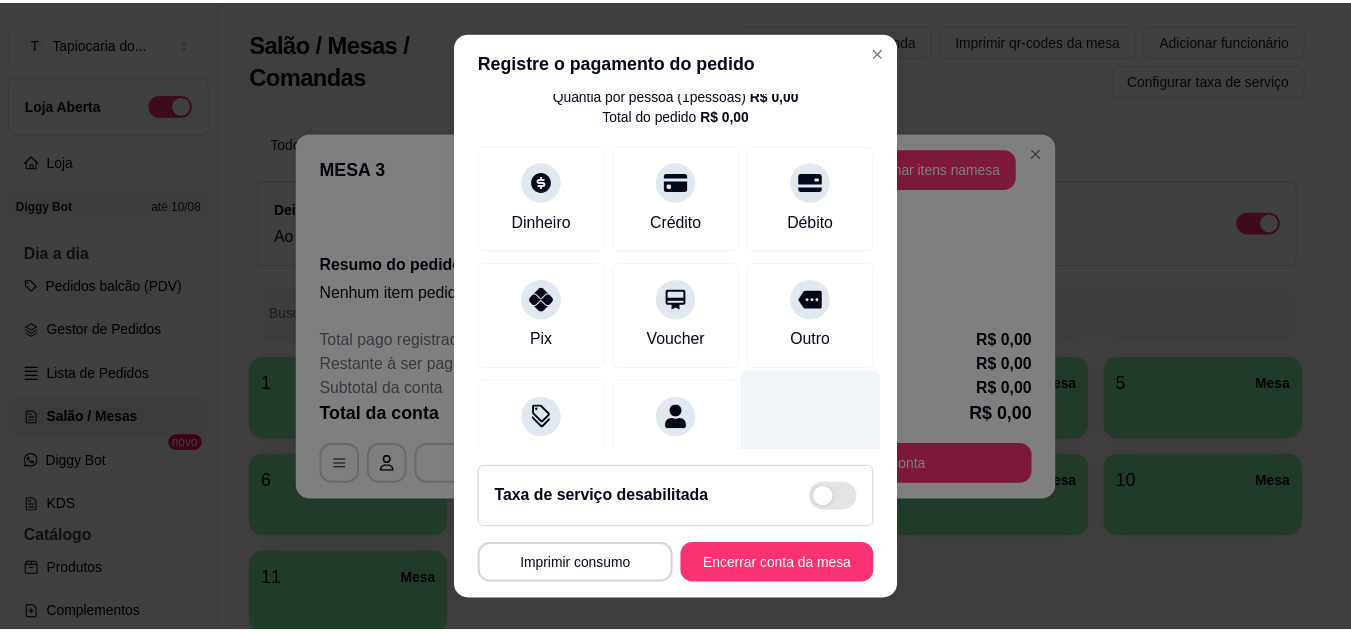 scroll, scrollTop: 134, scrollLeft: 0, axis: vertical 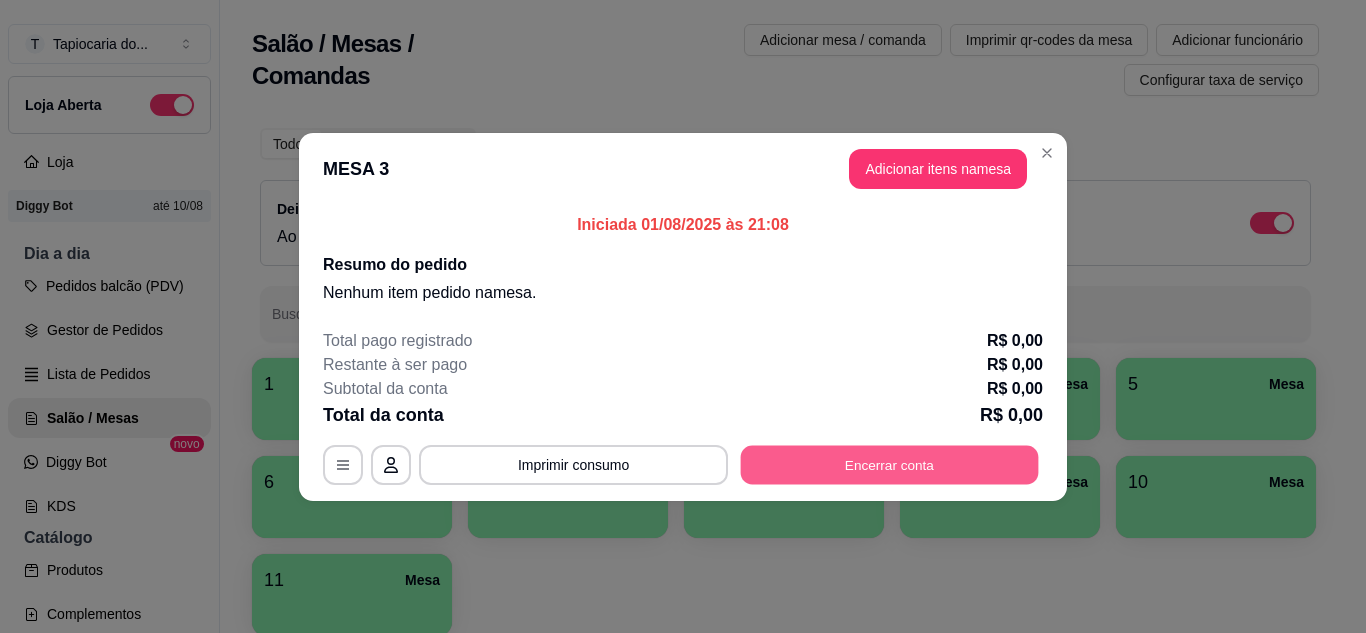 click on "Encerrar conta" at bounding box center (890, 464) 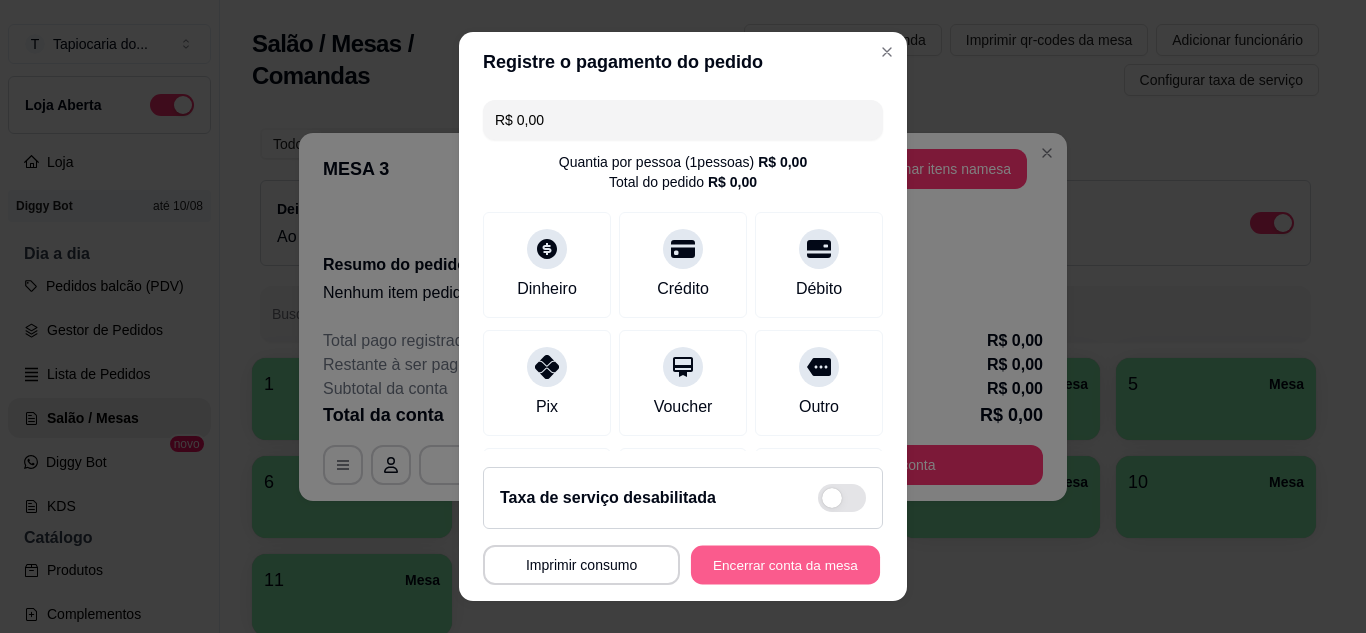 click on "Encerrar conta da mesa" at bounding box center (785, 565) 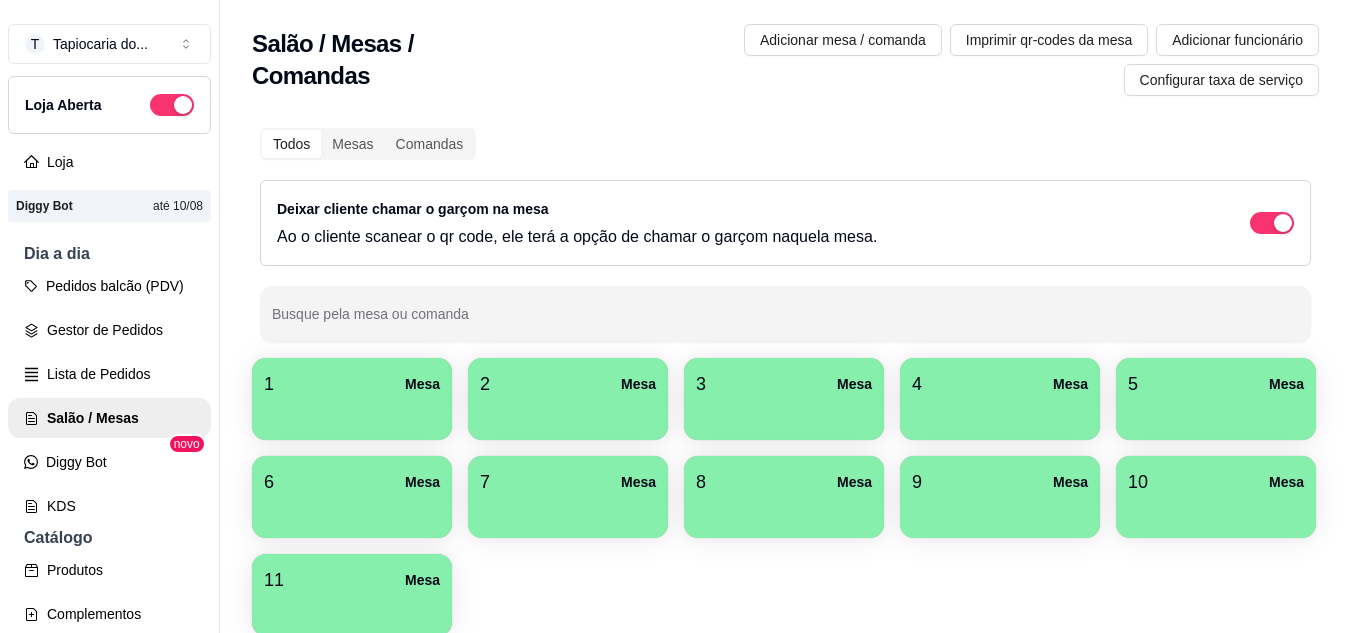 click on "Deixar cliente chamar o garçom na mesa Ao o cliente scanear o qr code, ele terá a opção de chamar o garçom naquela mesa." at bounding box center [785, 223] 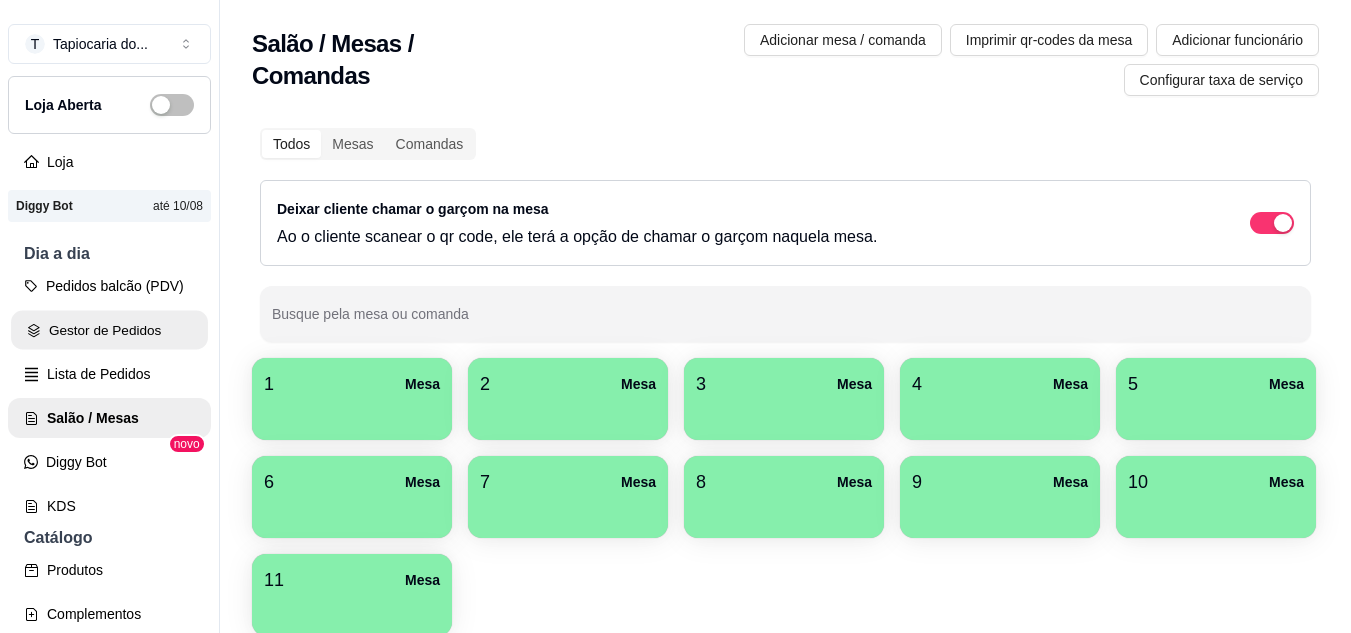 click on "Gestor de Pedidos" at bounding box center [109, 330] 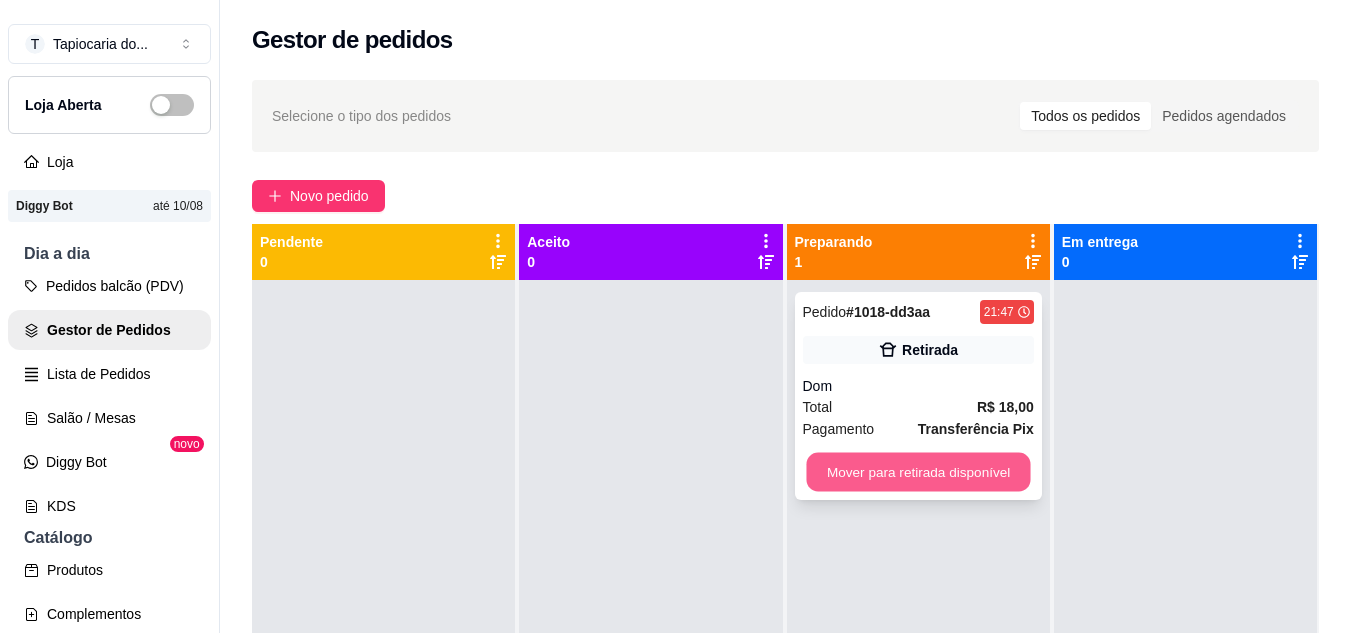 click on "Mover para retirada disponível" at bounding box center [918, 472] 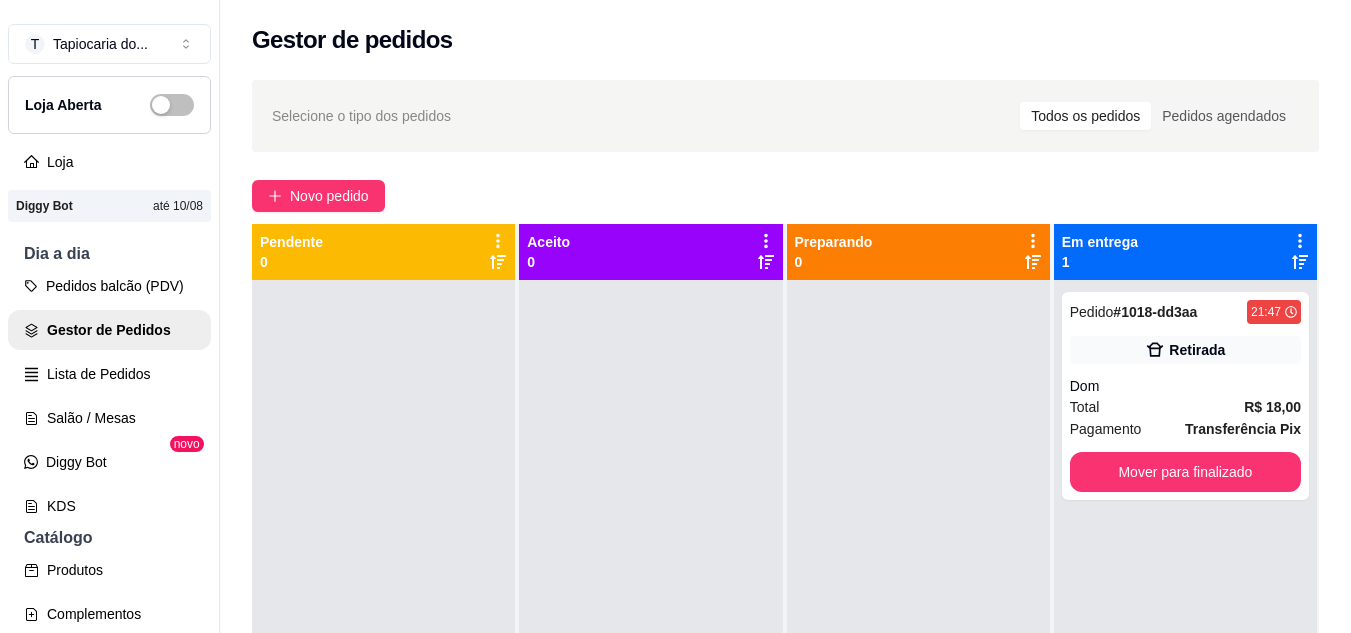 click at bounding box center (918, 596) 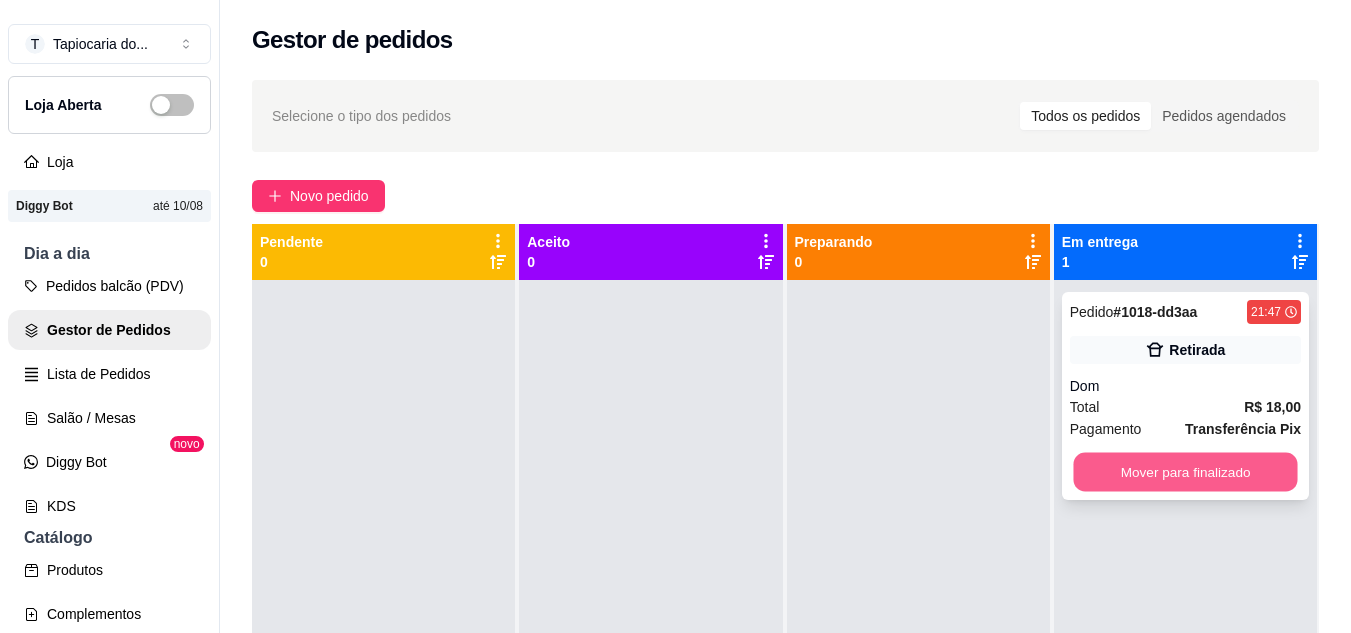 click on "Mover para finalizado" at bounding box center (1185, 472) 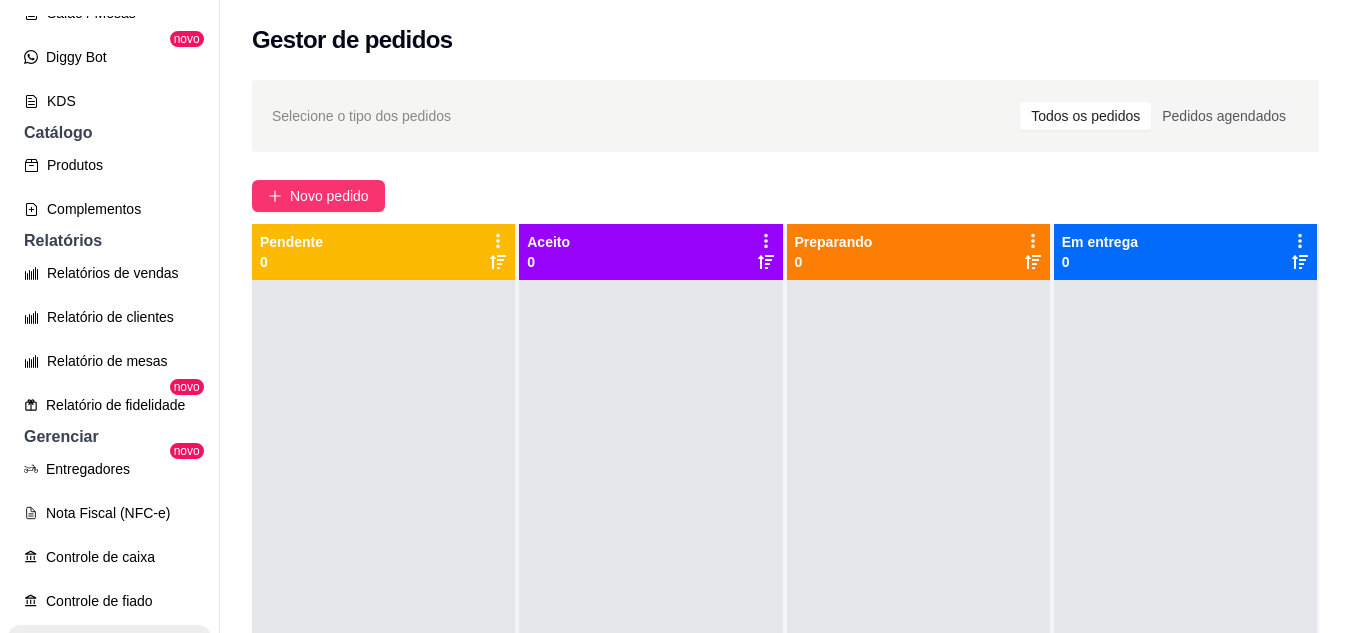 scroll, scrollTop: 500, scrollLeft: 0, axis: vertical 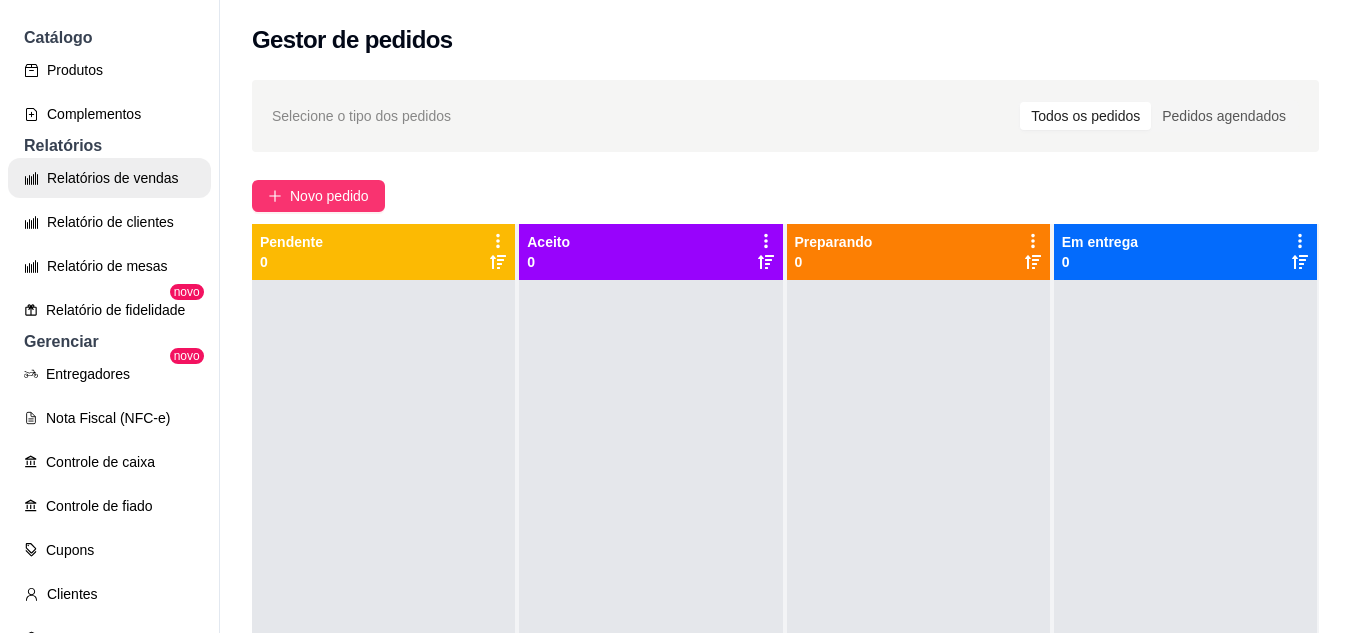 click on "Relatórios de vendas" at bounding box center [109, 178] 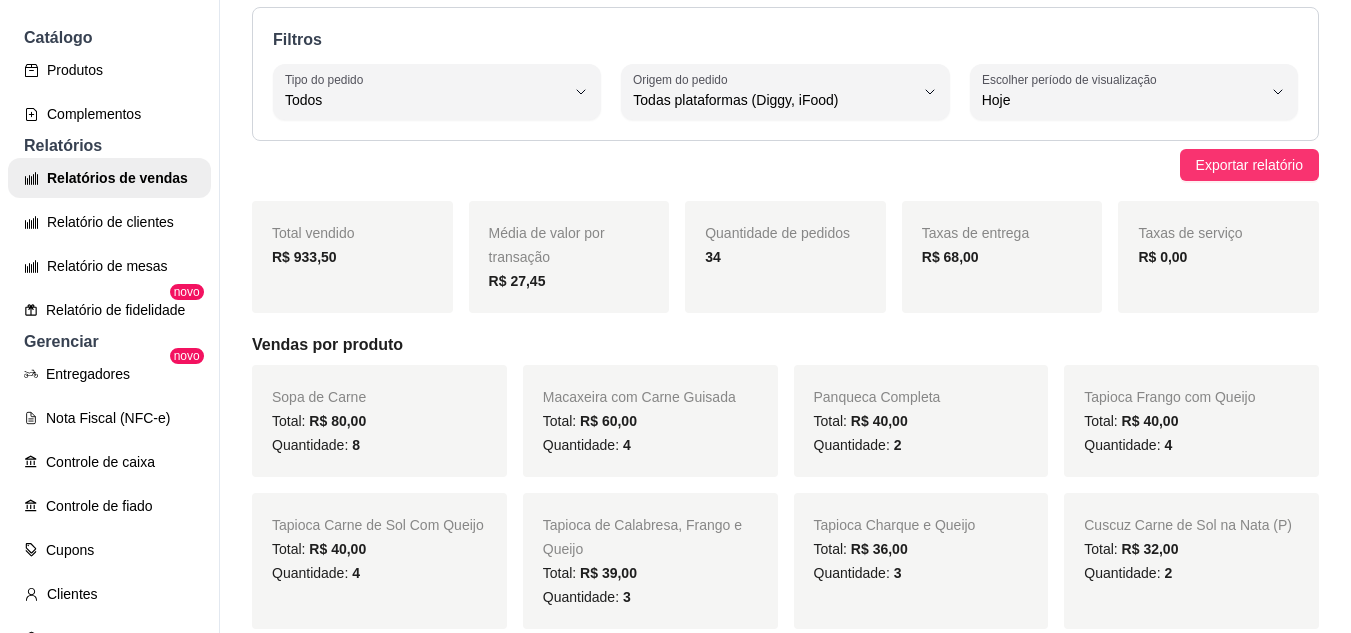 scroll, scrollTop: 200, scrollLeft: 0, axis: vertical 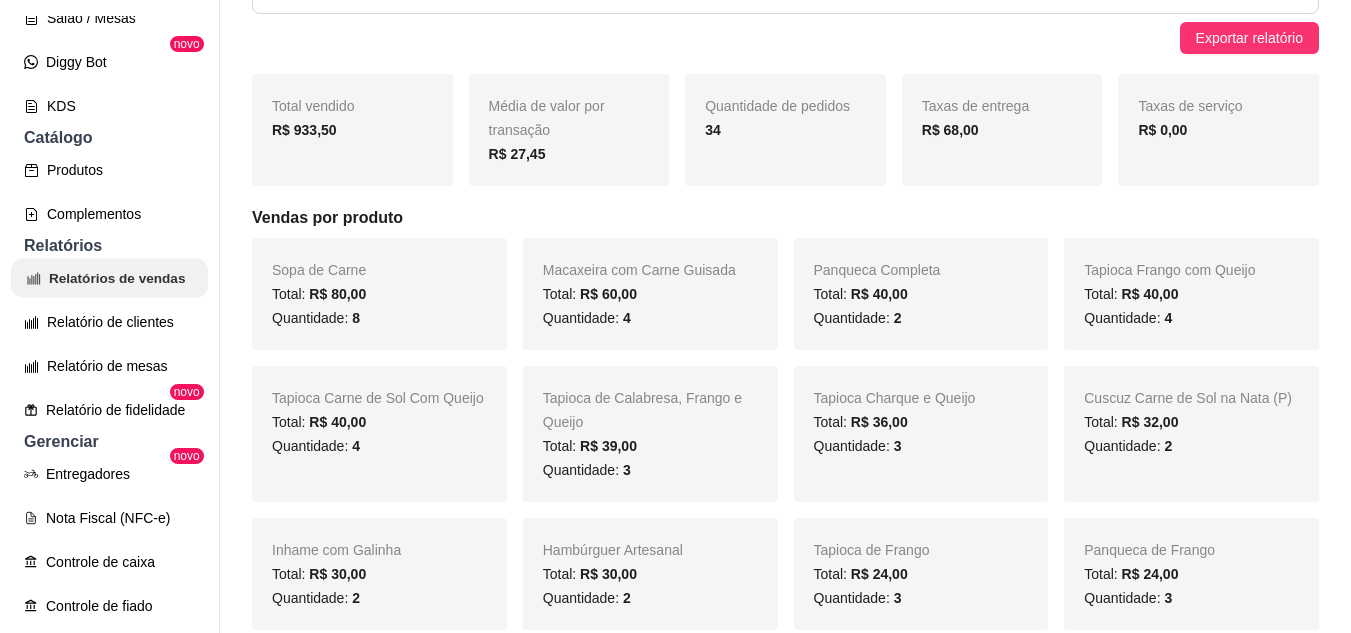 click on "Relatórios de vendas" at bounding box center [109, 278] 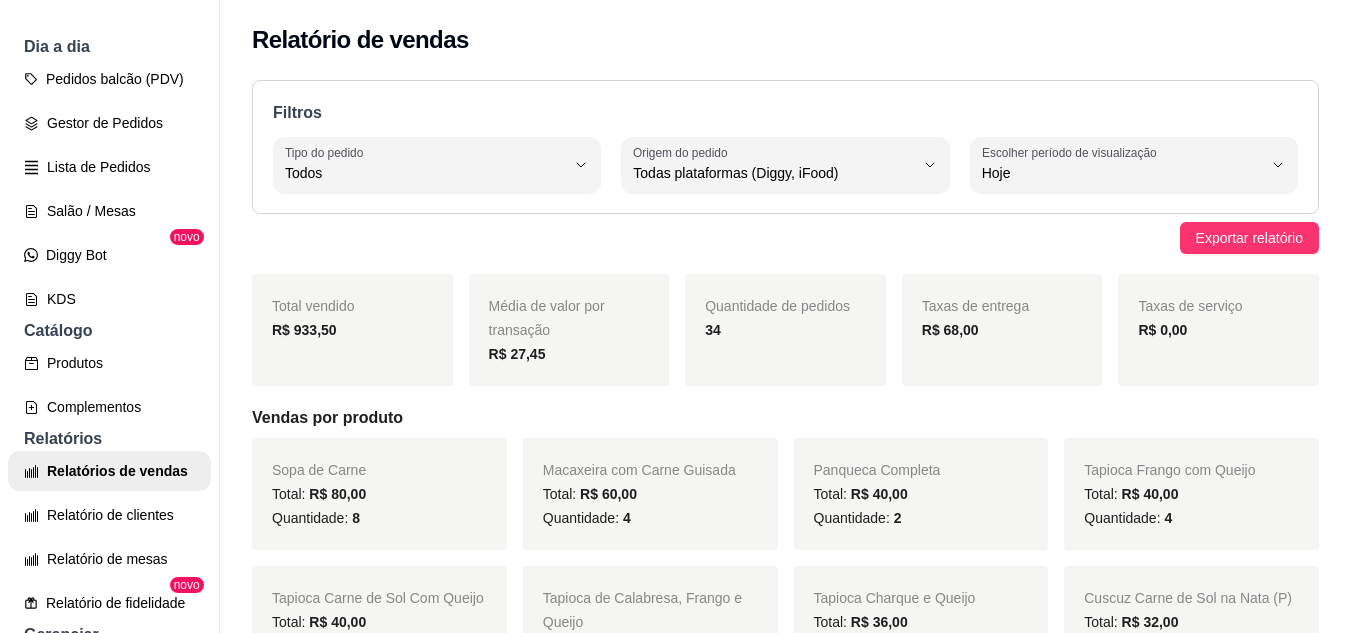 scroll, scrollTop: 200, scrollLeft: 0, axis: vertical 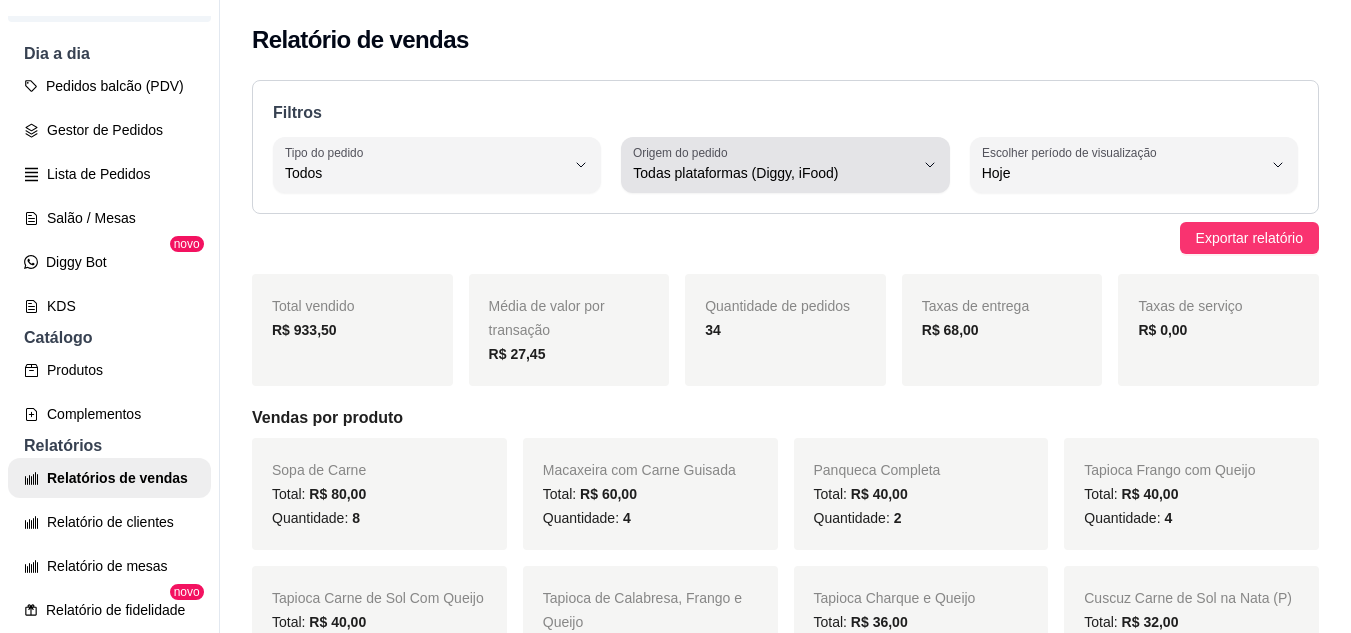 click on "Todas plataformas (Diggy, iFood)" at bounding box center (773, 173) 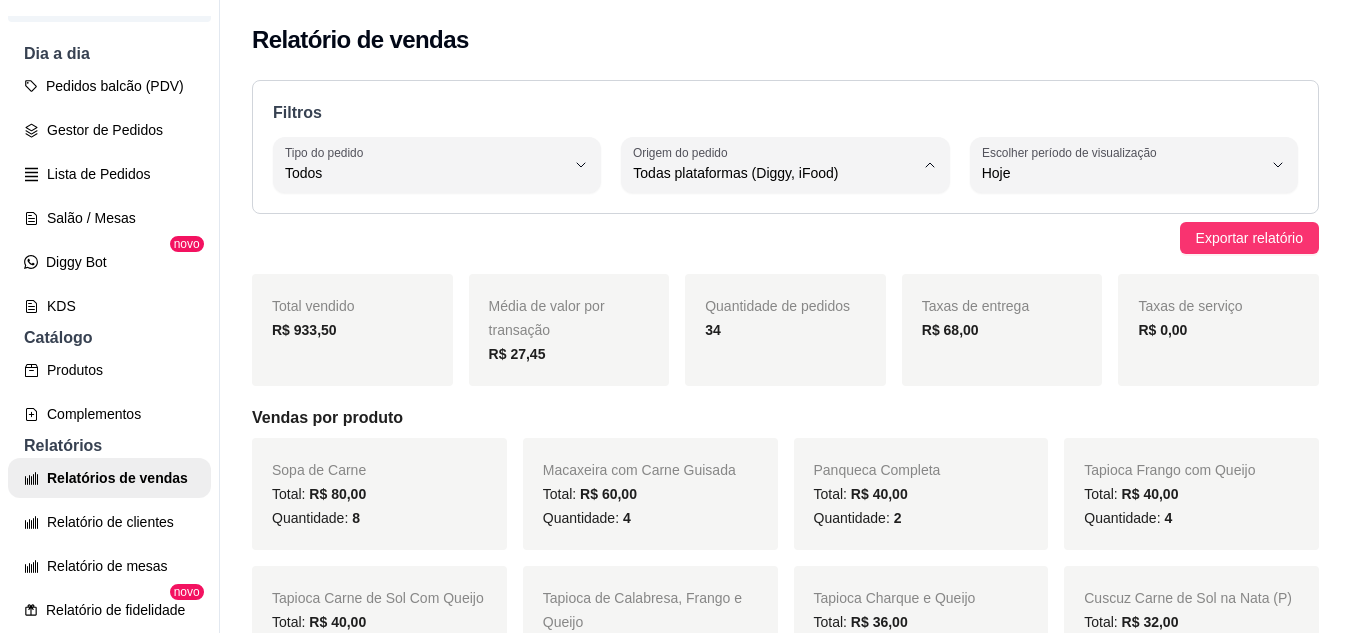 click on "Todas plataformas (Diggy, iFood)" at bounding box center (777, 221) 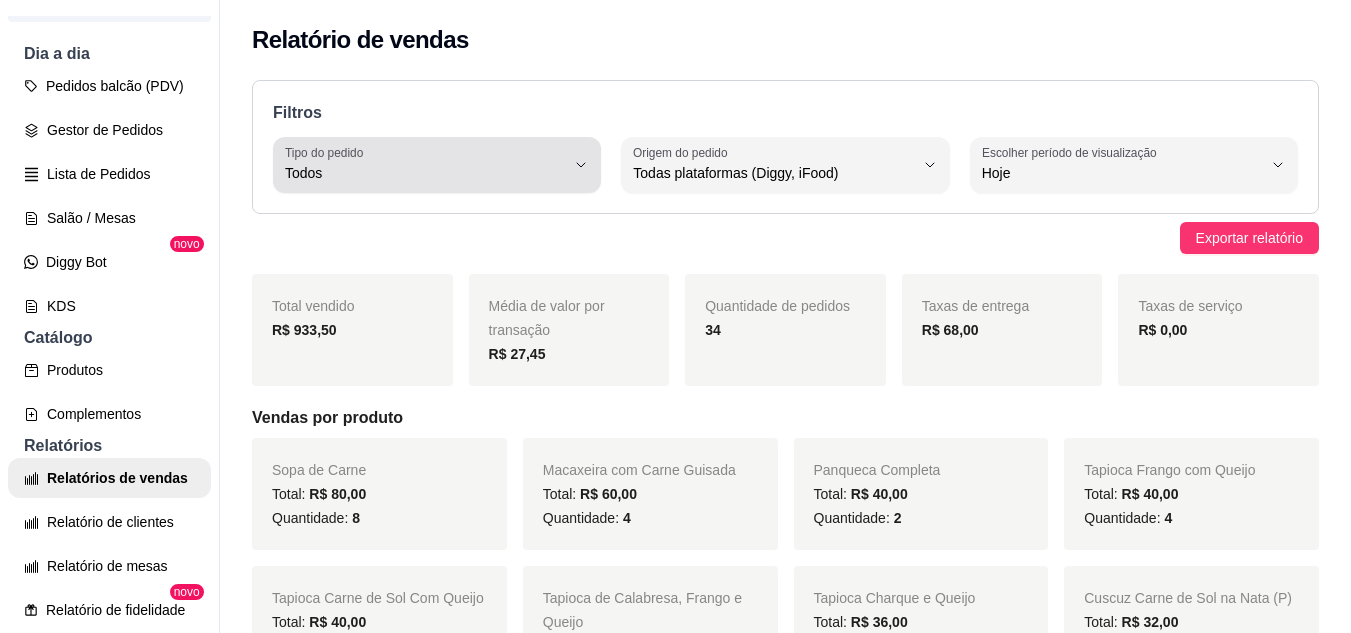 click on "Tipo do pedido Todos" at bounding box center [437, 165] 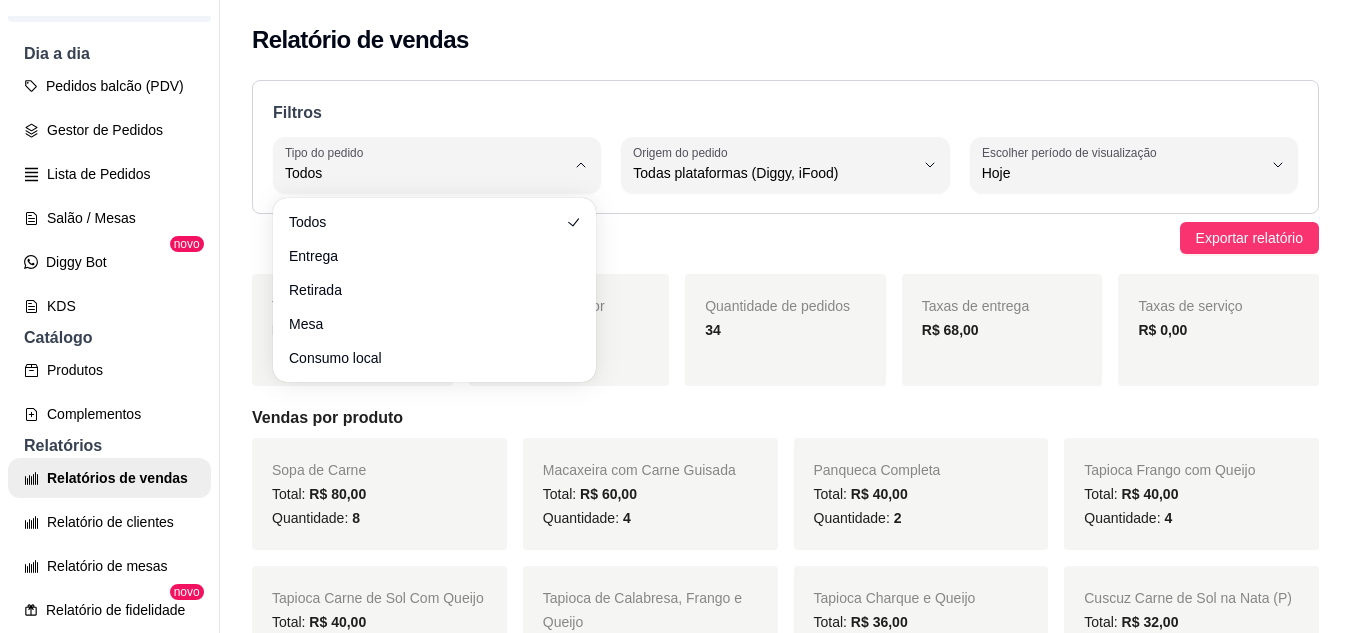 click on "Todos Entrega Retirada Mesa Consumo local" at bounding box center (434, 290) 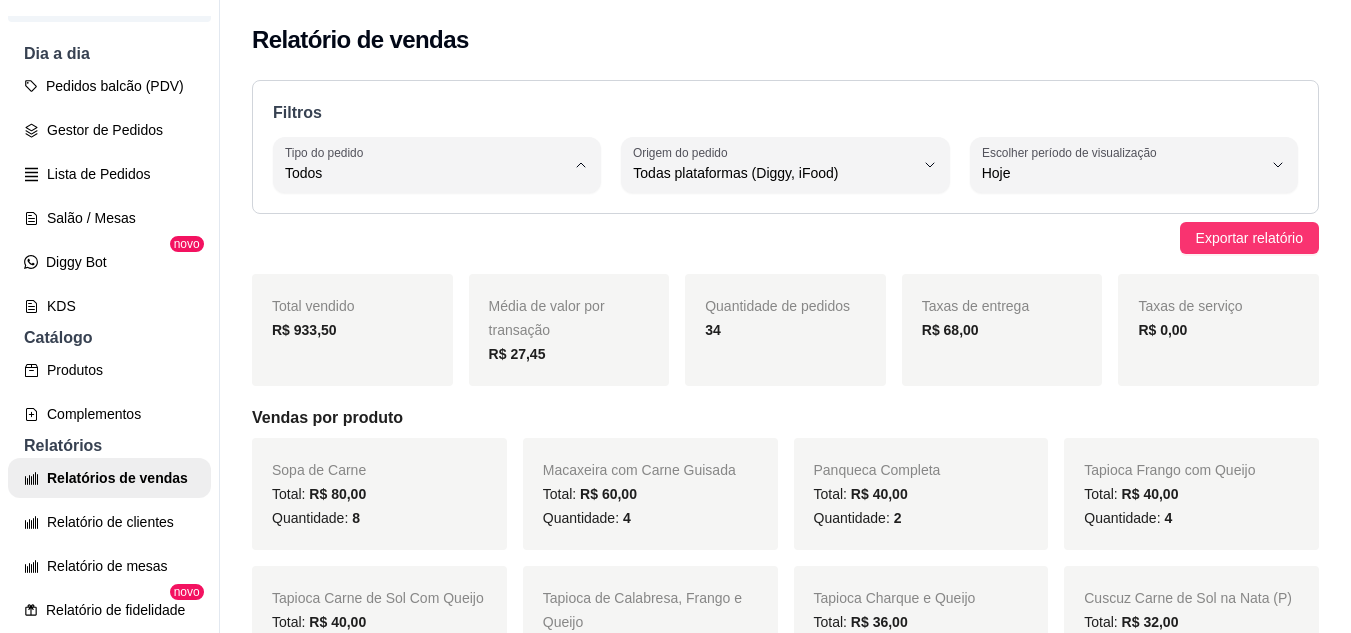 click on "Entrega" at bounding box center [425, 253] 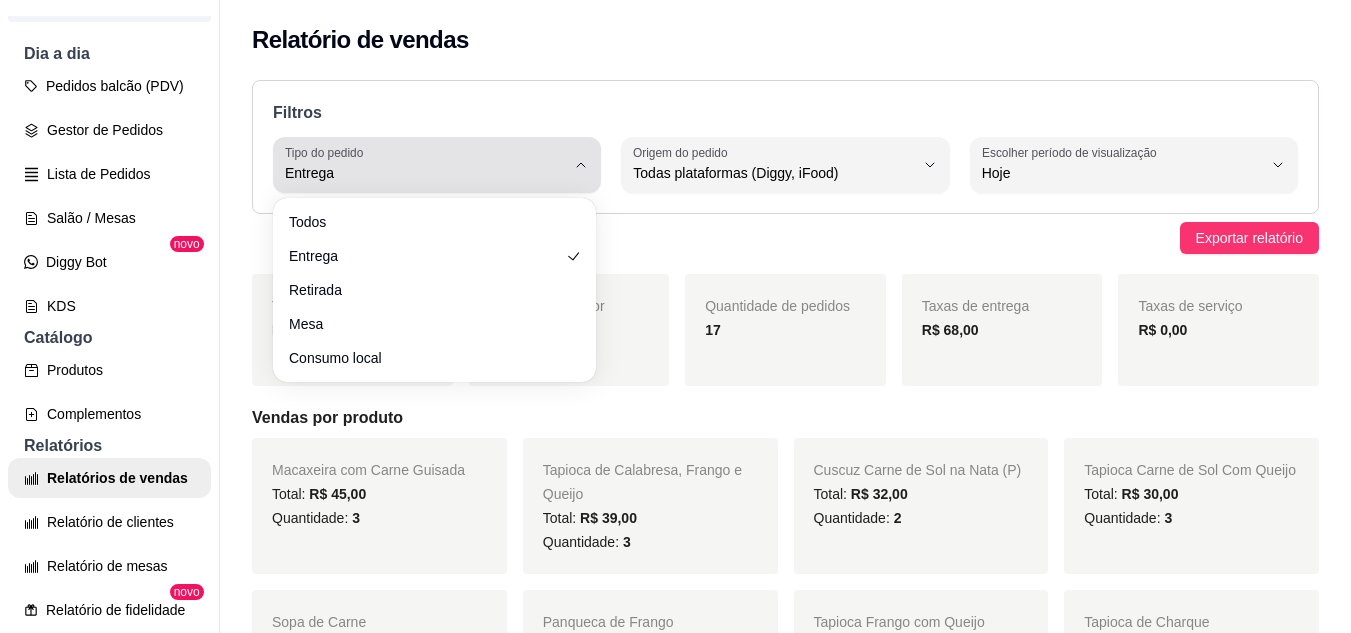 click on "Entrega" at bounding box center [425, 173] 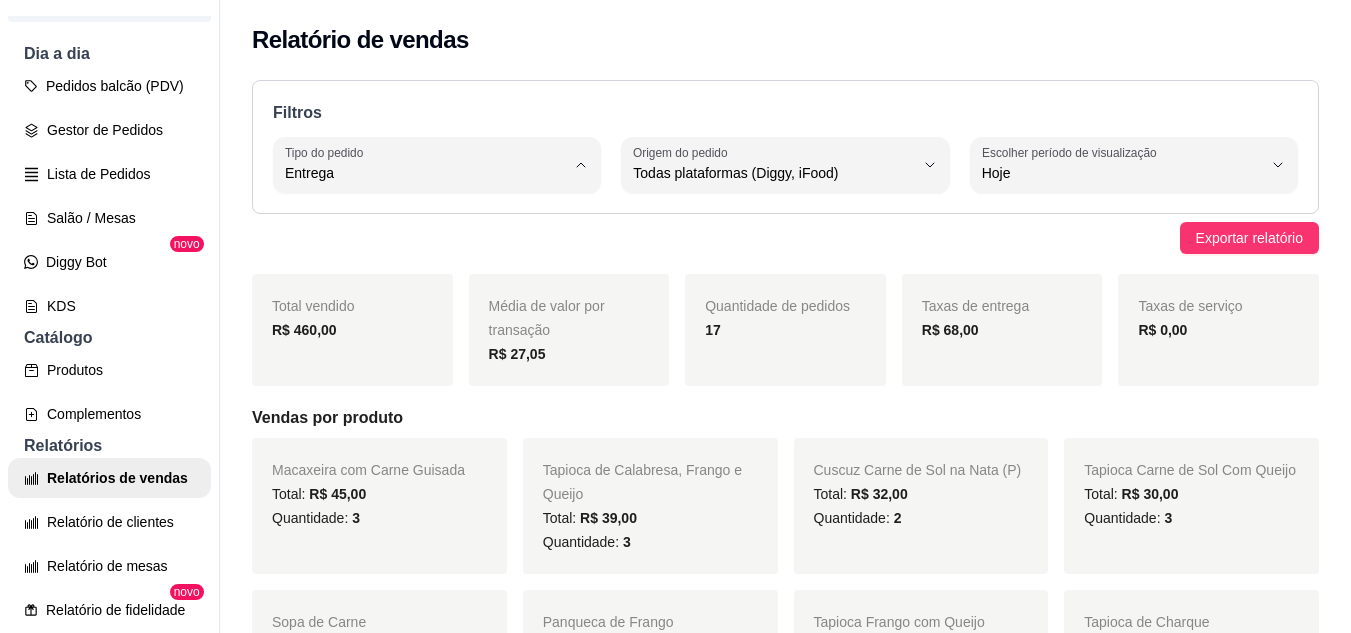 click on "Todos" at bounding box center [425, 220] 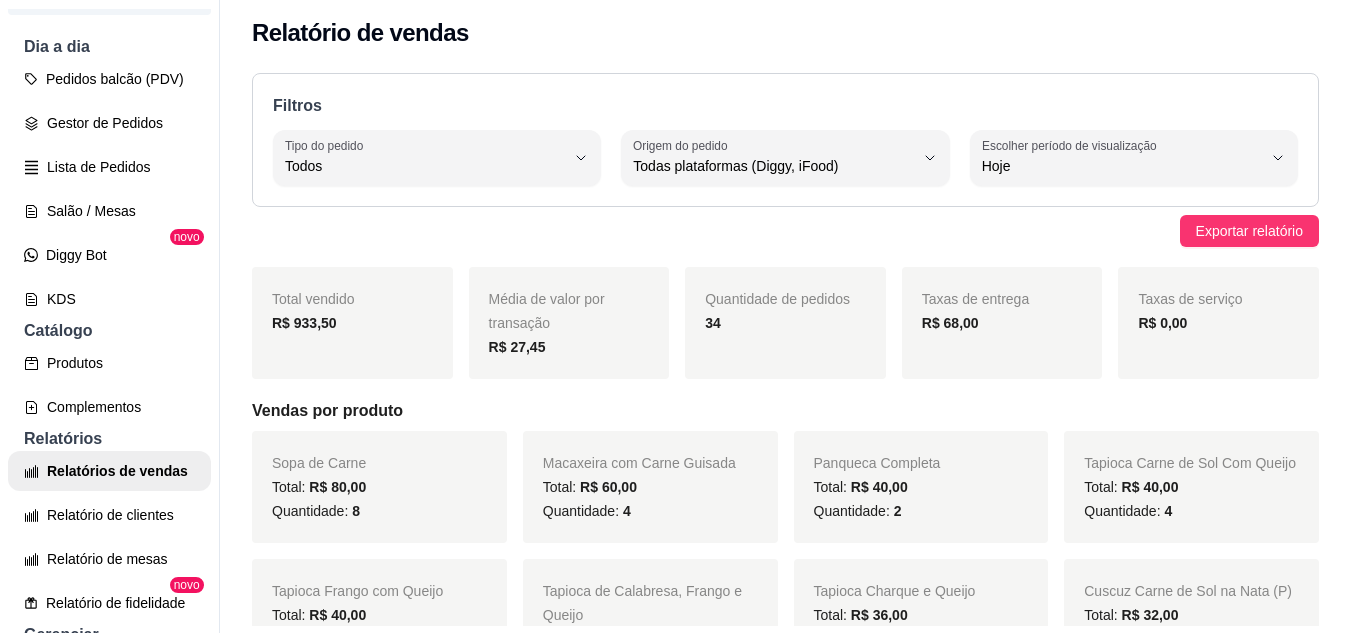 scroll, scrollTop: 0, scrollLeft: 0, axis: both 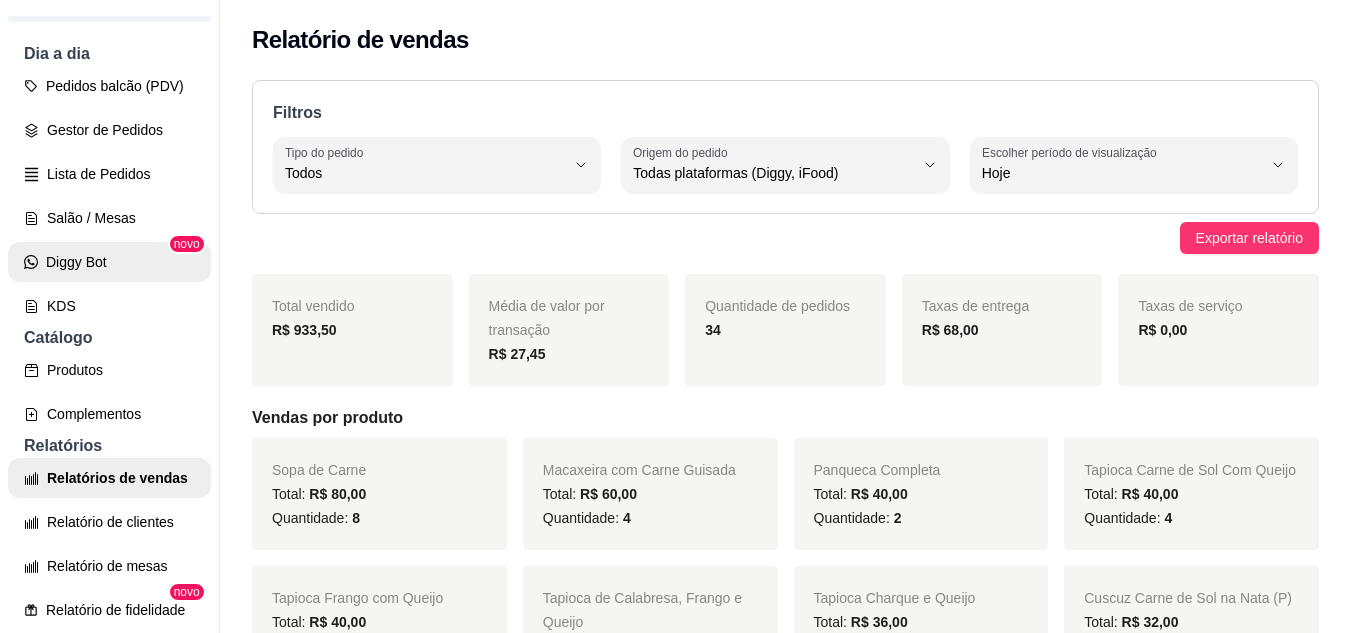 click on "Diggy Bot" at bounding box center [109, 262] 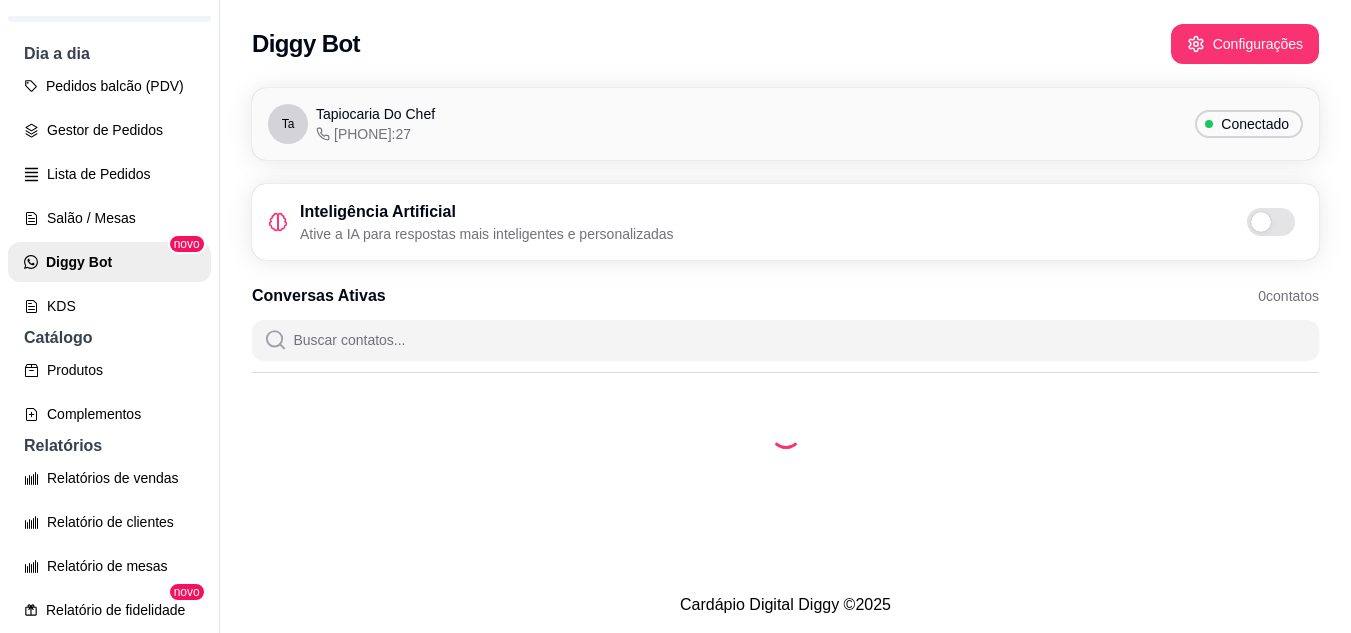 click on "Ta Tapiocaria Do Chef   [PHONE]:27 Conectado Inteligência Artificial Ative a IA para respostas mais inteligentes e personalizadas Conversas Ativas 0  contatos" at bounding box center (785, 290) 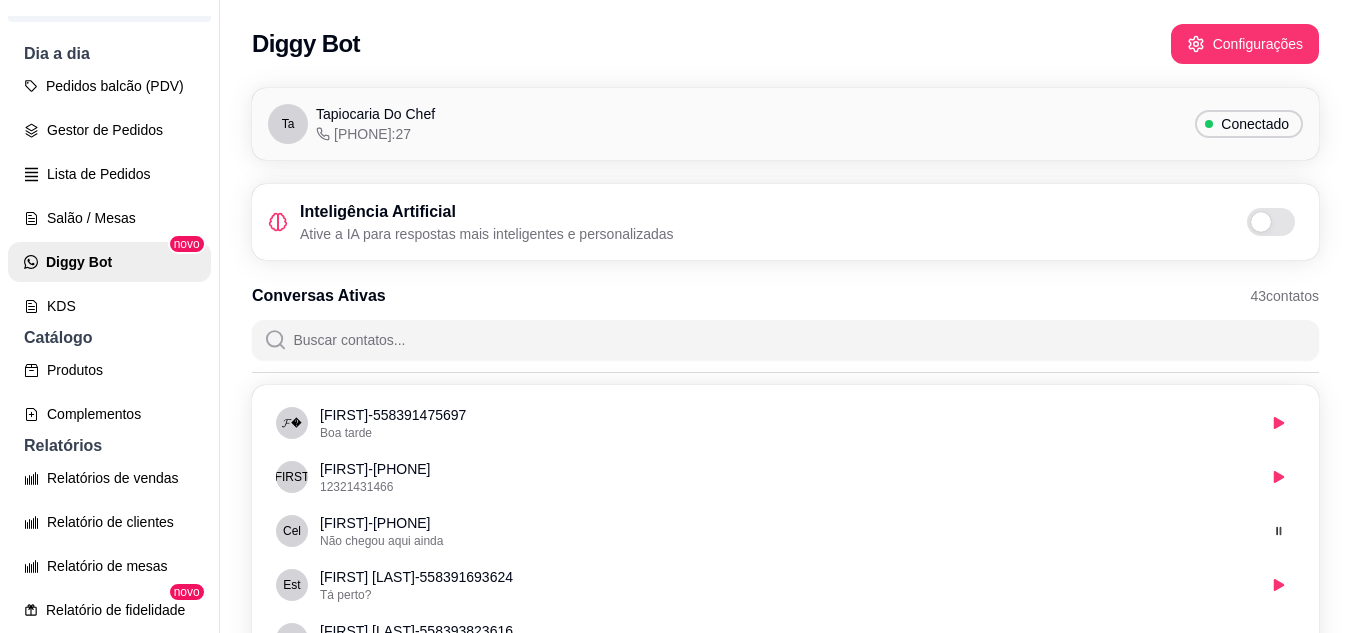click on "[PHONE]:27" at bounding box center [363, 134] 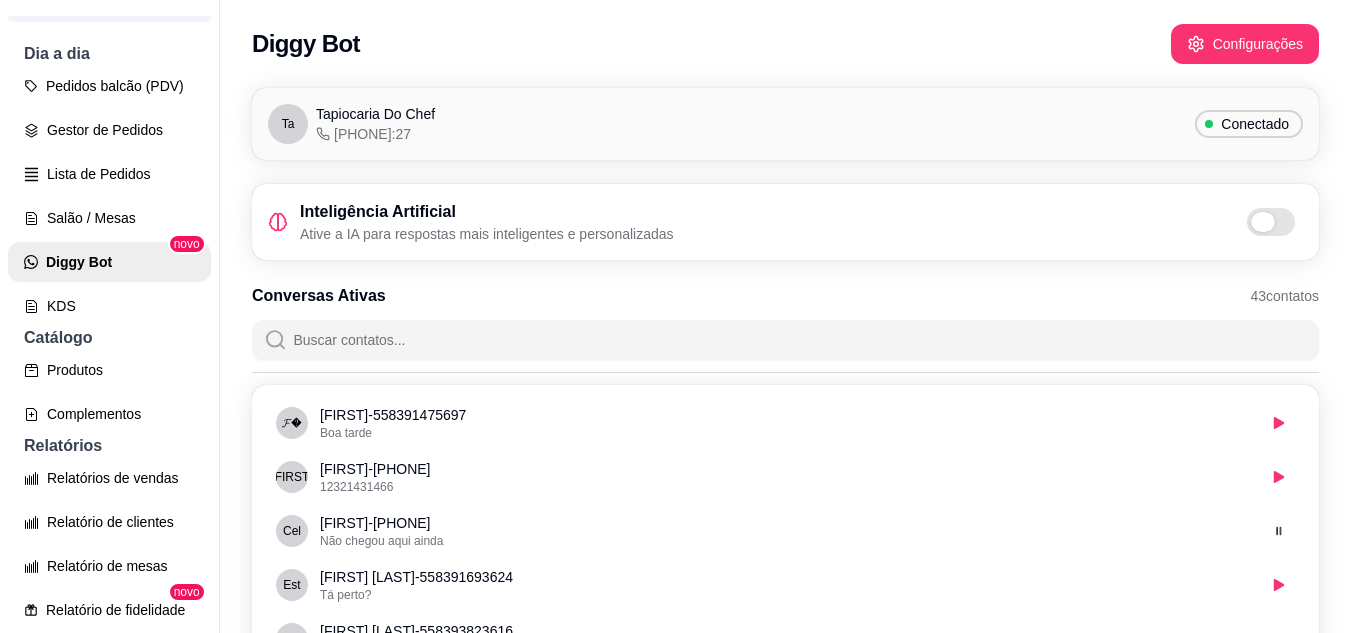 click at bounding box center [1263, 222] 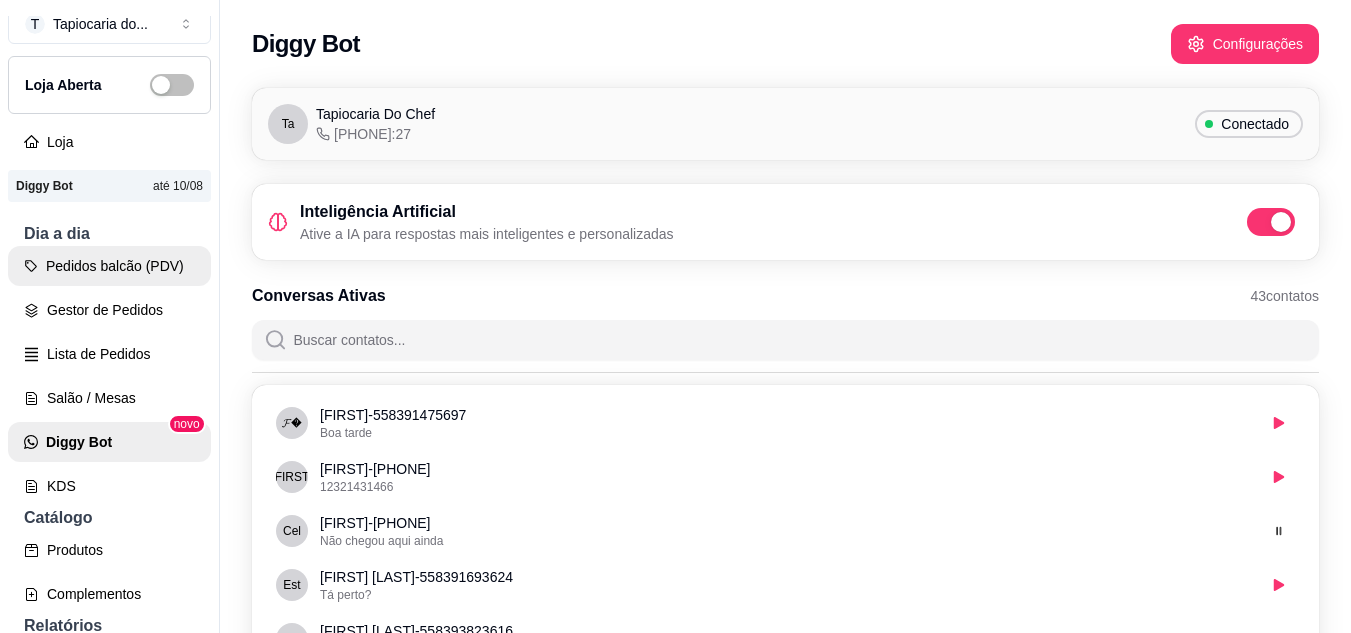 scroll, scrollTop: 0, scrollLeft: 0, axis: both 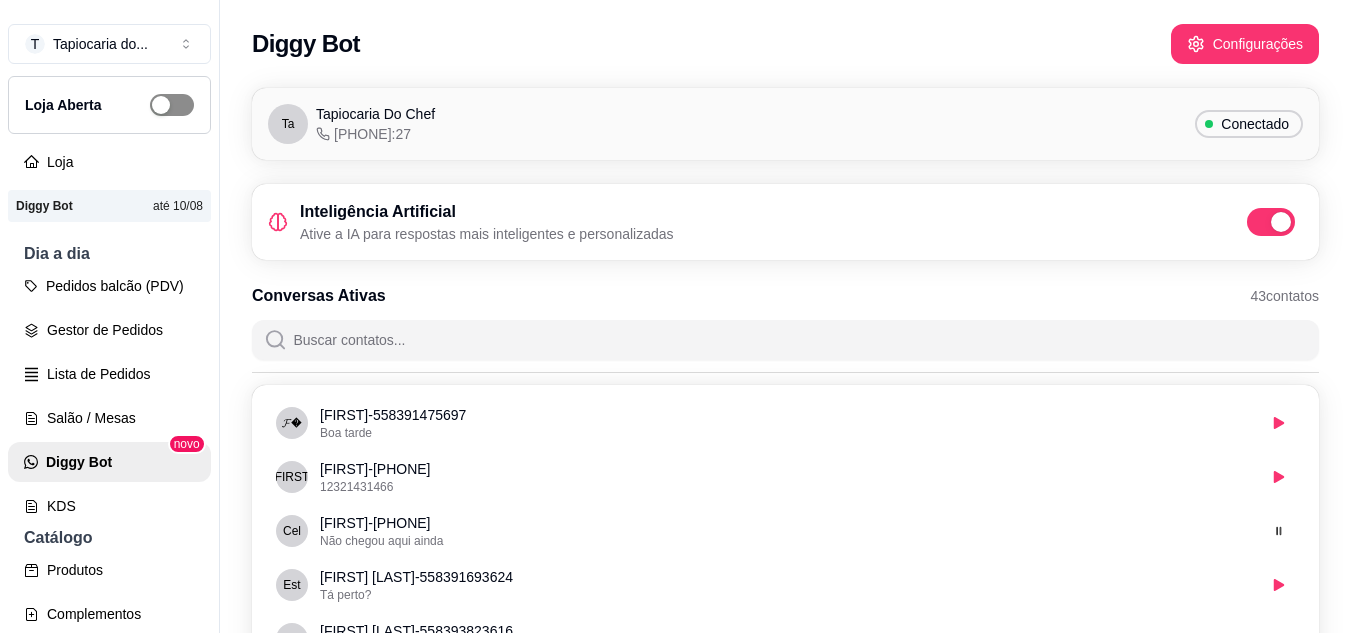 click at bounding box center [172, 105] 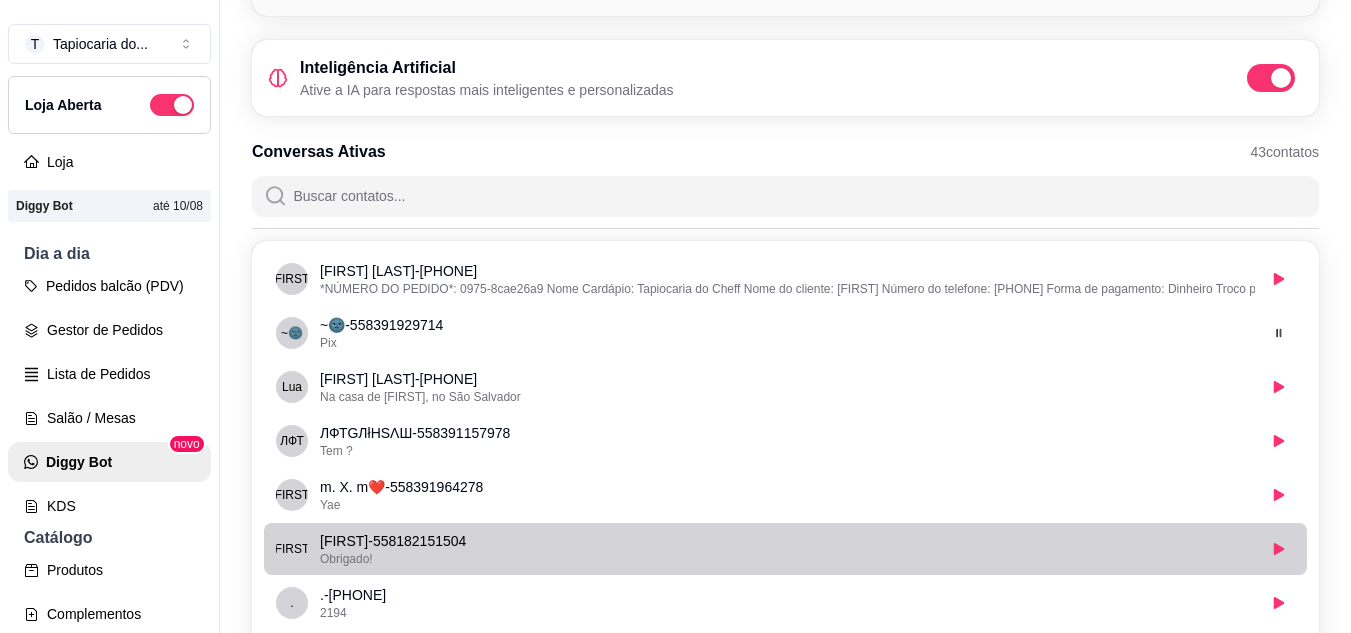 scroll, scrollTop: 0, scrollLeft: 0, axis: both 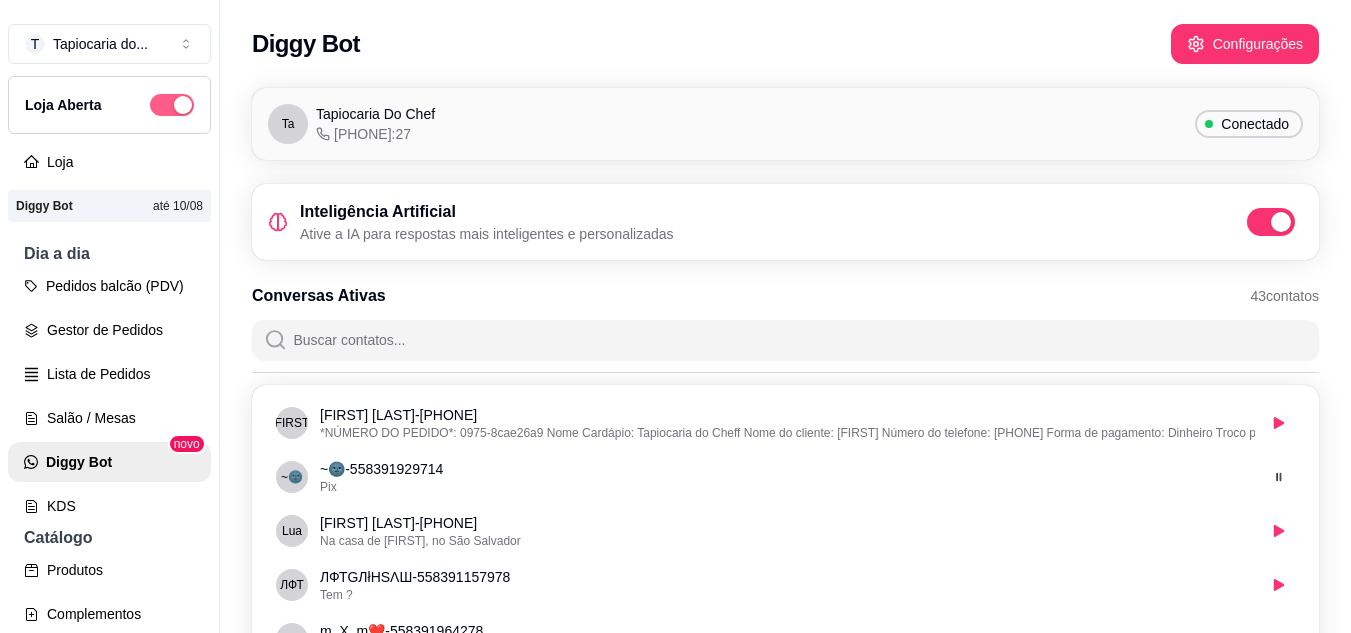click at bounding box center [183, 105] 